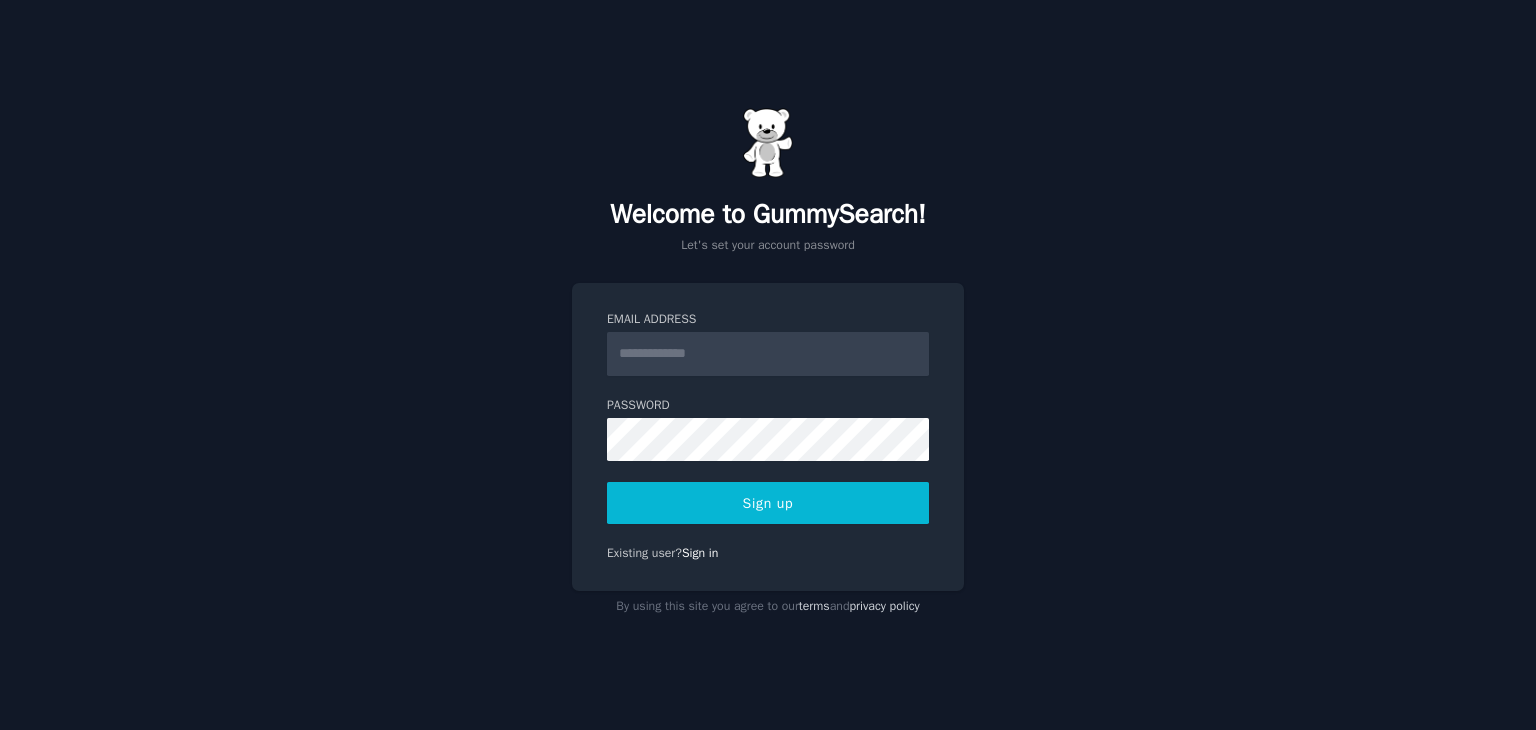 scroll, scrollTop: 0, scrollLeft: 0, axis: both 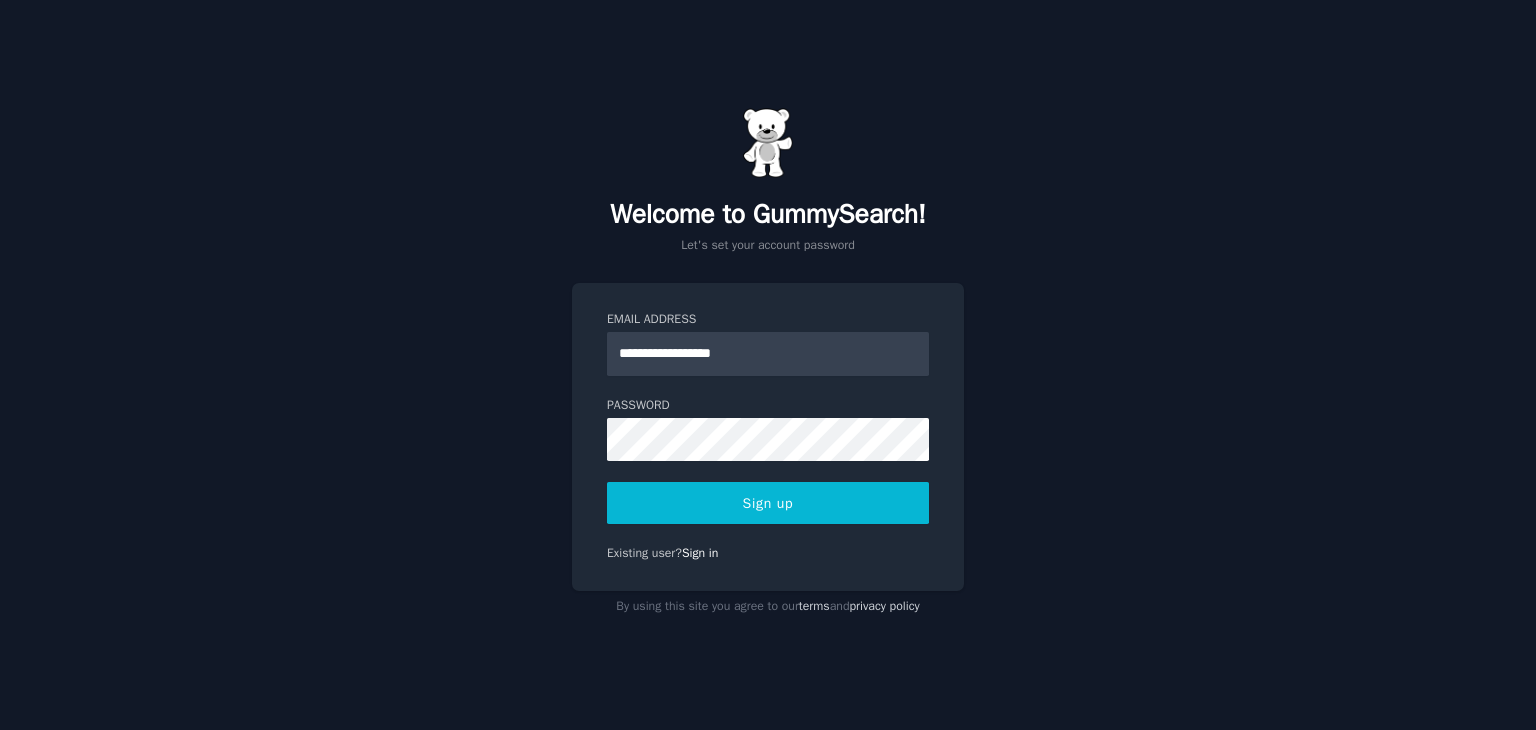 click on "Sign up" at bounding box center (768, 503) 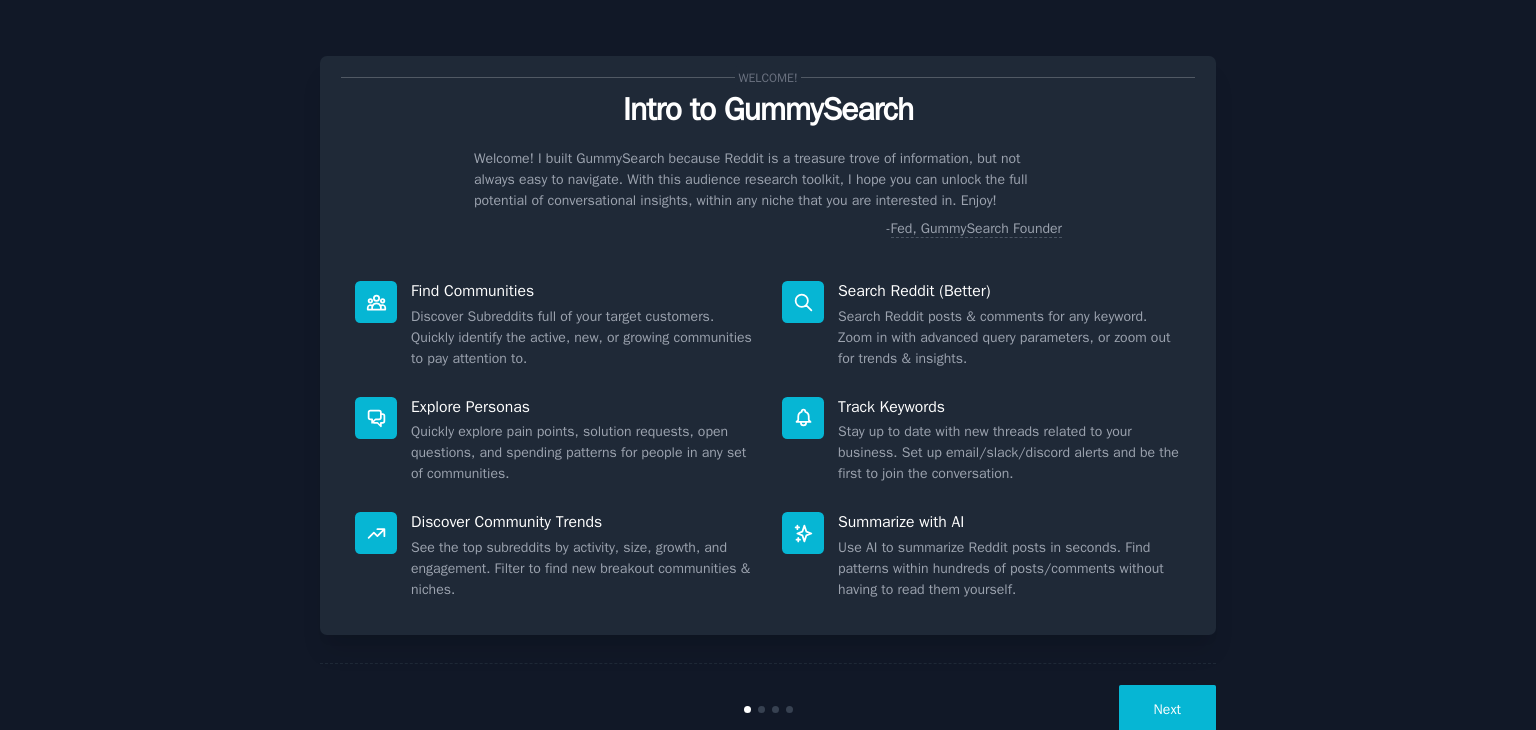 scroll, scrollTop: 0, scrollLeft: 0, axis: both 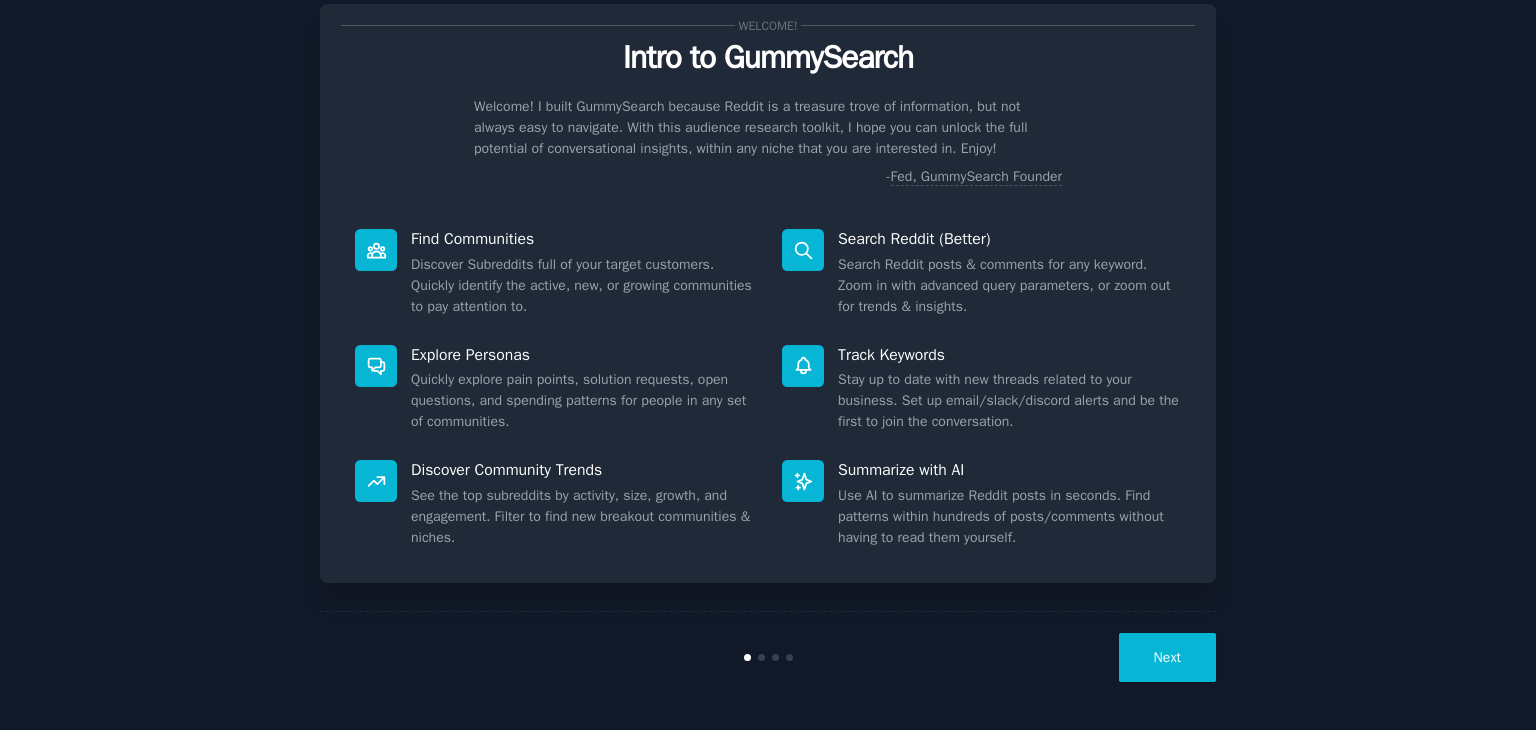 click on "Next" at bounding box center (1167, 657) 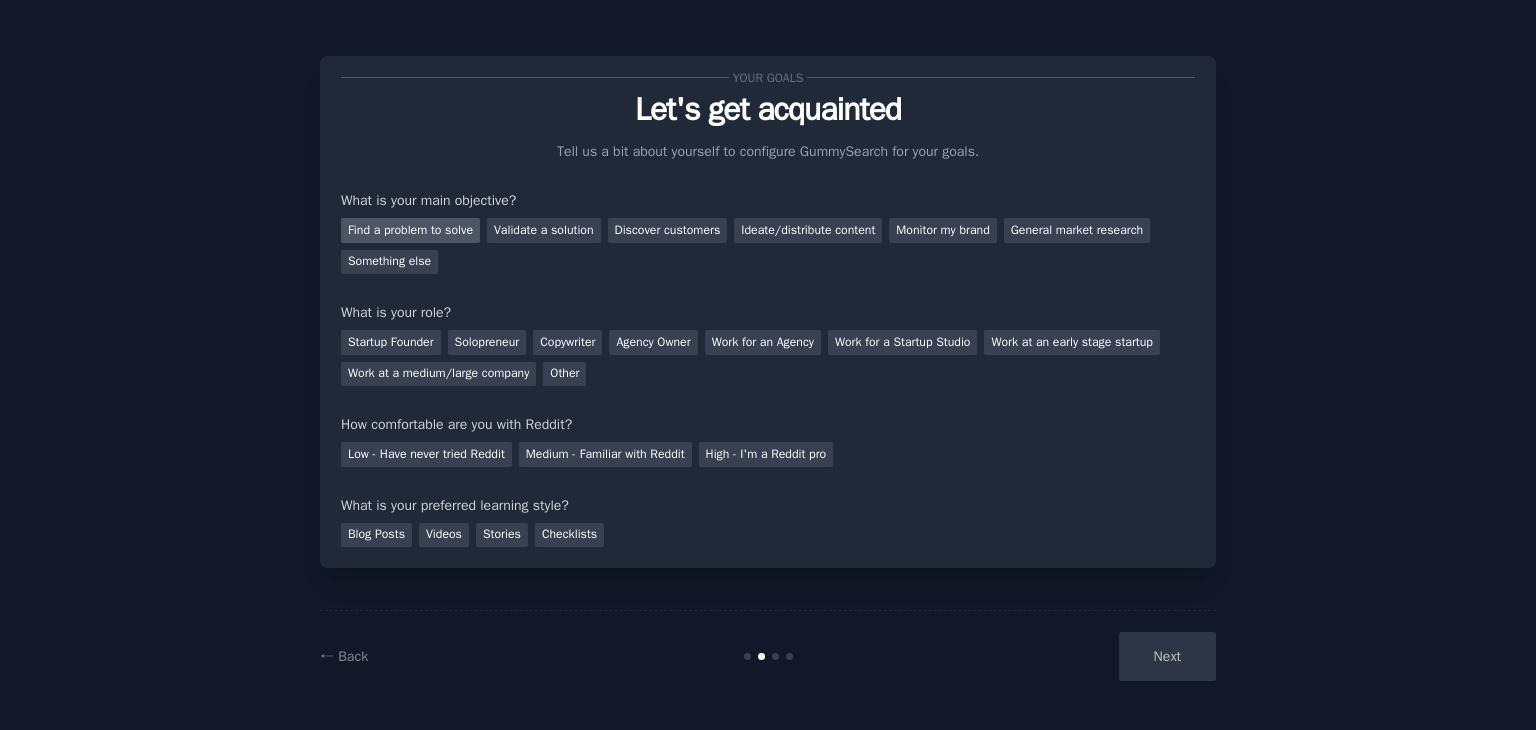 click on "Find a problem to solve" at bounding box center [410, 230] 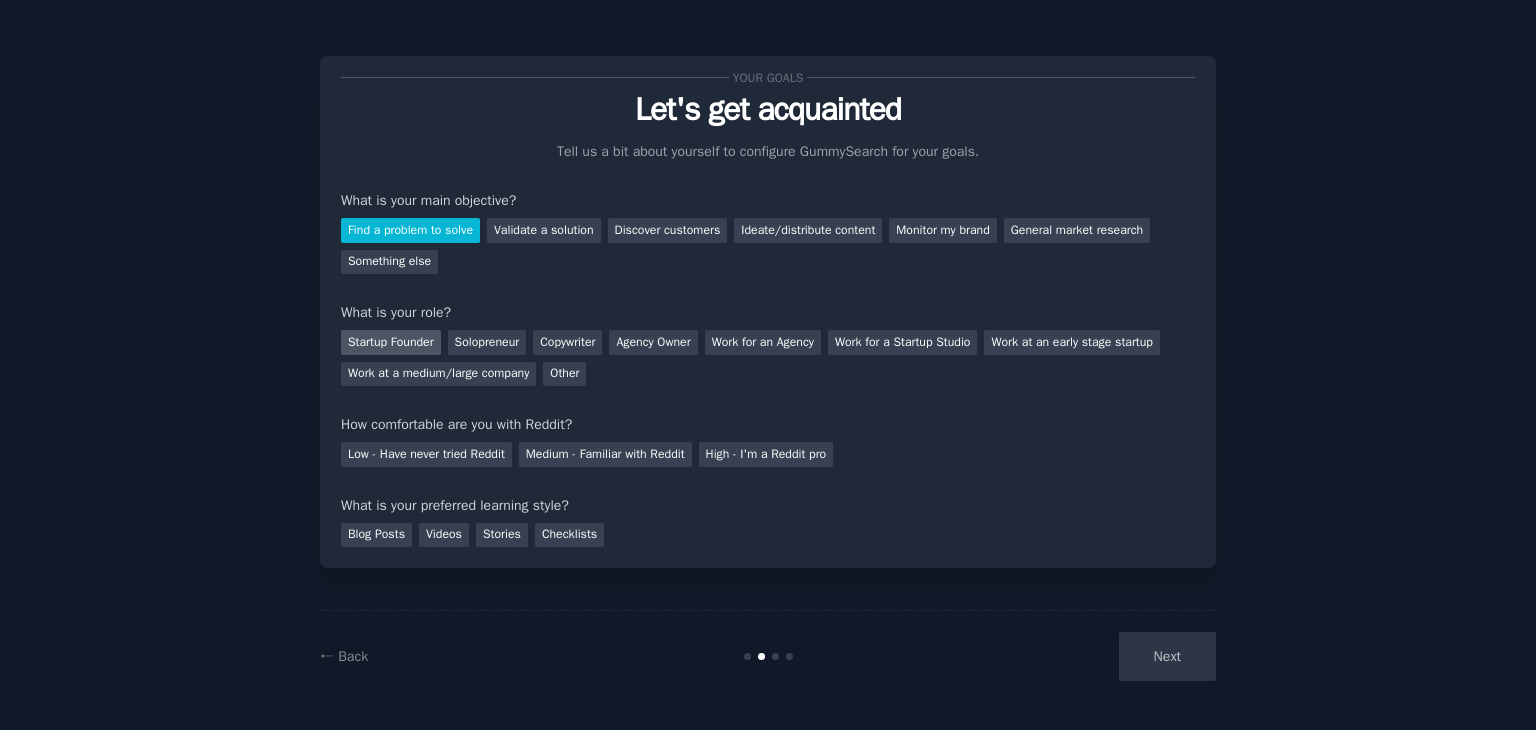 click on "Startup Founder" at bounding box center (391, 342) 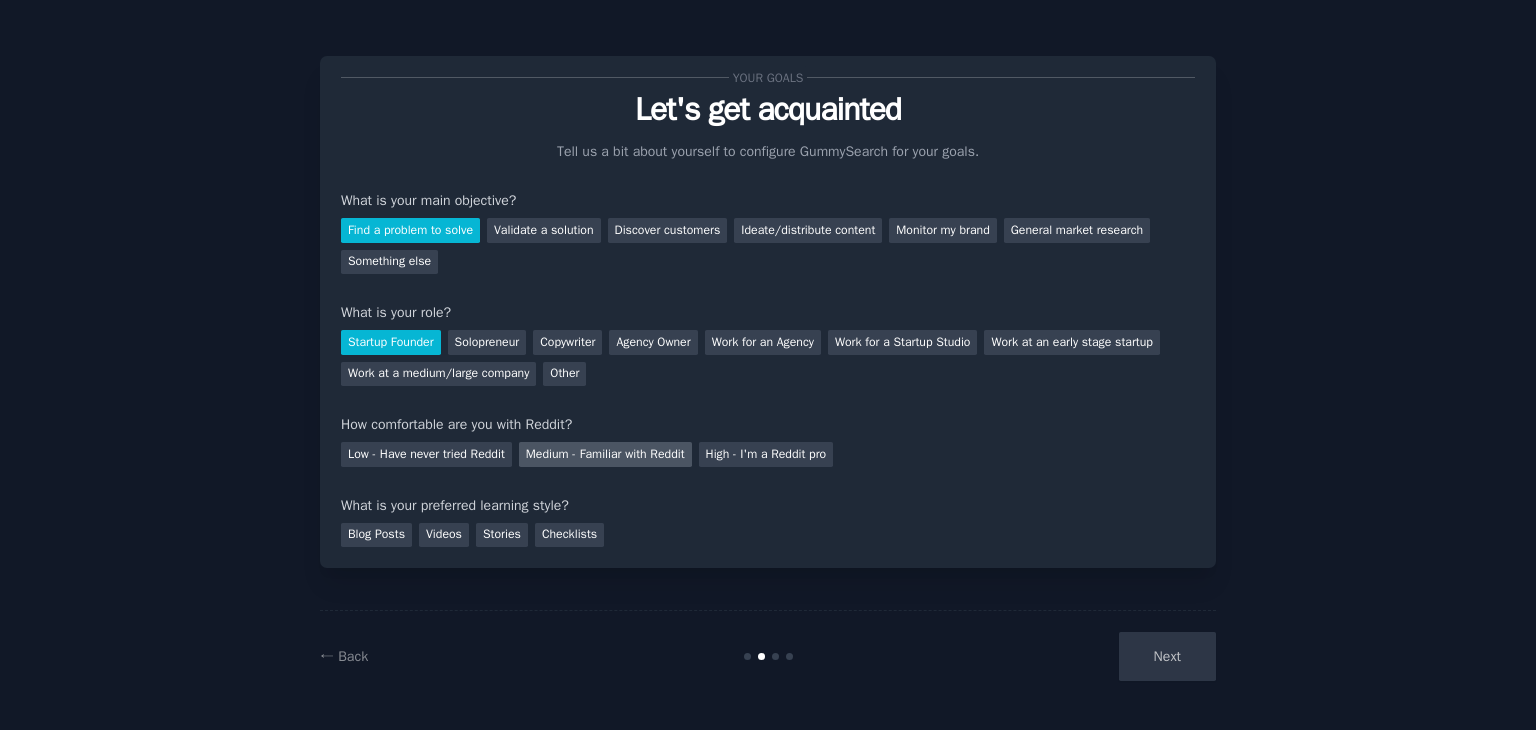 click on "Medium - Familiar with Reddit" at bounding box center [605, 454] 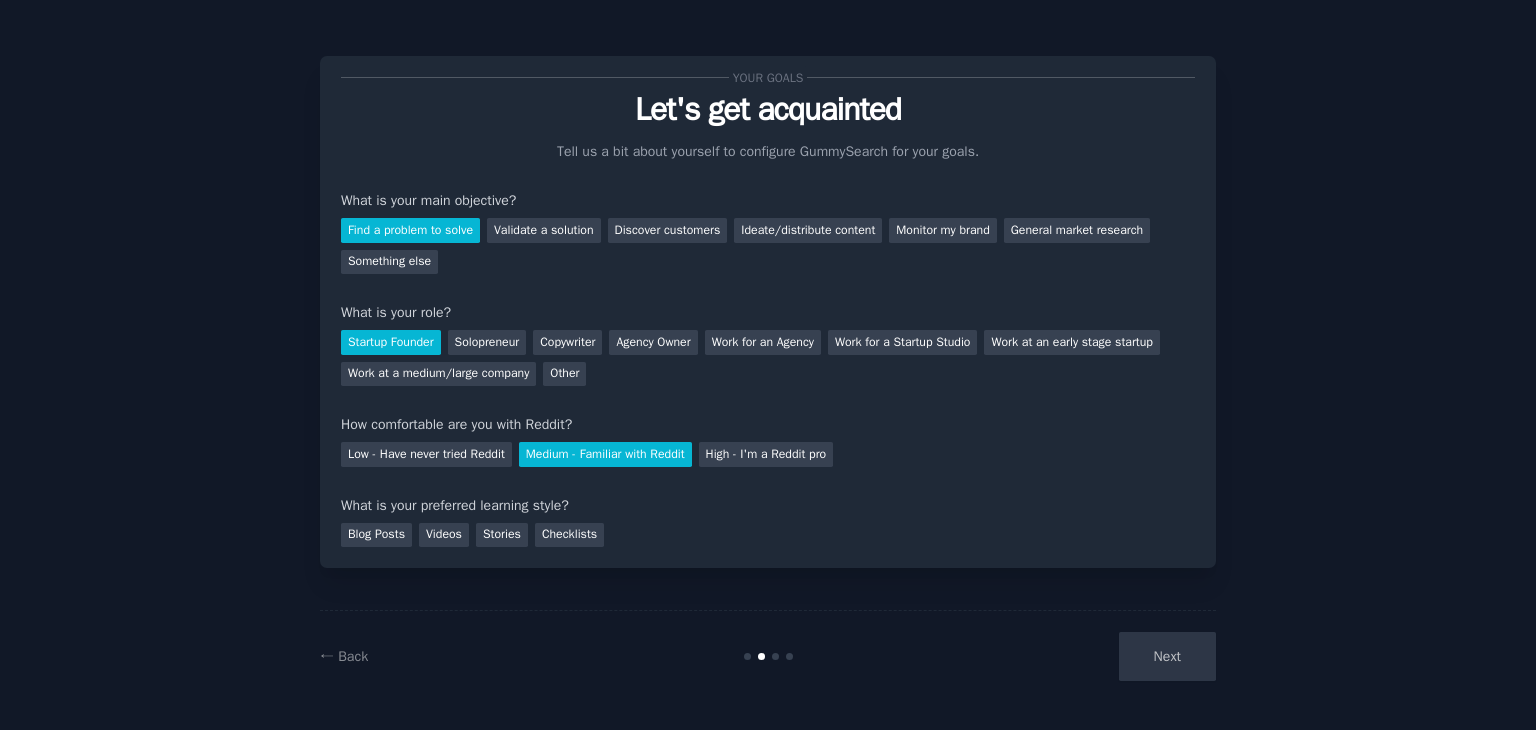 click on "Next" at bounding box center (1066, 656) 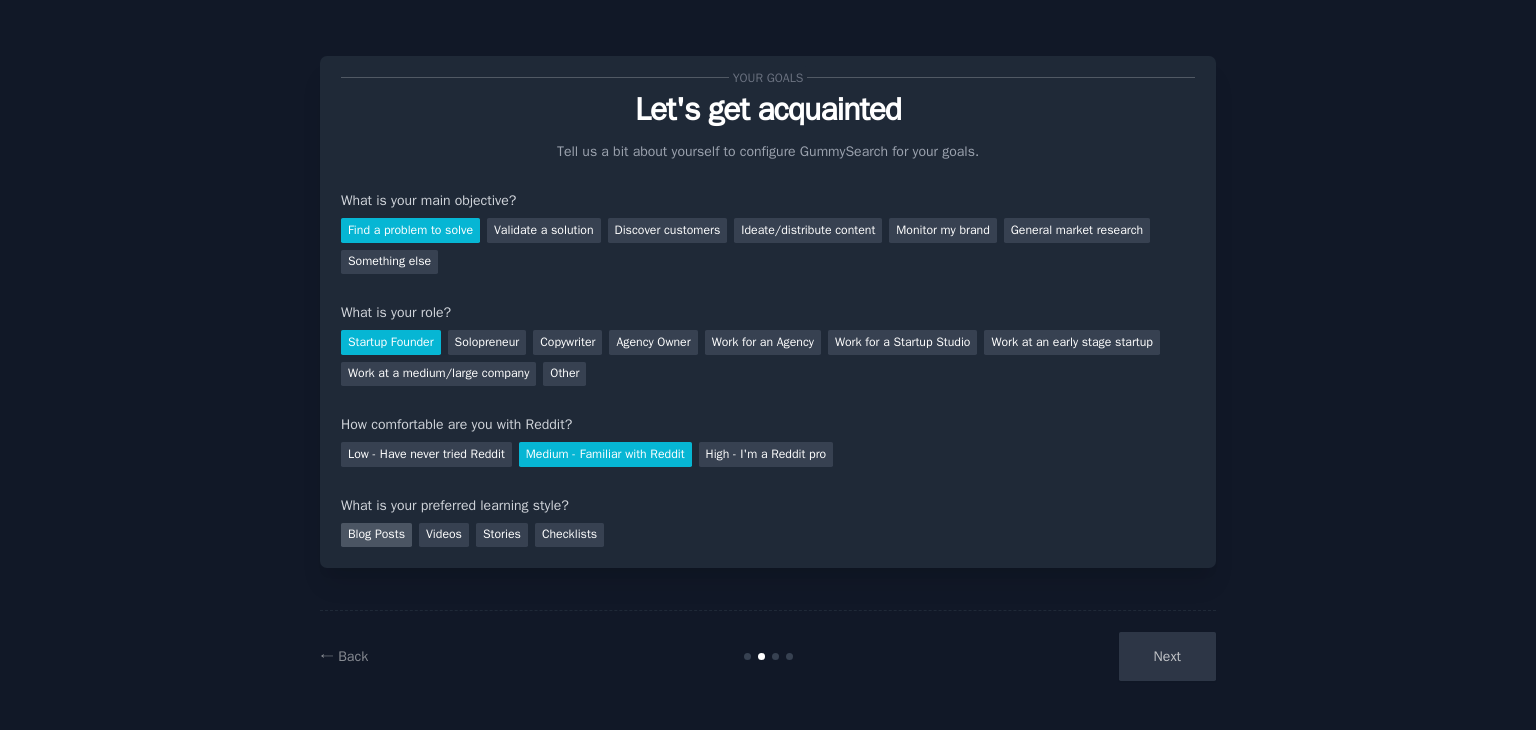 click on "Blog Posts" at bounding box center [376, 535] 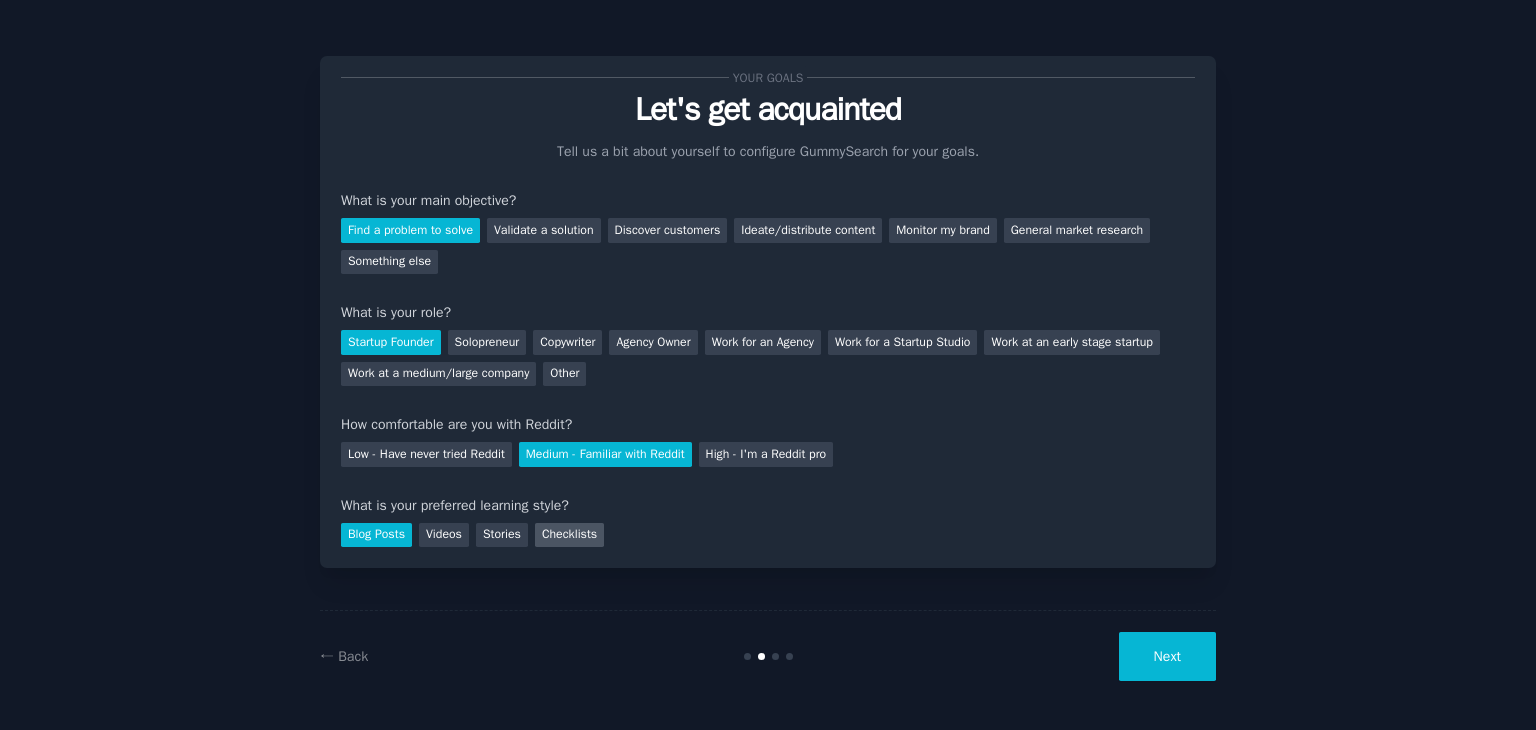 drag, startPoint x: 588, startPoint y: 538, endPoint x: 712, endPoint y: 558, distance: 125.60255 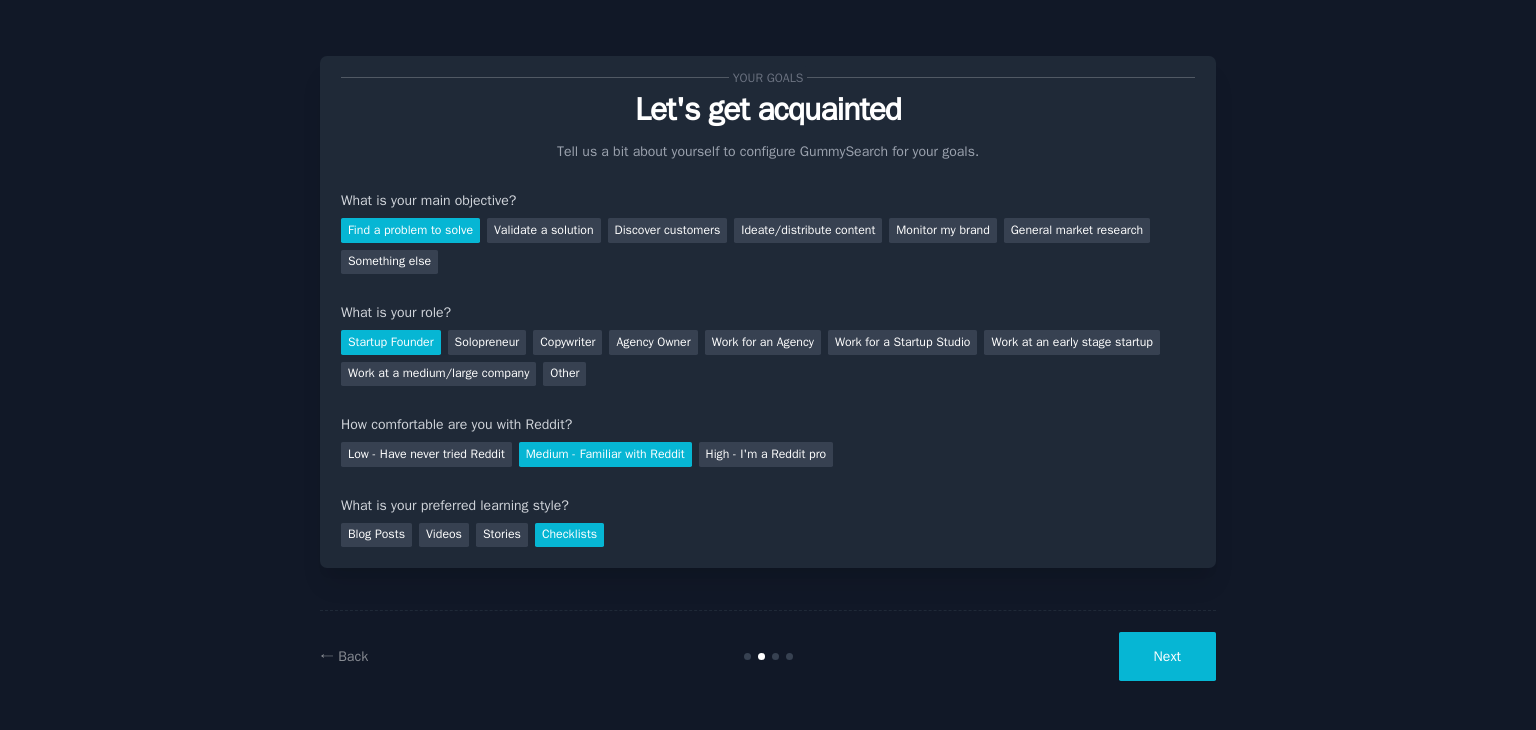 click on "Next" at bounding box center [1167, 656] 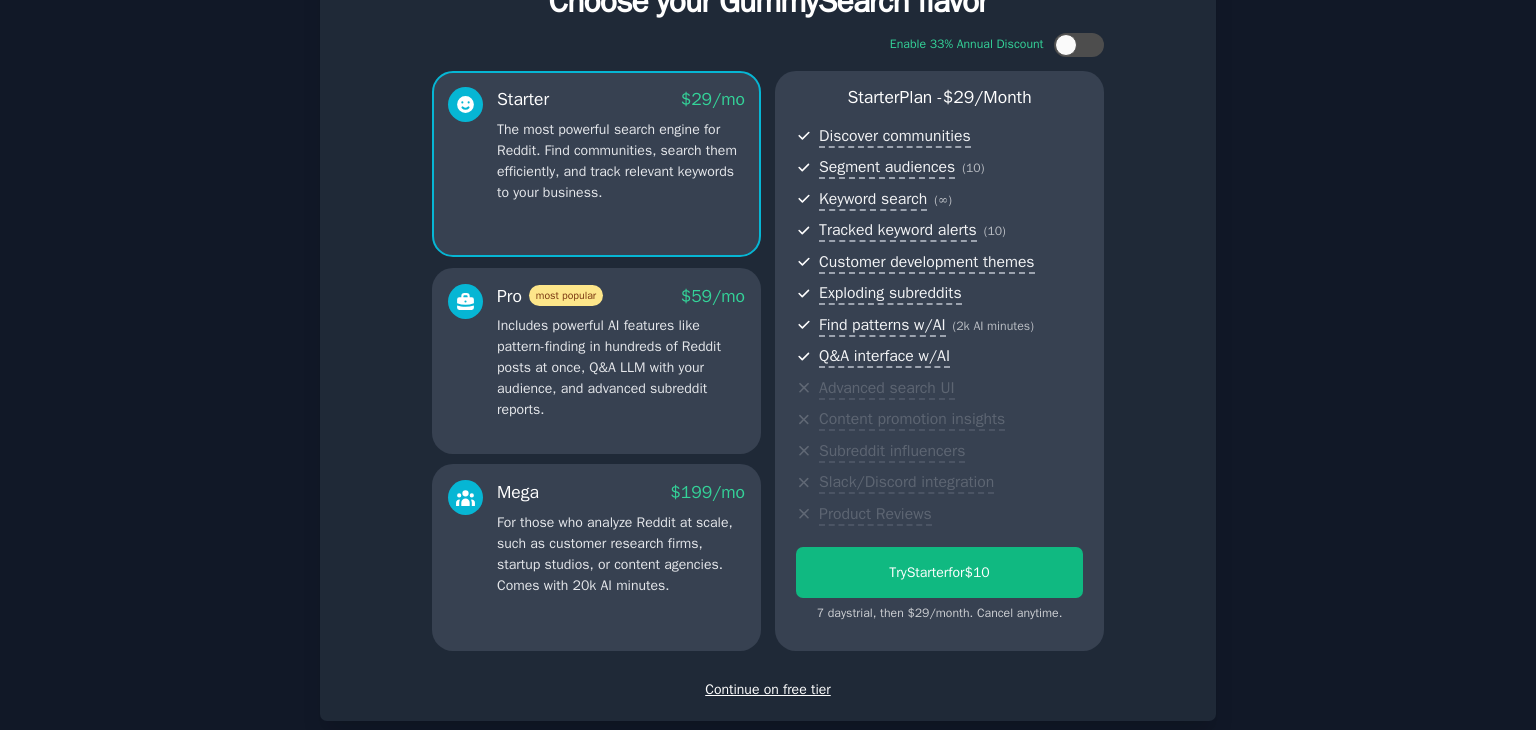 scroll, scrollTop: 218, scrollLeft: 0, axis: vertical 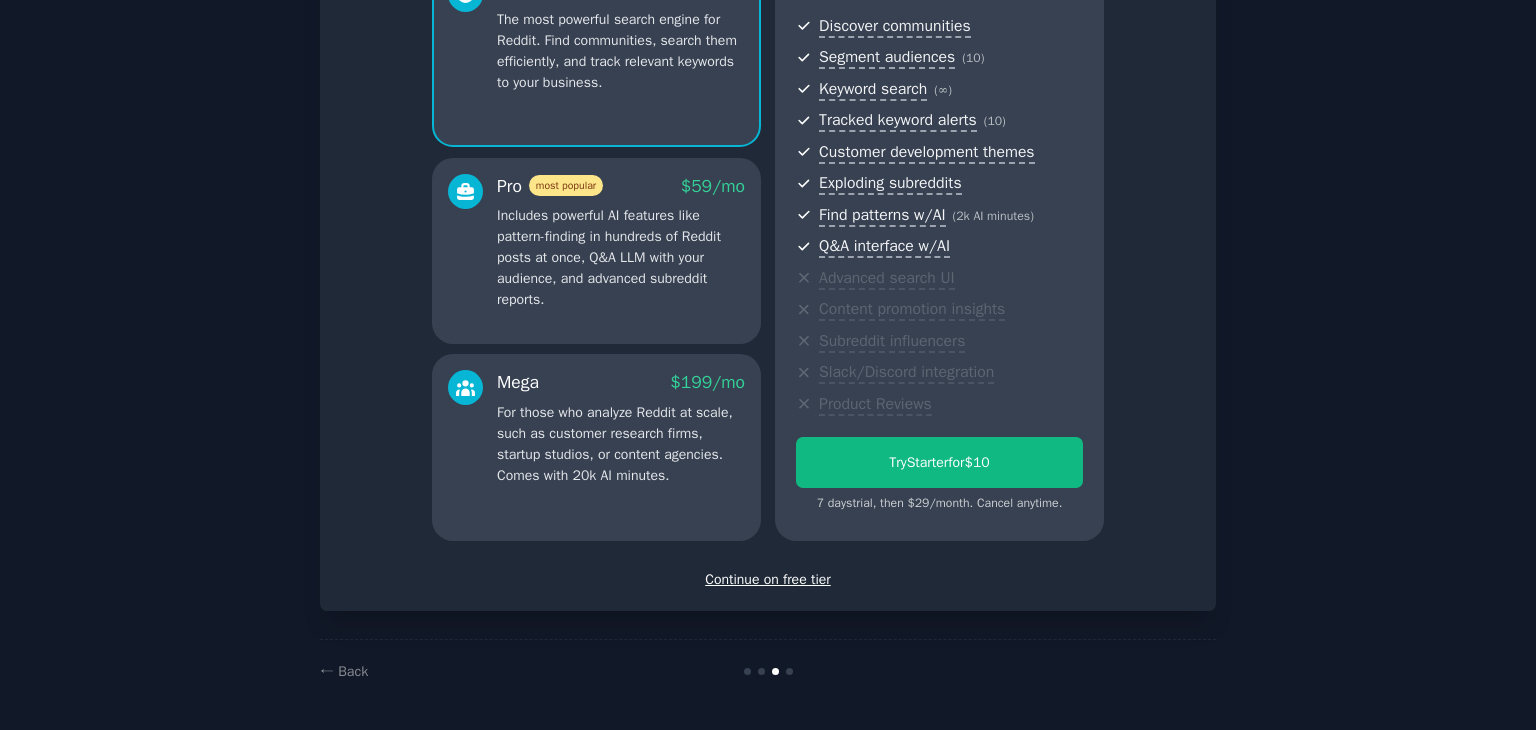click on "Continue on free tier" at bounding box center (768, 579) 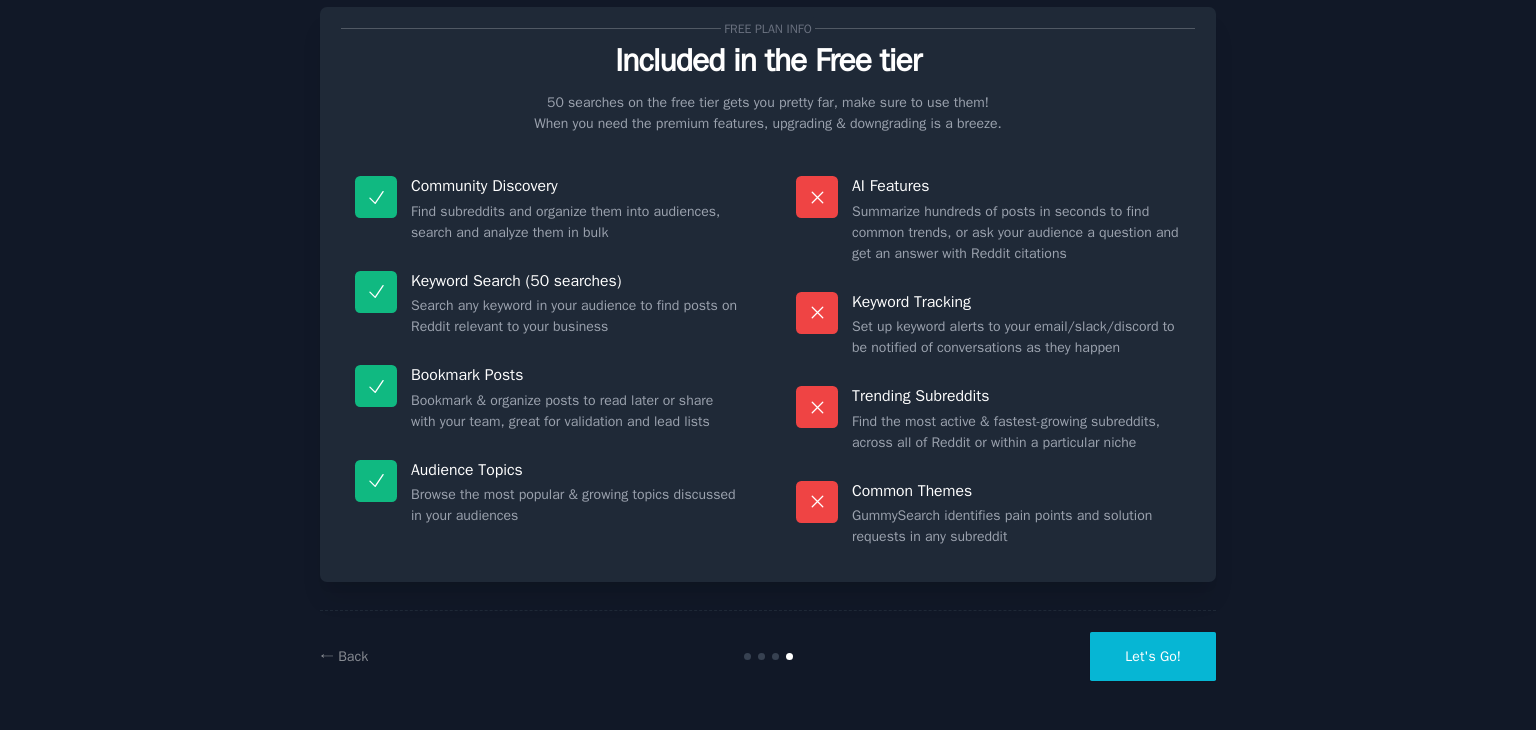 scroll, scrollTop: 48, scrollLeft: 0, axis: vertical 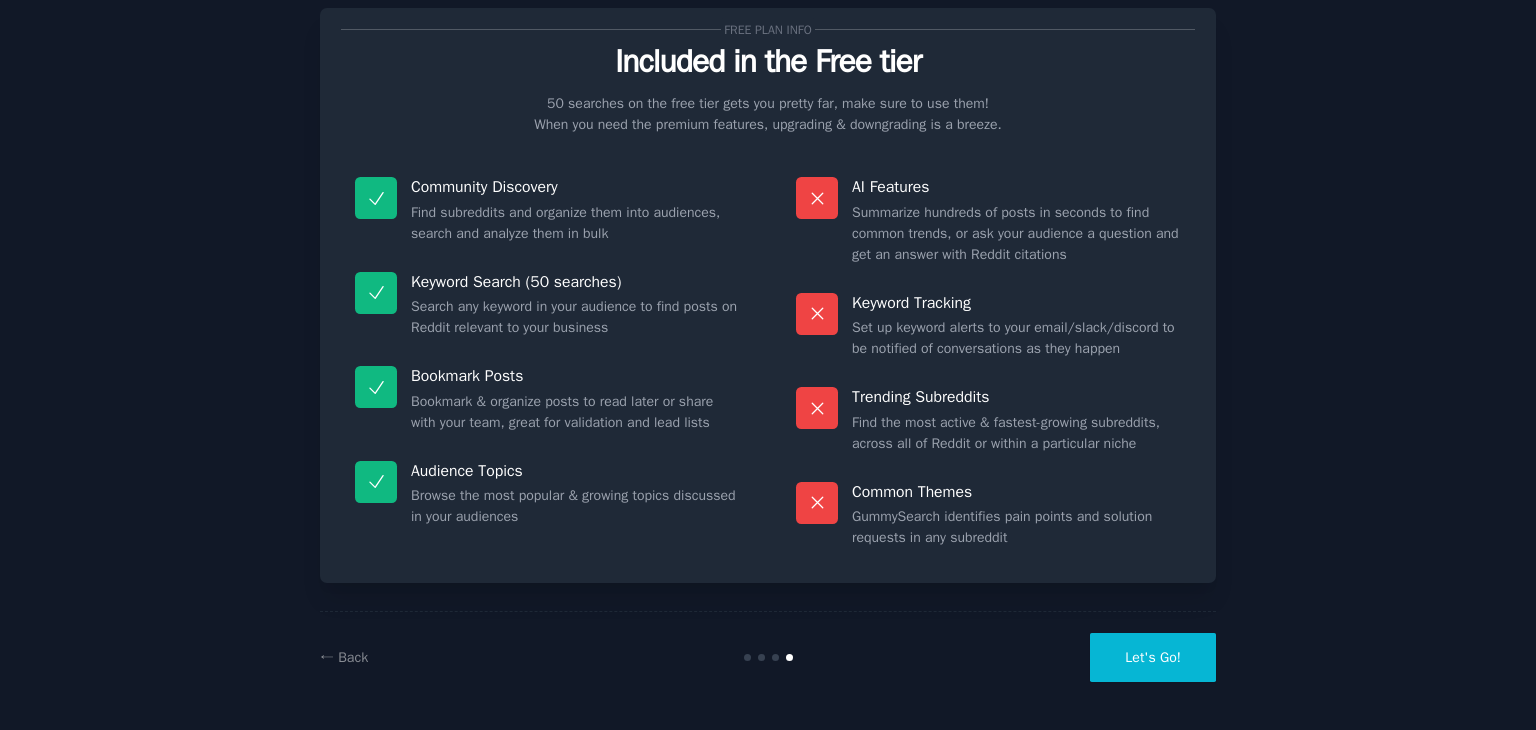 click on "Let's Go!" at bounding box center [1153, 657] 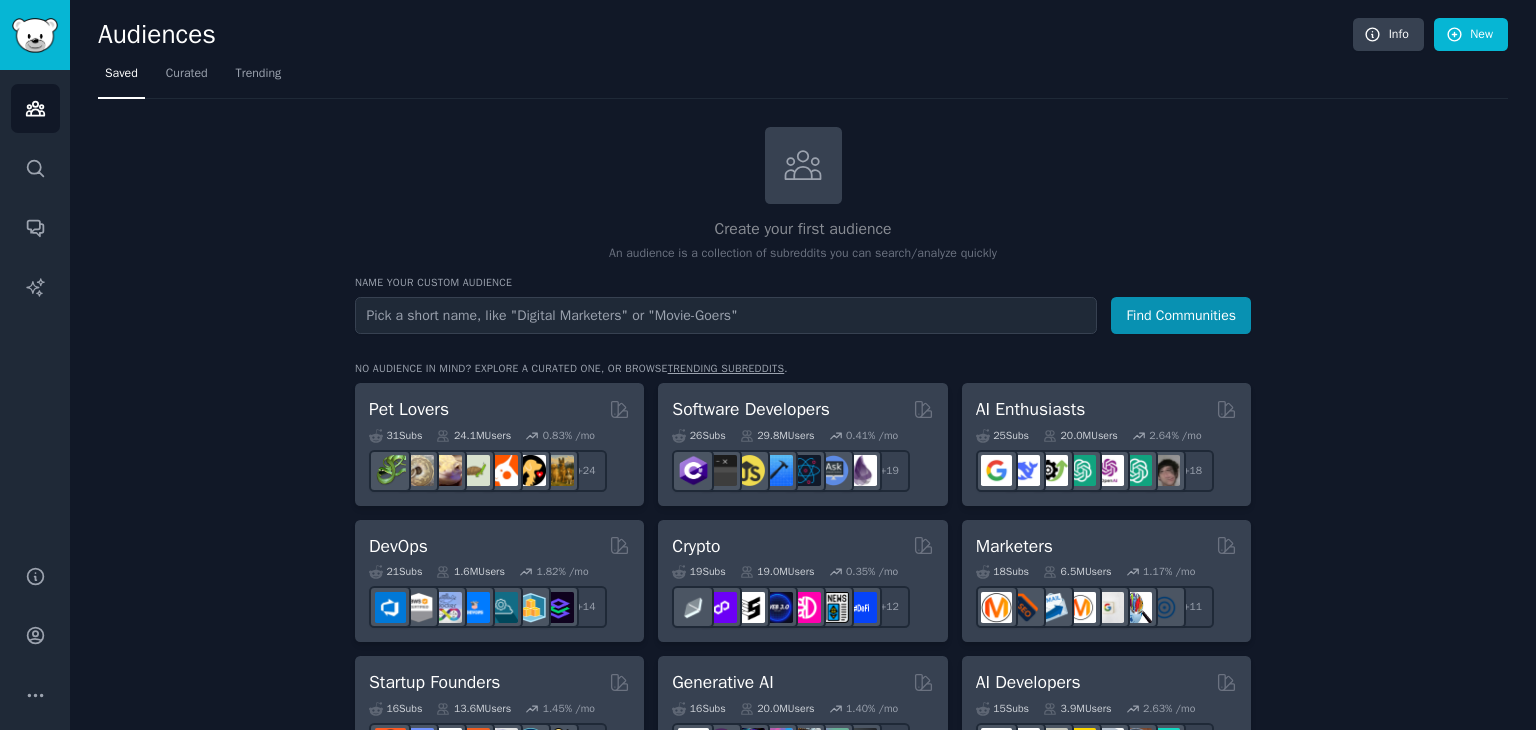 click at bounding box center (726, 315) 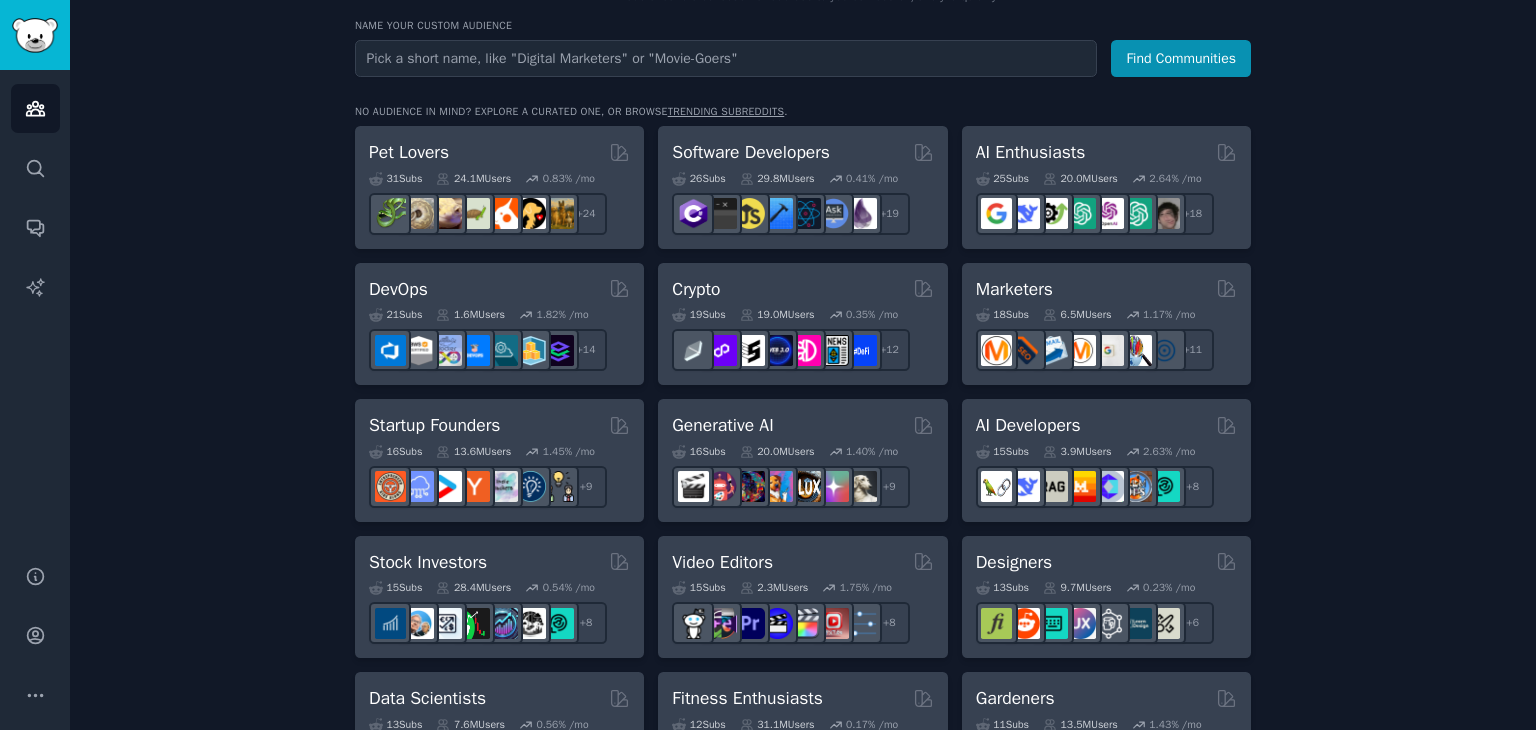 scroll, scrollTop: 0, scrollLeft: 0, axis: both 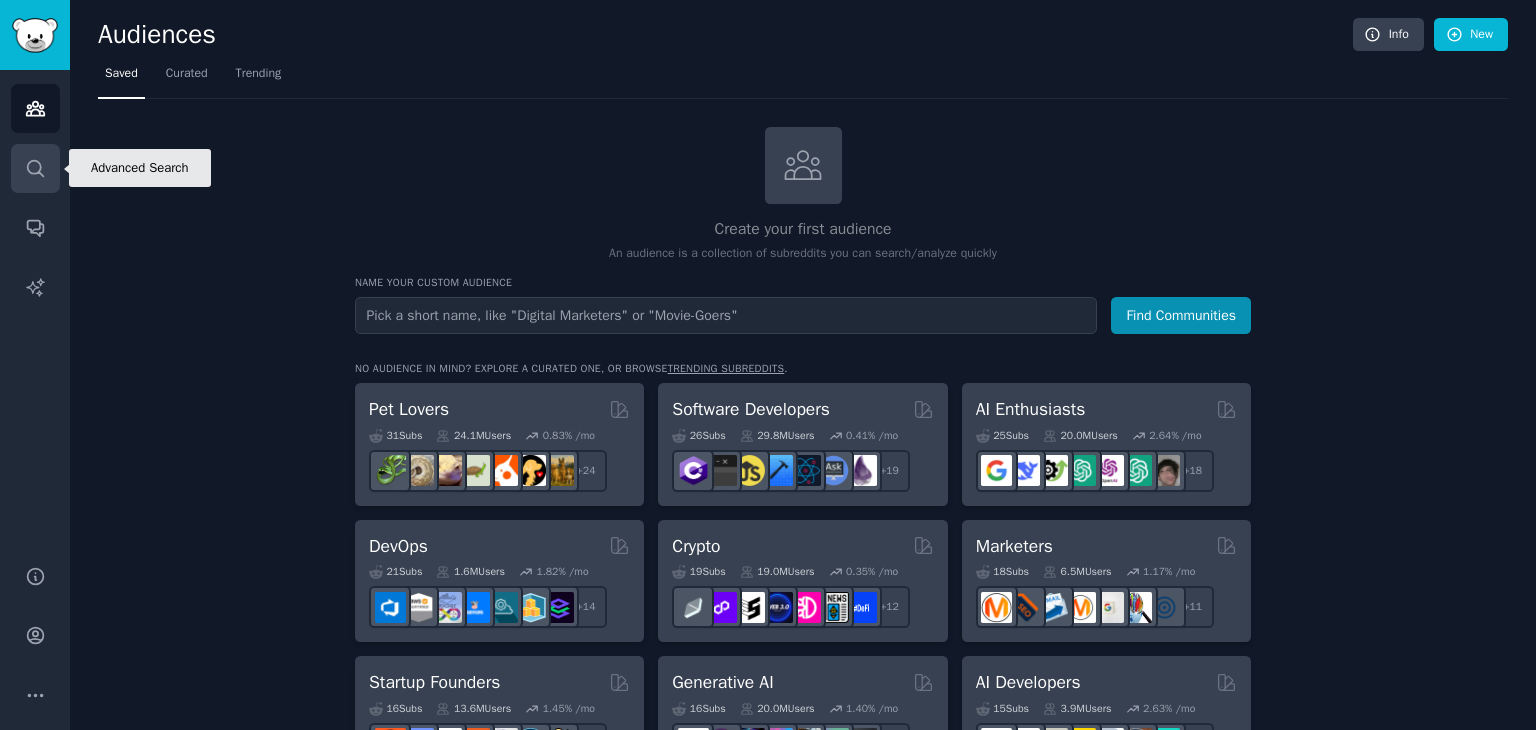 click on "Search" at bounding box center (35, 168) 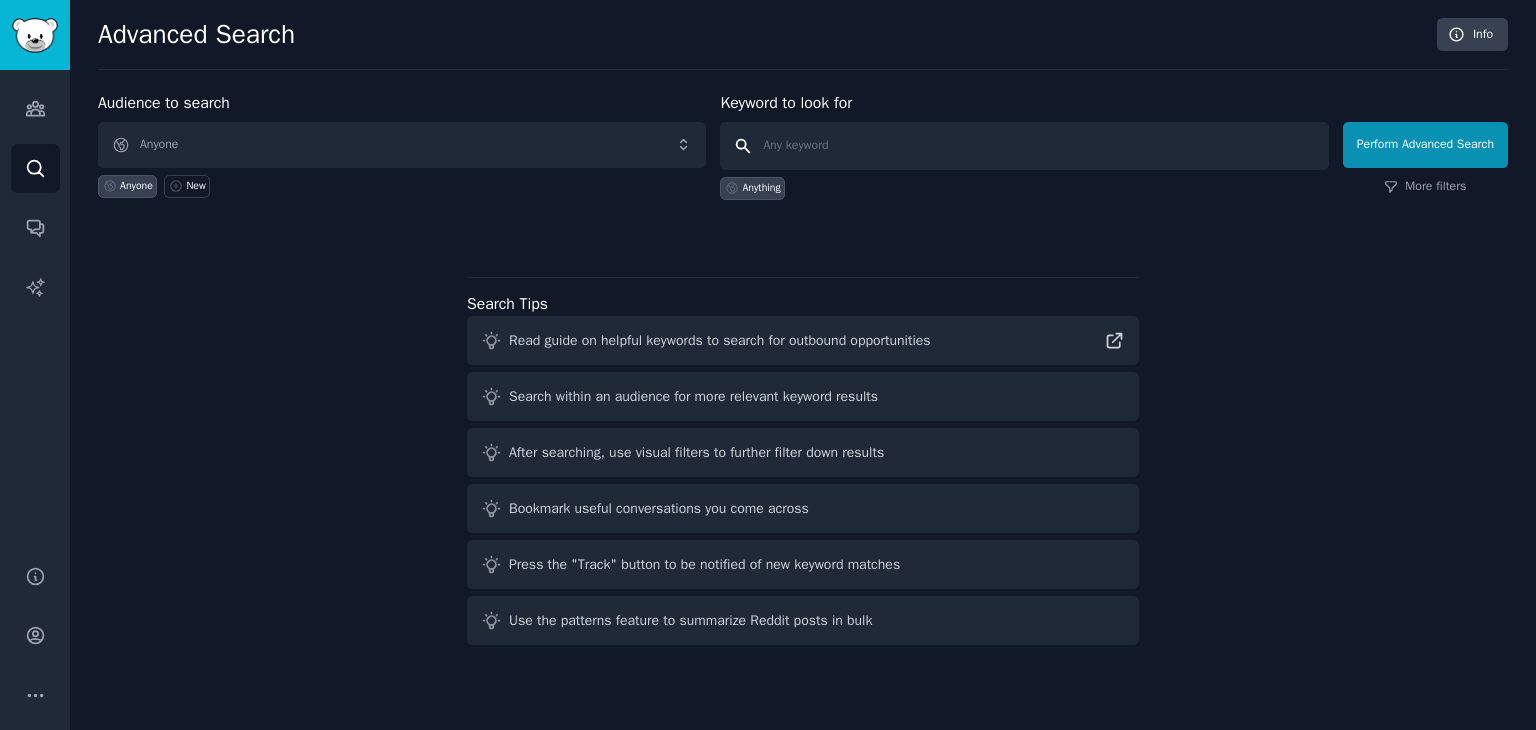 click at bounding box center [1024, 146] 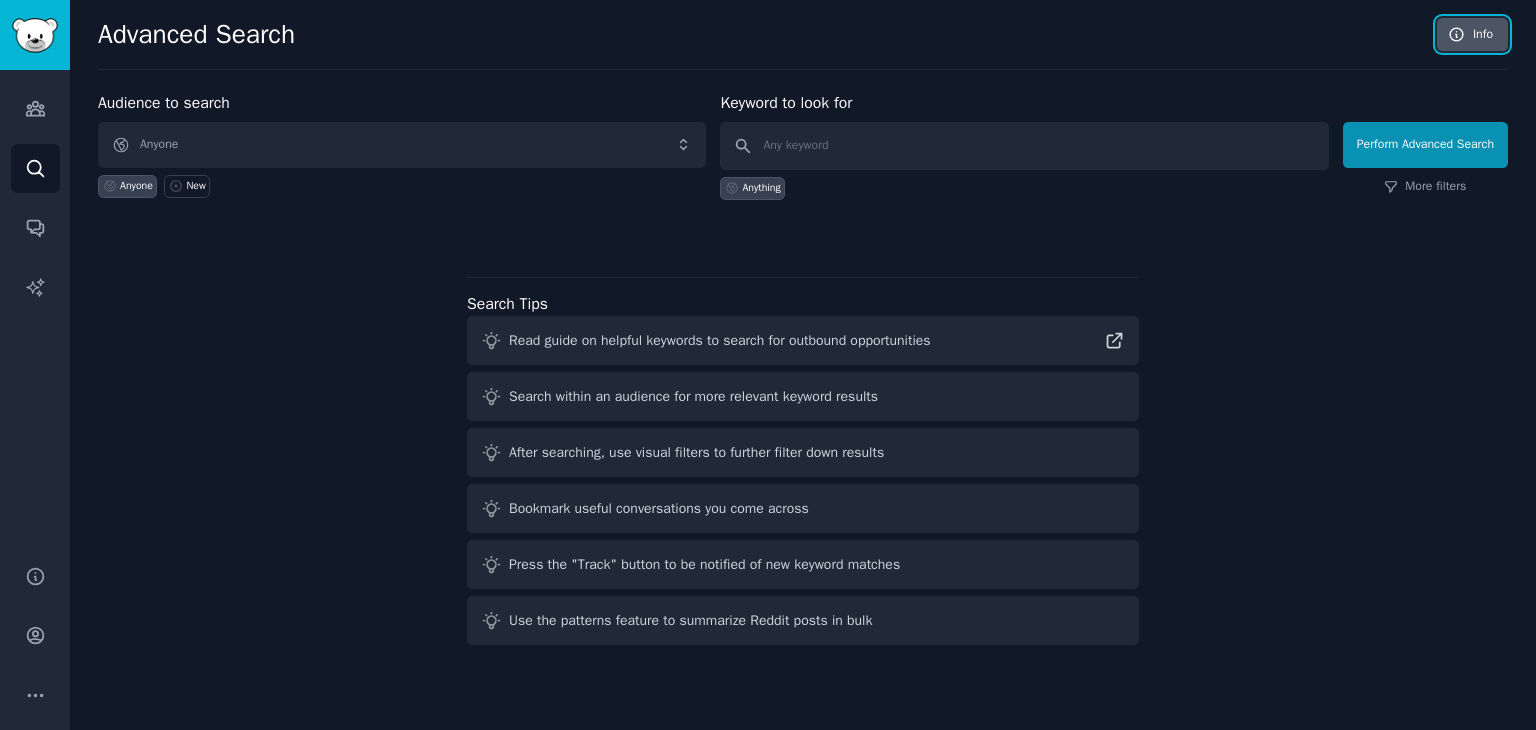 click 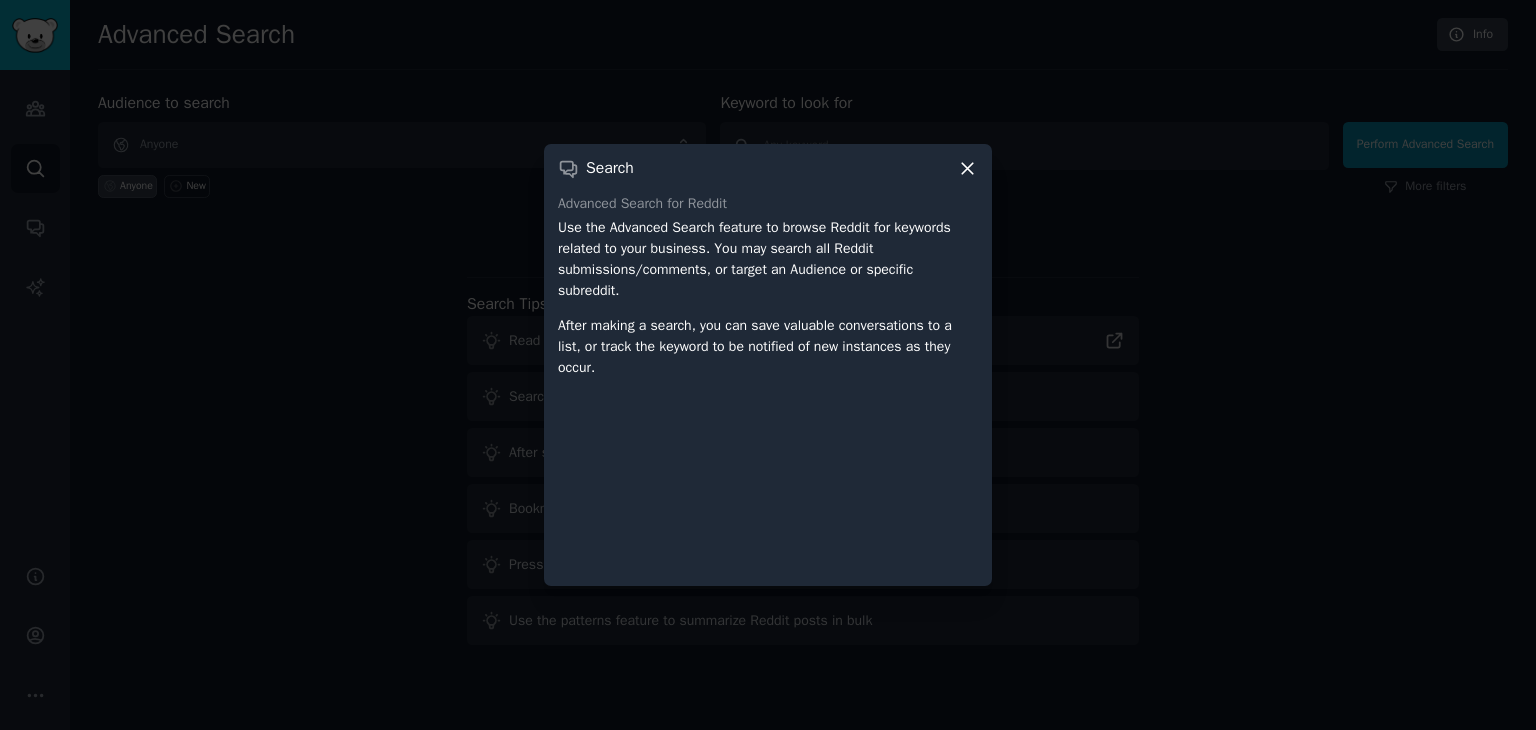 click on "Search Advanced Search for Reddit Use the Advanced Search feature to browse Reddit for keywords related to your business. You may search all Reddit submissions/comments, or target an Audience or specific subreddit. After making a search, you can save valuable conversations to a list, or track the keyword to be notified of new instances as they occur." at bounding box center (768, 365) 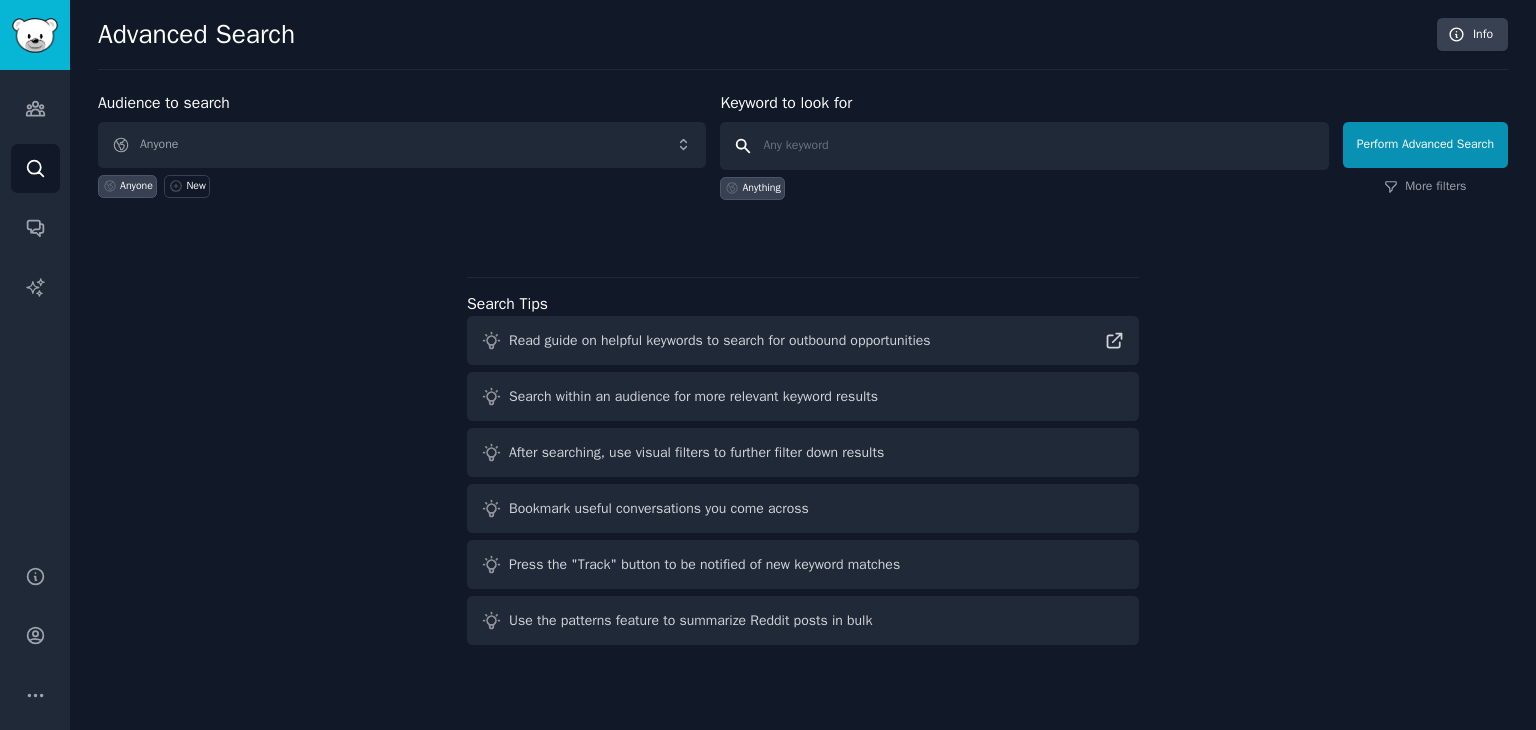 click at bounding box center (1024, 146) 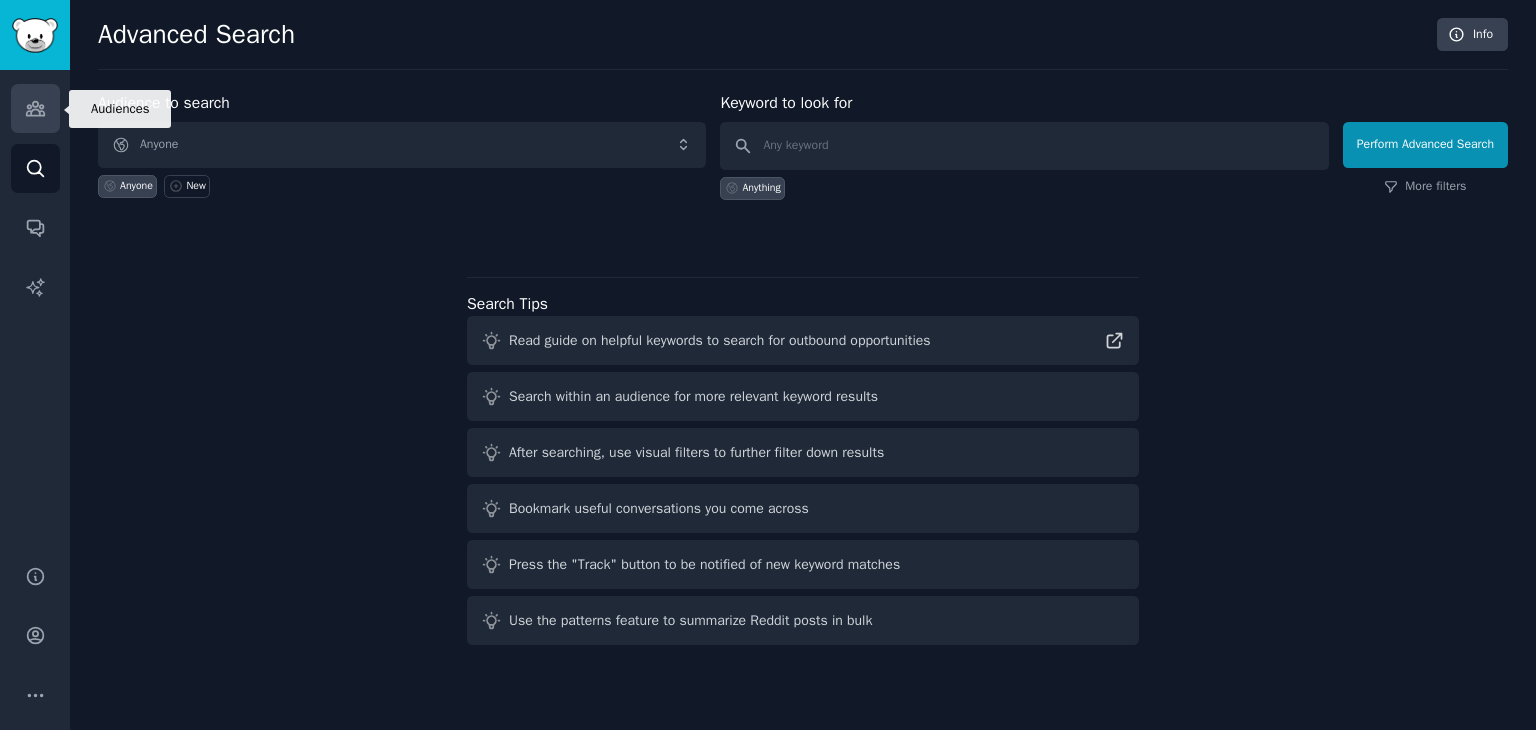 click 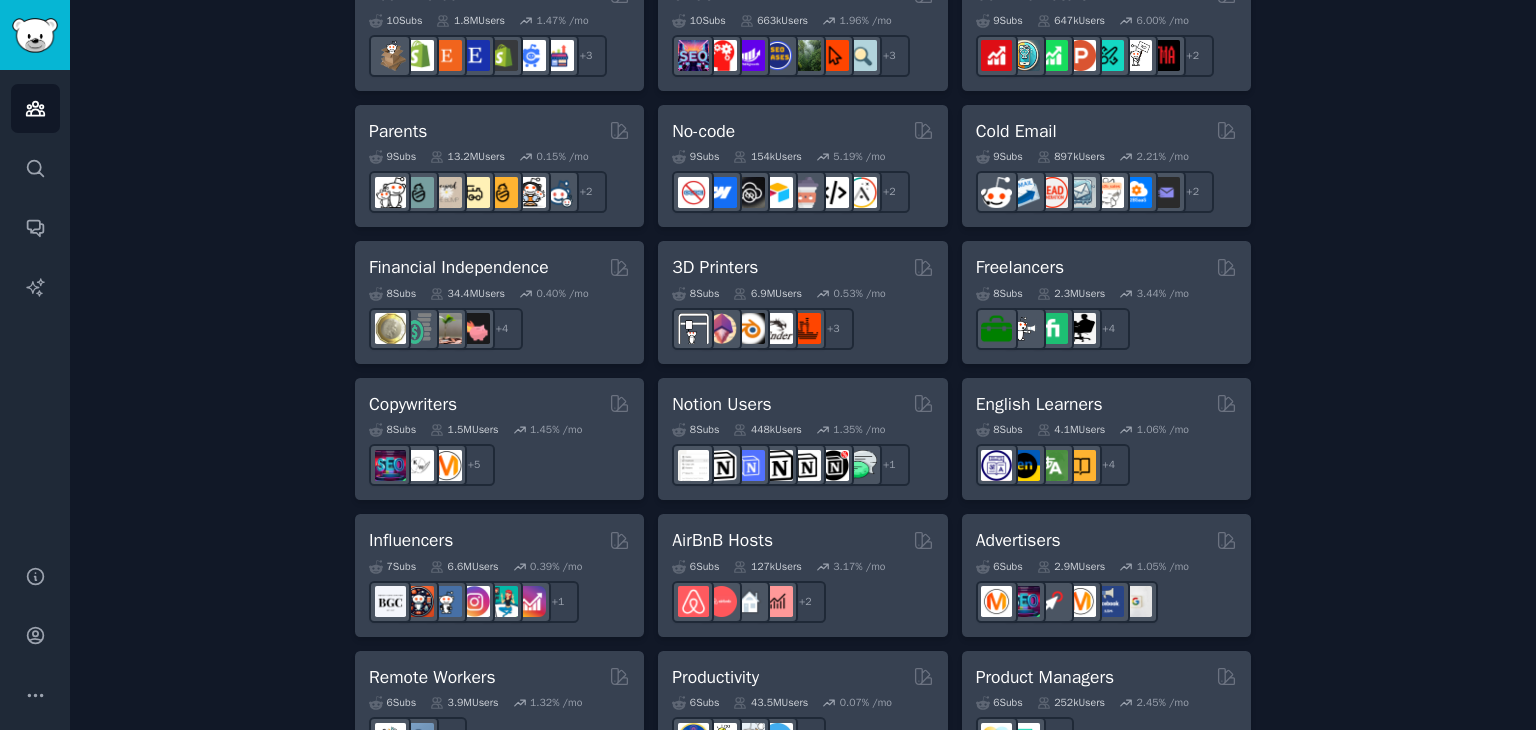 scroll, scrollTop: 1400, scrollLeft: 0, axis: vertical 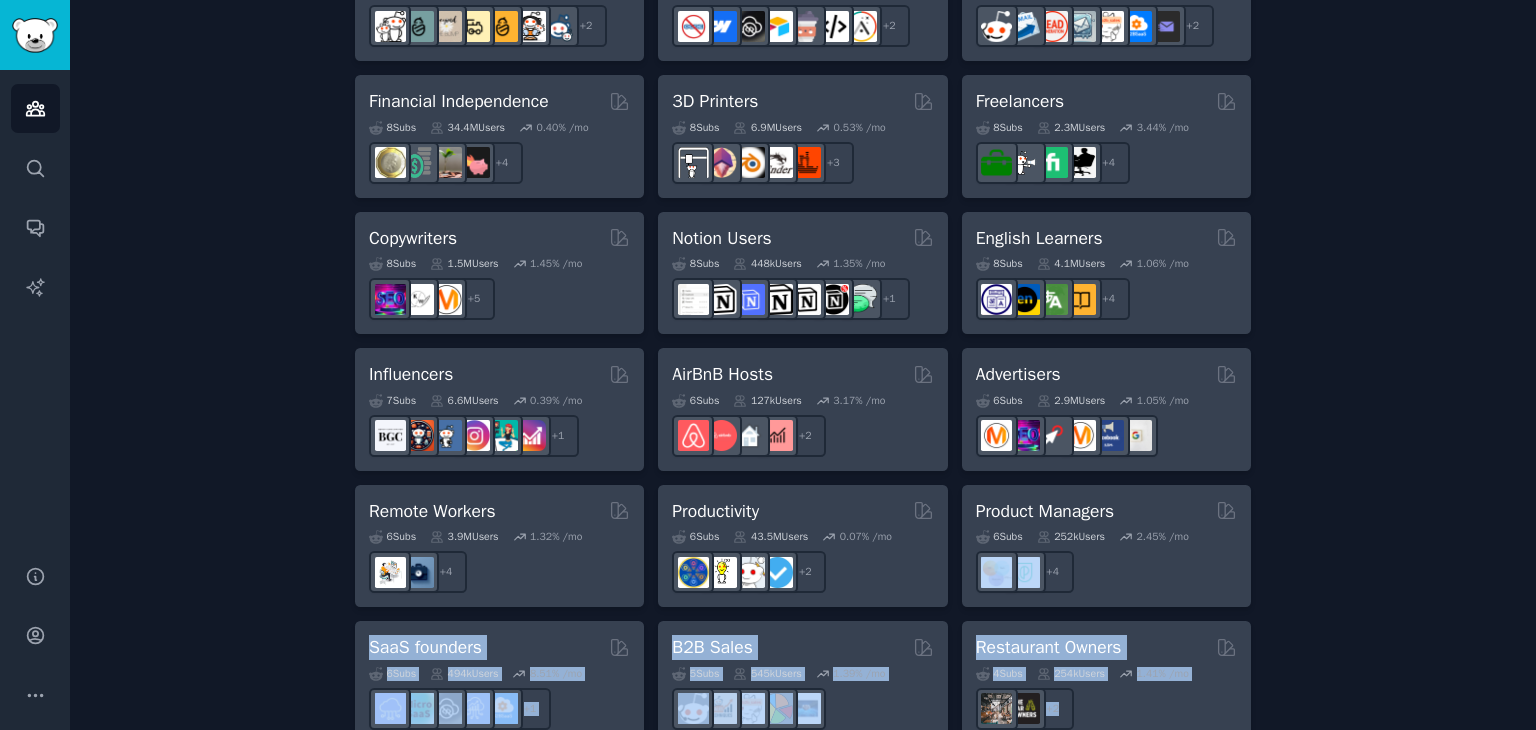 drag, startPoint x: 1535, startPoint y: 567, endPoint x: 1535, endPoint y: 700, distance: 133 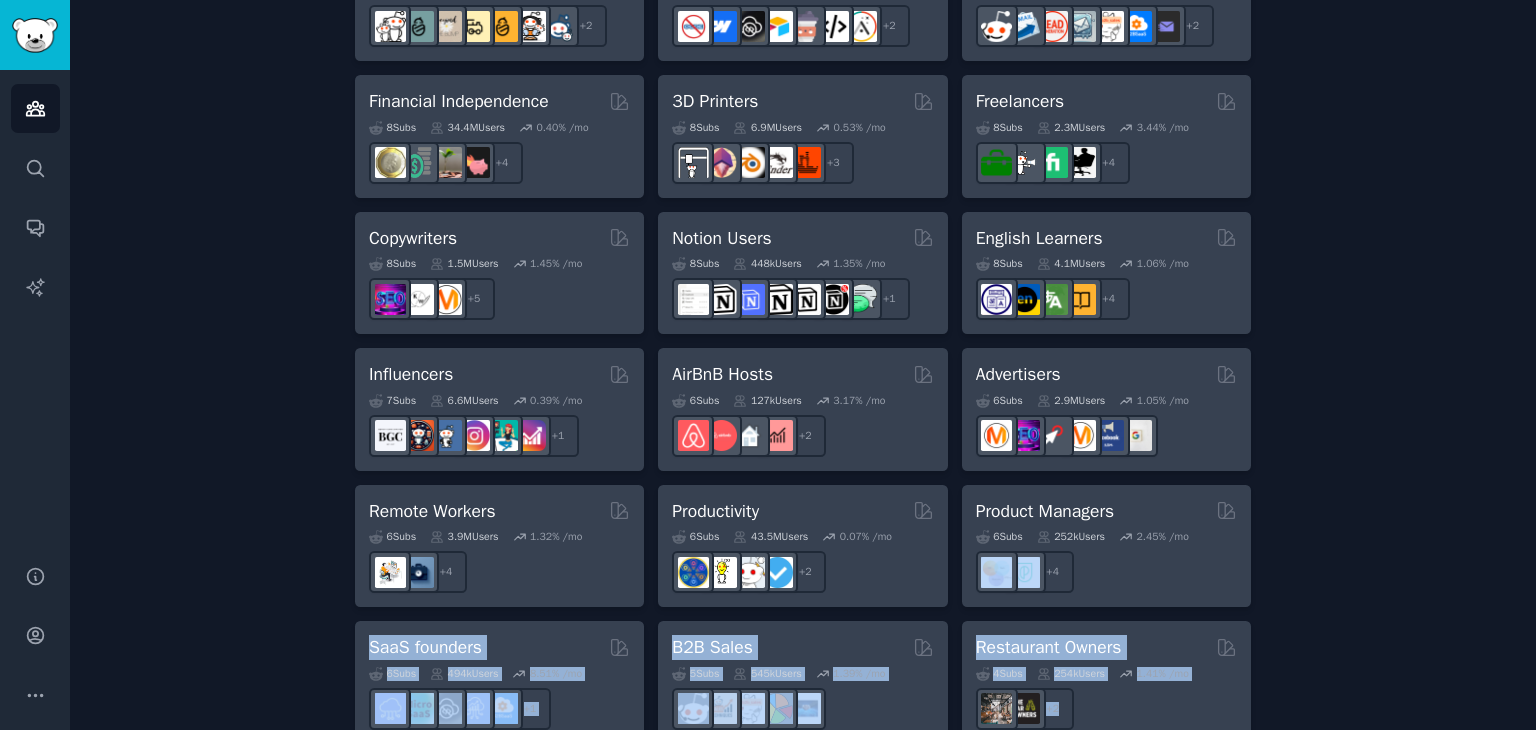 click on "Audiences Info New Saved Curated Trending Create your first audience An audience is a collection of subreddits you can search/analyze quickly Name your custom audience Audience Name Find Communities No audience in mind? Explore a curated one, or browse  trending subreddits . Pet Lovers 31  Sub s 24.1M  Users 0.83 % /mo + 24 Software Developers 26  Sub s 29.8M  Users 0.41 % /mo + 19 AI Enthusiasts 25  Sub s 20.0M  Users 2.64 % /mo + 18 DevOps 21  Sub s 1.6M  Users 1.82 % /mo + 14 Crypto 19  Sub s 19.0M  Users 0.35 % /mo + 12 Marketers 18  Sub s 6.5M  Users 1.17 % /mo + 11 Startup Founders 16  Sub s 13.6M  Users 1.45 % /mo + 9 Generative AI 16  Sub s 20.0M  Users 1.40 % /mo + 9 AI Developers 15  Sub s 3.9M  Users 2.63 % /mo + 8 Stock Investors 15  Sub s 28.4M  Users 0.54 % /mo + 8 Video Editors 15  Sub s 2.3M  Users 1.75 % /mo + 8 Designers 13  Sub s 9.7M  Users 0.23 % /mo + 6 Data Scientists 13  Sub s 7.6M  Users 0.56 % /mo + 6 Fitness Enthusiasts 12  Sub s 31.1M  Users 0.17 % /mo + 5 Gardeners 11  Sub s 13.5M" at bounding box center [803, 365] 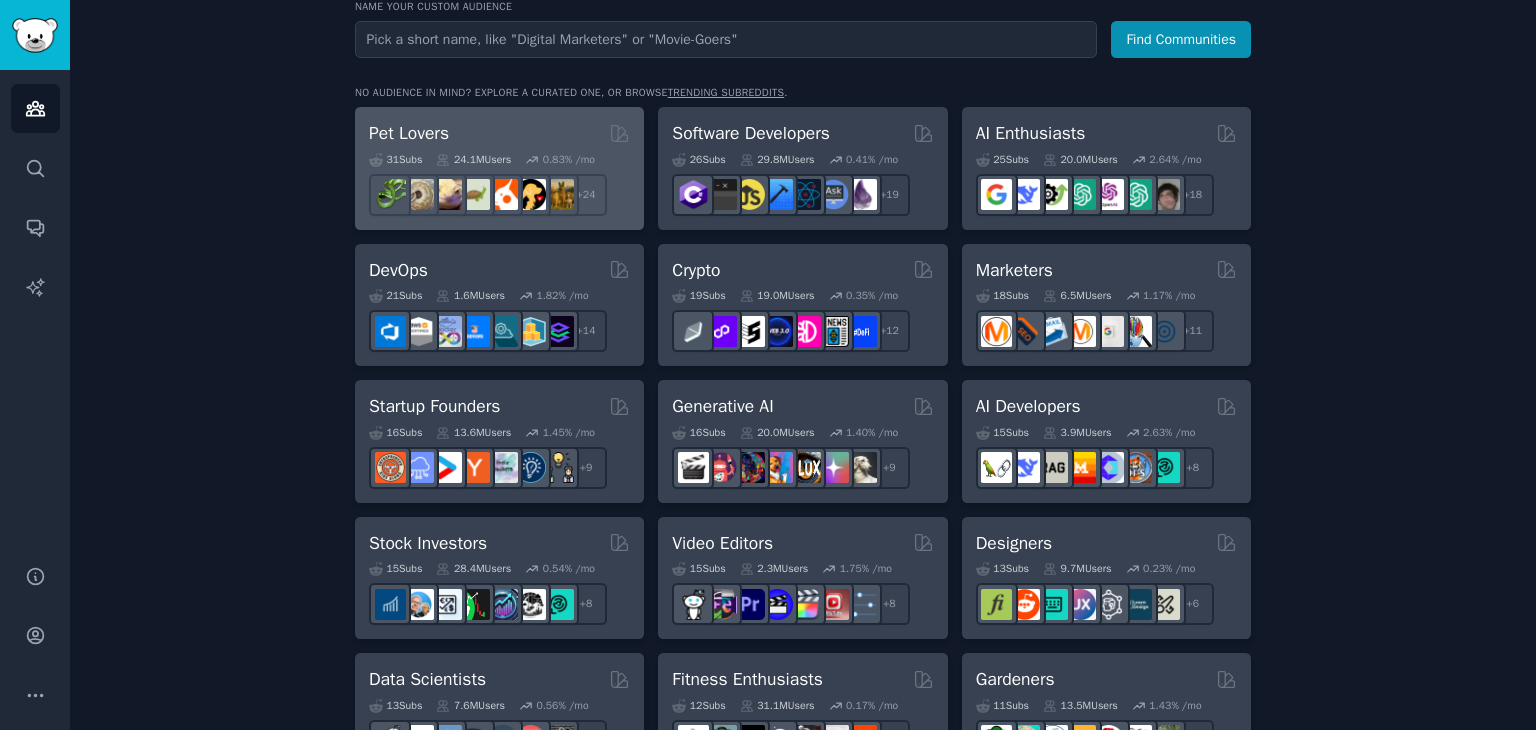 scroll, scrollTop: 0, scrollLeft: 0, axis: both 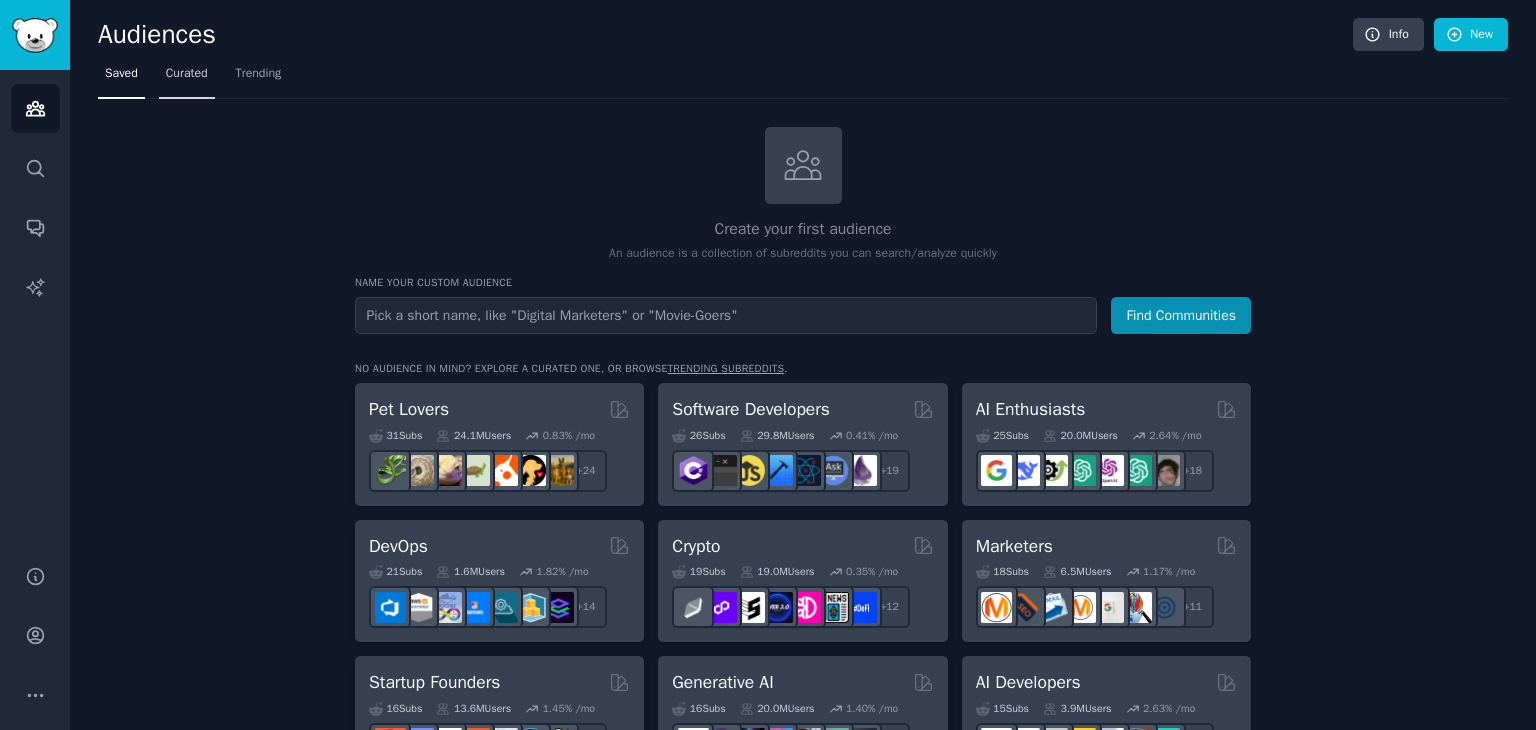 click on "Curated" at bounding box center [187, 74] 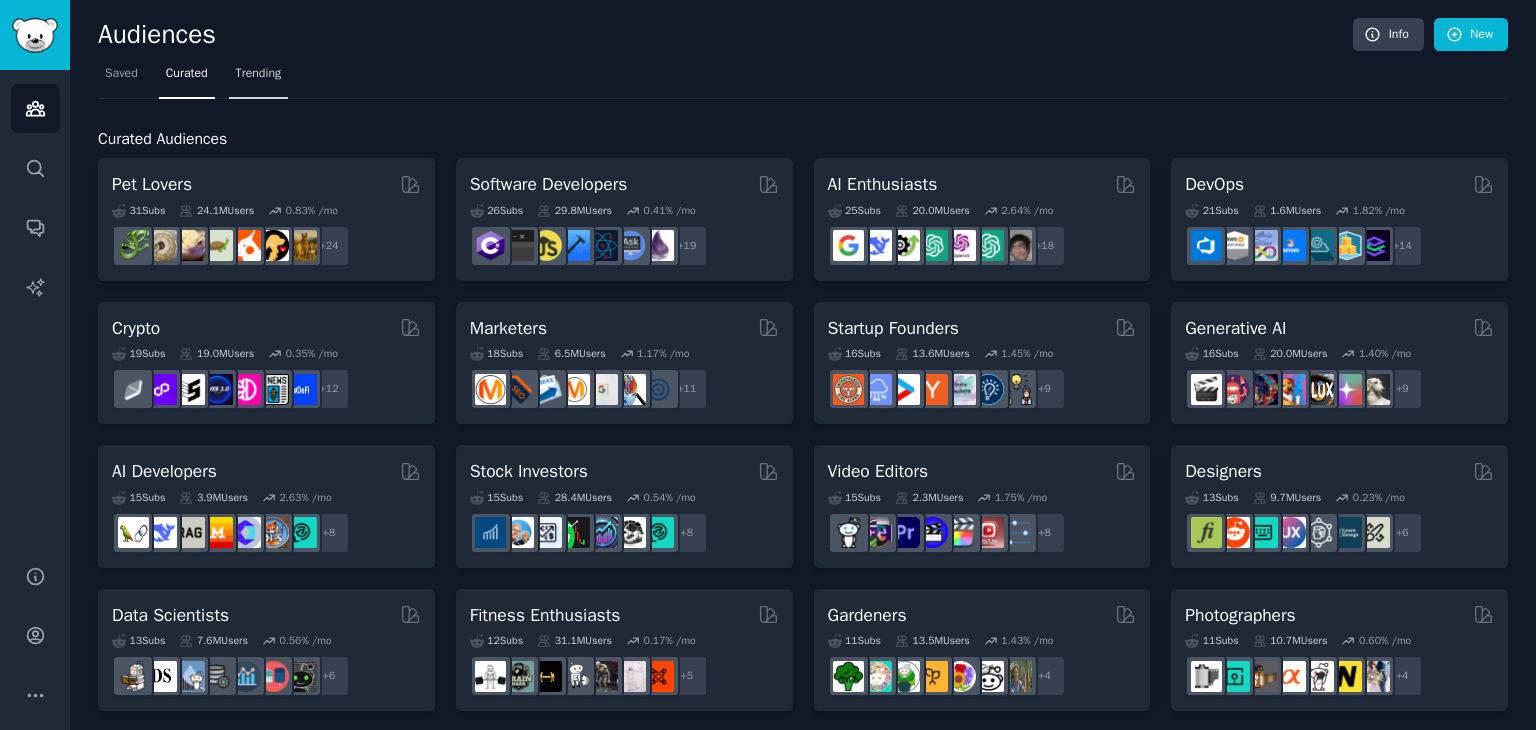 click on "Trending" at bounding box center [259, 74] 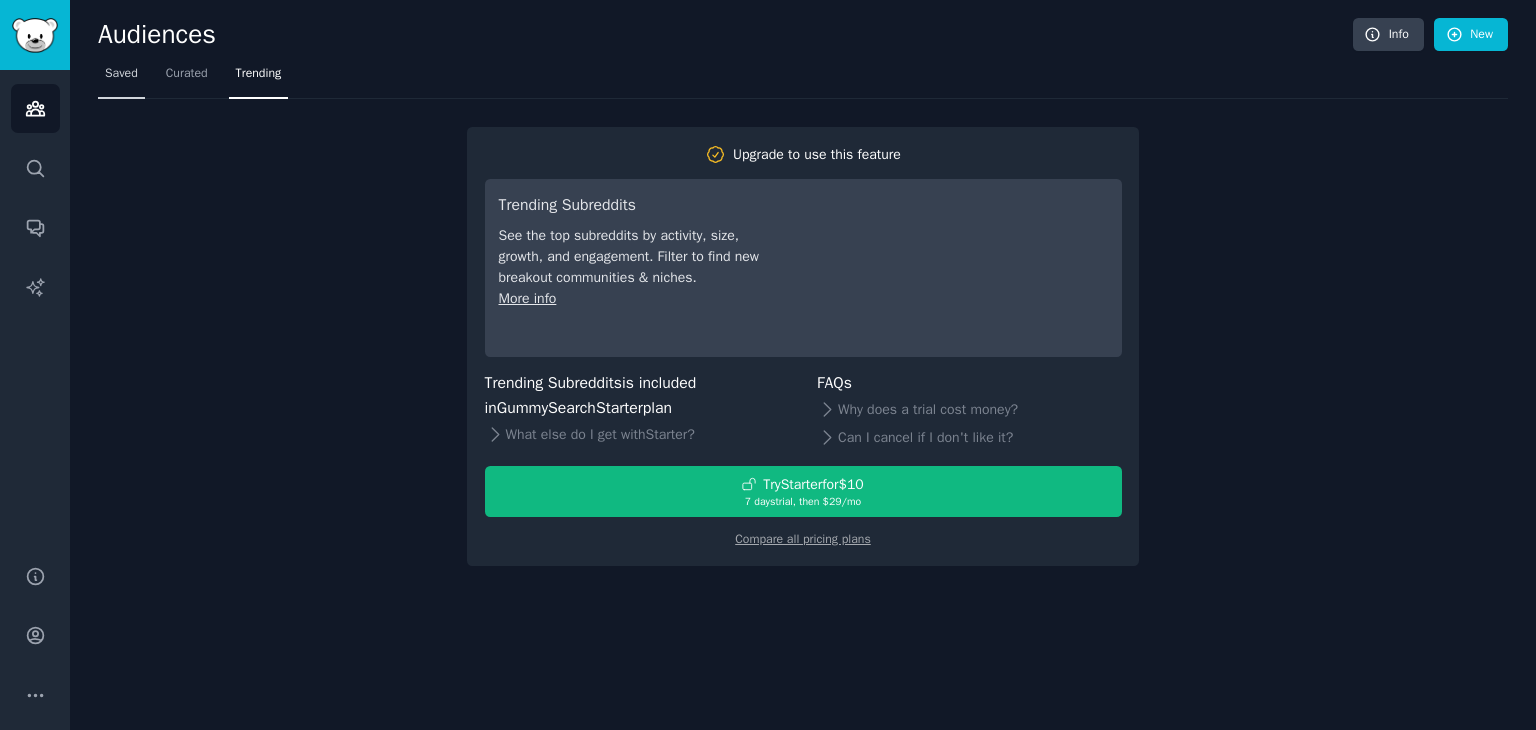 click on "Saved" at bounding box center (121, 74) 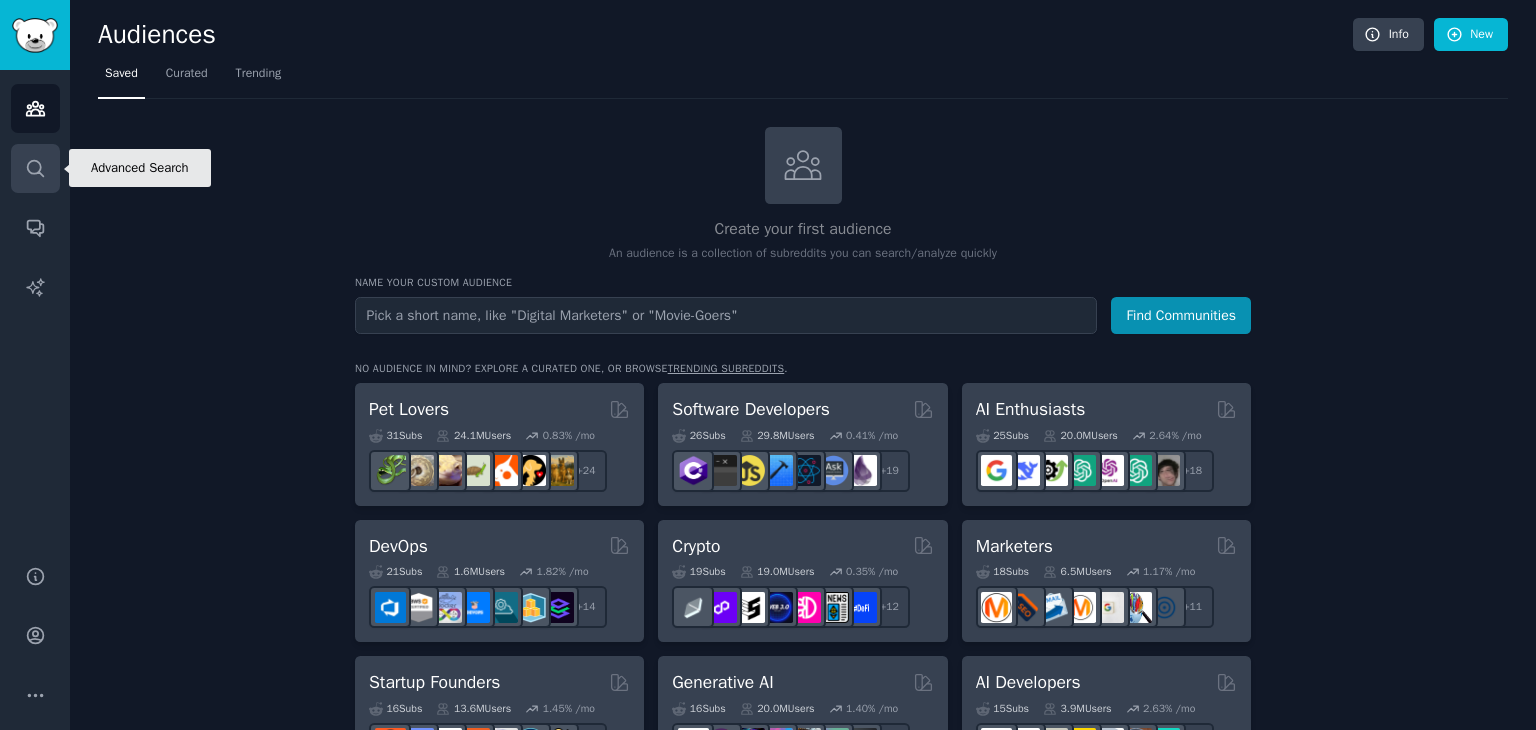 click 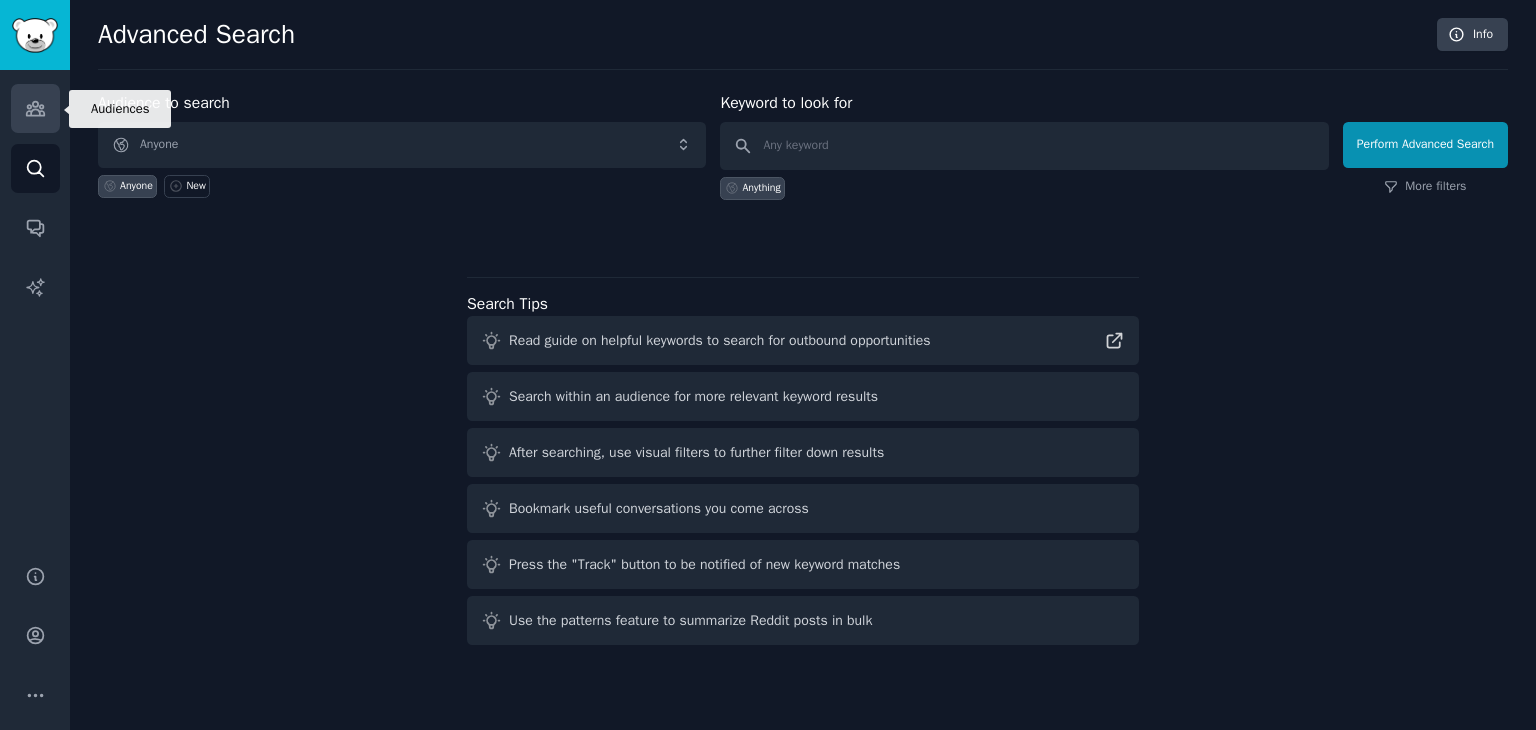 click 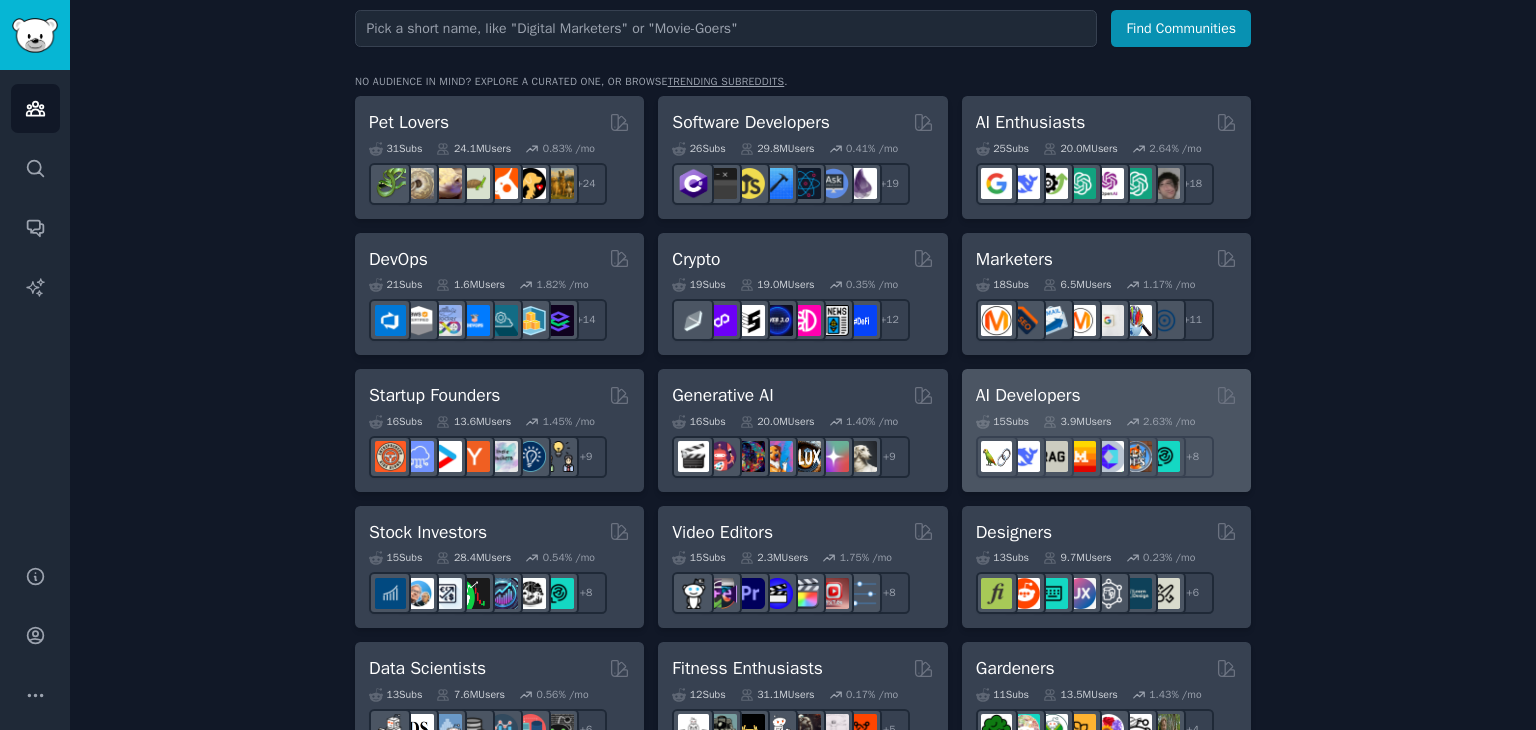 scroll, scrollTop: 300, scrollLeft: 0, axis: vertical 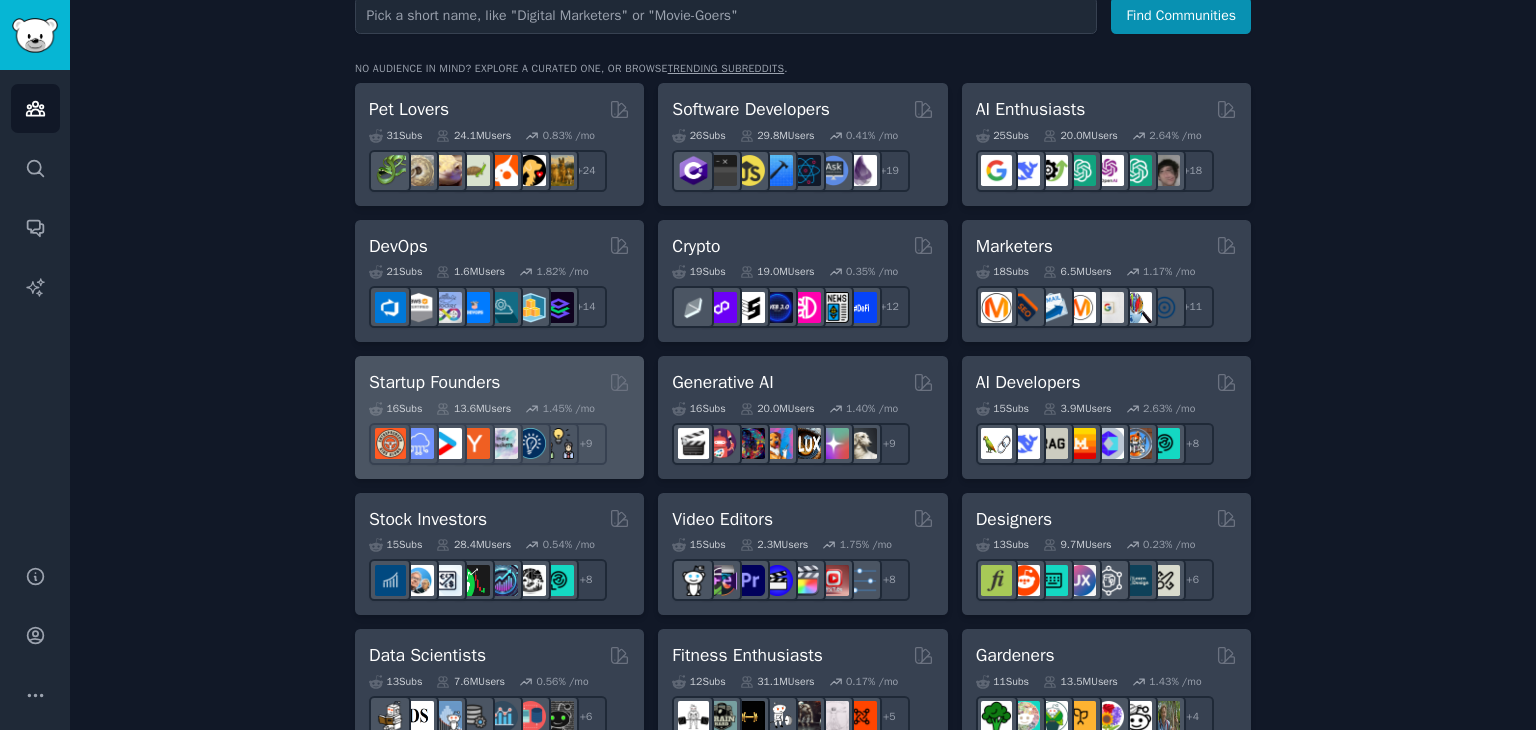 click on "Startup Founders" at bounding box center [434, 382] 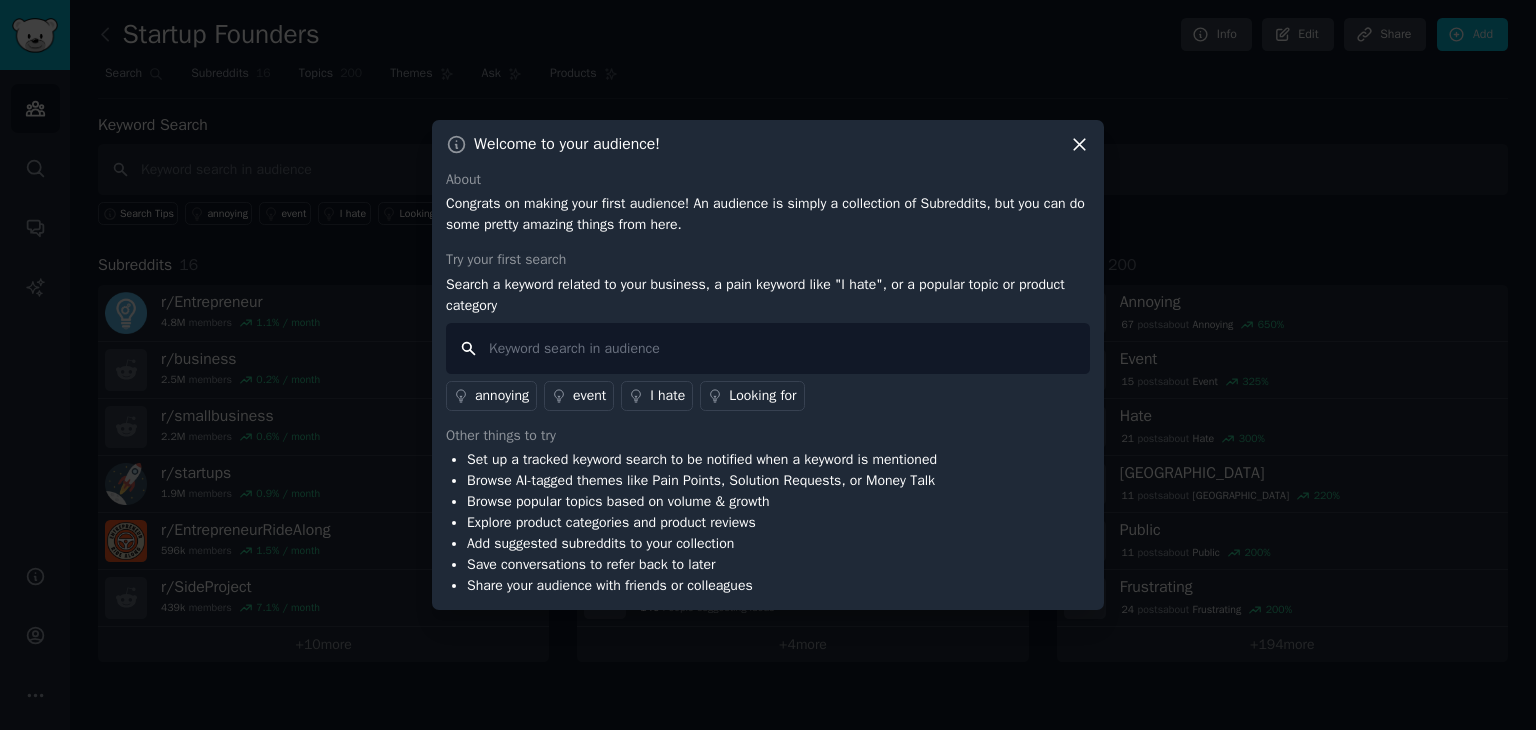 click at bounding box center [768, 348] 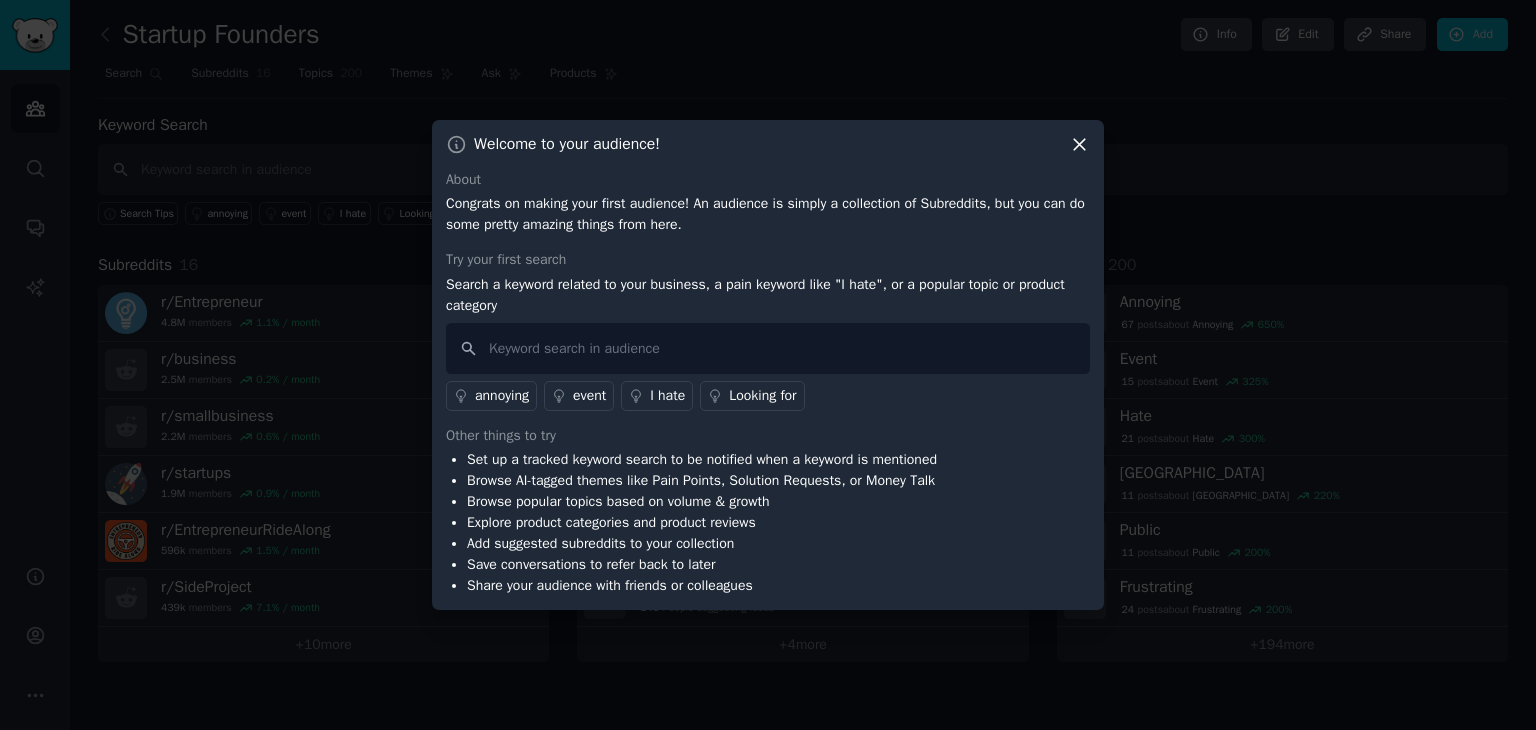 click 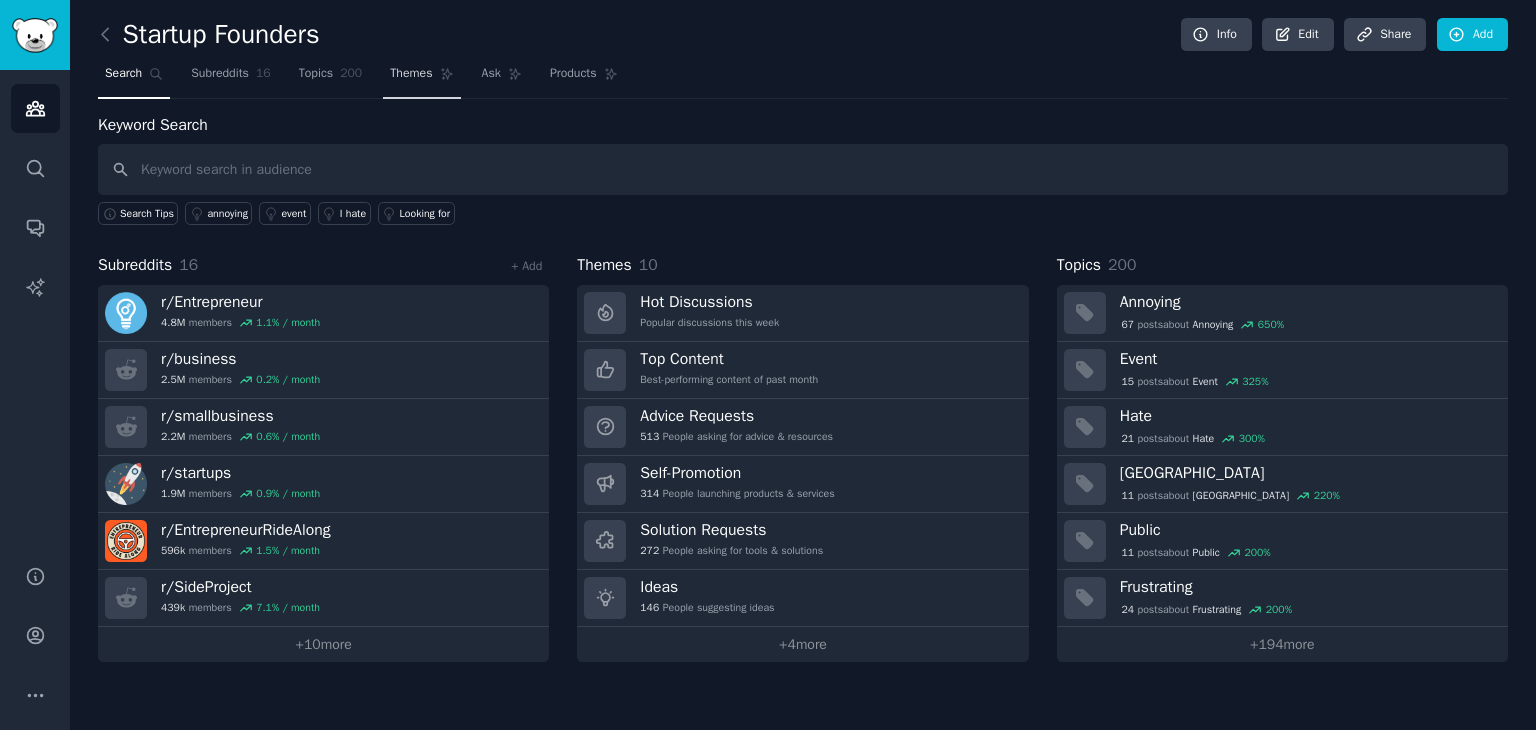 click on "Themes" at bounding box center [421, 78] 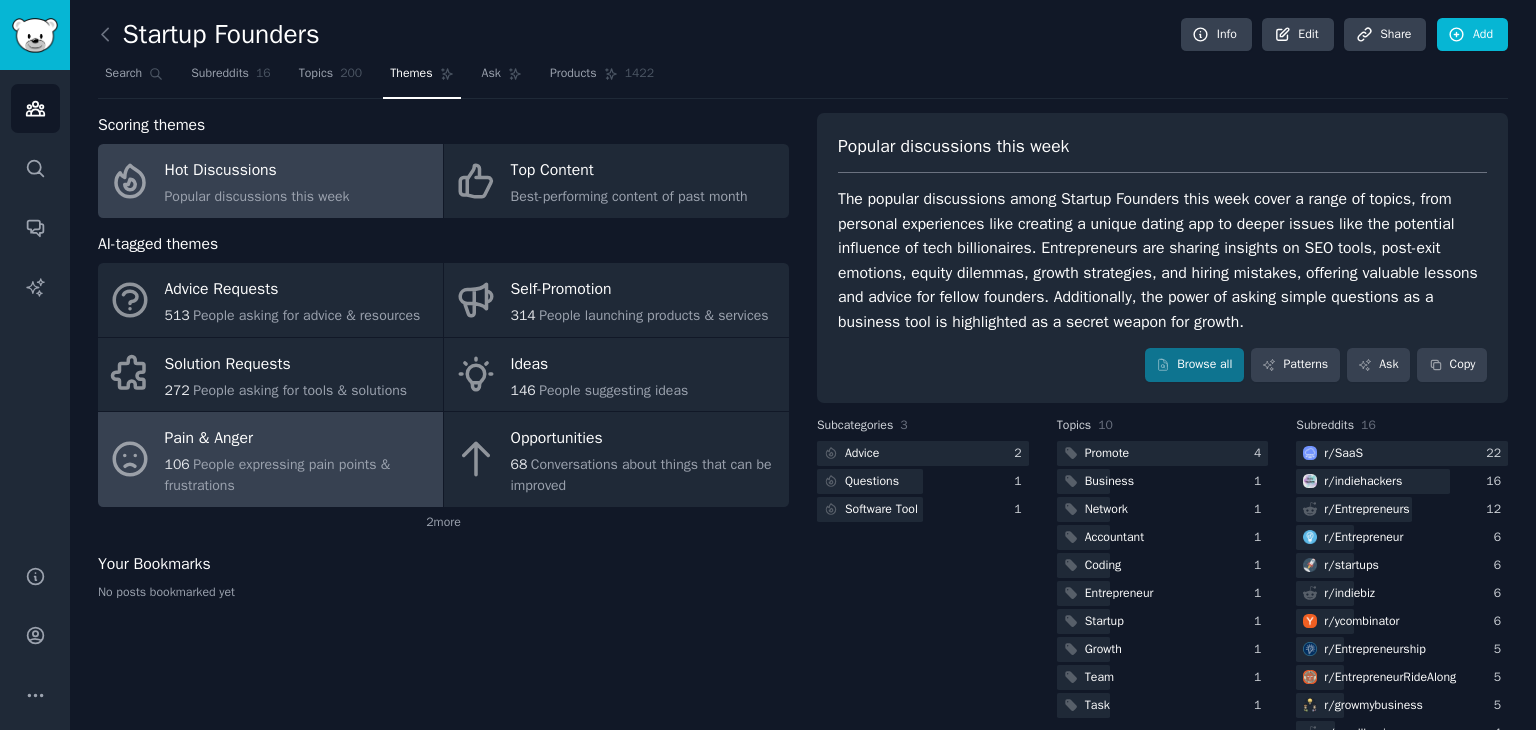 click on "People expressing pain points & frustrations" at bounding box center (278, 475) 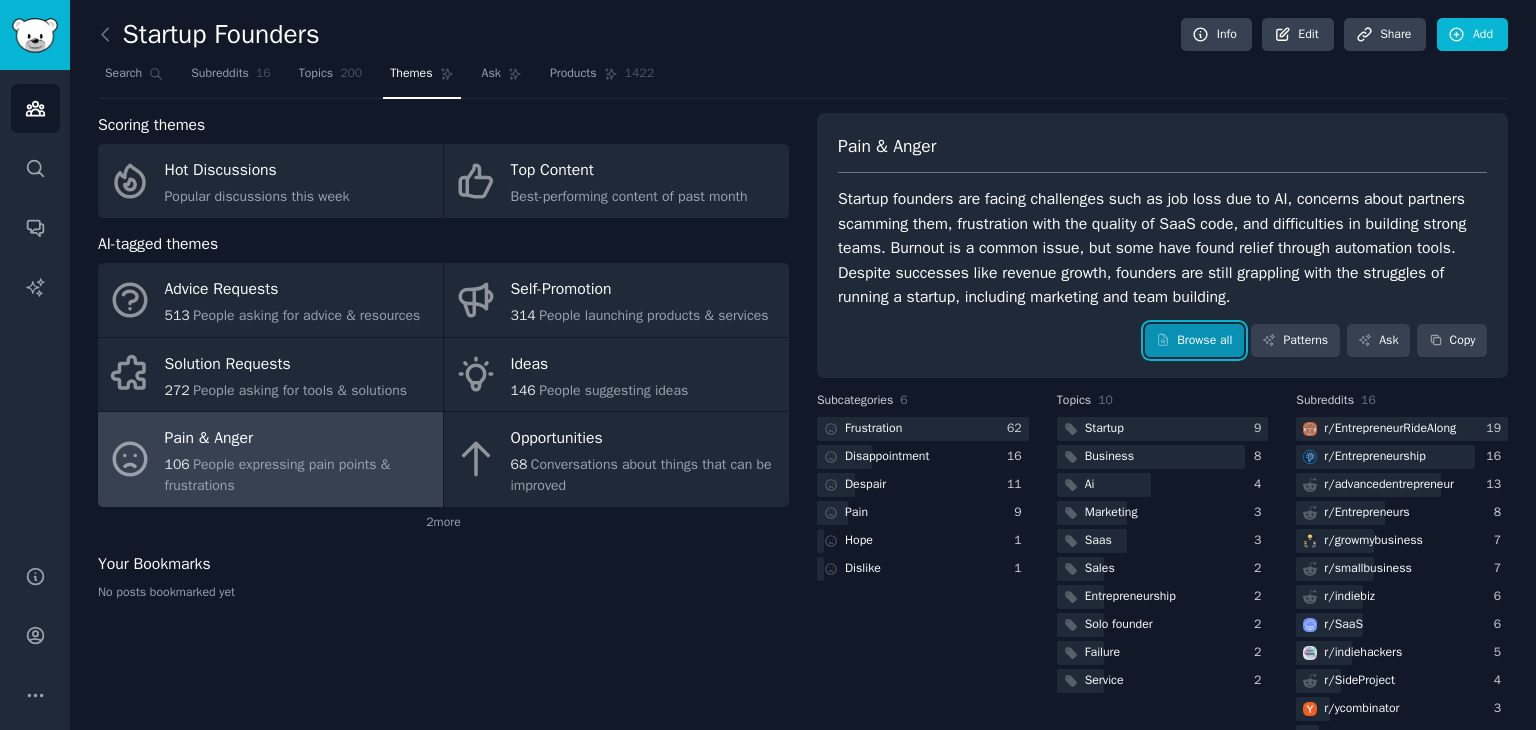 click on "Browse all" at bounding box center [1194, 341] 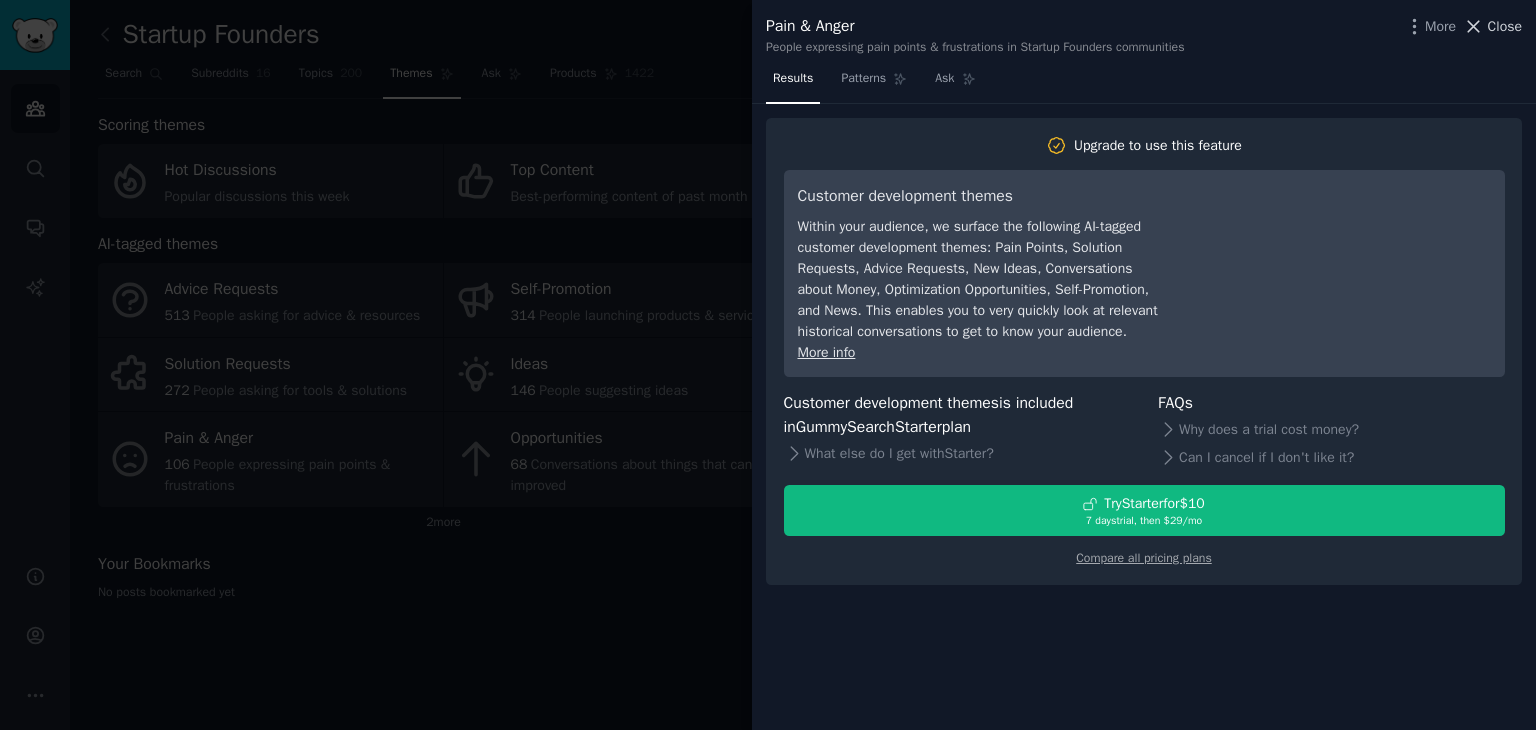 click on "Close" at bounding box center [1505, 26] 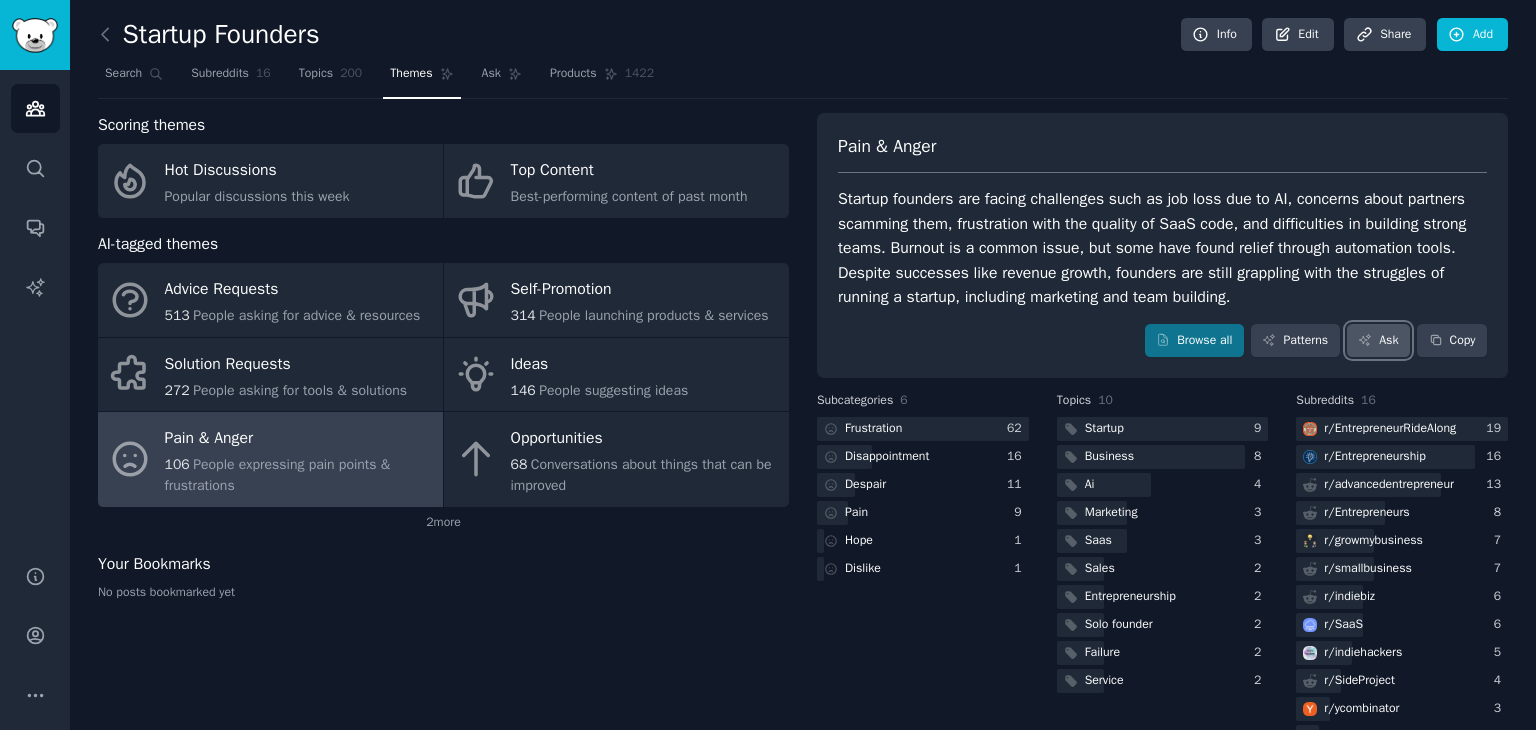 click on "Ask" at bounding box center [1378, 341] 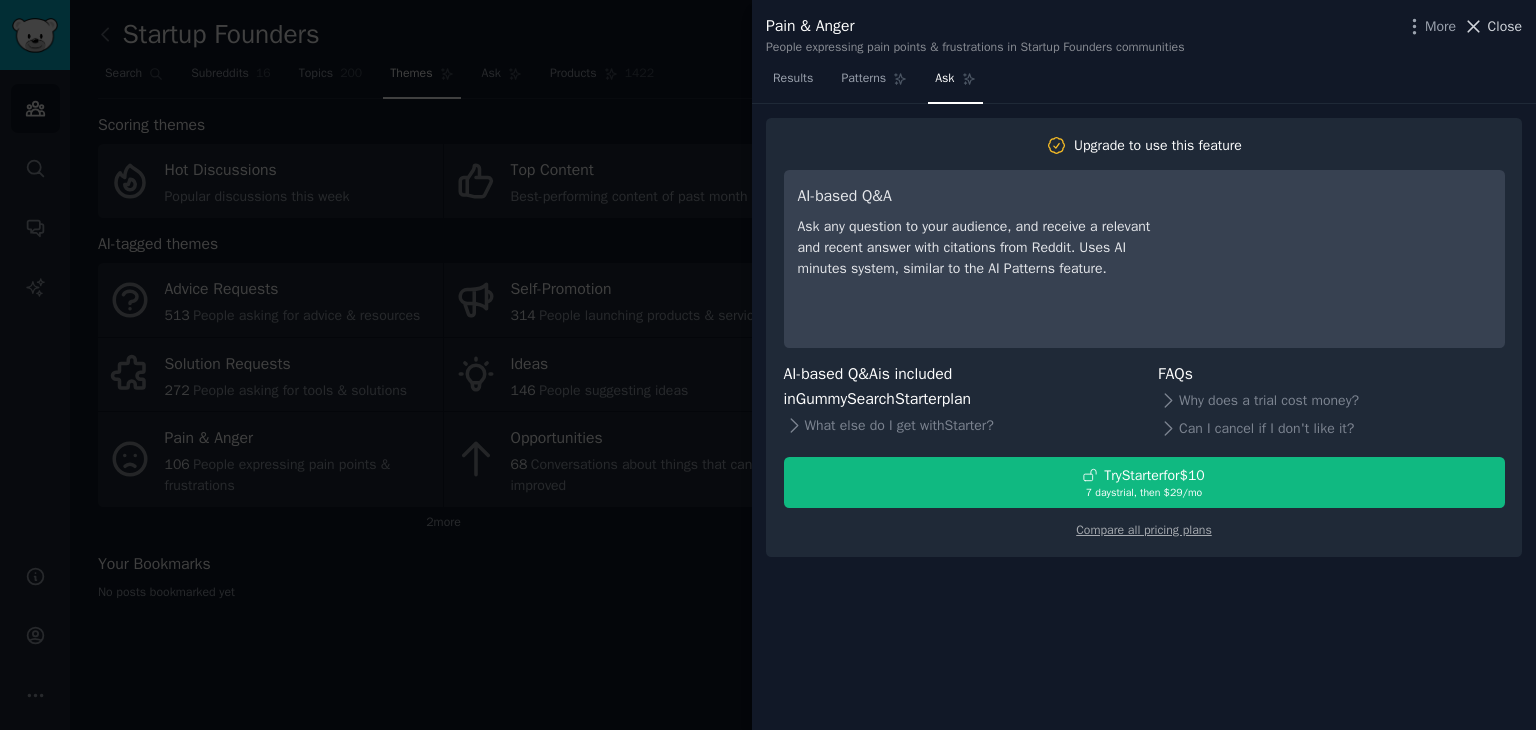 click on "Close" at bounding box center [1505, 26] 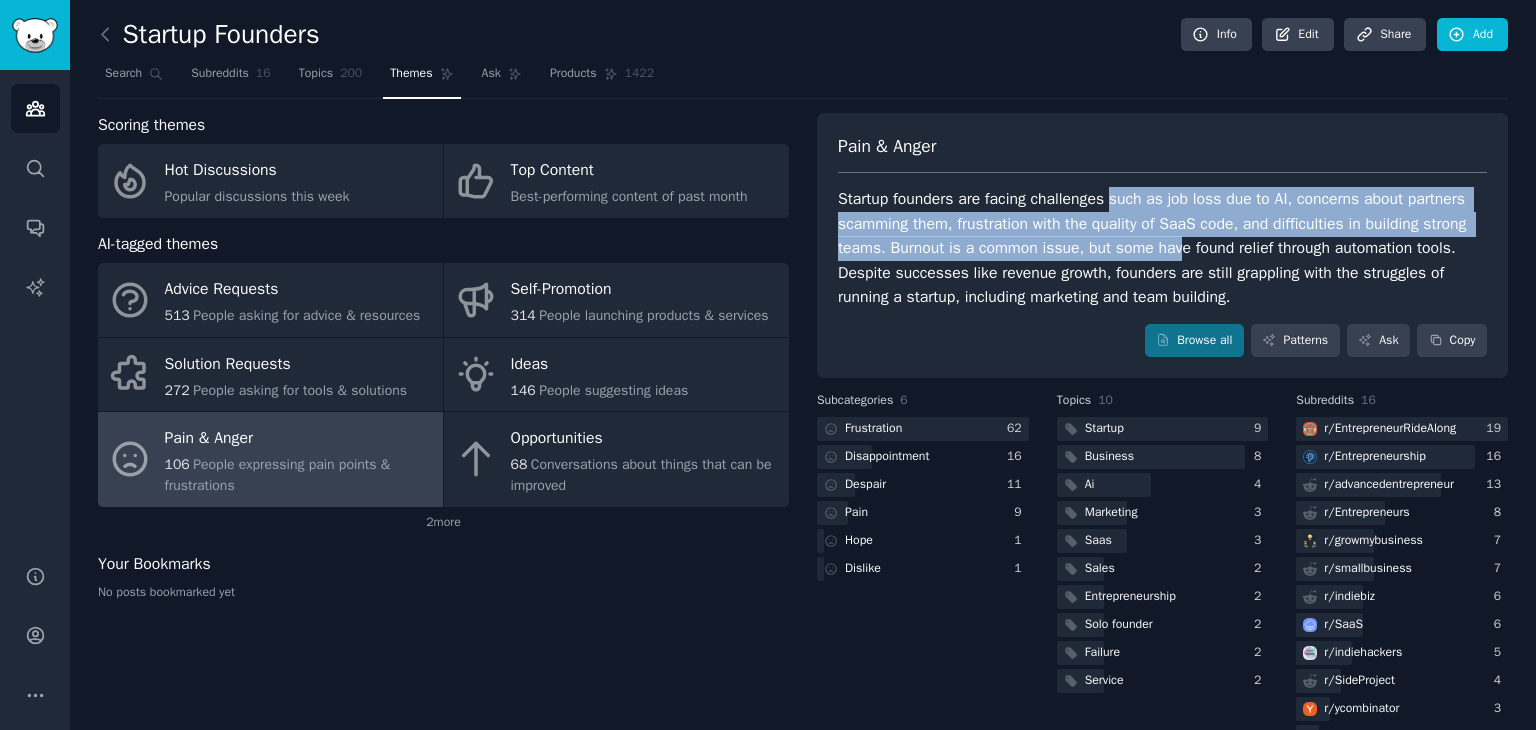 drag, startPoint x: 1108, startPoint y: 197, endPoint x: 1176, endPoint y: 253, distance: 88.09086 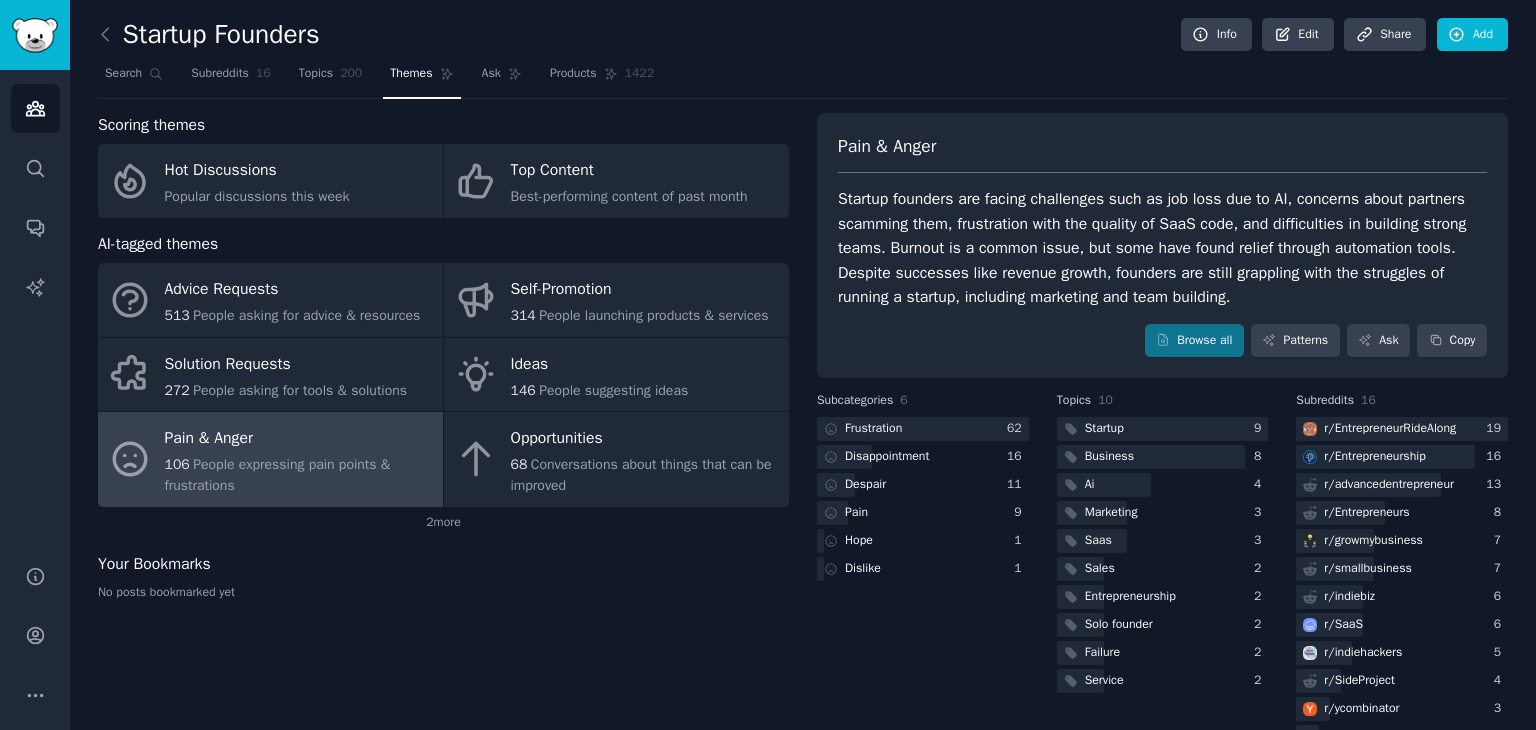 click on "Startup founders are facing challenges such as job loss due to AI, concerns about partners scamming them, frustration with the quality of SaaS code, and difficulties in building strong teams. Burnout is a common issue, but some have found relief through automation tools. Despite successes like revenue growth, founders are still grappling with the struggles of running a startup, including marketing and team building." at bounding box center (1162, 248) 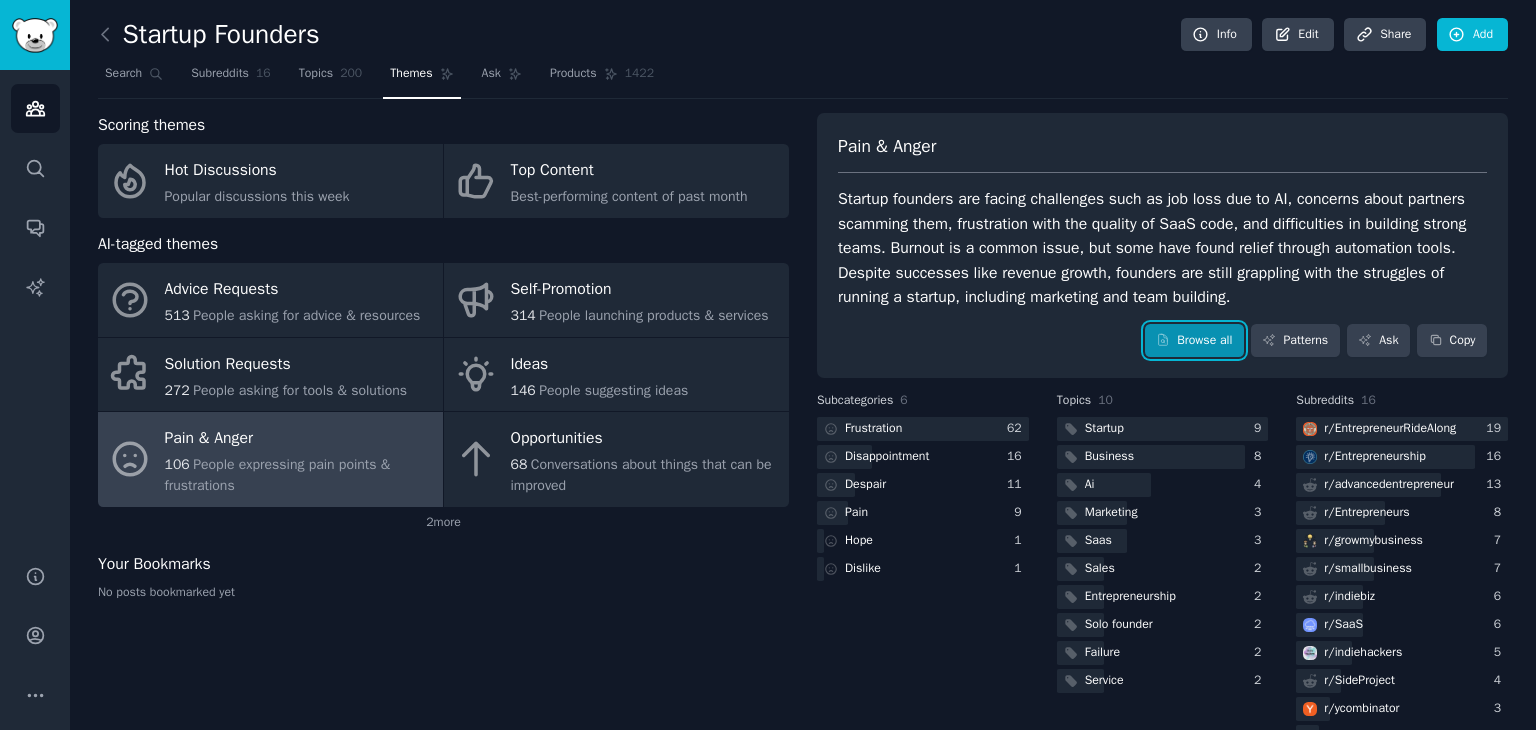click on "Browse all" at bounding box center [1194, 341] 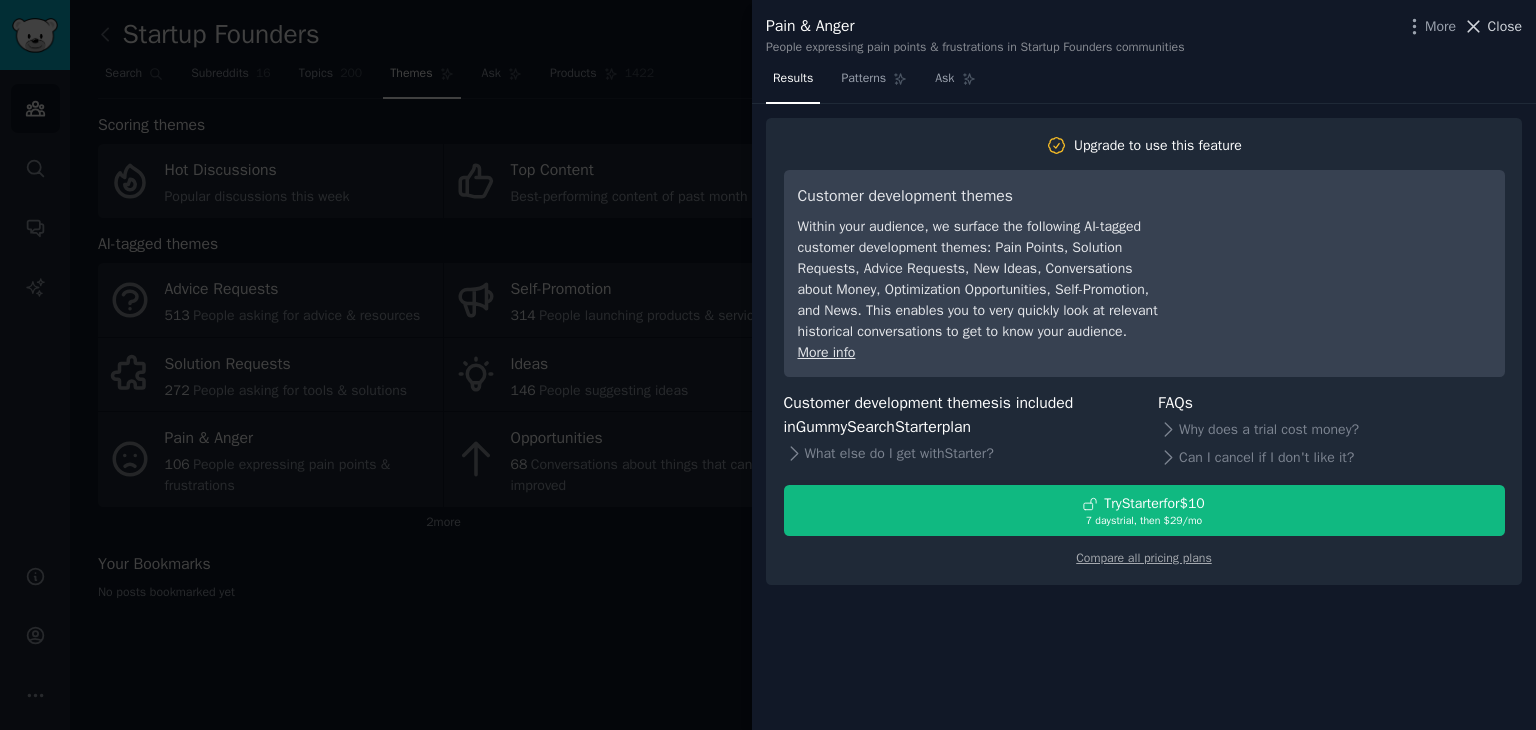 click on "Close" at bounding box center [1505, 26] 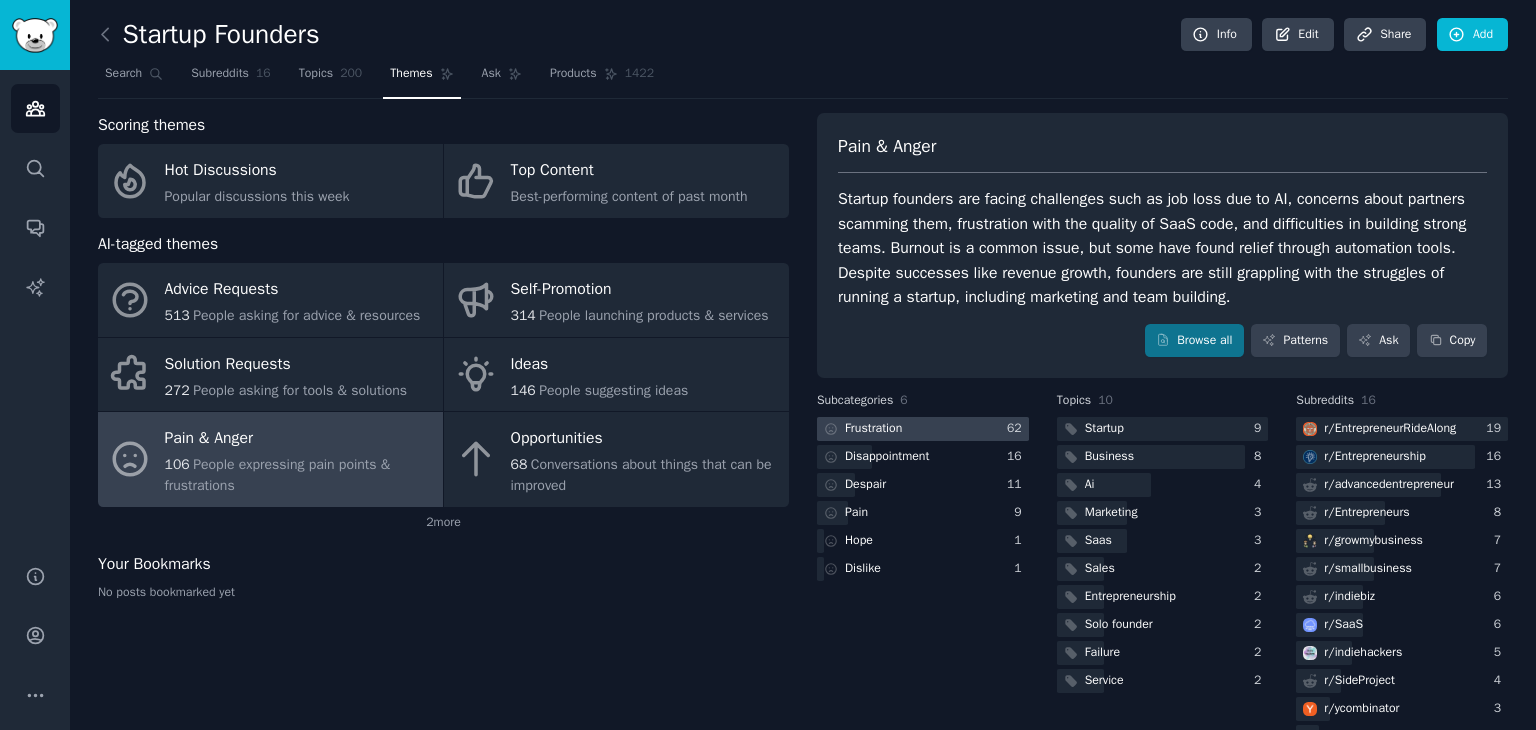 click at bounding box center (923, 429) 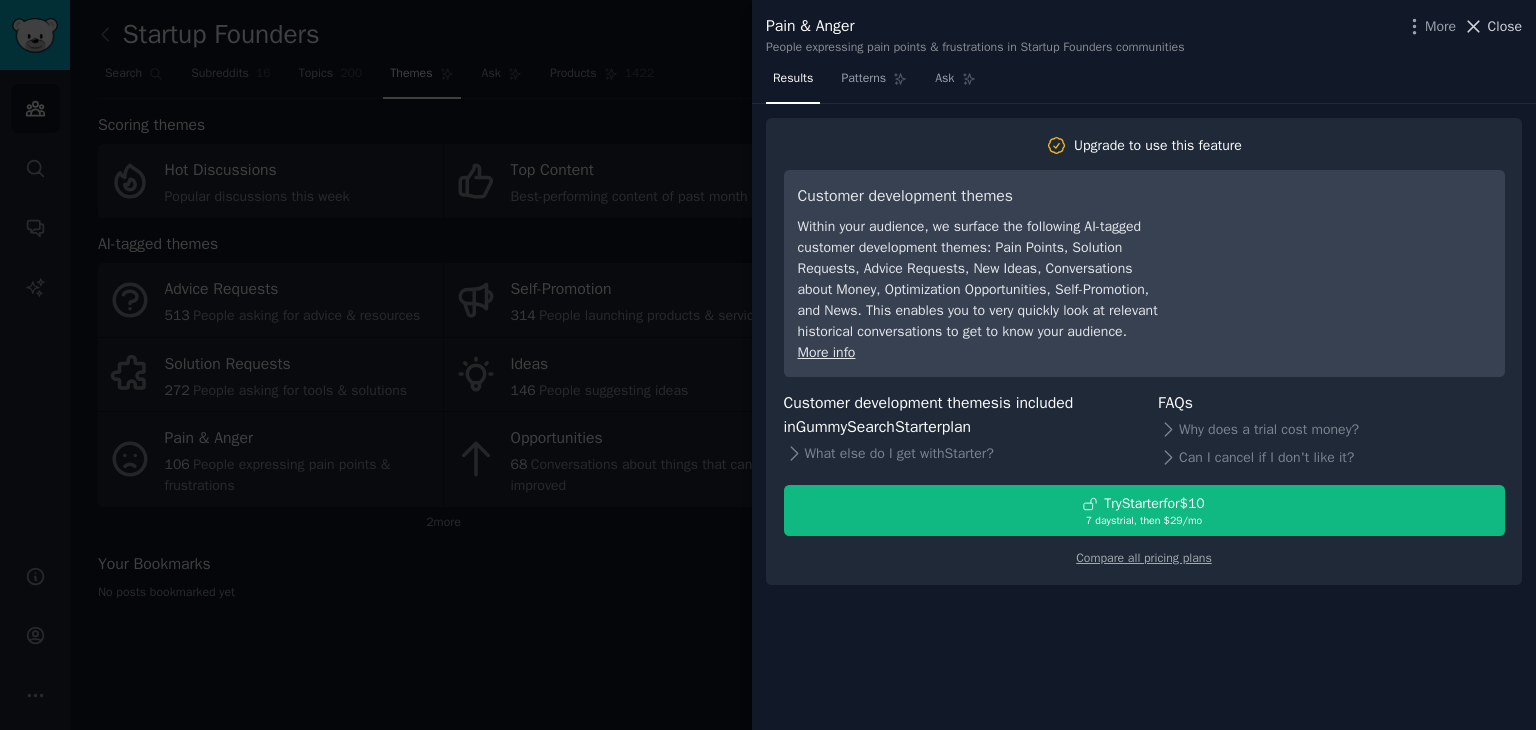 click 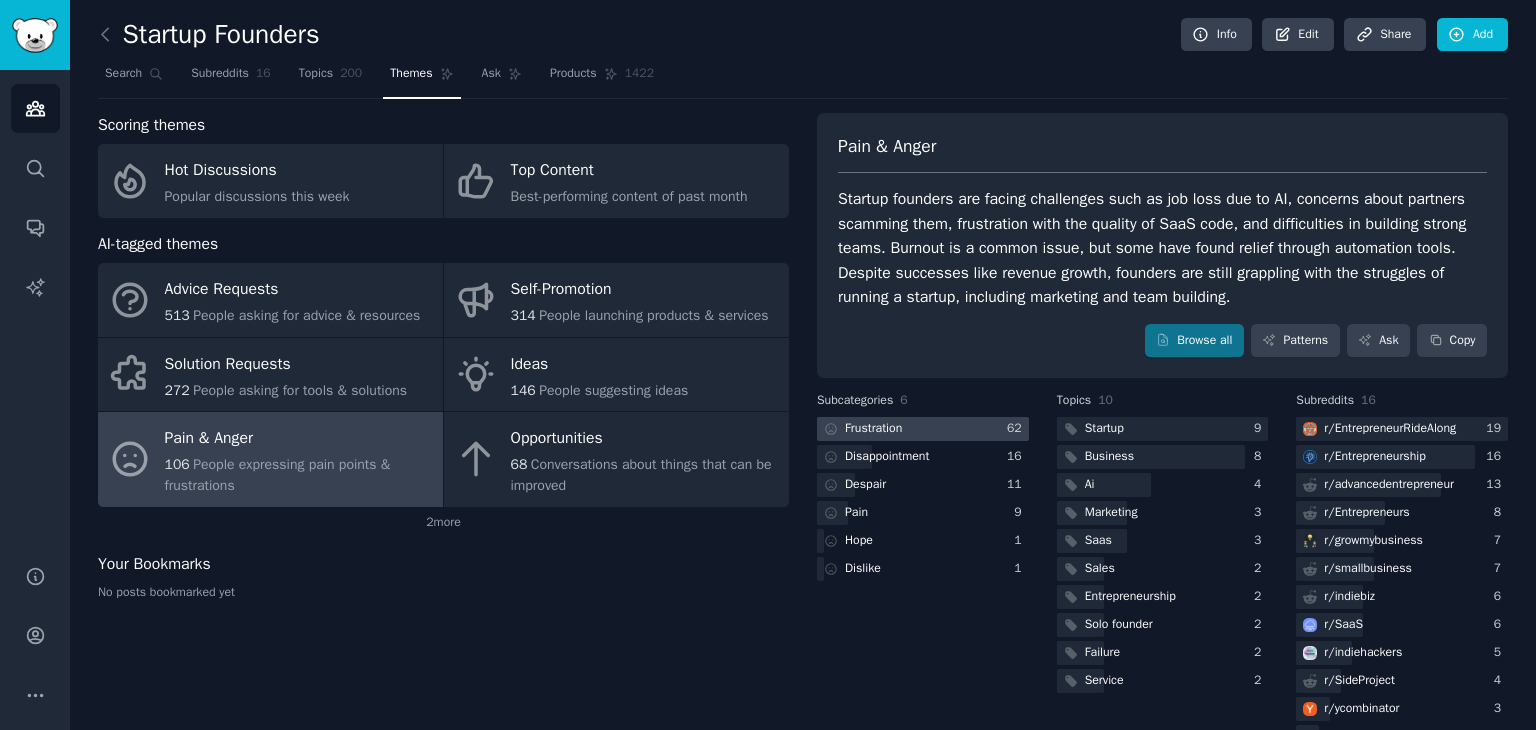 click at bounding box center (923, 429) 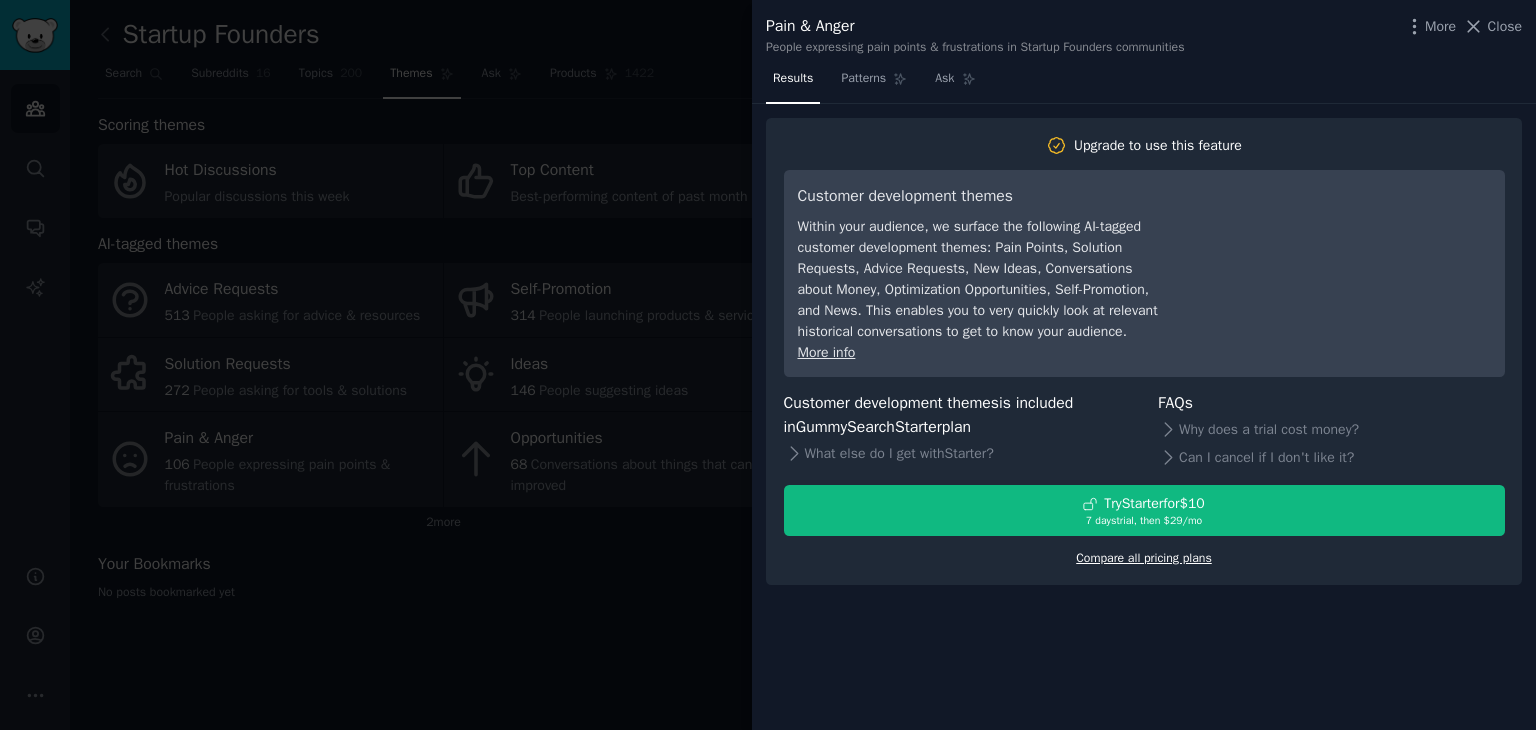 click on "Compare all pricing plans" at bounding box center (1144, 558) 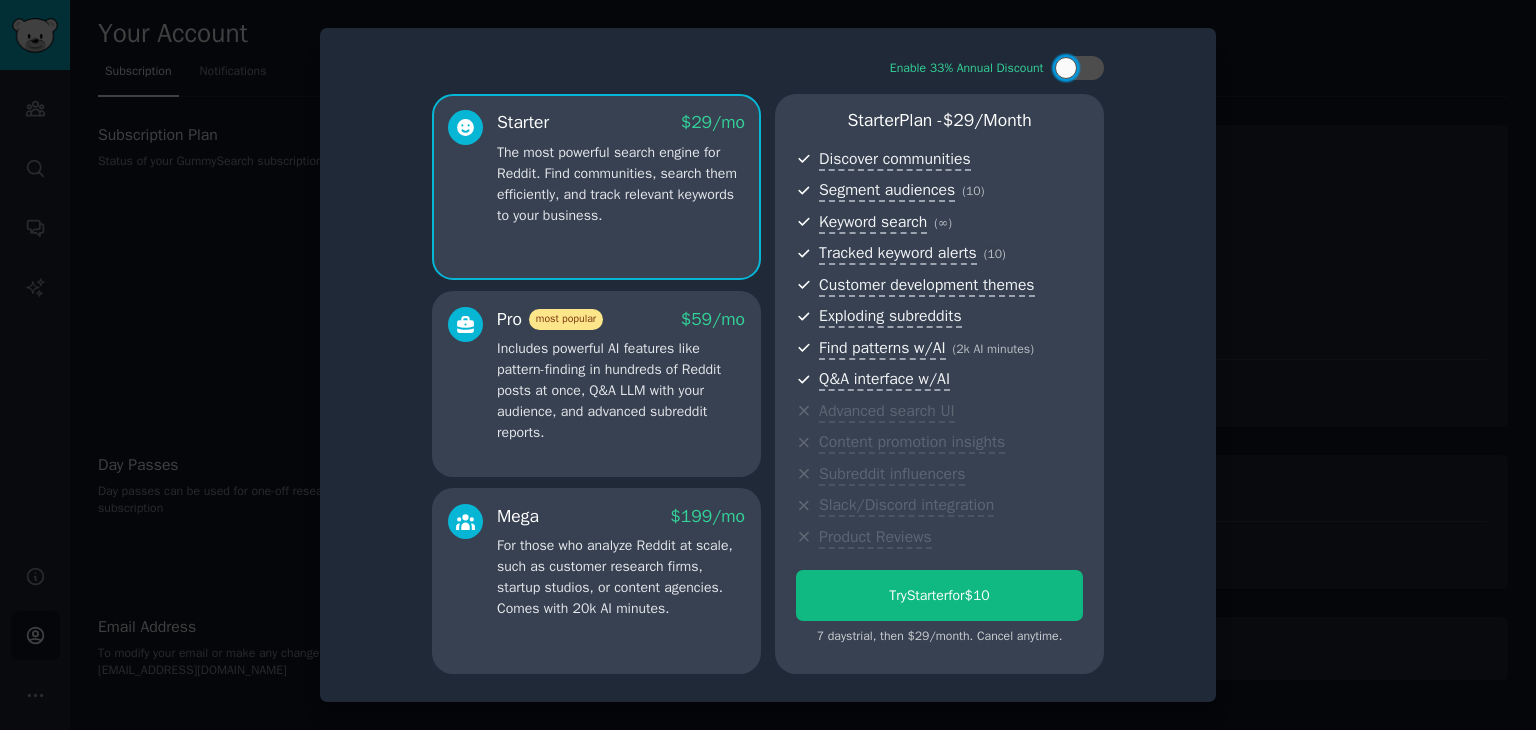 click on "Includes powerful AI features like pattern-finding in hundreds of Reddit posts at once, Q&A LLM with your audience, and advanced subreddit reports." at bounding box center (621, 390) 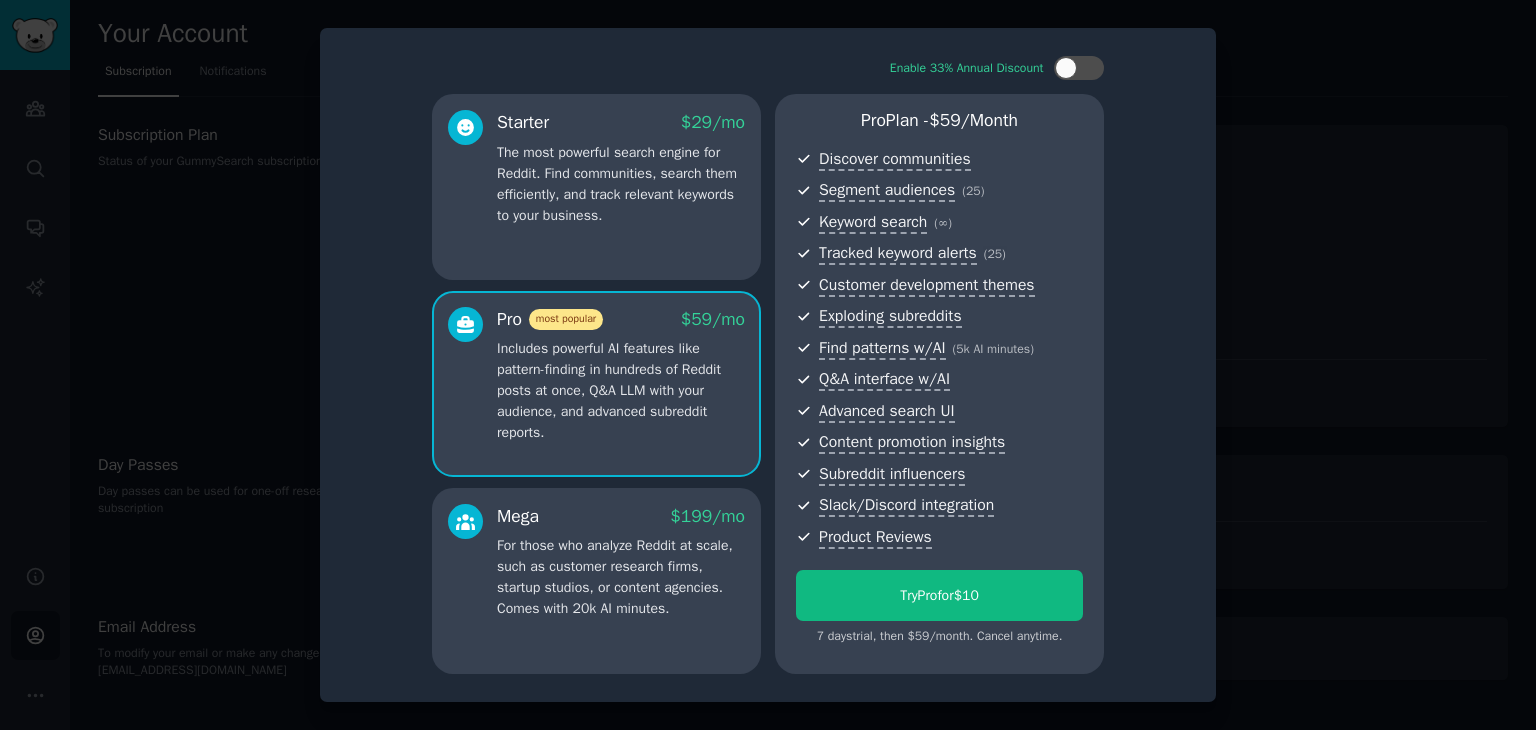 click on "Starter $ 29 /mo The most powerful search engine for Reddit. Find communities, search them efficiently, and track relevant keywords to your business." at bounding box center [596, 187] 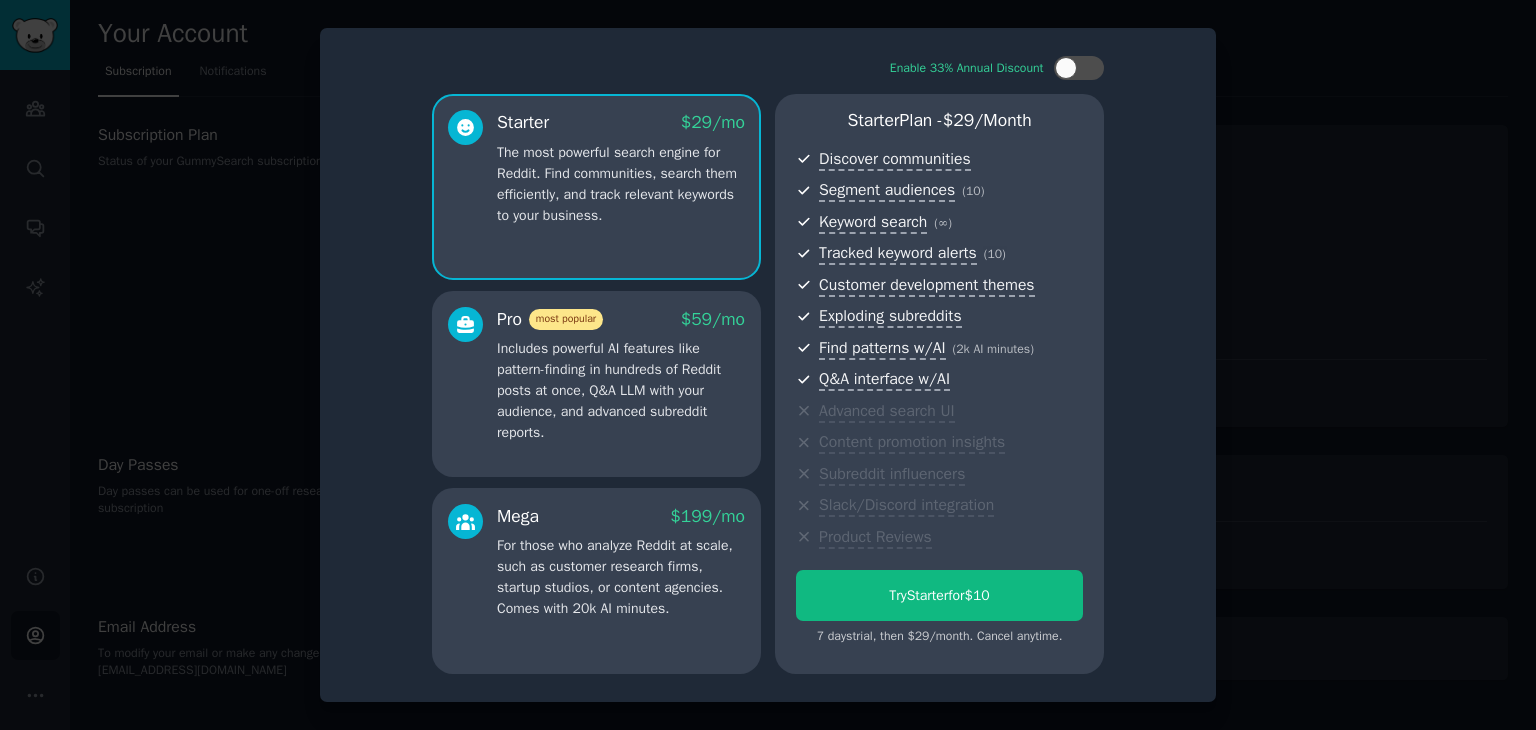 click on "Includes powerful AI features like pattern-finding in hundreds of Reddit posts at once, Q&A LLM with your audience, and advanced subreddit reports." at bounding box center (621, 390) 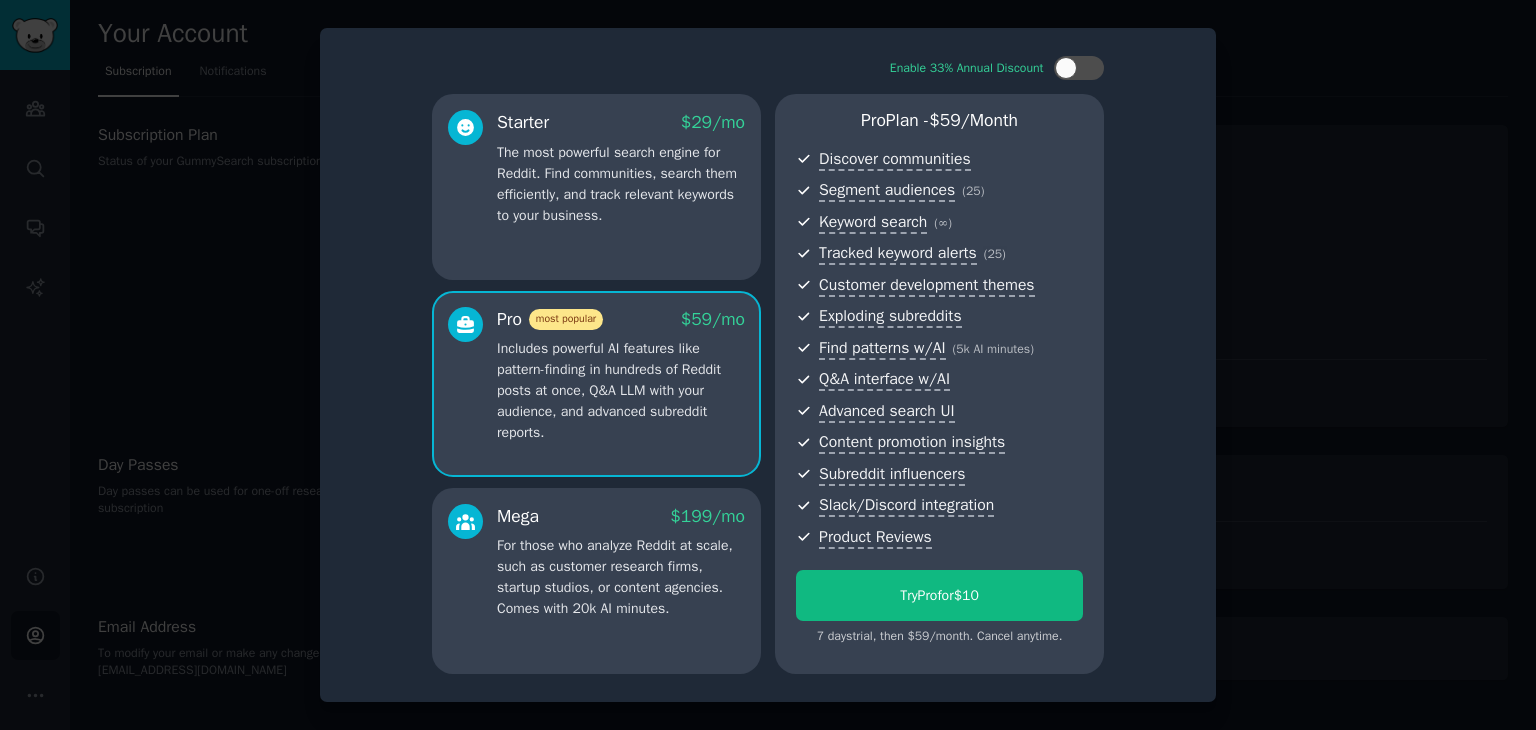 click on "For those who analyze Reddit at scale, such as customer research firms, startup studios, or content agencies. Comes with 20k AI minutes." at bounding box center [621, 577] 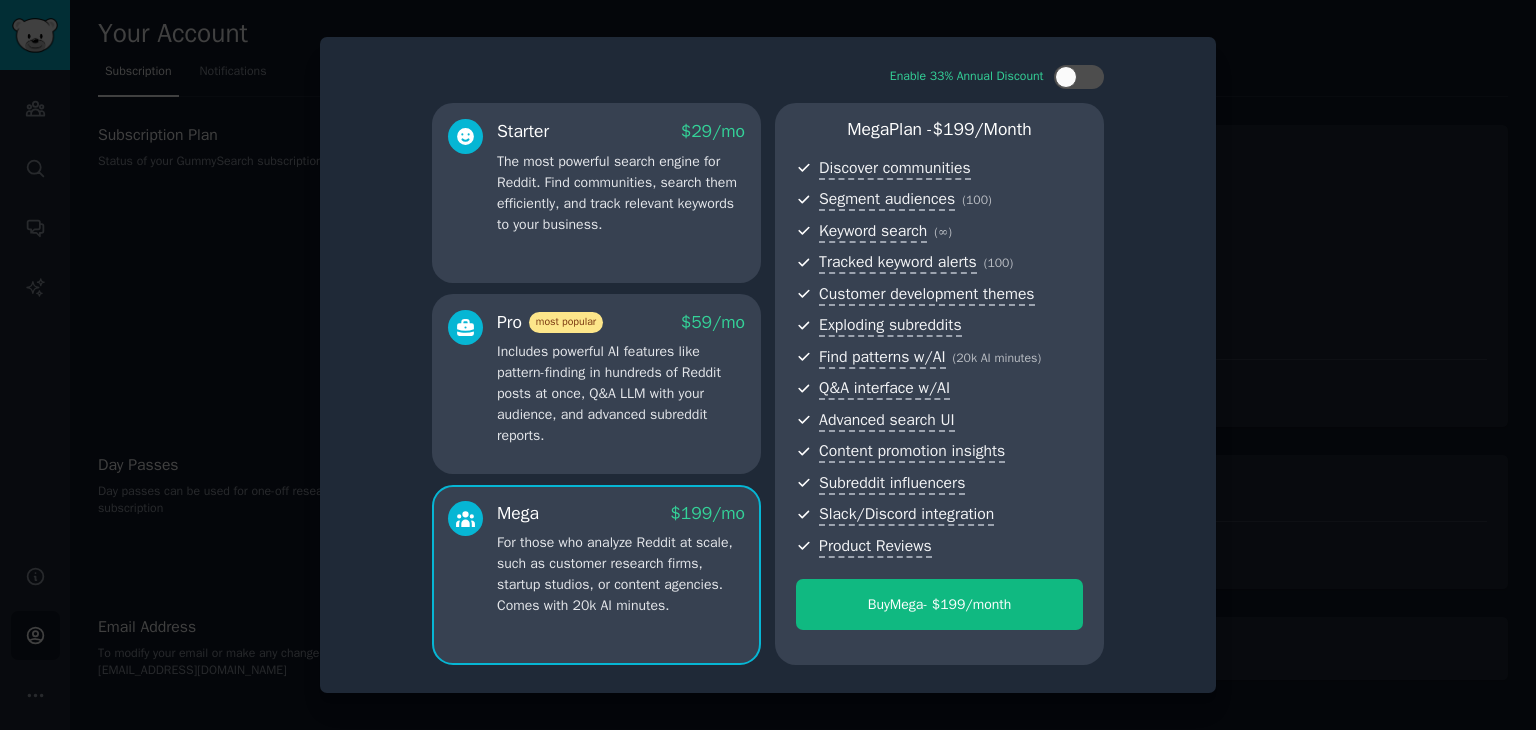 click on "Includes powerful AI features like pattern-finding in hundreds of Reddit posts at once, Q&A LLM with your audience, and advanced subreddit reports." at bounding box center [621, 393] 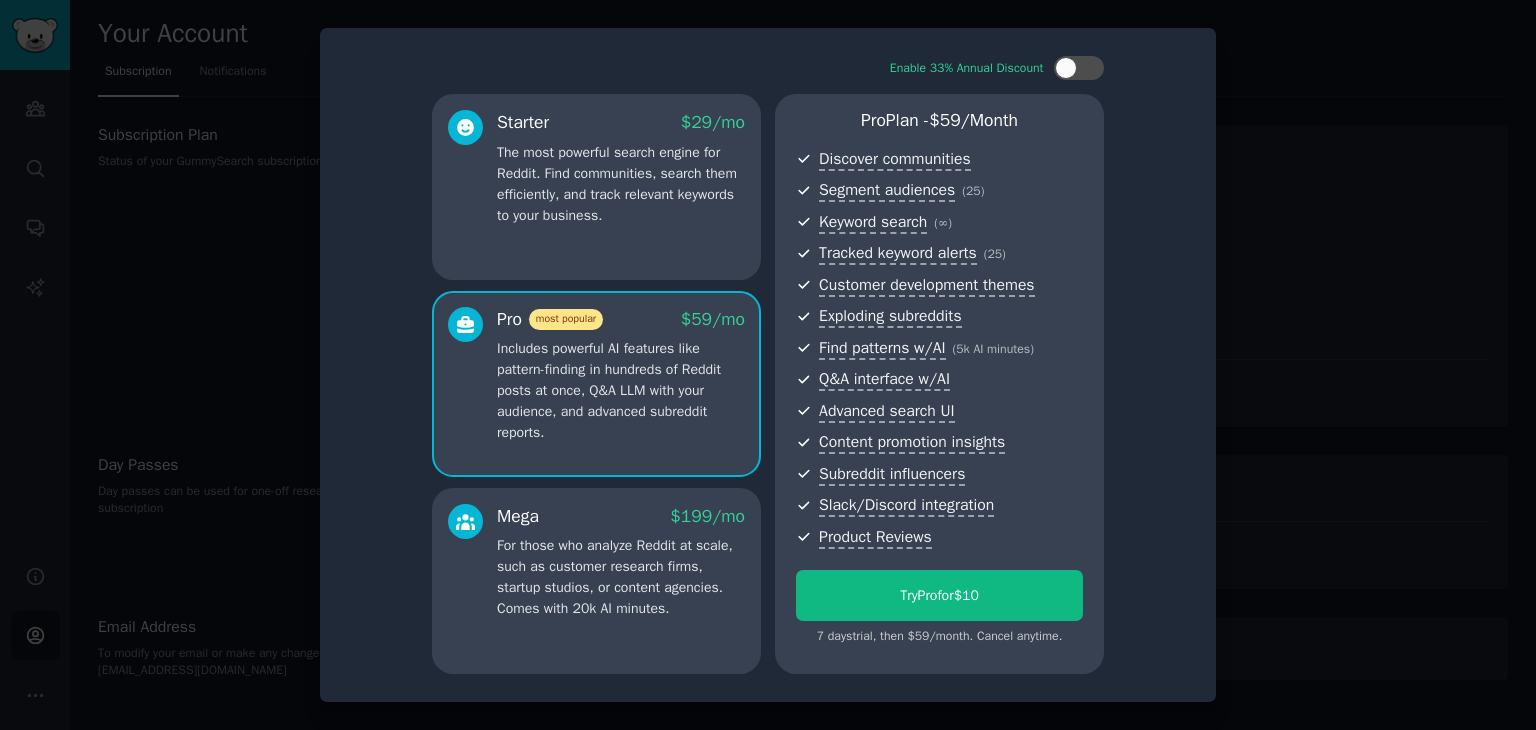click on "The most powerful search engine for Reddit. Find communities, search them efficiently, and track relevant keywords to your business." at bounding box center [621, 184] 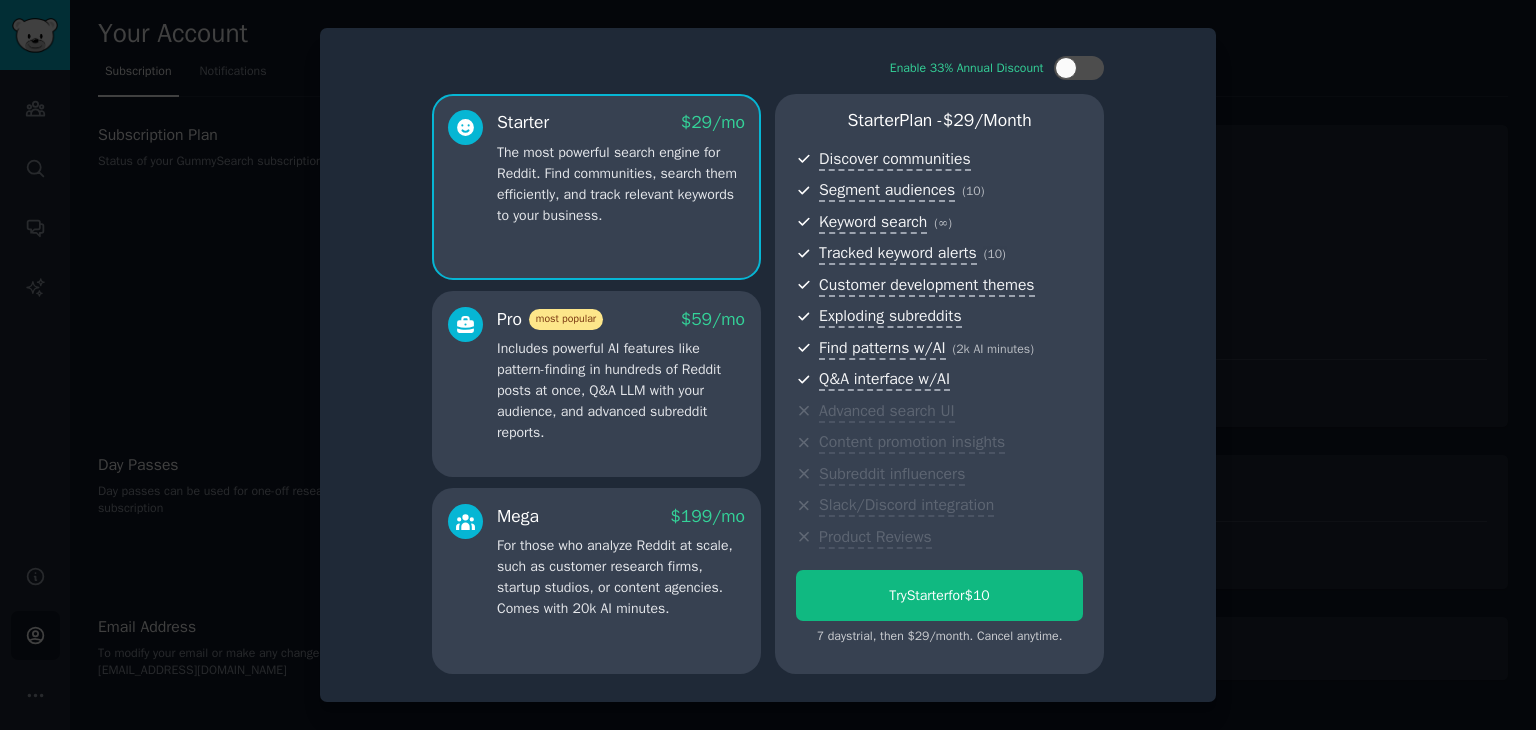 click at bounding box center [768, 365] 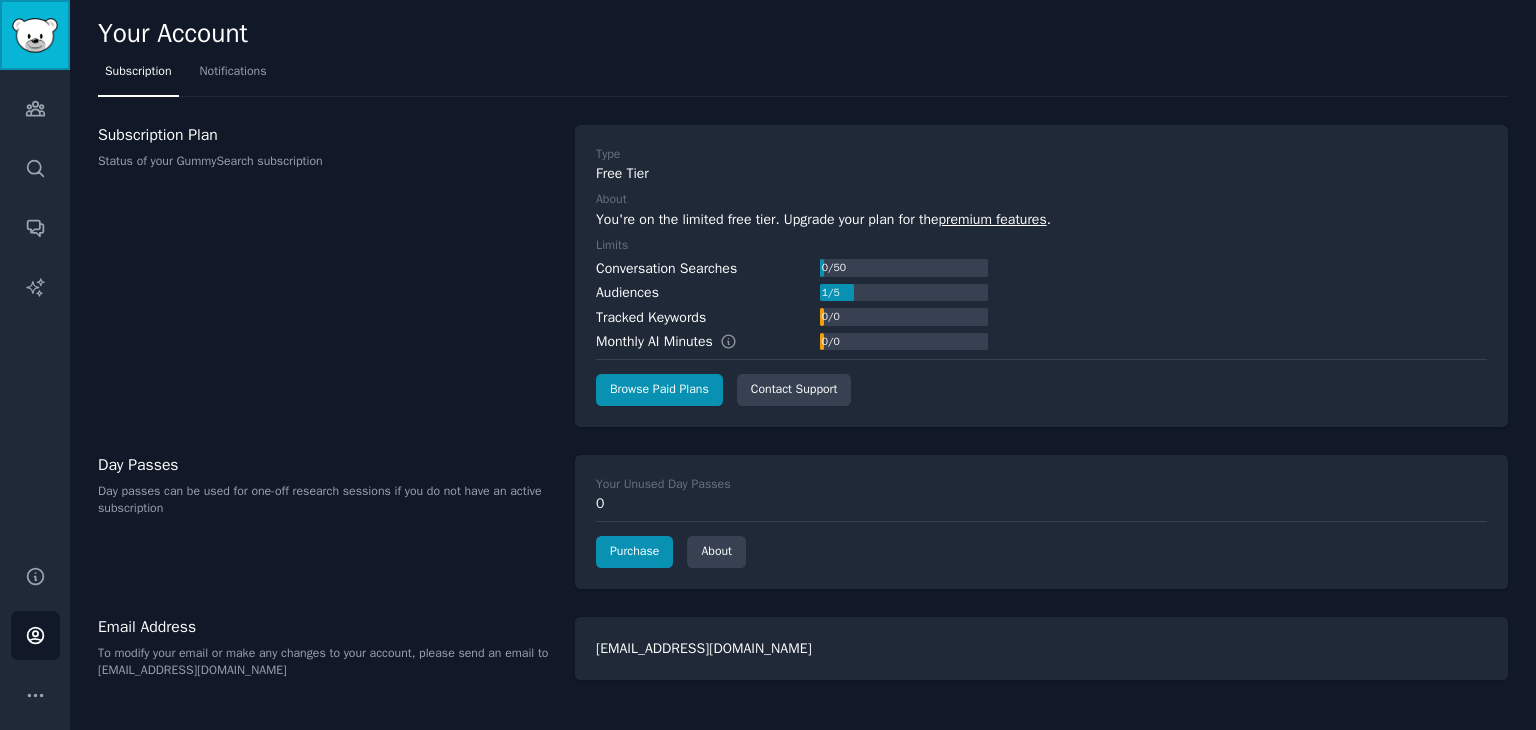 click at bounding box center [35, 35] 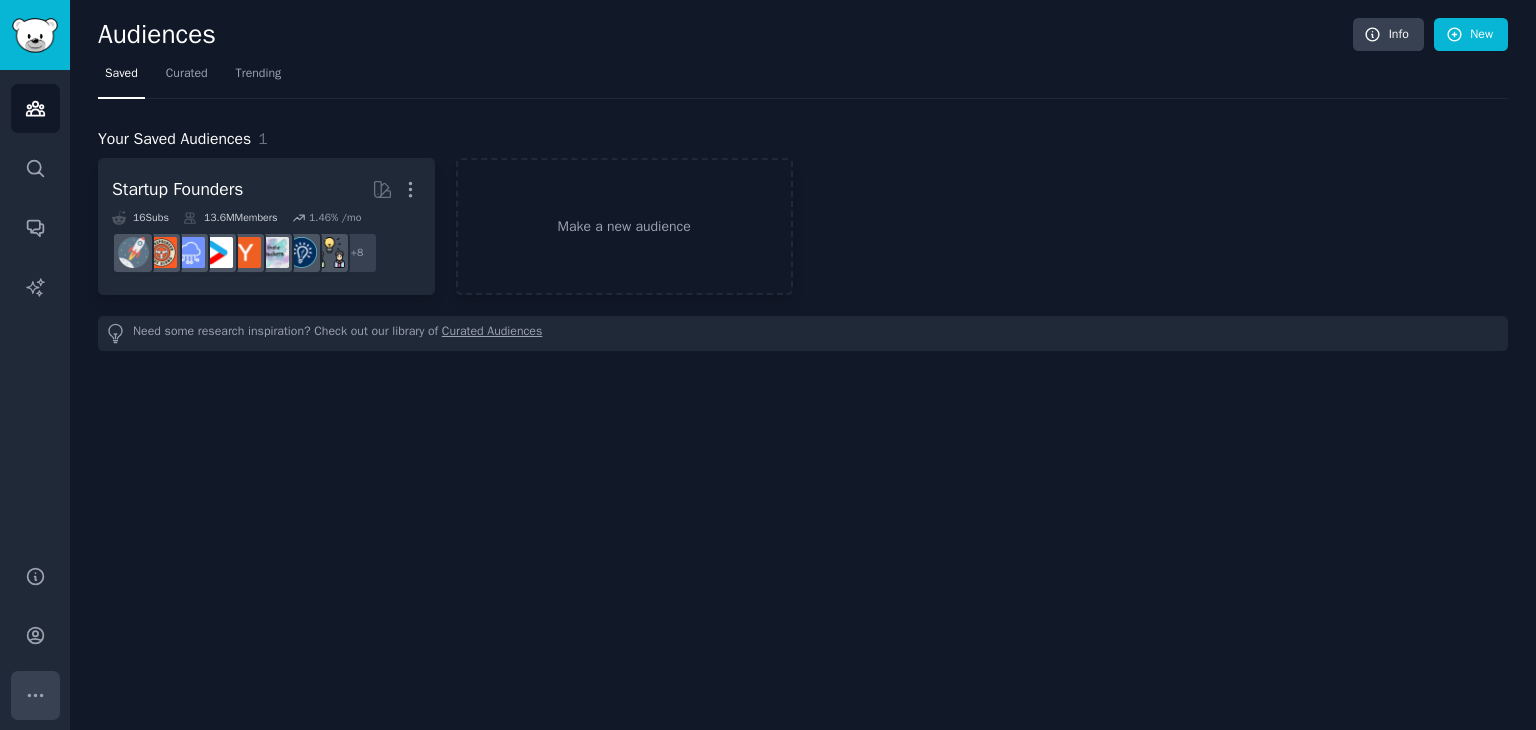 click 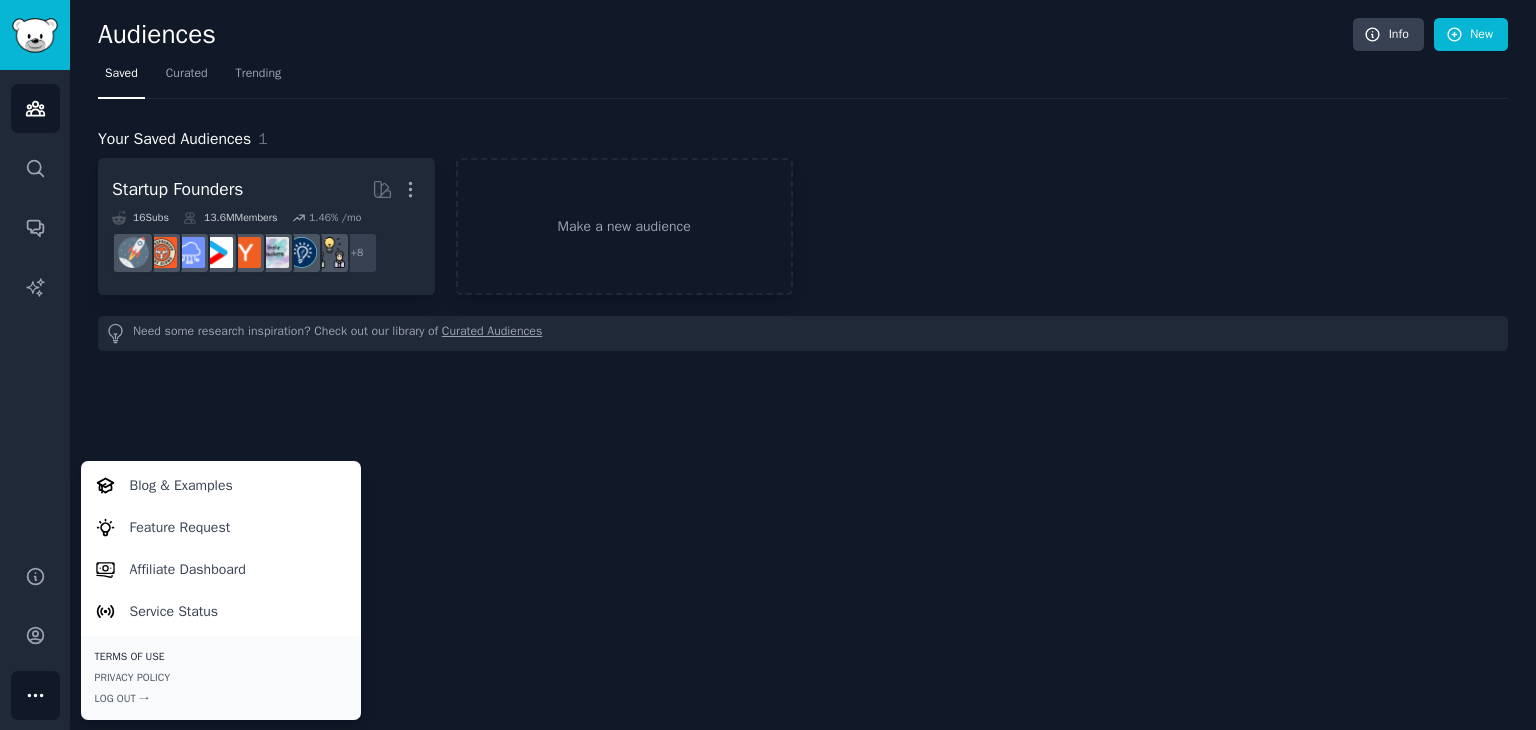 click on "Terms of Use" at bounding box center (221, 657) 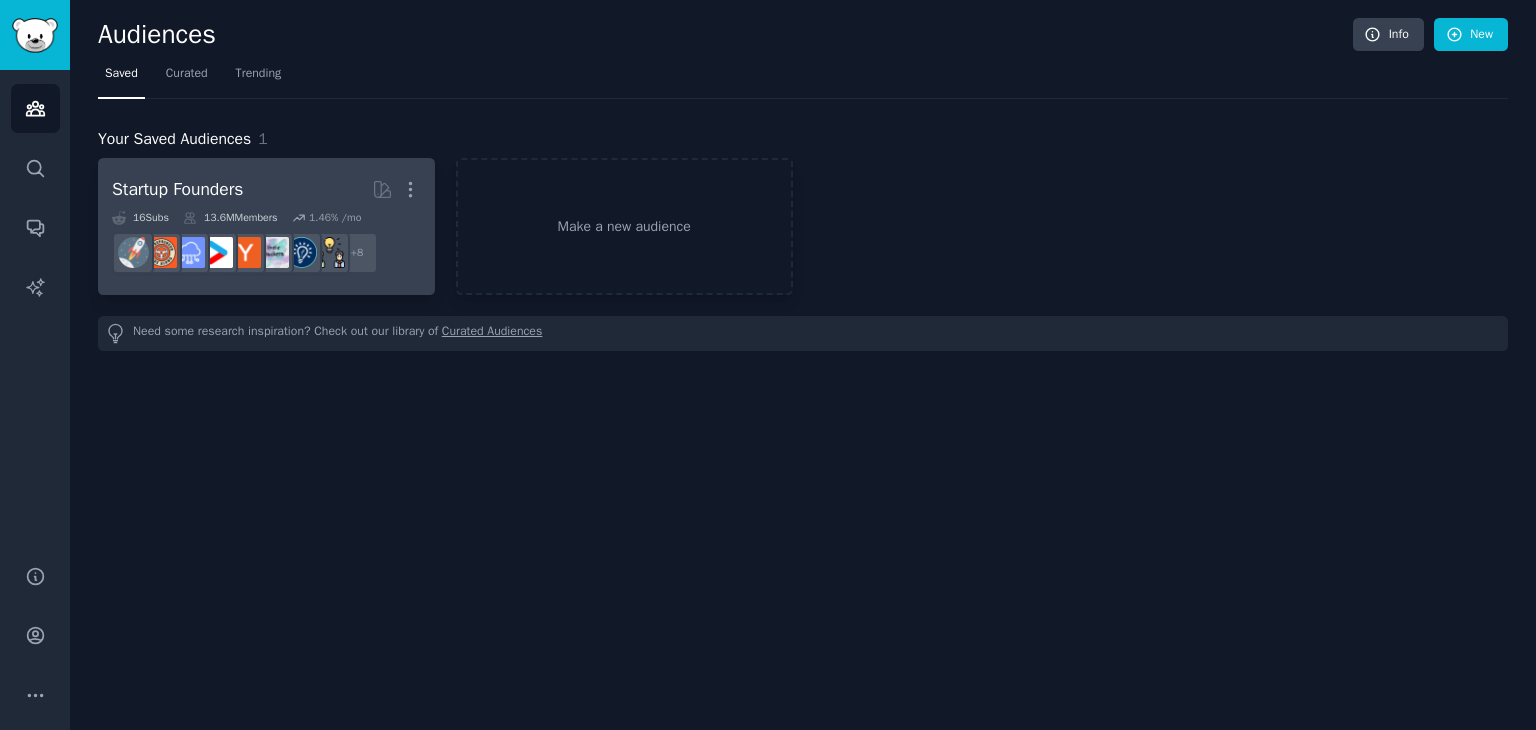 click on "Startup Founders" at bounding box center [177, 189] 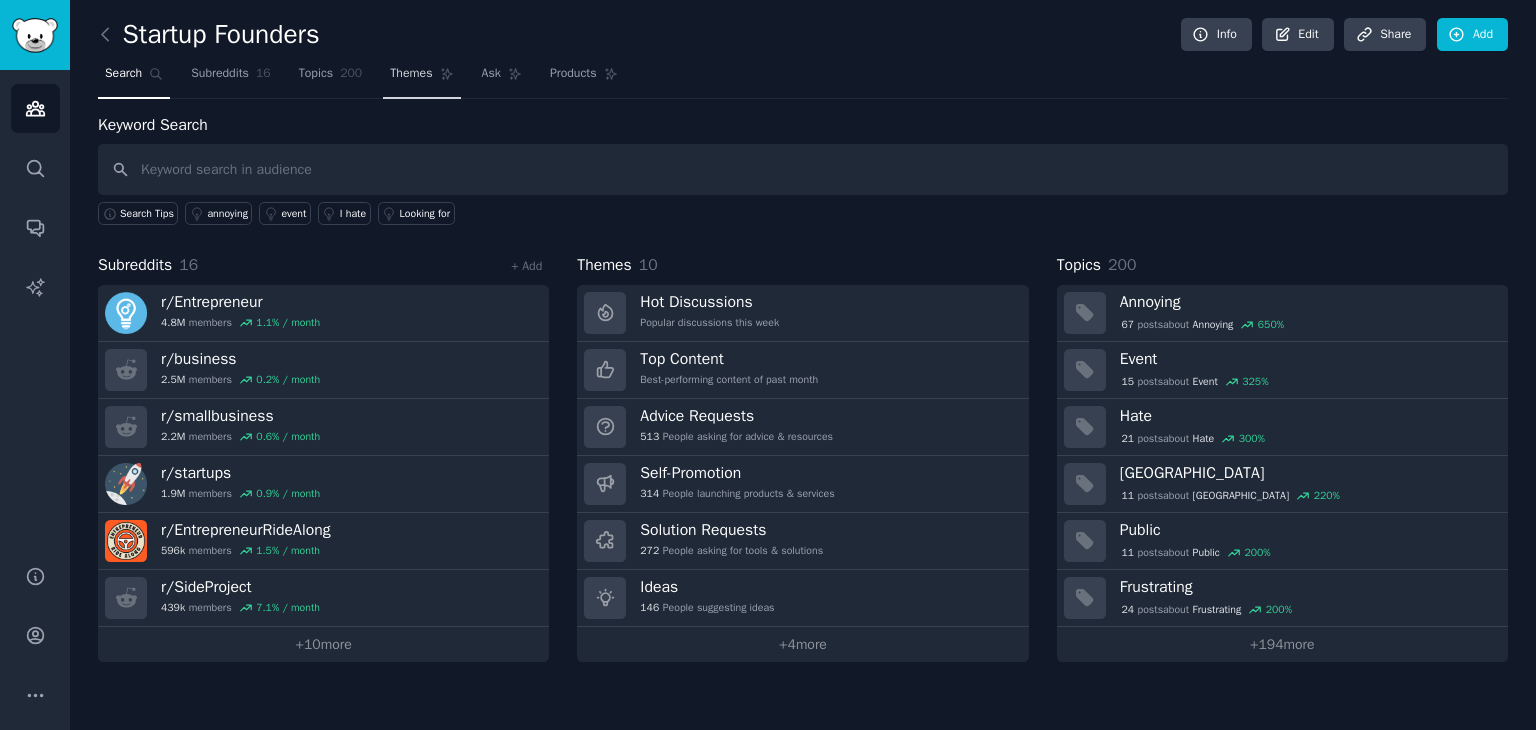 click on "Themes" at bounding box center (411, 74) 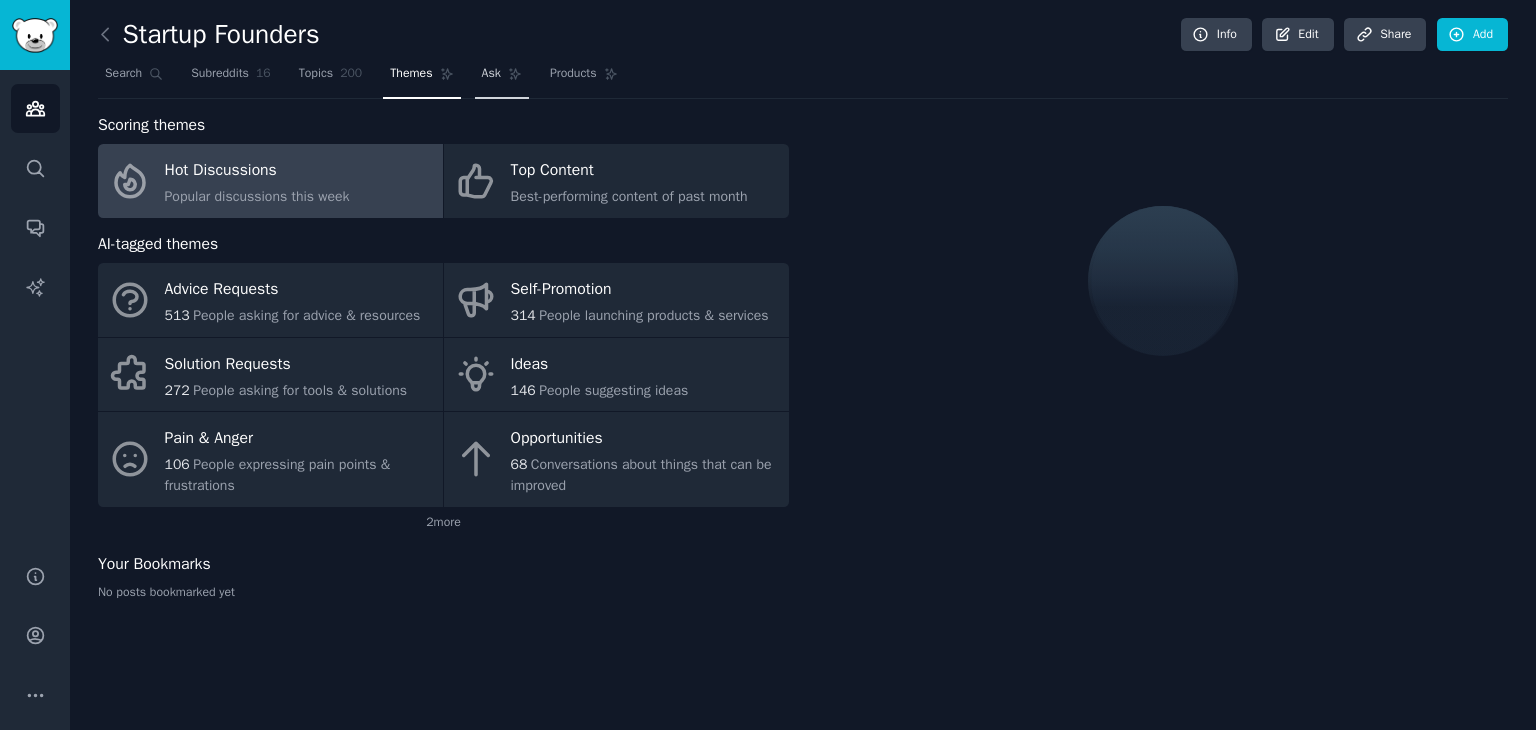 click on "Ask" at bounding box center (491, 74) 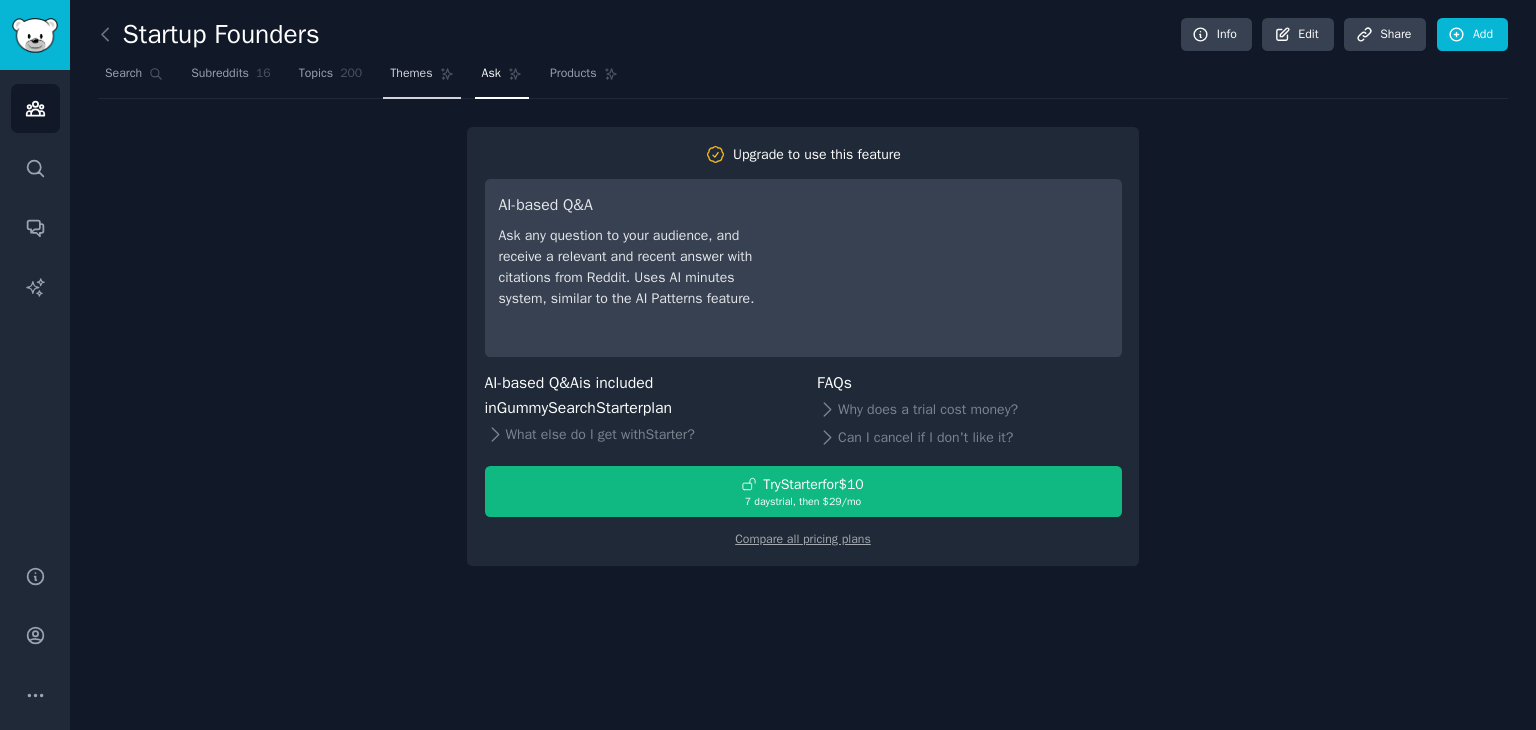 click on "Themes" at bounding box center (411, 74) 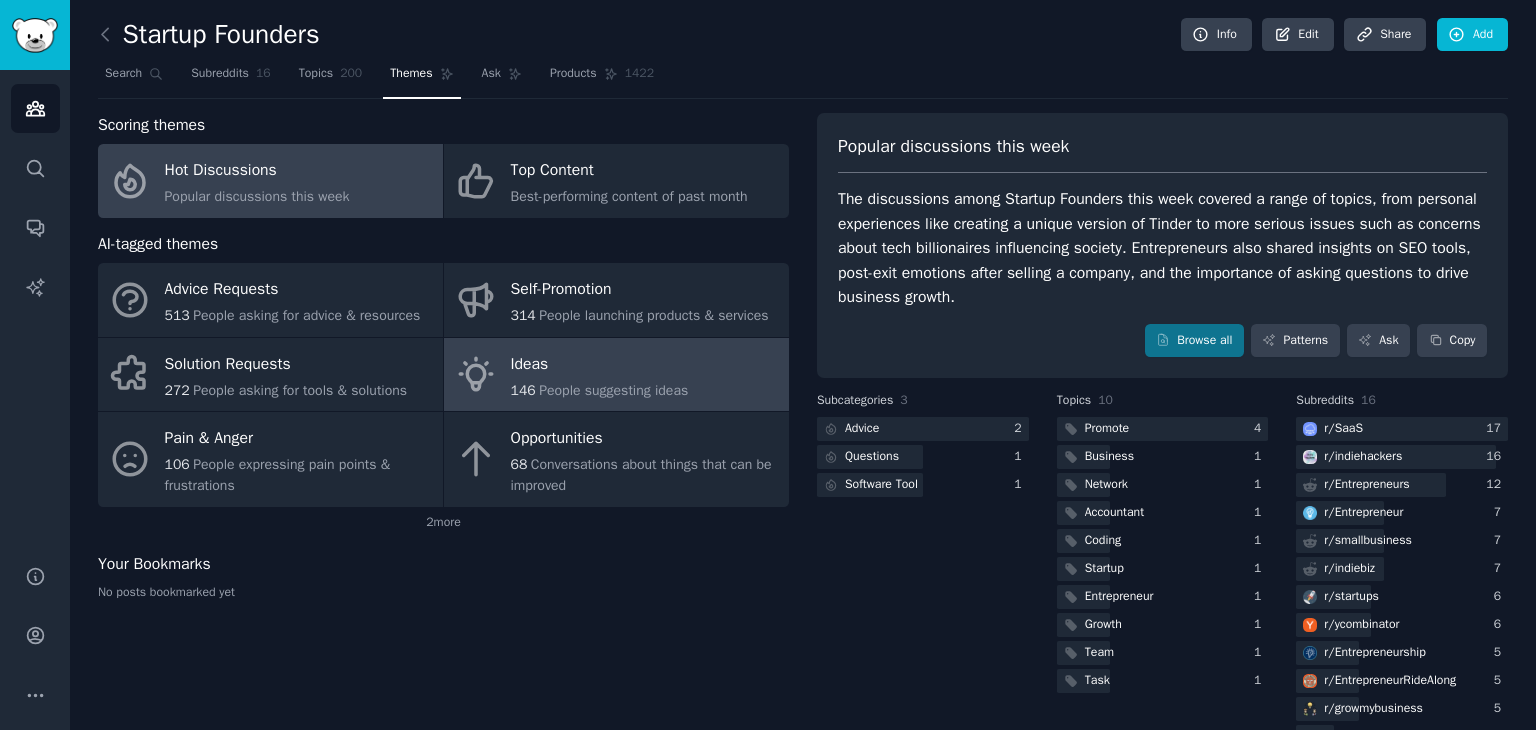 click on "146 People suggesting ideas" at bounding box center (600, 390) 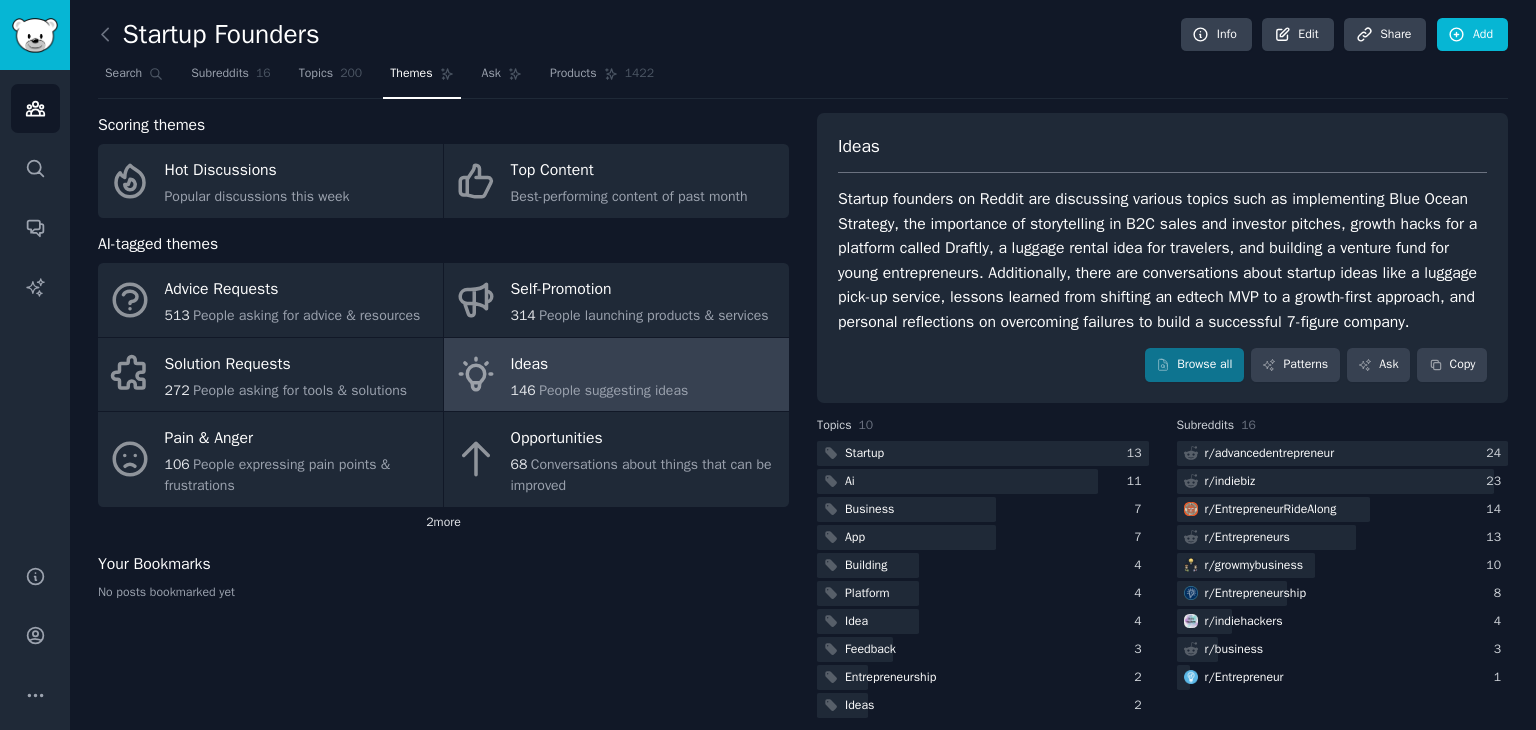 click on "2  more" 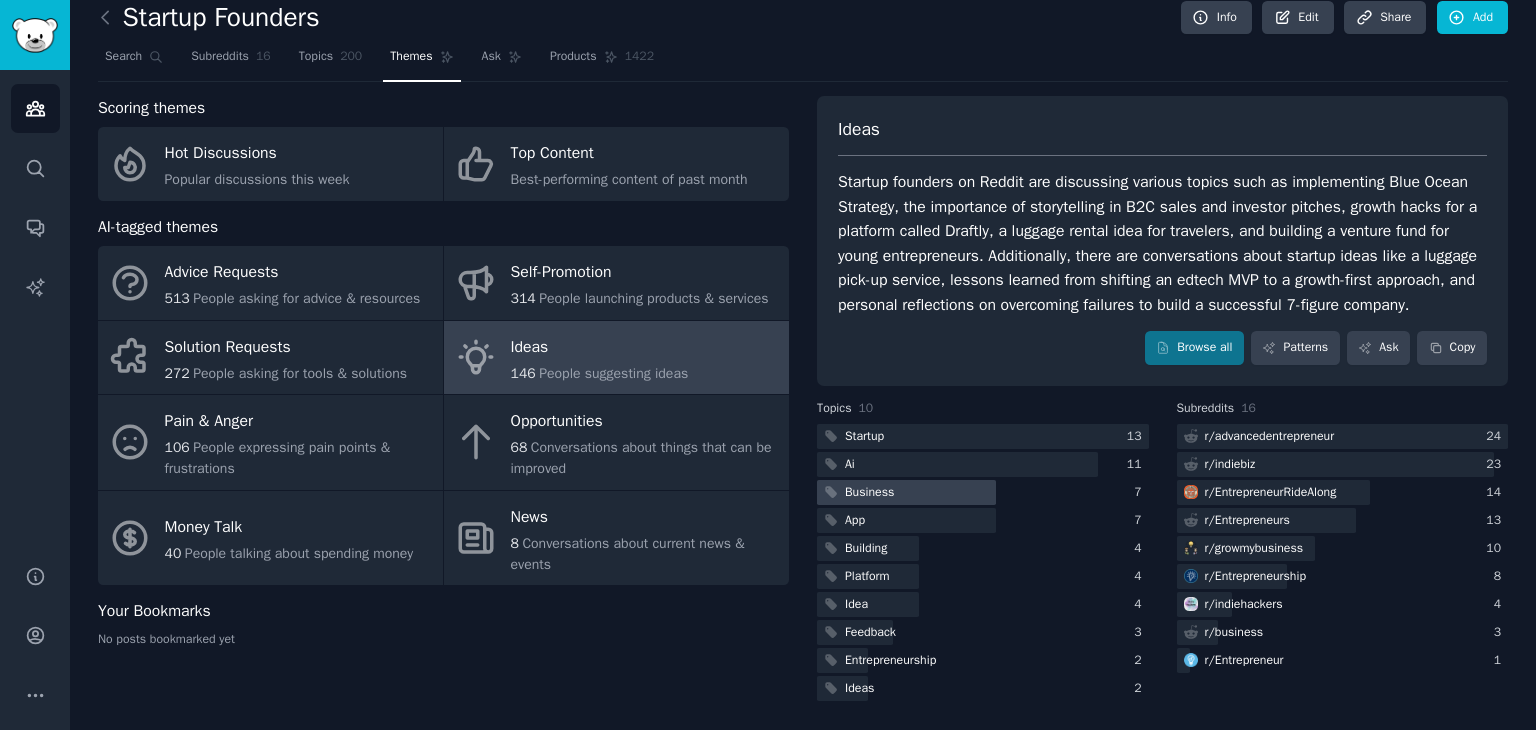 scroll, scrollTop: 0, scrollLeft: 0, axis: both 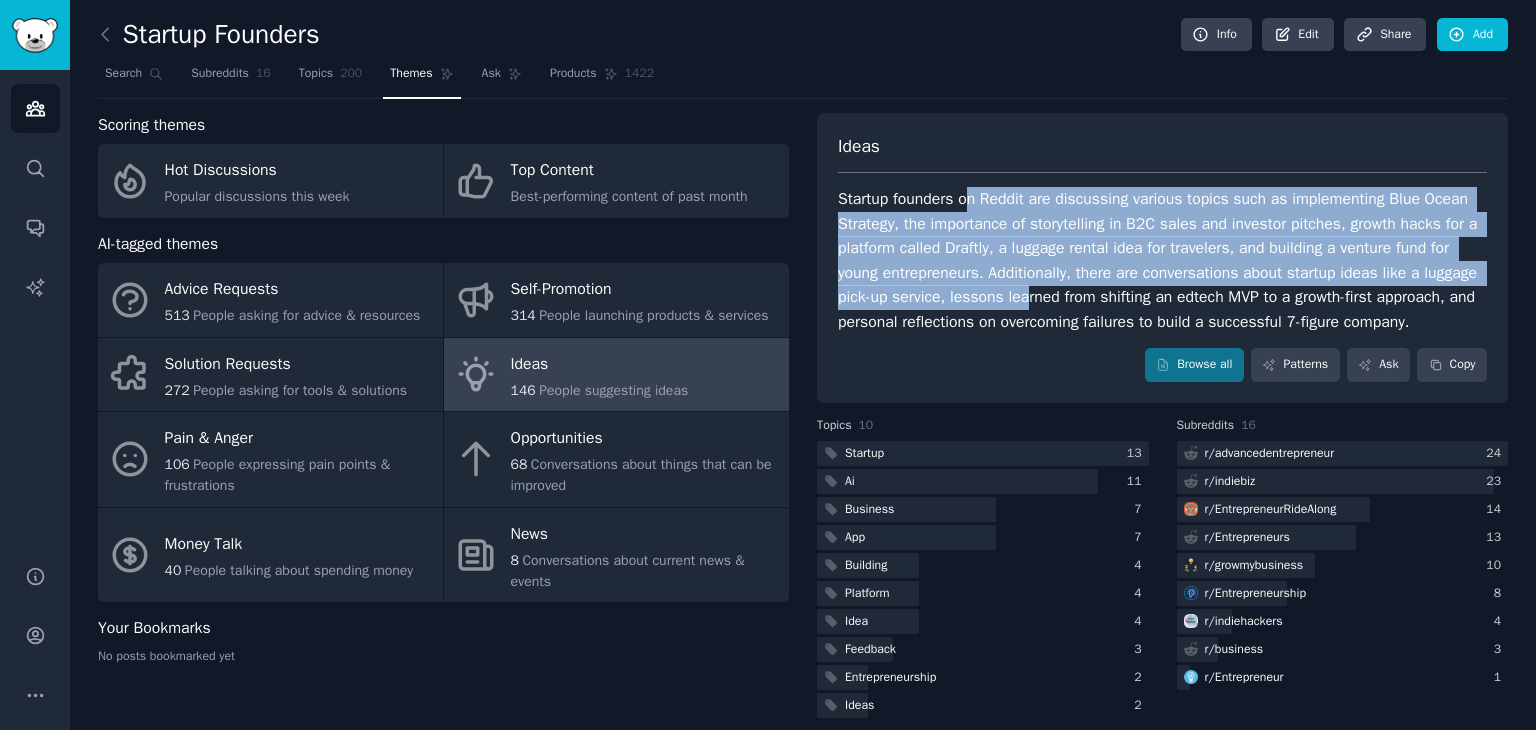 drag, startPoint x: 965, startPoint y: 197, endPoint x: 1020, endPoint y: 290, distance: 108.04629 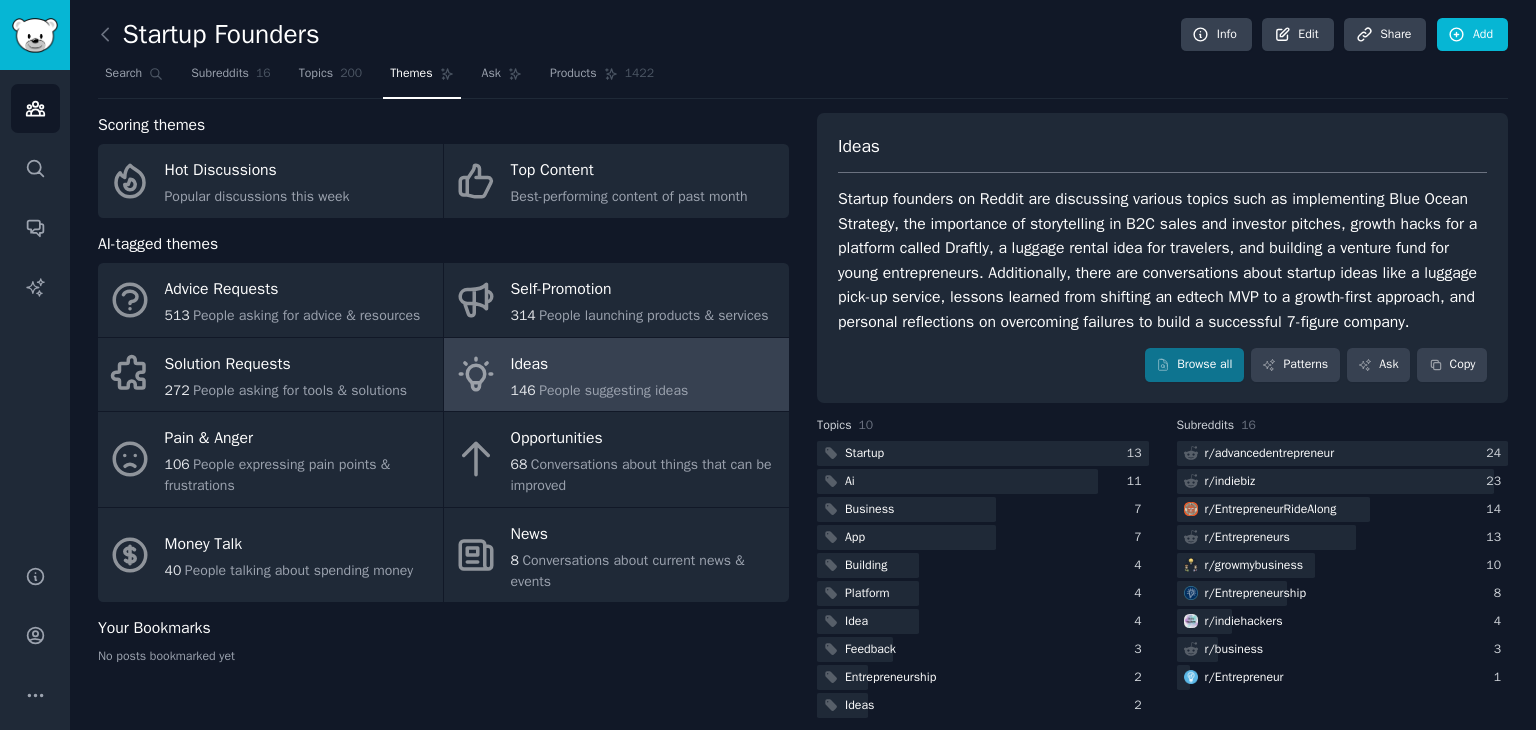 click on "Startup founders on Reddit are discussing various topics such as implementing Blue Ocean Strategy, the importance of storytelling in B2C sales and investor pitches, growth hacks for a platform called Draftly, a luggage rental idea for travelers, and building a venture fund for young entrepreneurs. Additionally, there are conversations about startup ideas like a luggage pick-up service, lessons learned from shifting an edtech MVP to a growth-first approach, and personal reflections on overcoming failures to build a successful 7-figure company." at bounding box center [1162, 260] 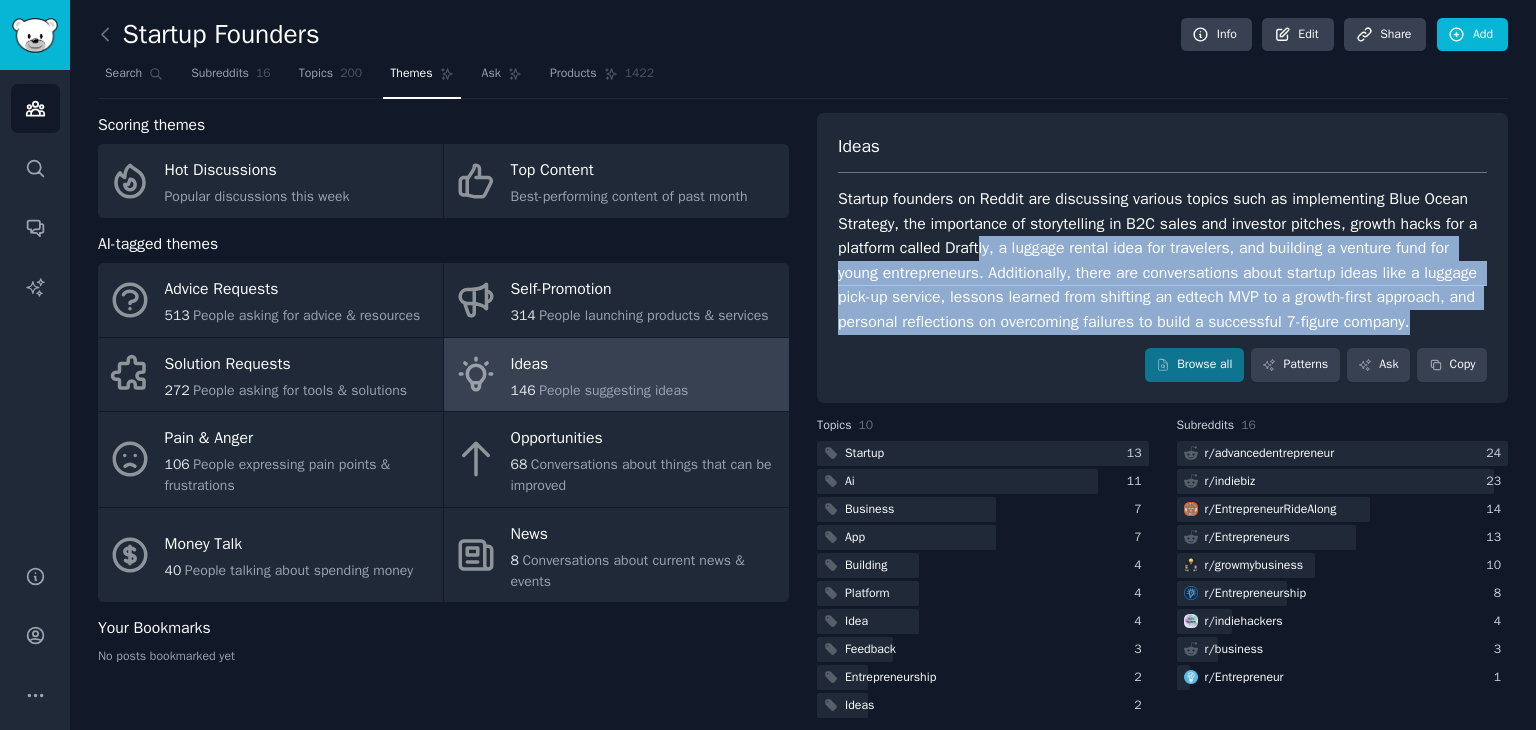 drag, startPoint x: 1028, startPoint y: 333, endPoint x: 969, endPoint y: 220, distance: 127.47549 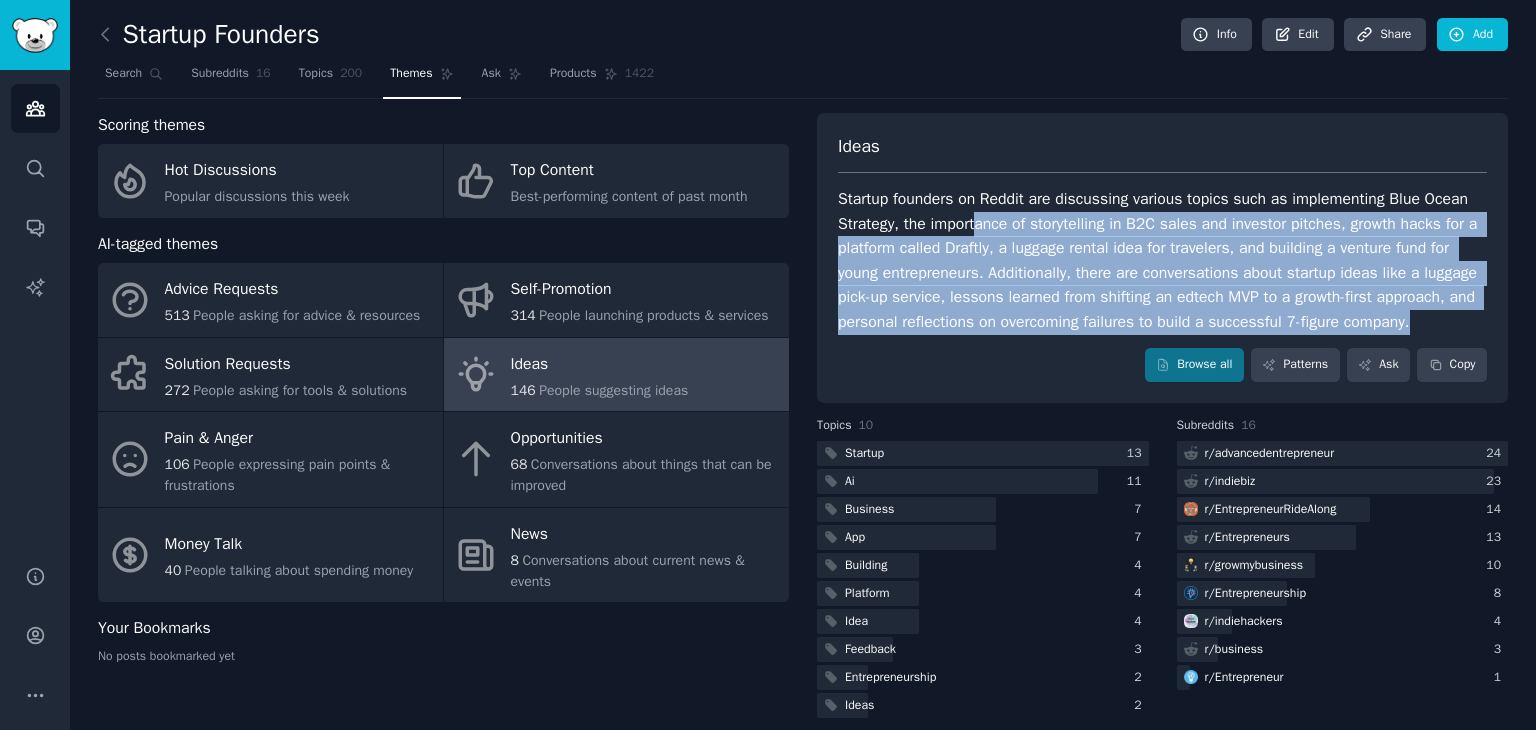 click on "Startup founders on Reddit are discussing various topics such as implementing Blue Ocean Strategy, the importance of storytelling in B2C sales and investor pitches, growth hacks for a platform called Draftly, a luggage rental idea for travelers, and building a venture fund for young entrepreneurs. Additionally, there are conversations about startup ideas like a luggage pick-up service, lessons learned from shifting an edtech MVP to a growth-first approach, and personal reflections on overcoming failures to build a successful 7-figure company." at bounding box center (1162, 260) 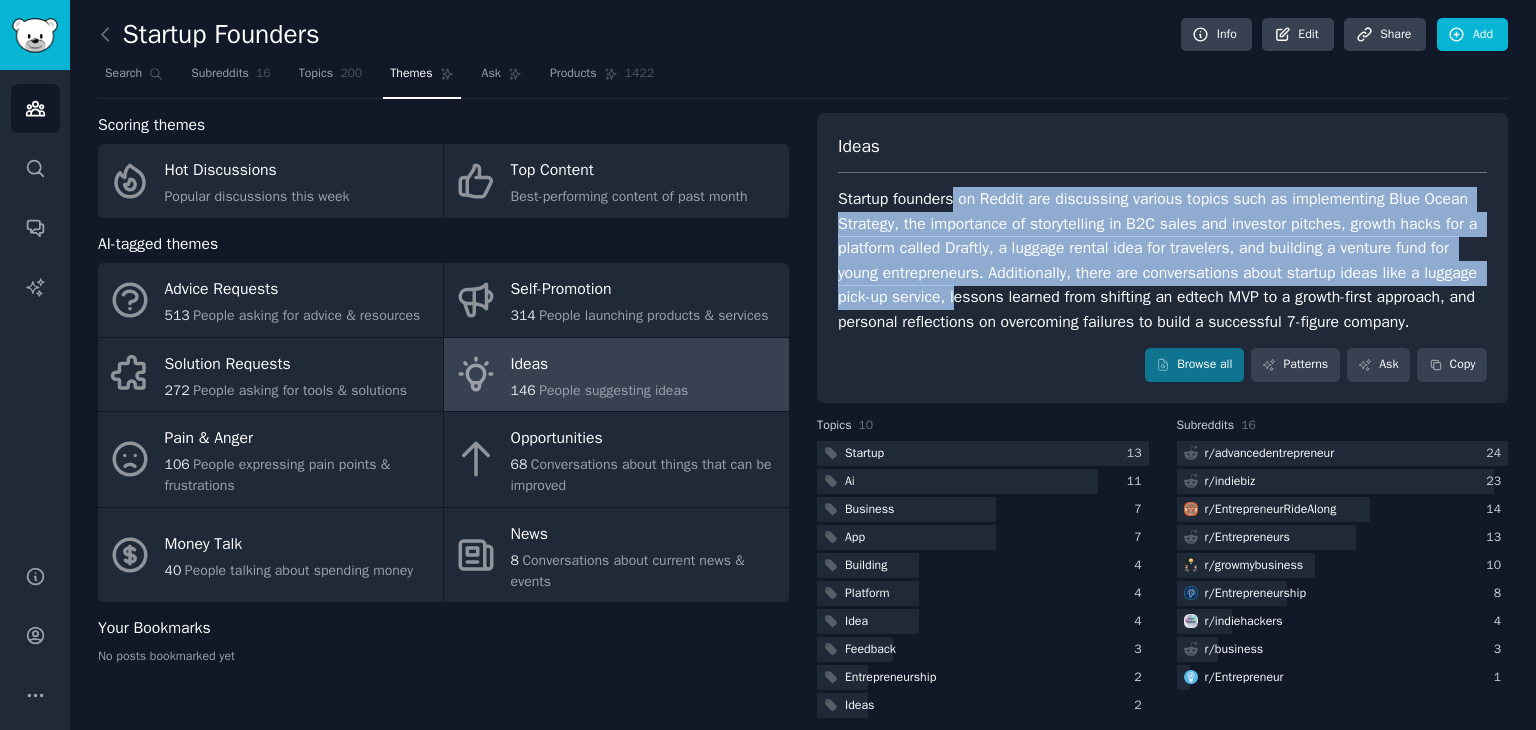 drag, startPoint x: 947, startPoint y: 214, endPoint x: 956, endPoint y: 302, distance: 88.45903 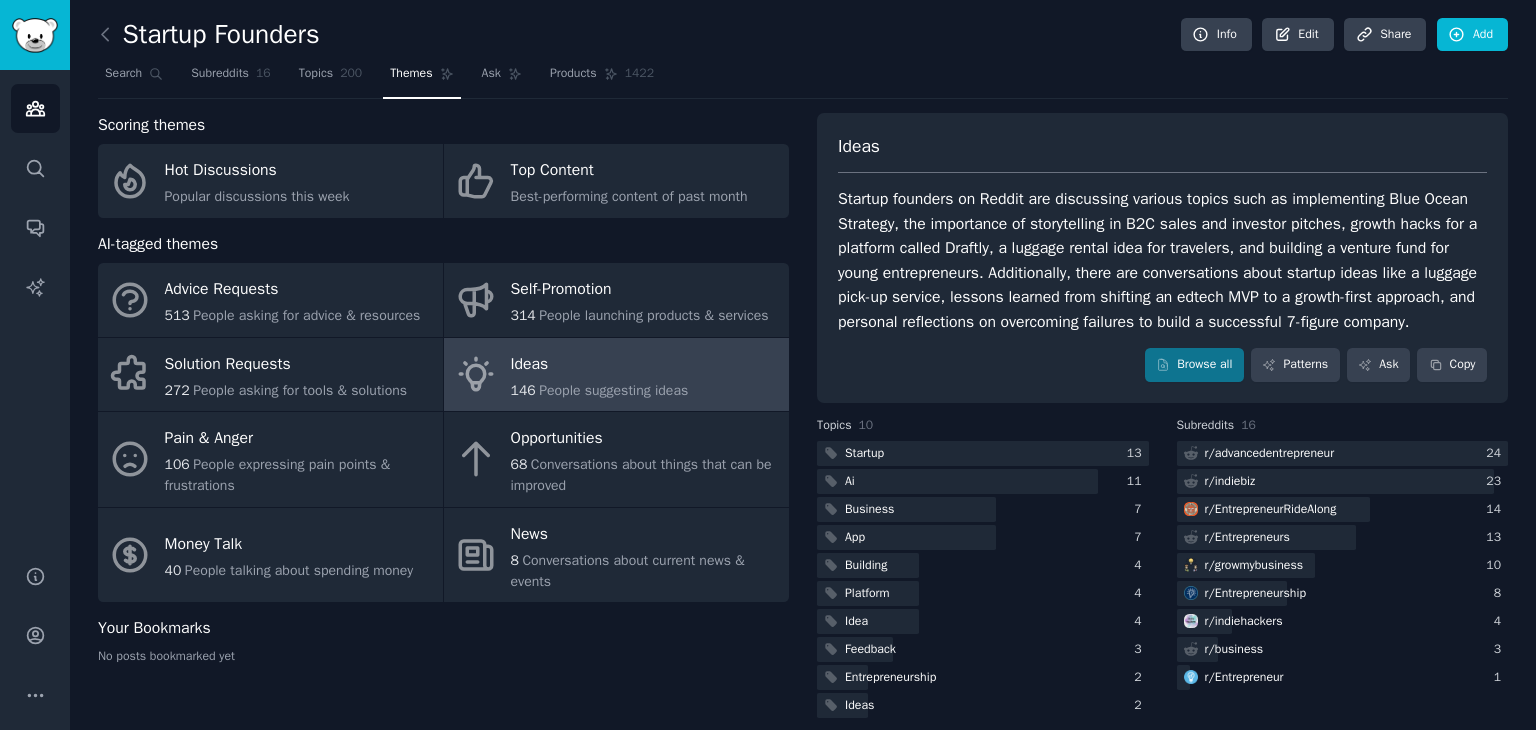 click on "Startup founders on Reddit are discussing various topics such as implementing Blue Ocean Strategy, the importance of storytelling in B2C sales and investor pitches, growth hacks for a platform called Draftly, a luggage rental idea for travelers, and building a venture fund for young entrepreneurs. Additionally, there are conversations about startup ideas like a luggage pick-up service, lessons learned from shifting an edtech MVP to a growth-first approach, and personal reflections on overcoming failures to build a successful 7-figure company." at bounding box center [1162, 260] 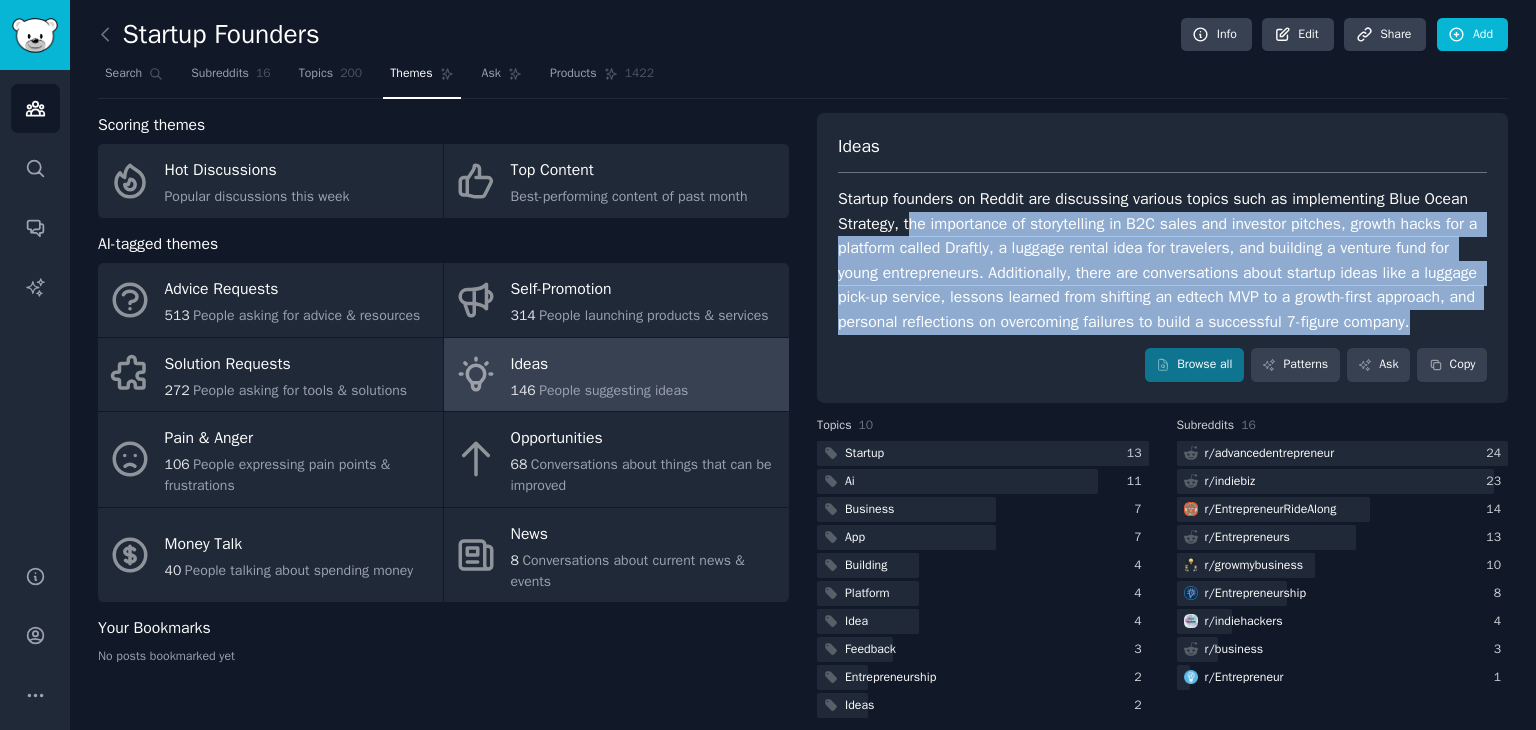 drag, startPoint x: 992, startPoint y: 335, endPoint x: 920, endPoint y: 229, distance: 128.14055 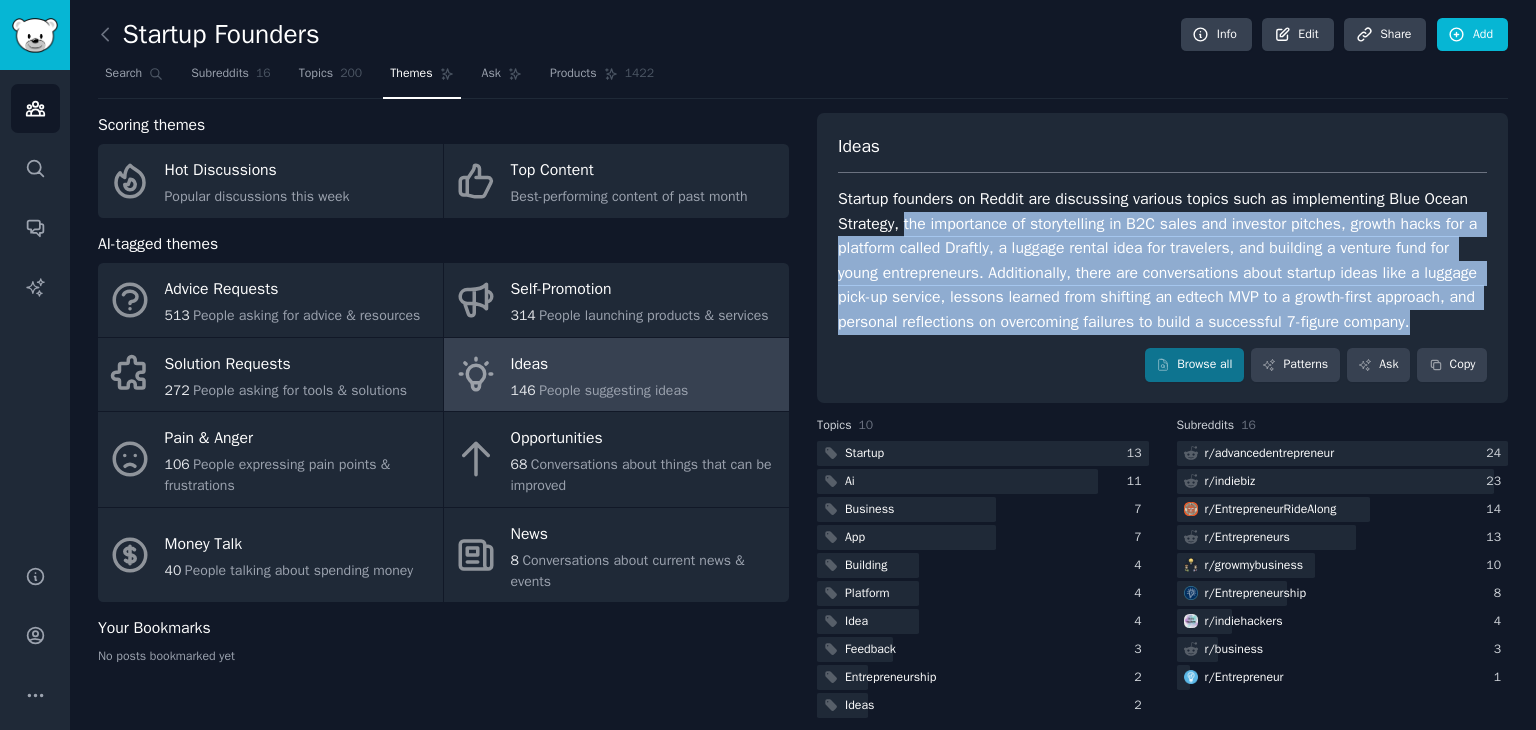 click on "Startup founders on Reddit are discussing various topics such as implementing Blue Ocean Strategy, the importance of storytelling in B2C sales and investor pitches, growth hacks for a platform called Draftly, a luggage rental idea for travelers, and building a venture fund for young entrepreneurs. Additionally, there are conversations about startup ideas like a luggage pick-up service, lessons learned from shifting an edtech MVP to a growth-first approach, and personal reflections on overcoming failures to build a successful 7-figure company." at bounding box center [1162, 260] 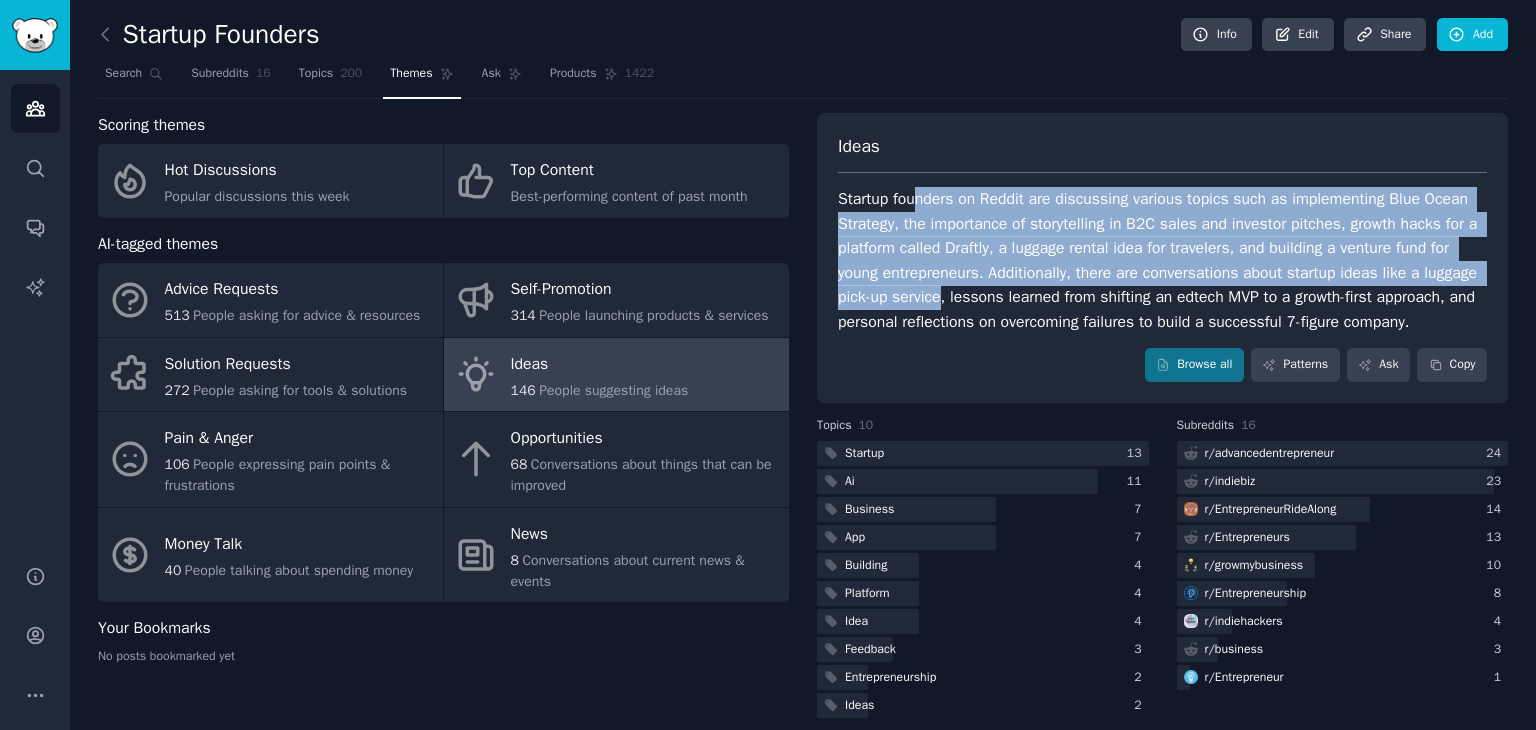 drag, startPoint x: 917, startPoint y: 200, endPoint x: 940, endPoint y: 287, distance: 89.98889 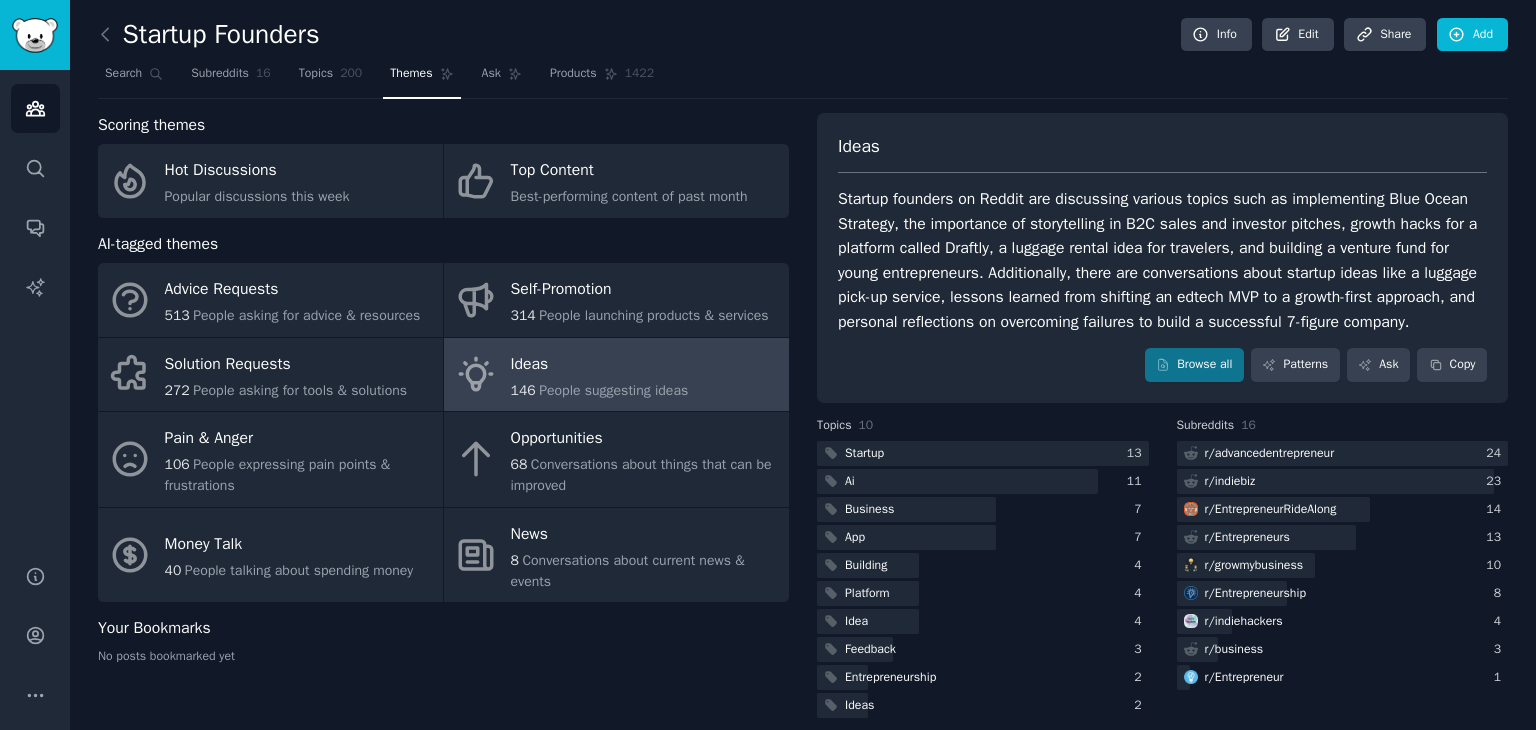 click on "Startup founders on Reddit are discussing various topics such as implementing Blue Ocean Strategy, the importance of storytelling in B2C sales and investor pitches, growth hacks for a platform called Draftly, a luggage rental idea for travelers, and building a venture fund for young entrepreneurs. Additionally, there are conversations about startup ideas like a luggage pick-up service, lessons learned from shifting an edtech MVP to a growth-first approach, and personal reflections on overcoming failures to build a successful 7-figure company." at bounding box center [1162, 260] 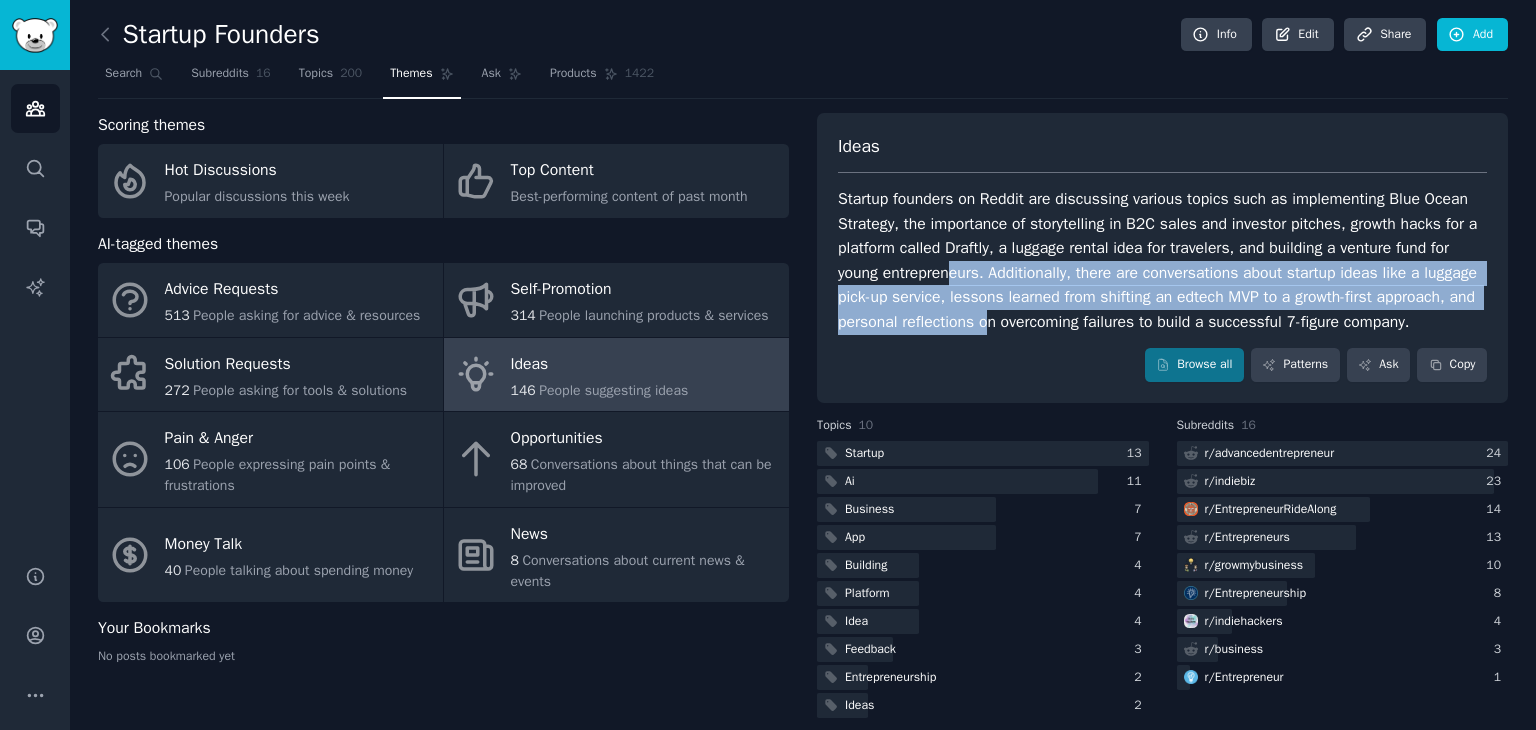 drag, startPoint x: 982, startPoint y: 331, endPoint x: 919, endPoint y: 217, distance: 130.24976 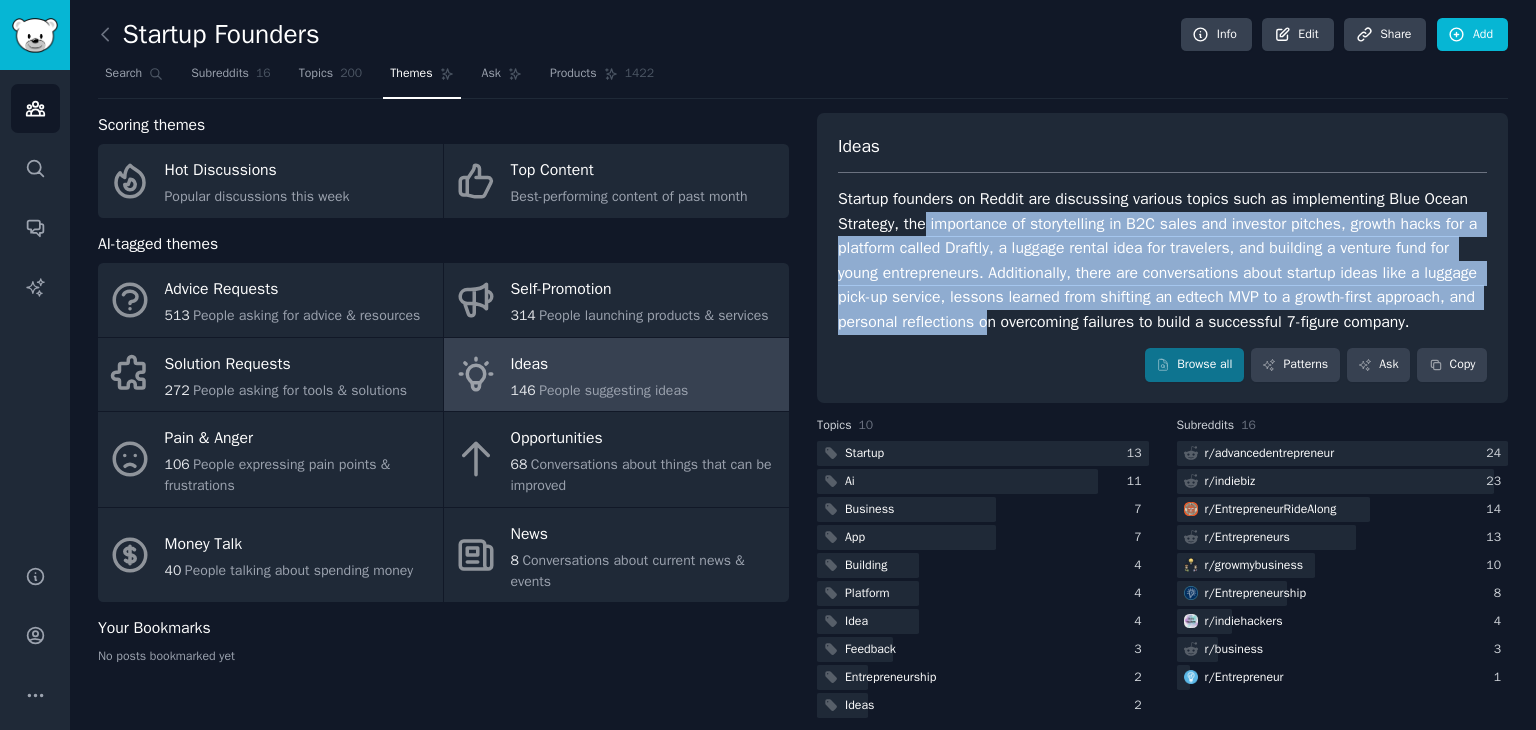 click on "Startup founders on Reddit are discussing various topics such as implementing Blue Ocean Strategy, the importance of storytelling in B2C sales and investor pitches, growth hacks for a platform called Draftly, a luggage rental idea for travelers, and building a venture fund for young entrepreneurs. Additionally, there are conversations about startup ideas like a luggage pick-up service, lessons learned from shifting an edtech MVP to a growth-first approach, and personal reflections on overcoming failures to build a successful 7-figure company." at bounding box center (1162, 260) 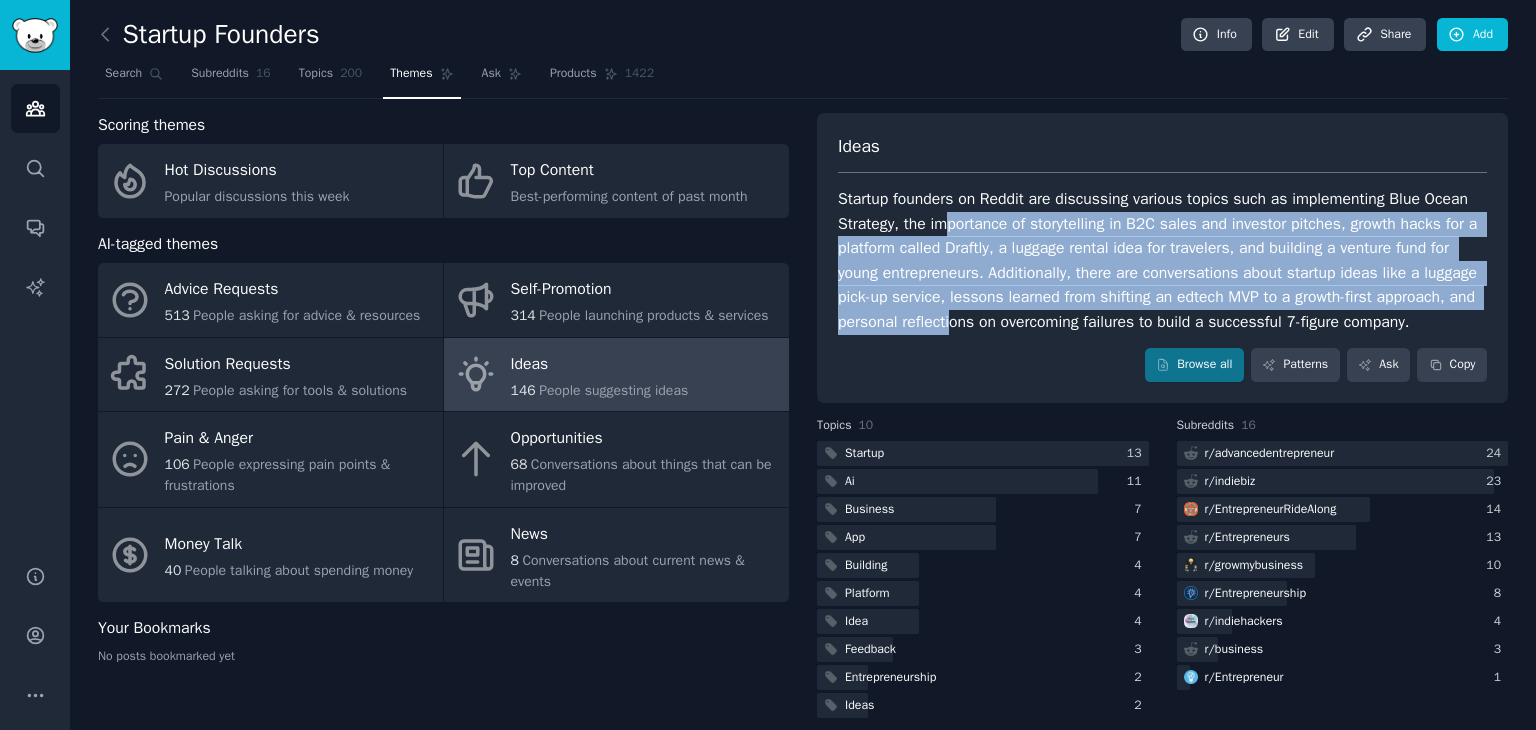 click on "Startup founders on Reddit are discussing various topics such as implementing Blue Ocean Strategy, the importance of storytelling in B2C sales and investor pitches, growth hacks for a platform called Draftly, a luggage rental idea for travelers, and building a venture fund for young entrepreneurs. Additionally, there are conversations about startup ideas like a luggage pick-up service, lessons learned from shifting an edtech MVP to a growth-first approach, and personal reflections on overcoming failures to build a successful 7-figure company." at bounding box center (1162, 260) 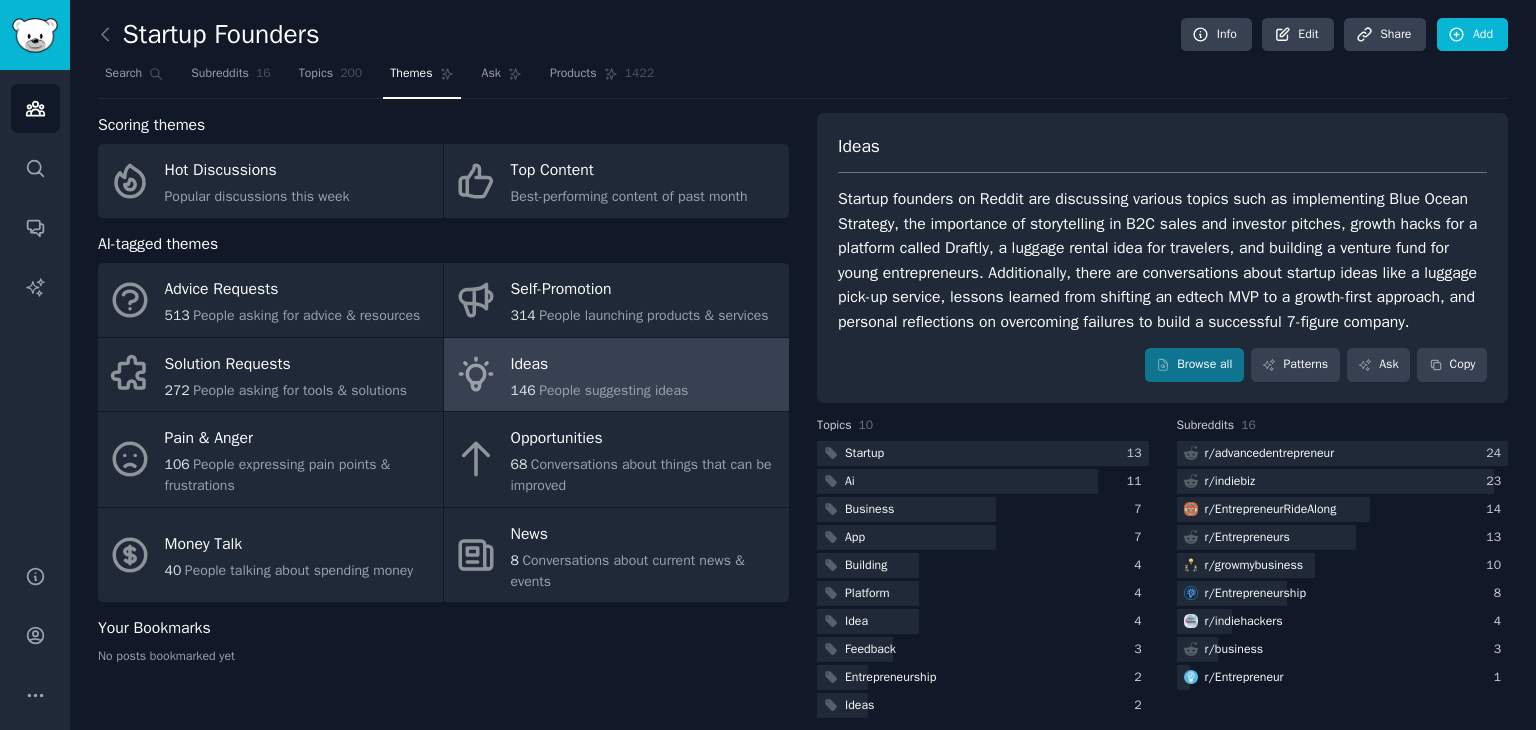click on "Startup founders on Reddit are discussing various topics such as implementing Blue Ocean Strategy, the importance of storytelling in B2C sales and investor pitches, growth hacks for a platform called Draftly, a luggage rental idea for travelers, and building a venture fund for young entrepreneurs. Additionally, there are conversations about startup ideas like a luggage pick-up service, lessons learned from shifting an edtech MVP to a growth-first approach, and personal reflections on overcoming failures to build a successful 7-figure company." at bounding box center (1162, 260) 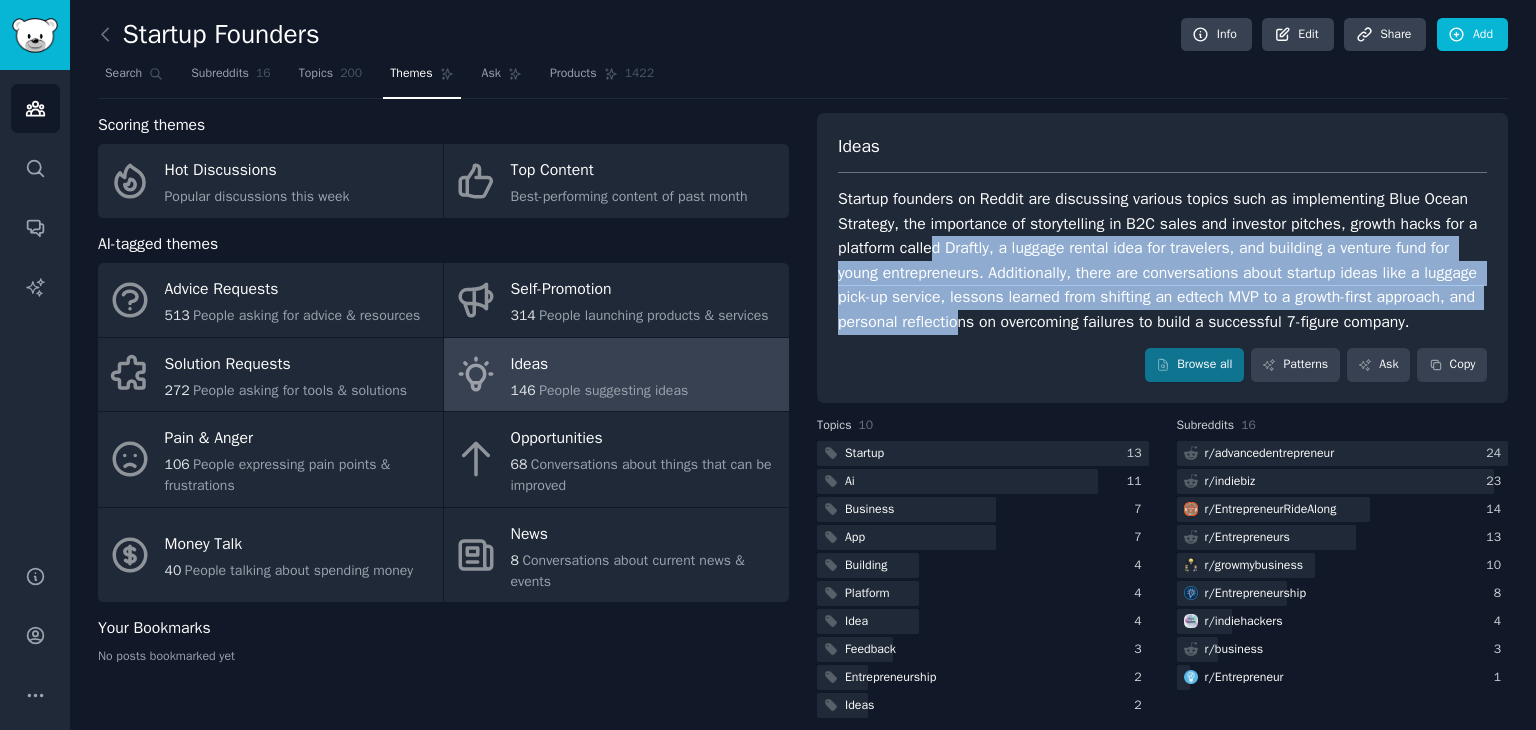 click on "Startup founders on Reddit are discussing various topics such as implementing Blue Ocean Strategy, the importance of storytelling in B2C sales and investor pitches, growth hacks for a platform called Draftly, a luggage rental idea for travelers, and building a venture fund for young entrepreneurs. Additionally, there are conversations about startup ideas like a luggage pick-up service, lessons learned from shifting an edtech MVP to a growth-first approach, and personal reflections on overcoming failures to build a successful 7-figure company." at bounding box center (1162, 260) 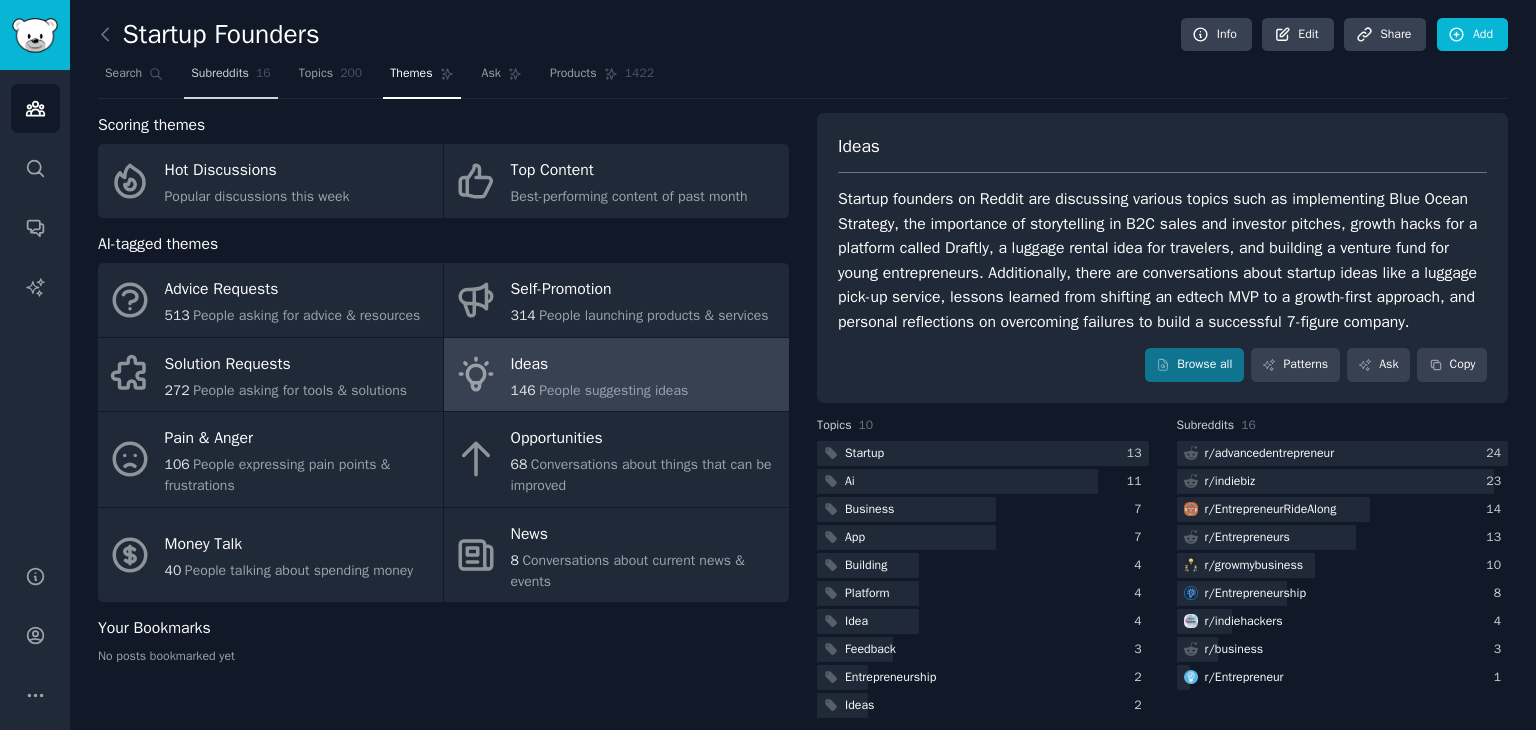 click on "Subreddits 16" at bounding box center [230, 78] 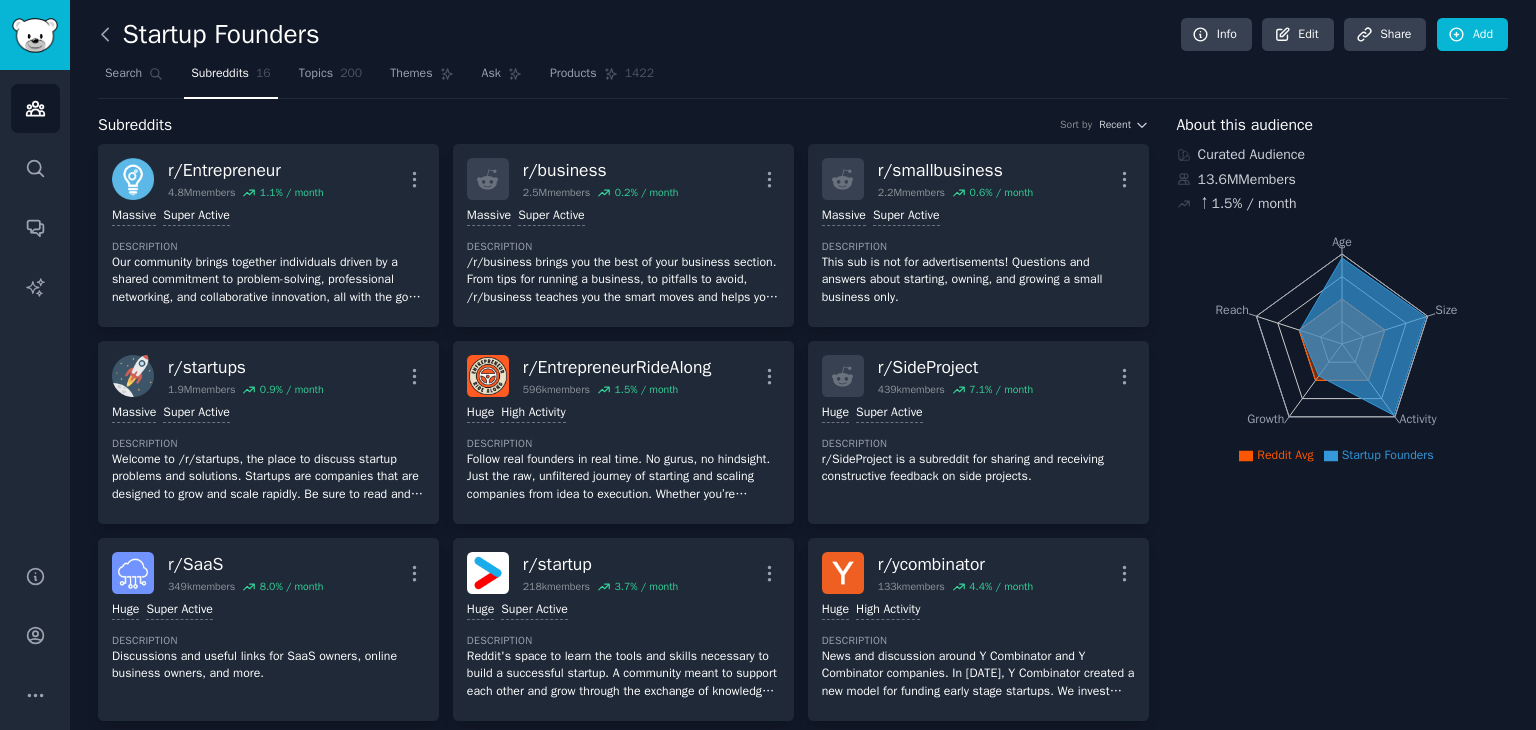 click 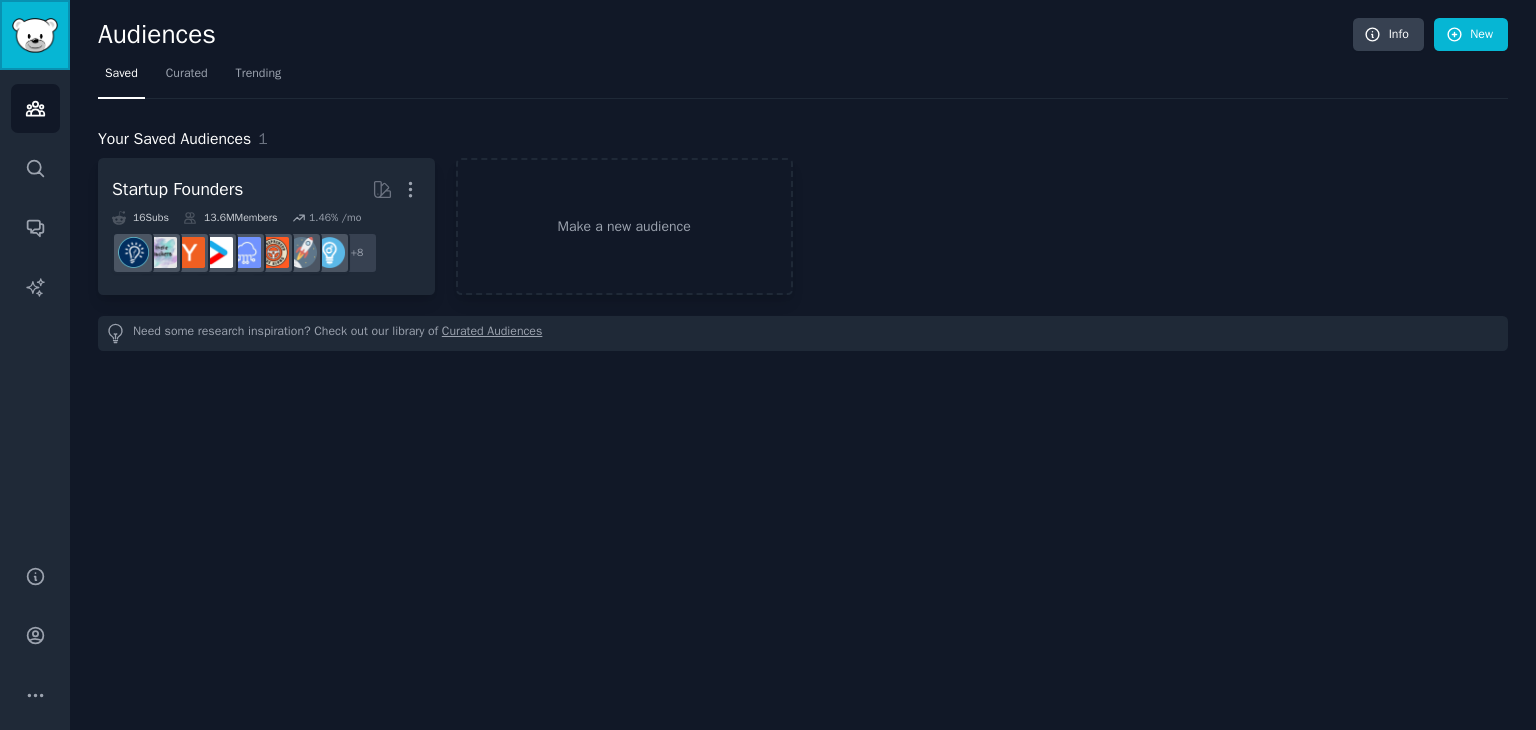 click at bounding box center [35, 35] 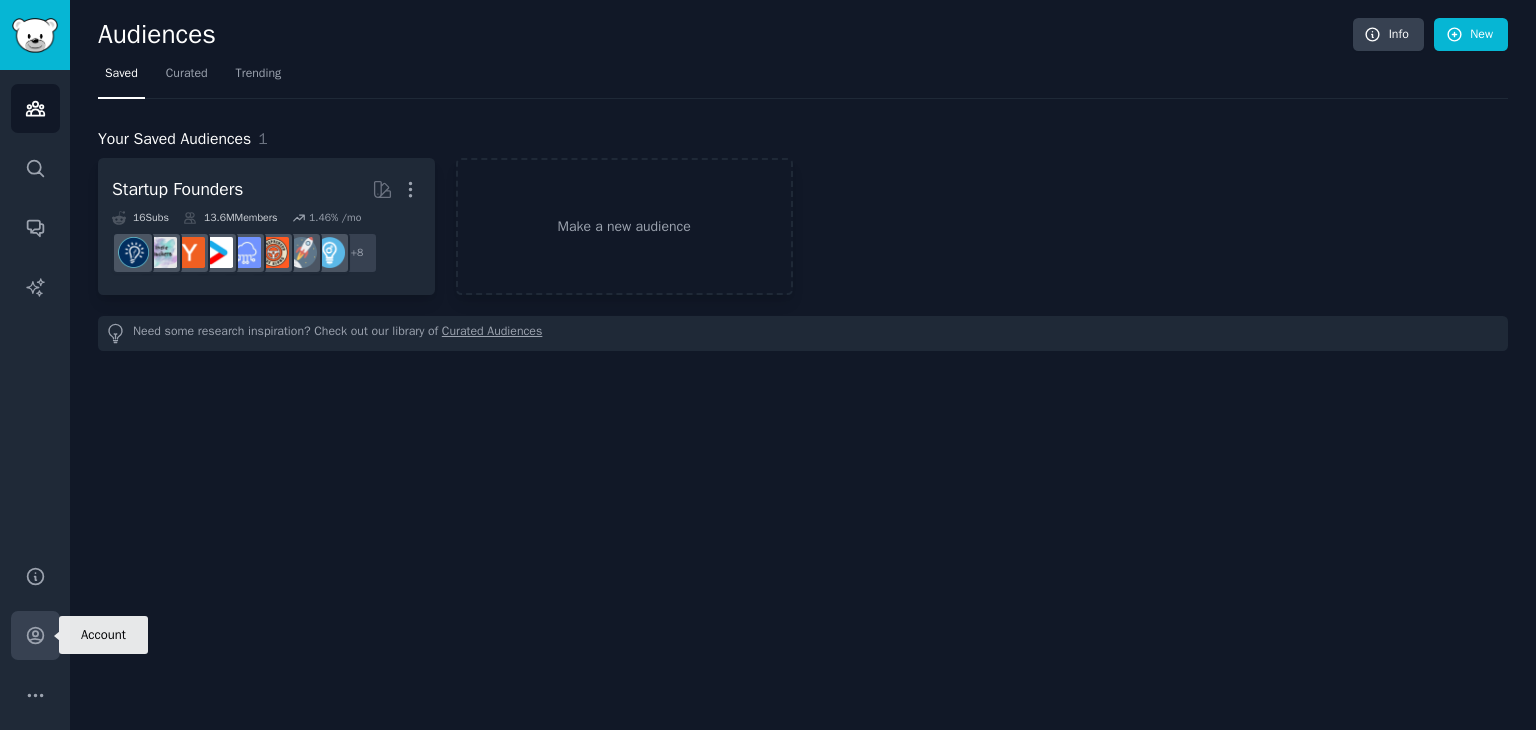 click 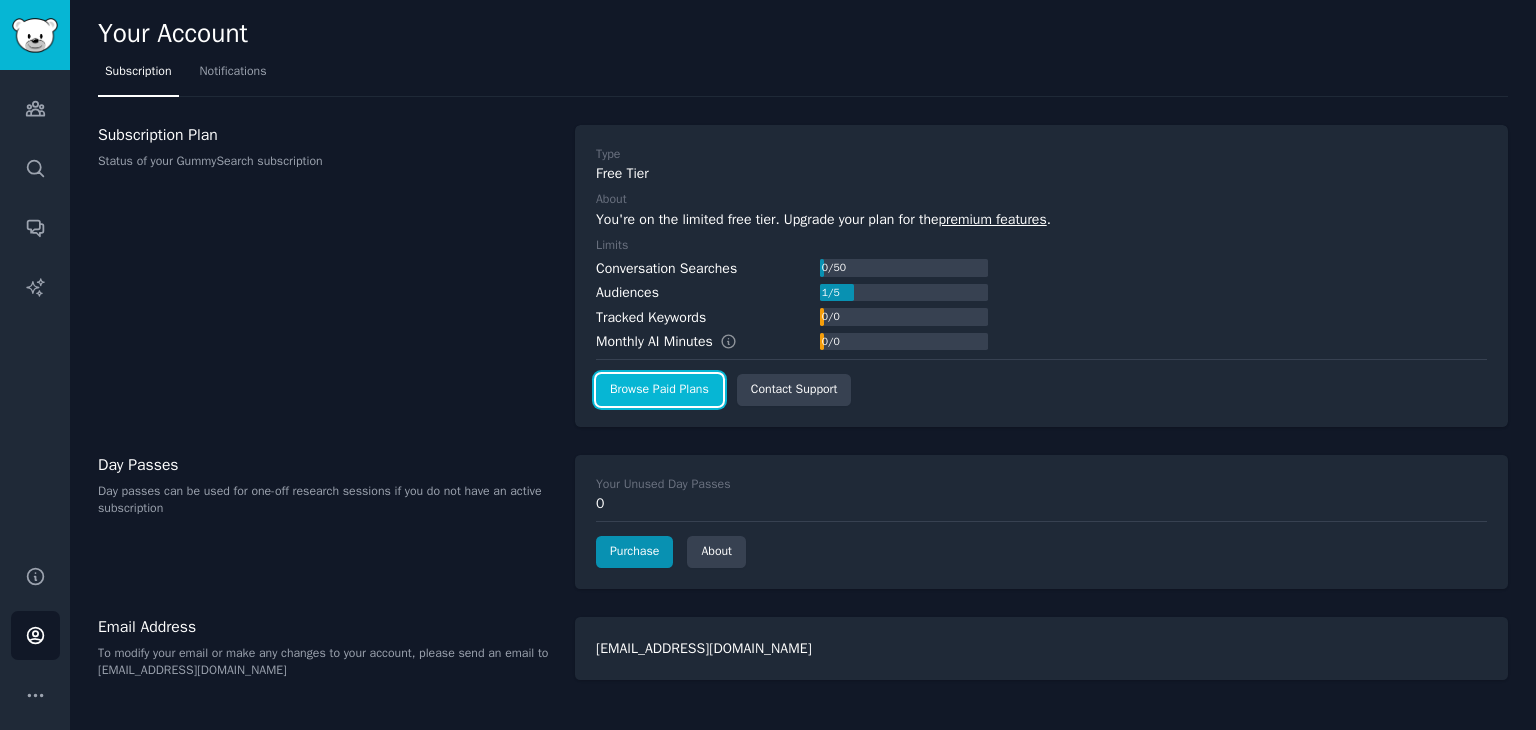 click on "Browse Paid Plans" at bounding box center (659, 390) 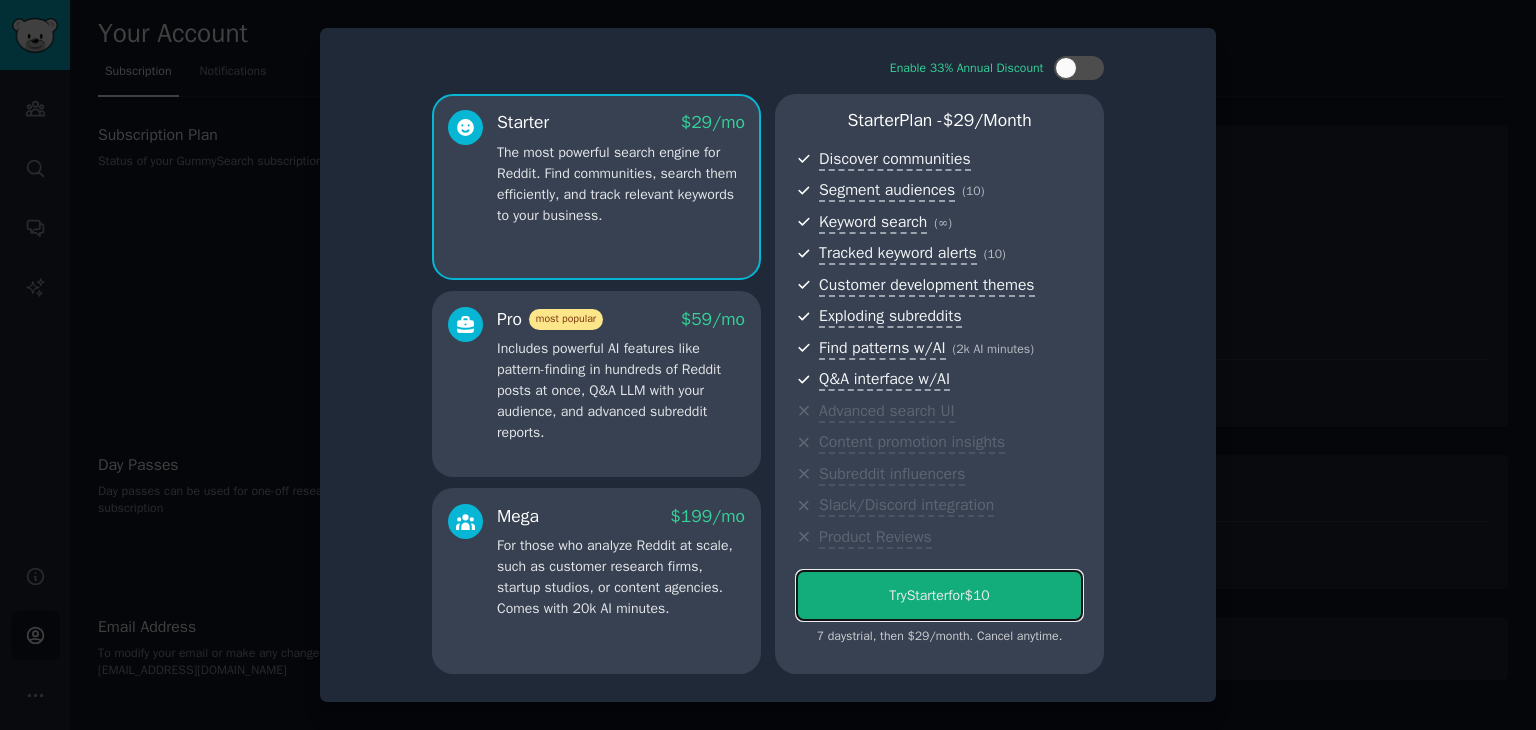 click on "Try  Starter  for  $10" at bounding box center [939, 595] 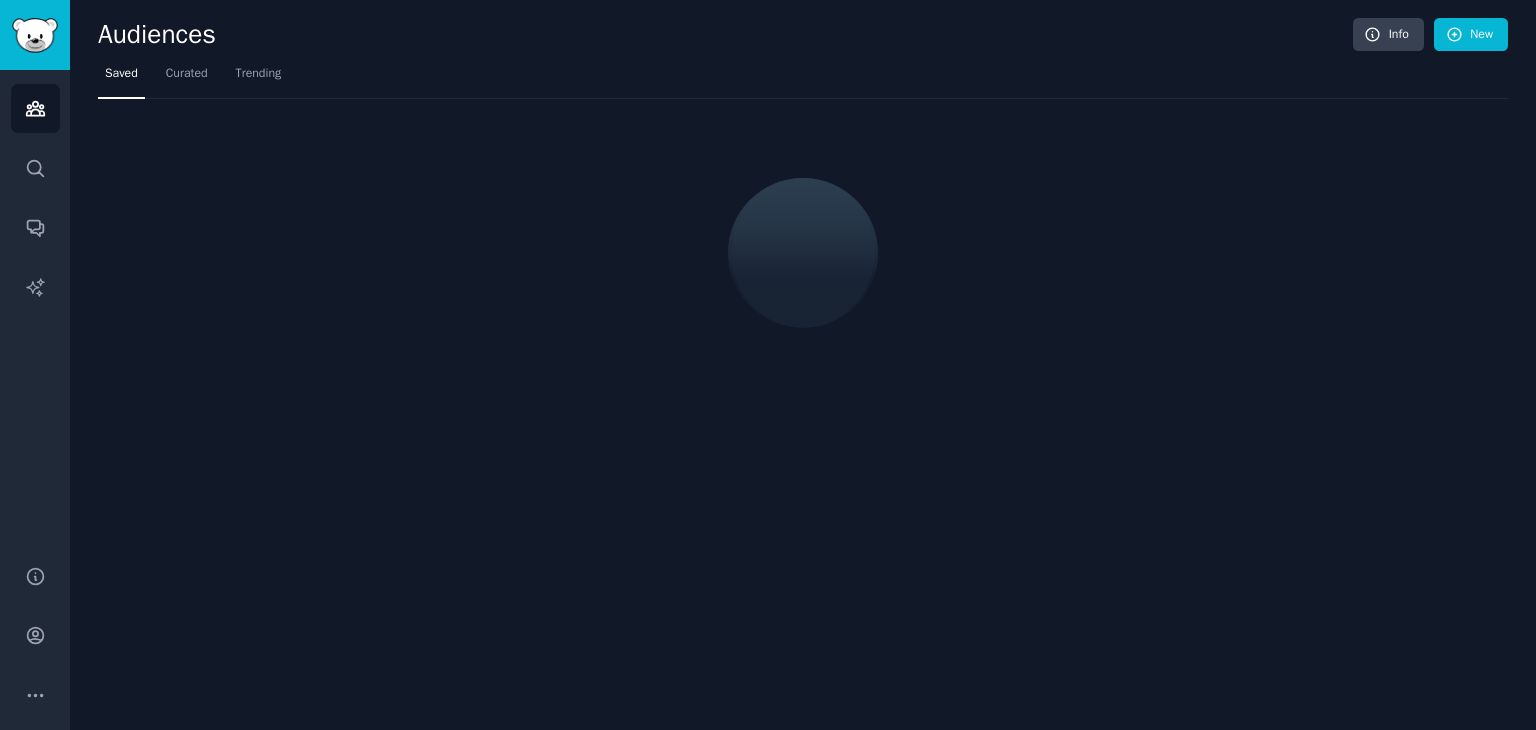 scroll, scrollTop: 0, scrollLeft: 0, axis: both 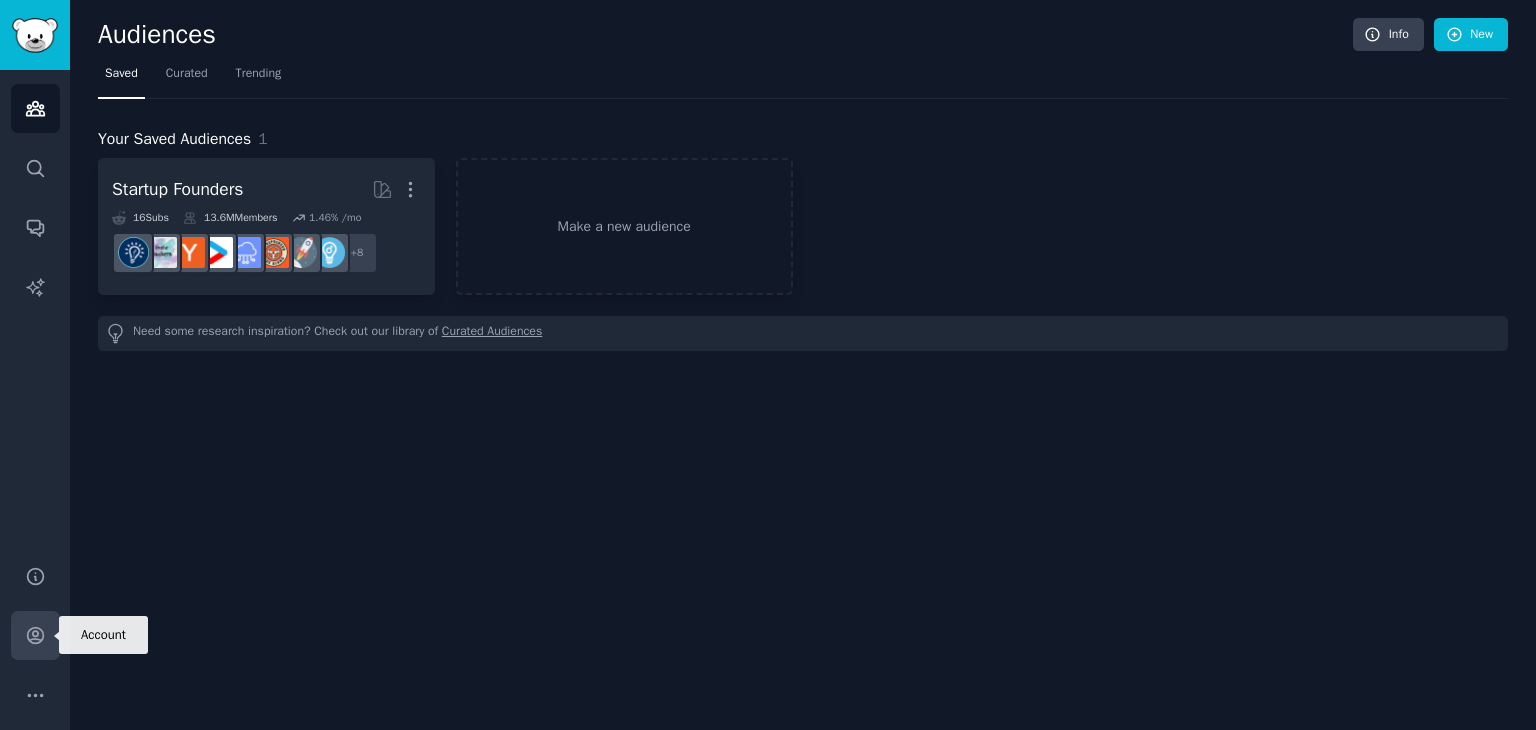 click 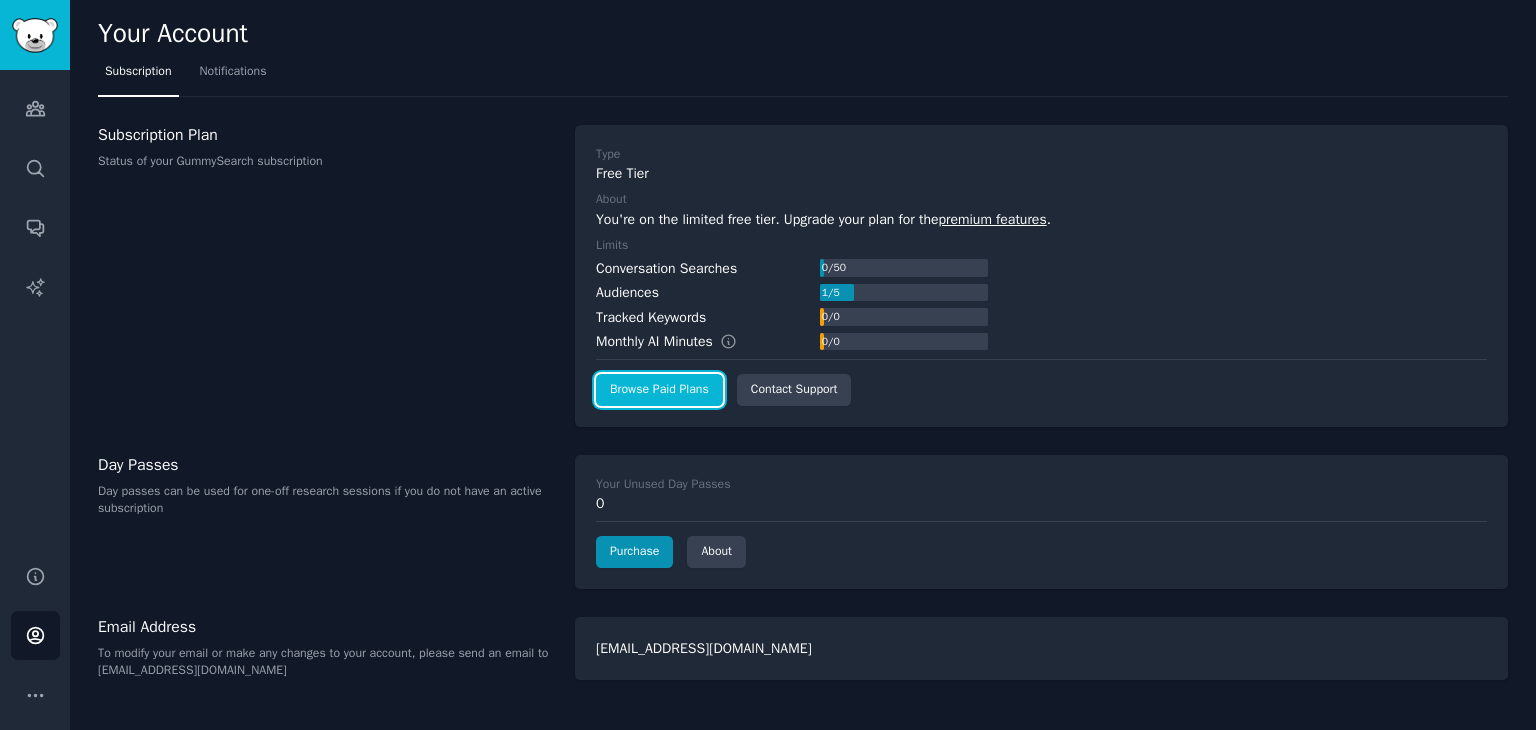 click on "Browse Paid Plans" at bounding box center (659, 390) 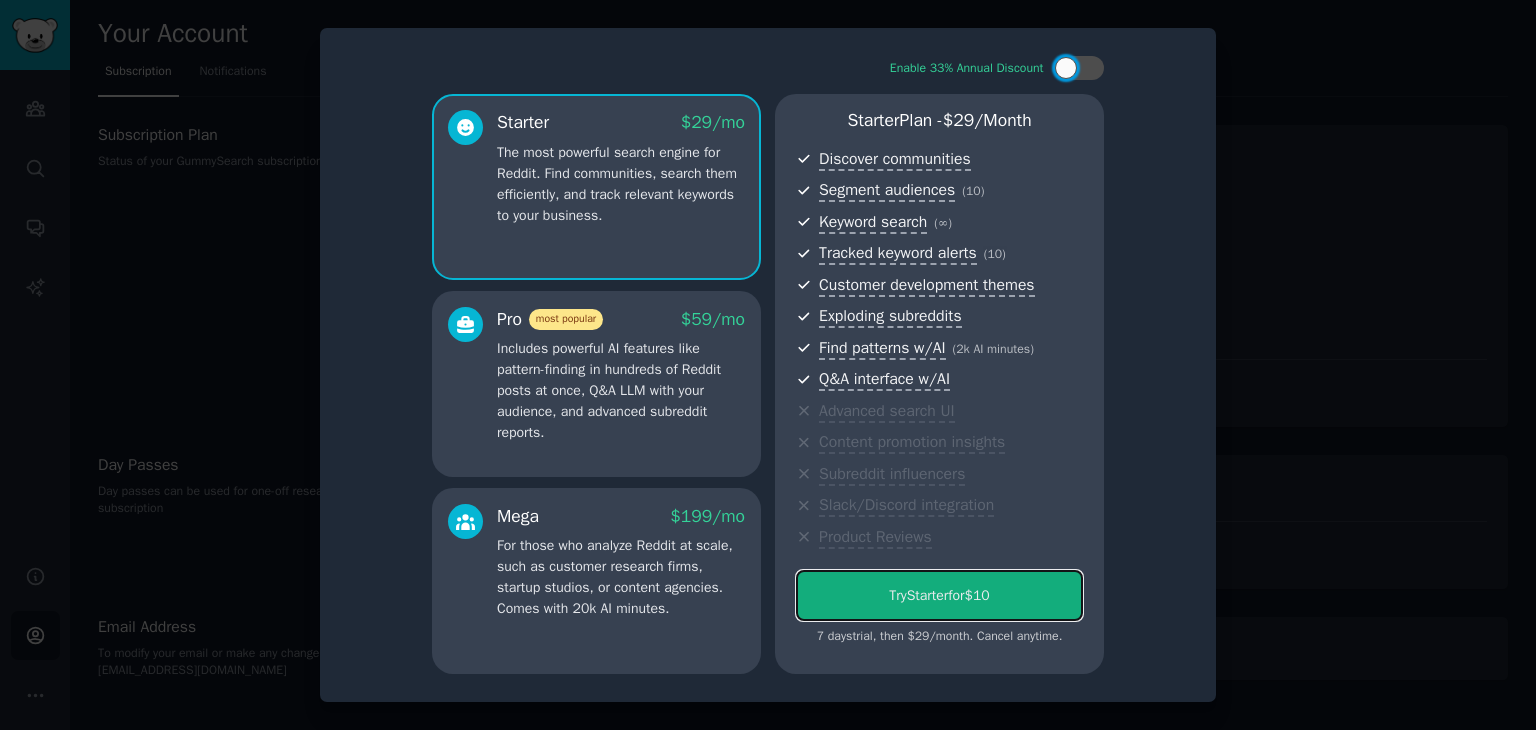 click on "Try  Starter  for  $10" at bounding box center (939, 595) 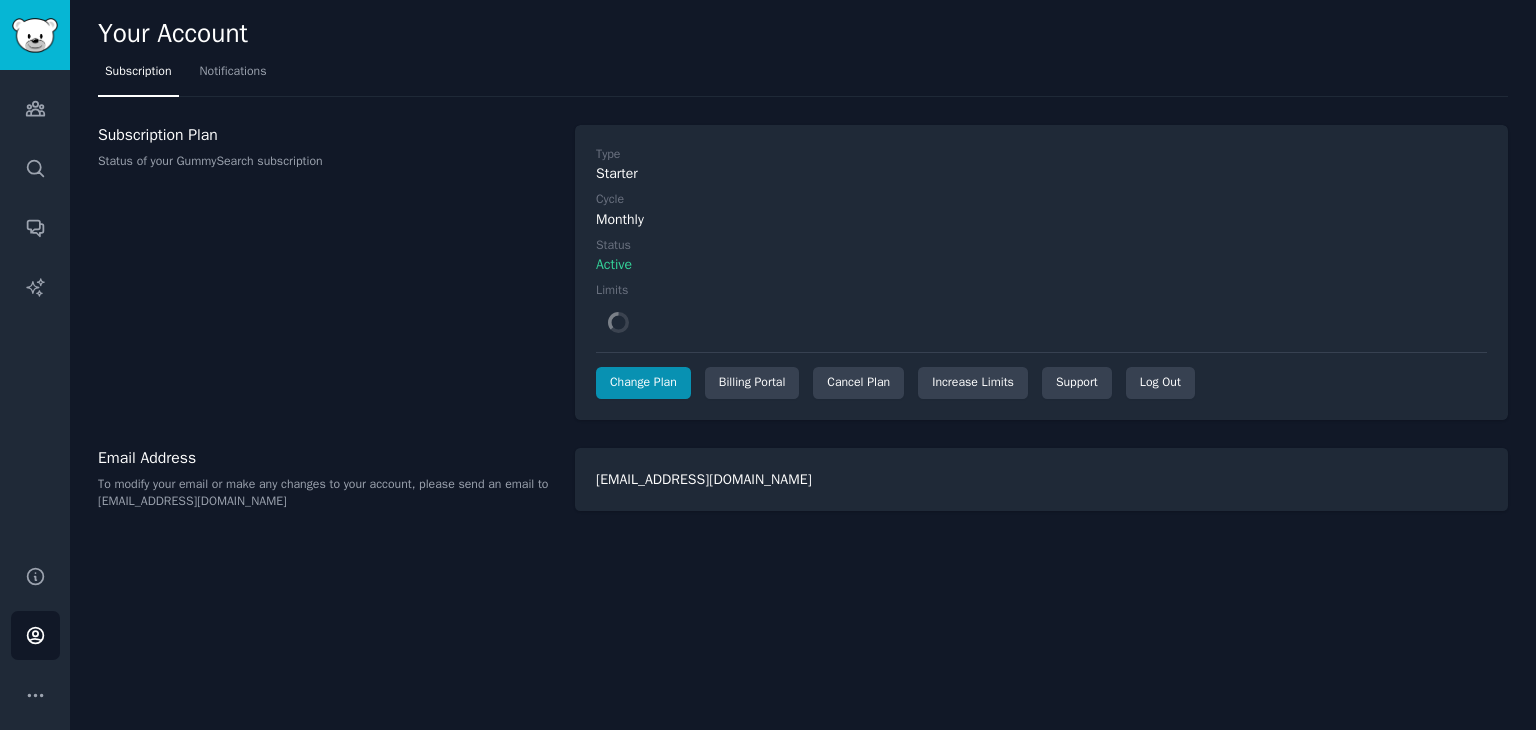 scroll, scrollTop: 0, scrollLeft: 0, axis: both 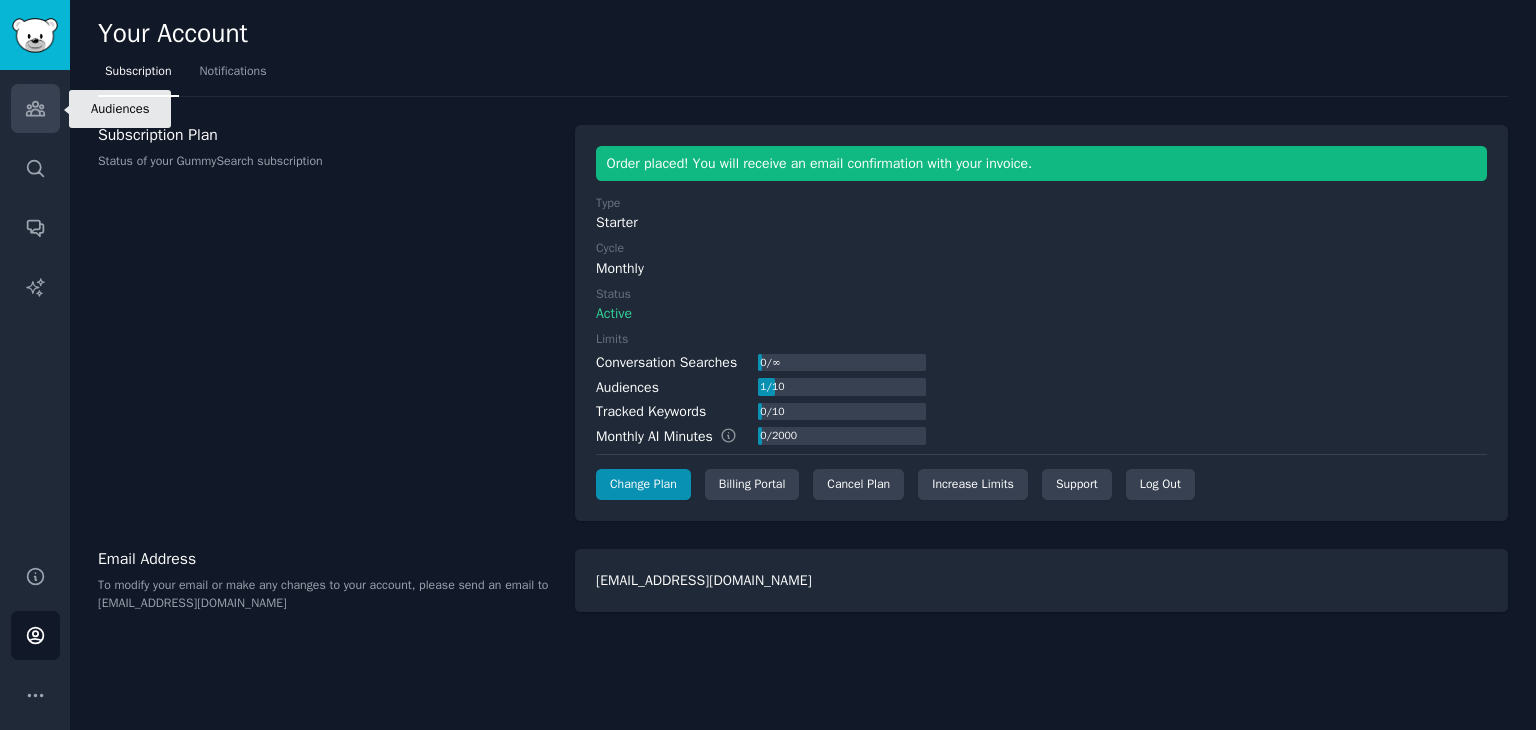 click 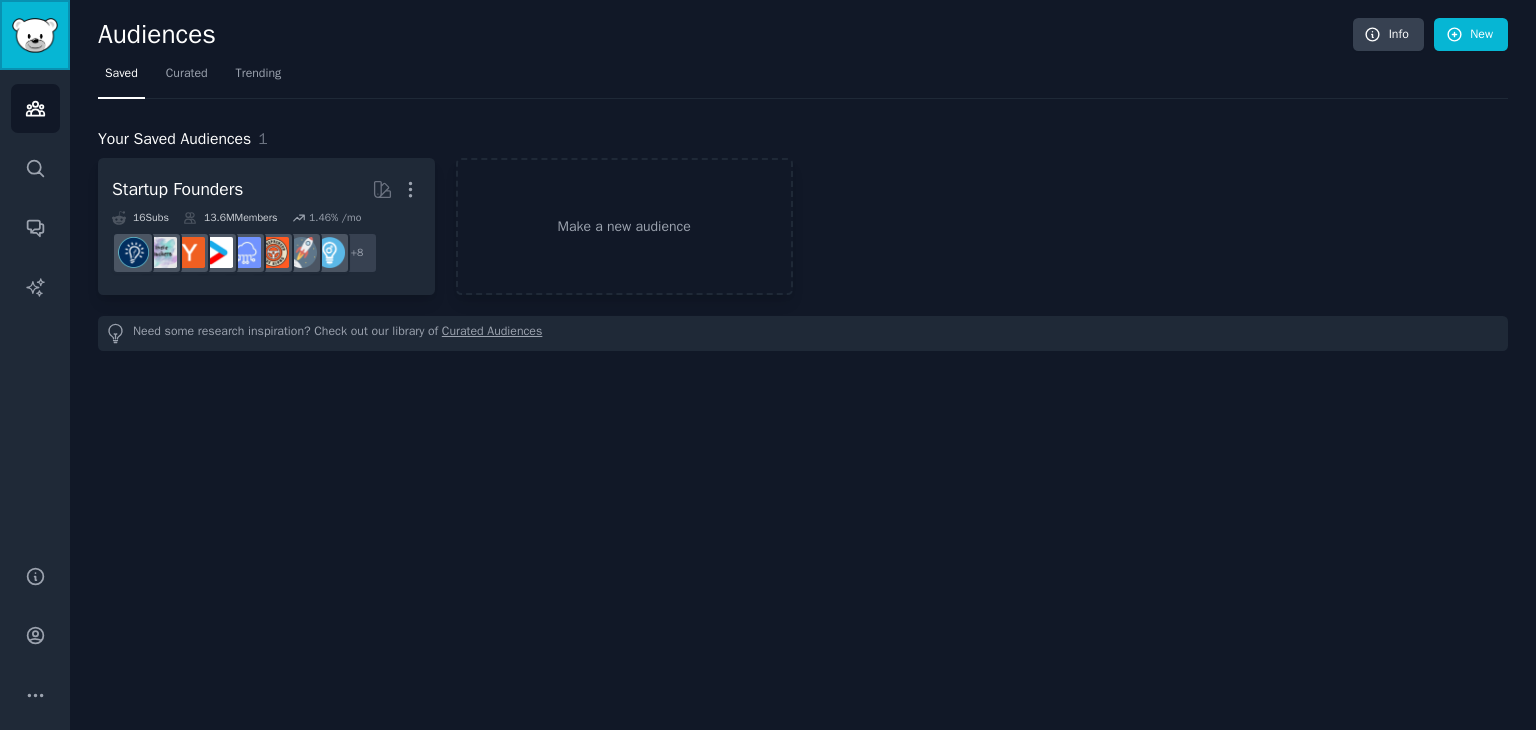 click at bounding box center (35, 35) 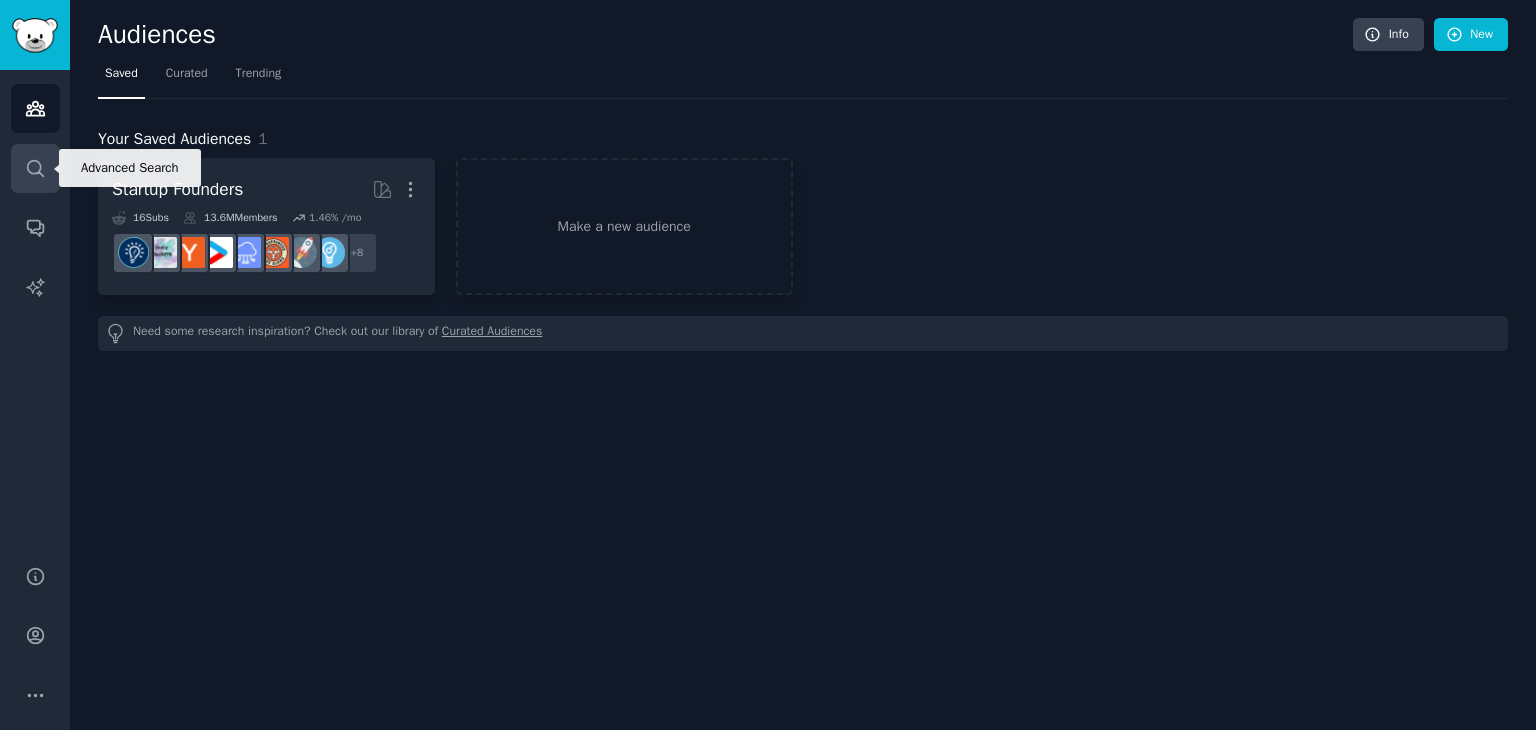 click 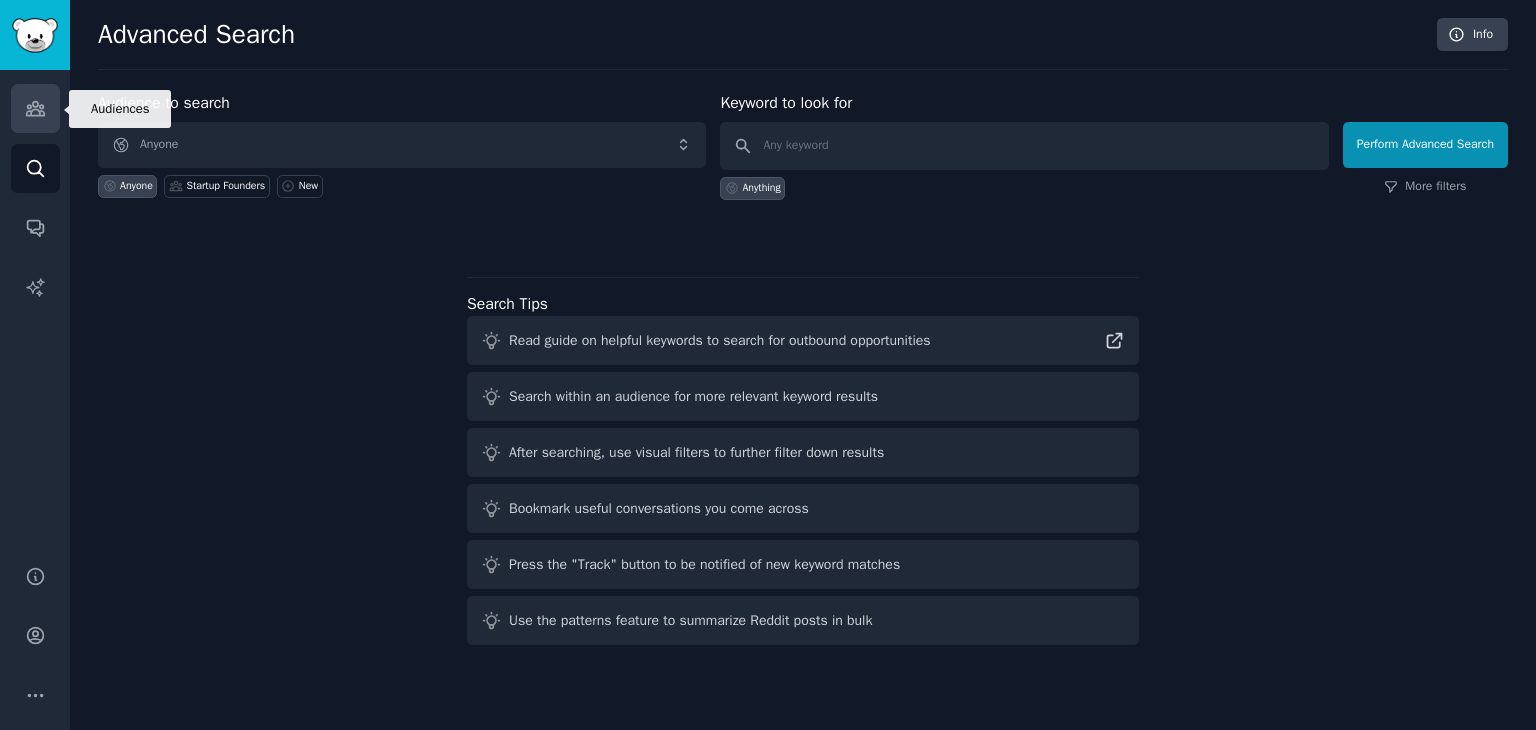 click on "Audiences" at bounding box center (35, 108) 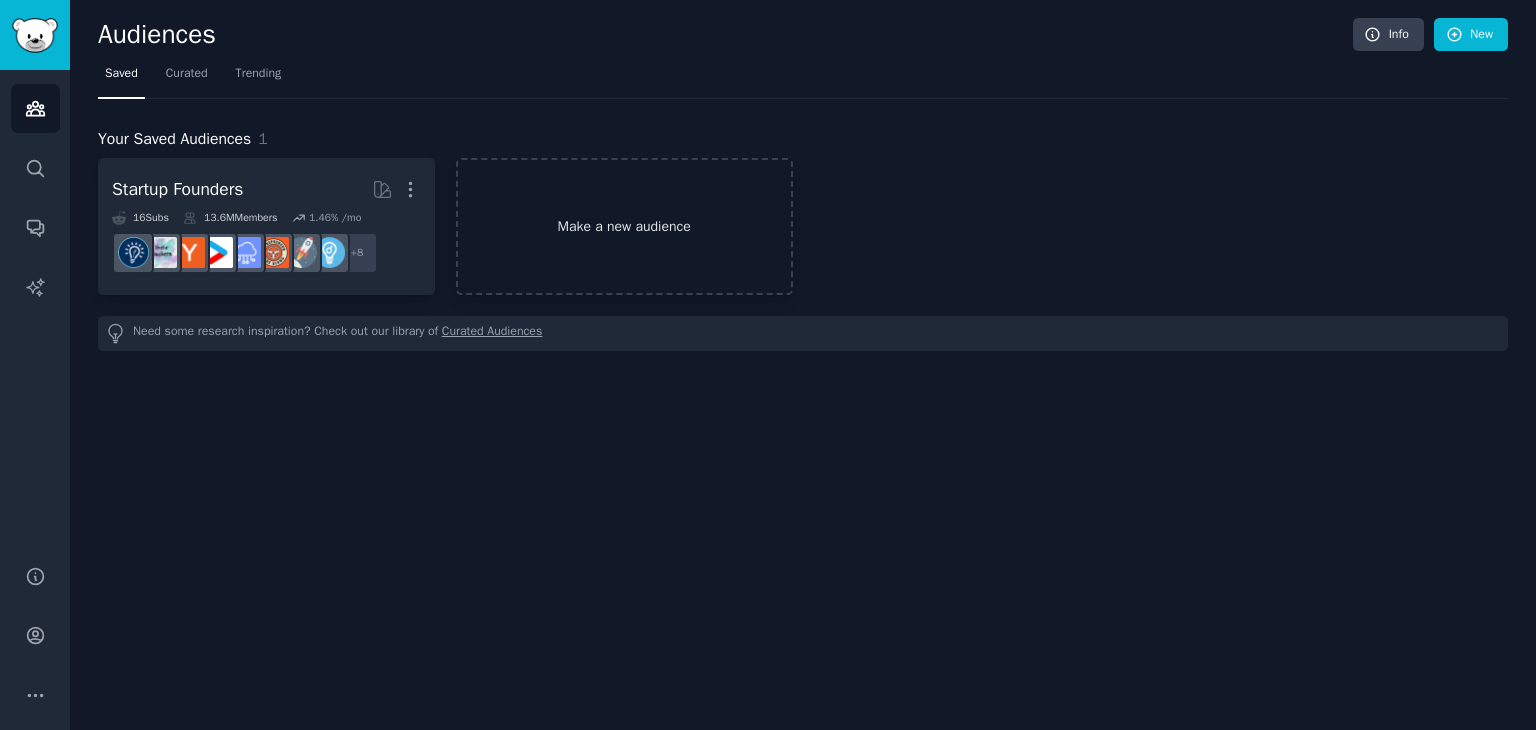 click on "Make a new audience" at bounding box center [624, 226] 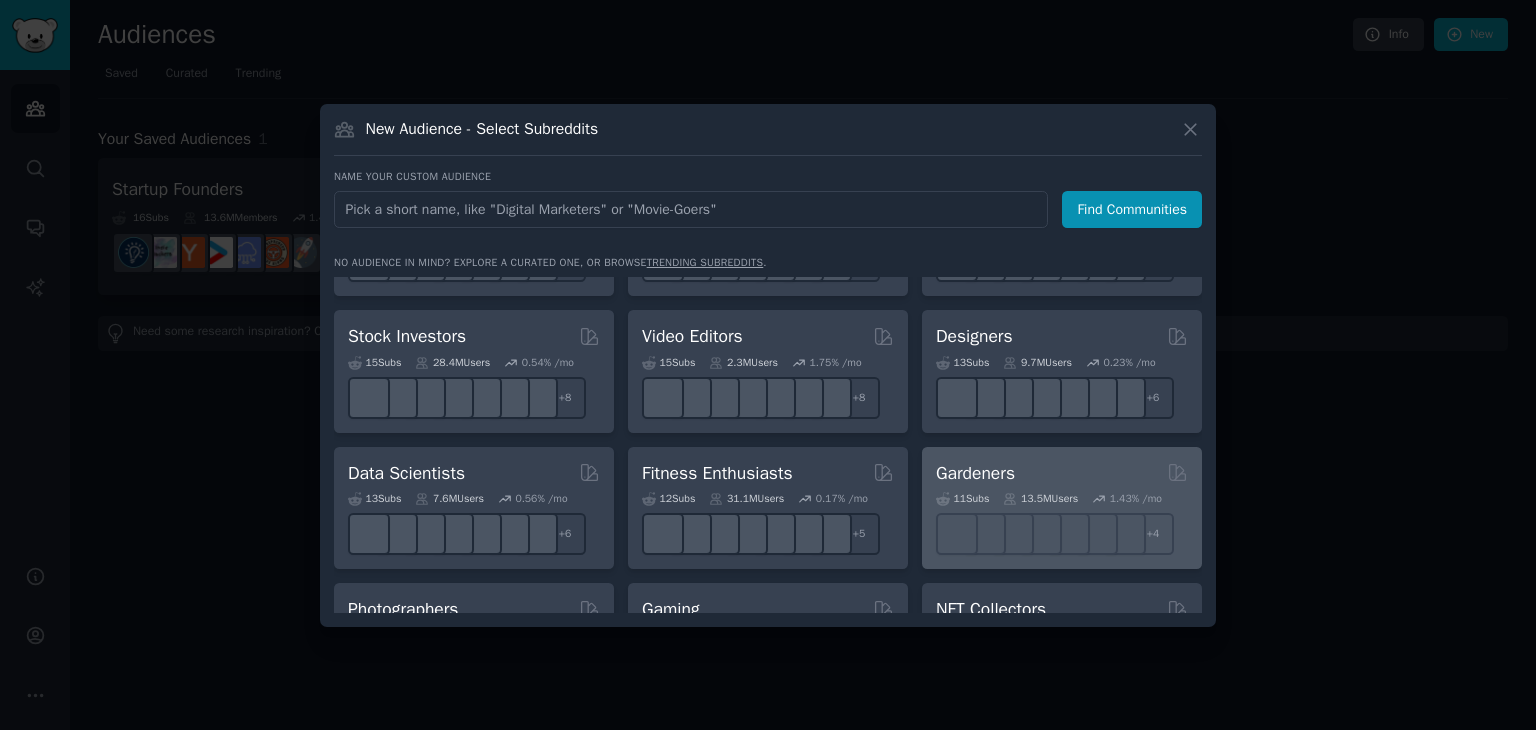 scroll, scrollTop: 0, scrollLeft: 0, axis: both 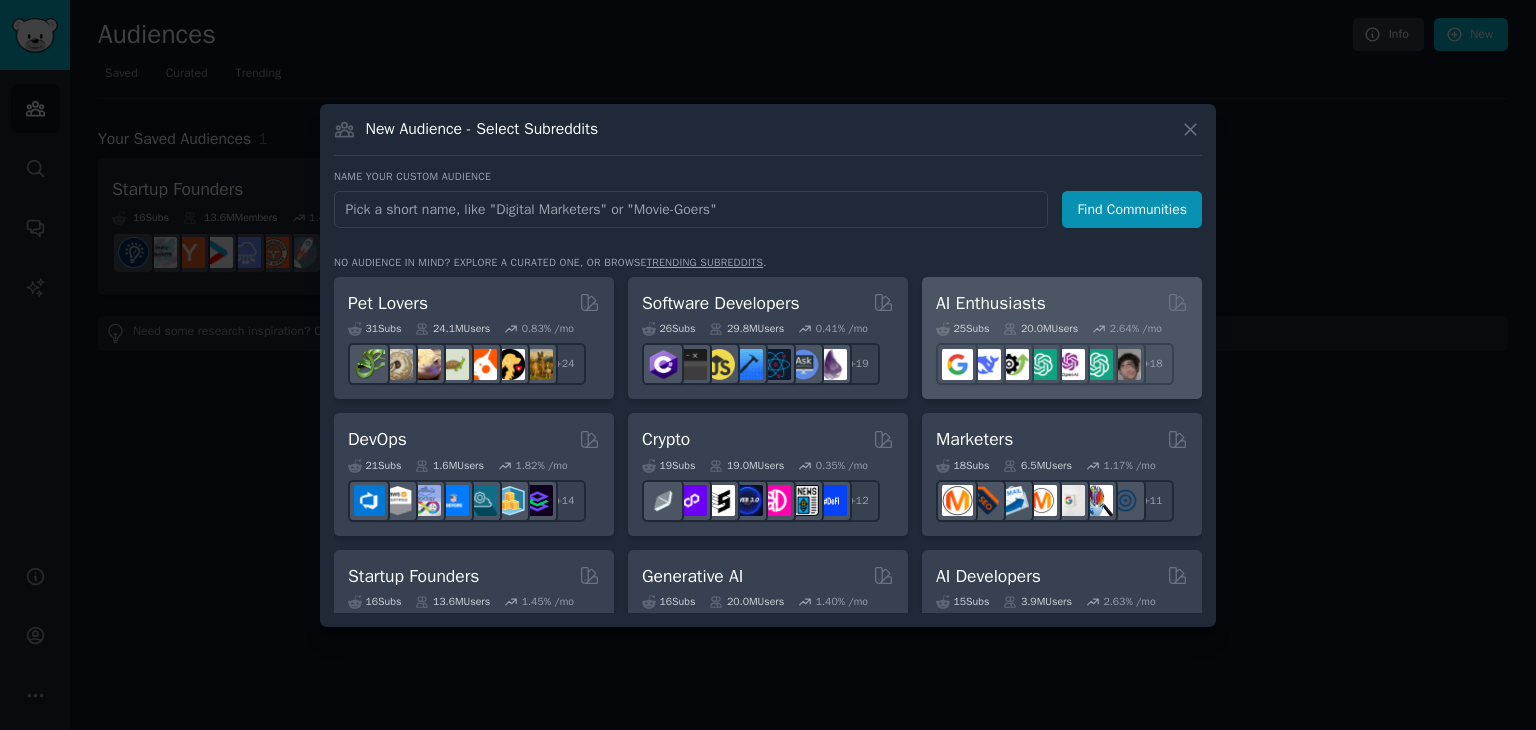 click on "AI Enthusiasts" at bounding box center [991, 303] 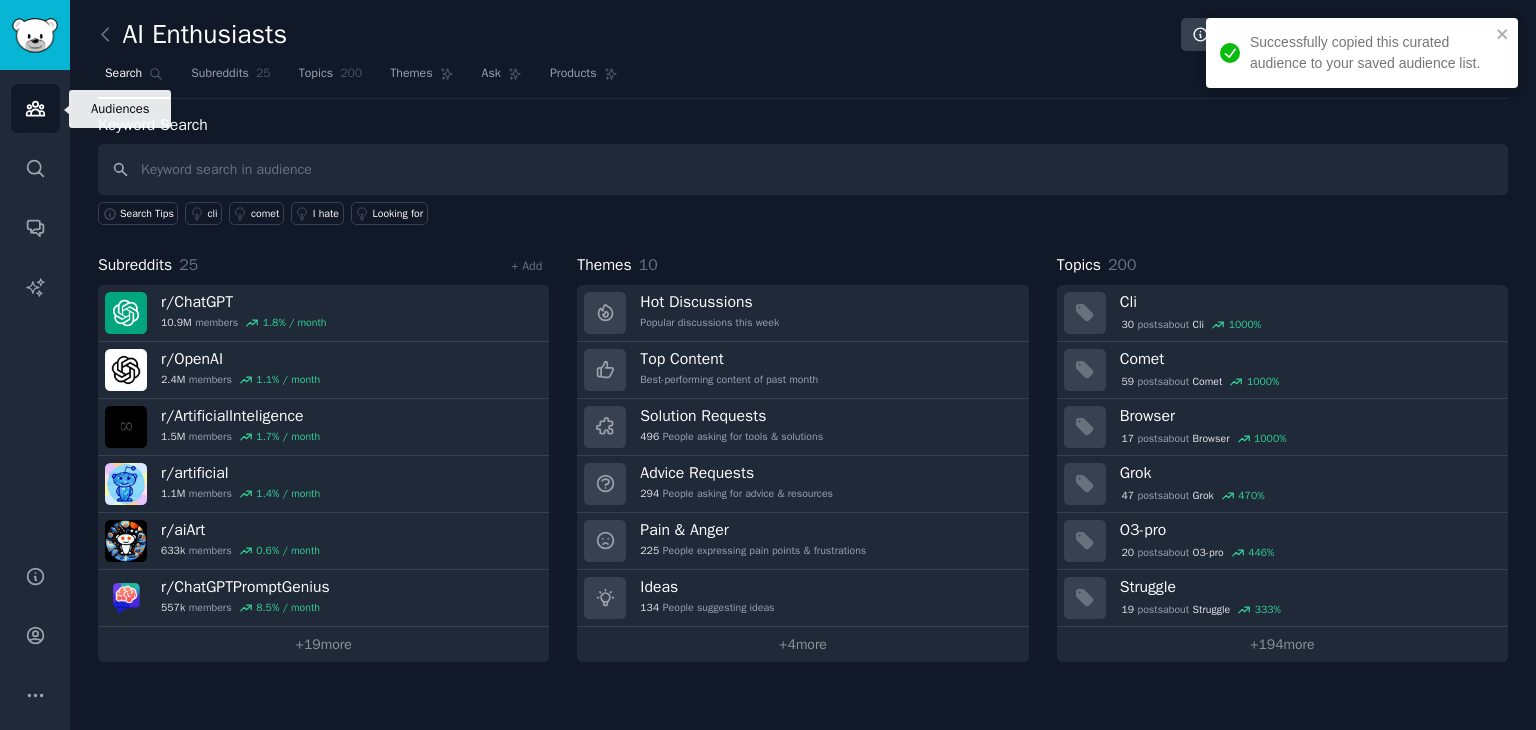 click 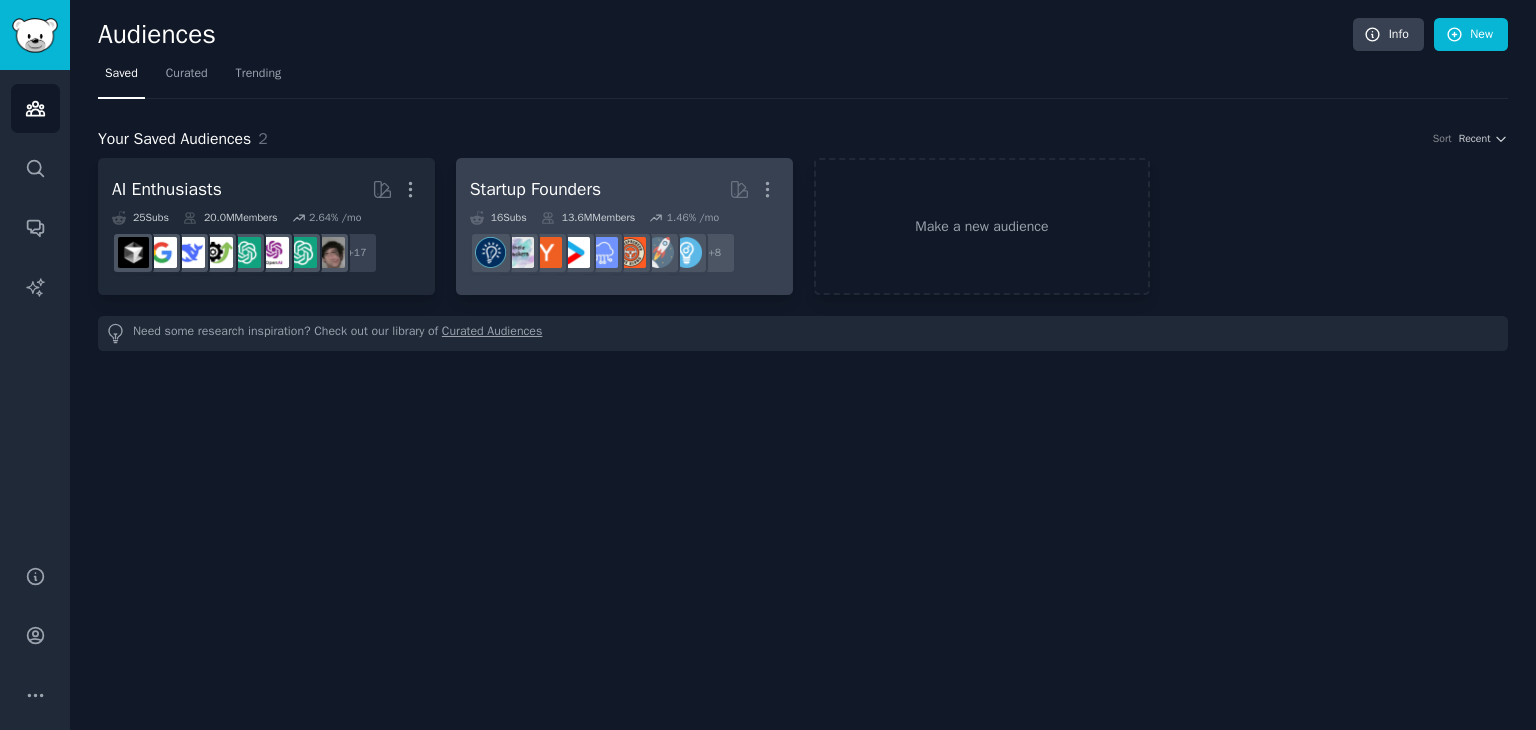 click on "Startup Founders" at bounding box center (535, 189) 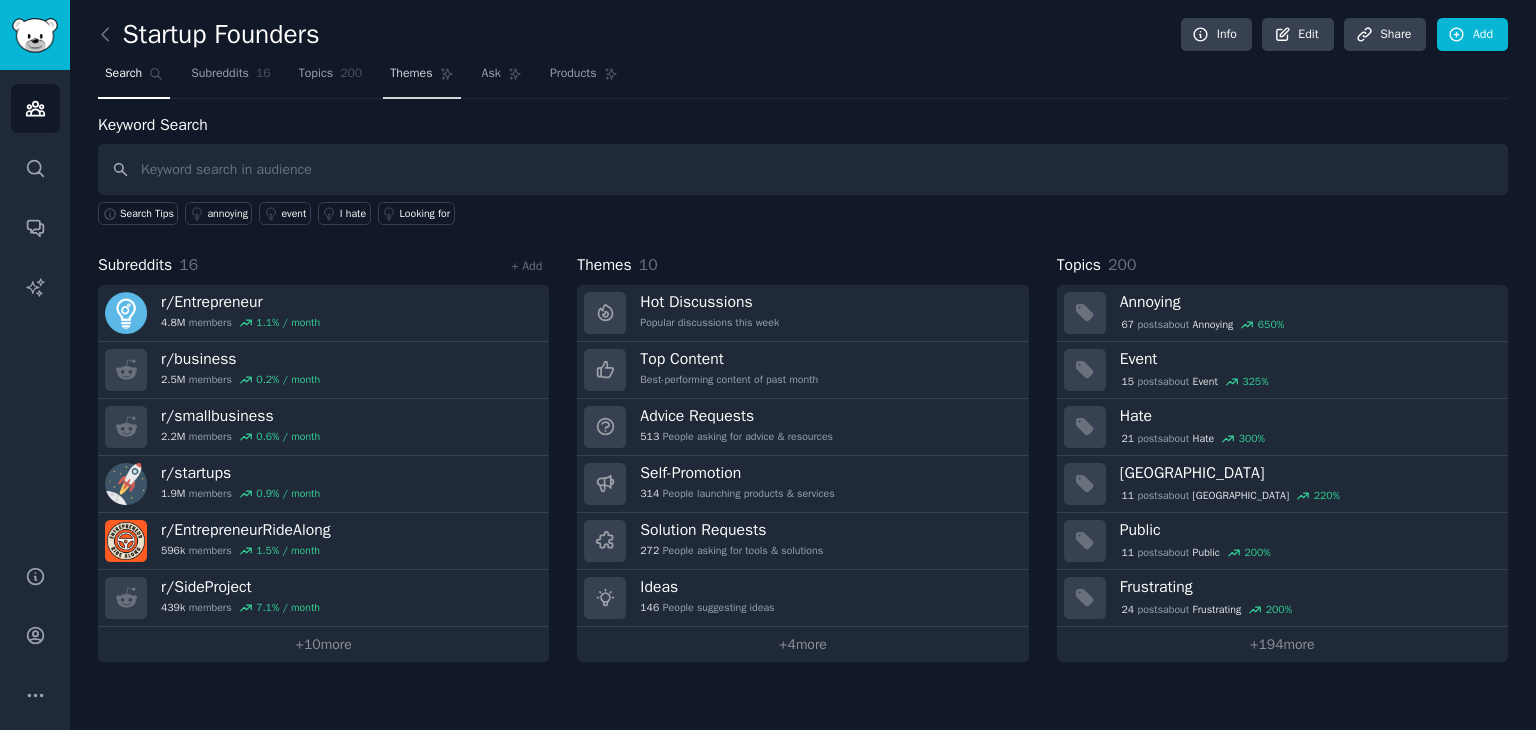 click on "Themes" at bounding box center (411, 74) 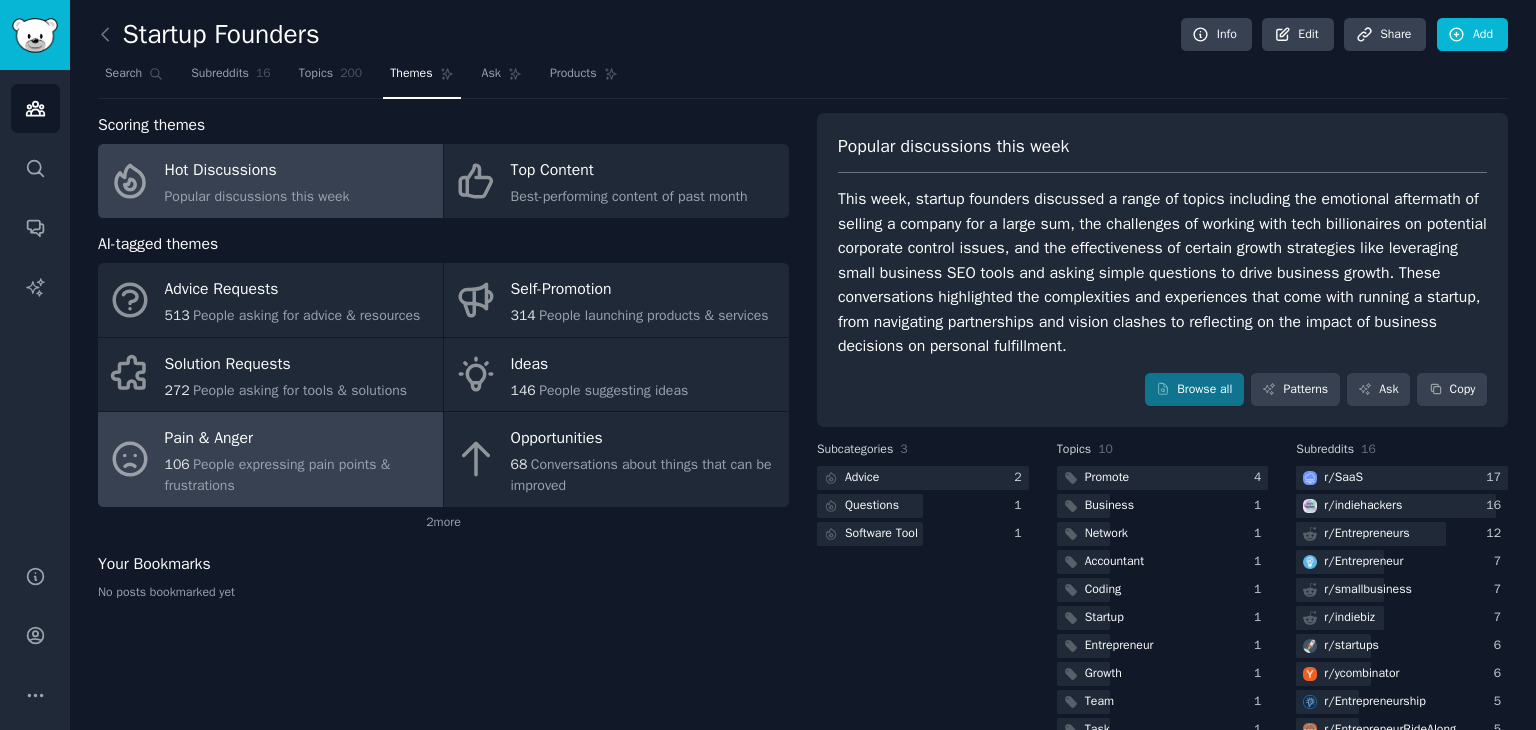 click on "People expressing pain points & frustrations" at bounding box center (278, 475) 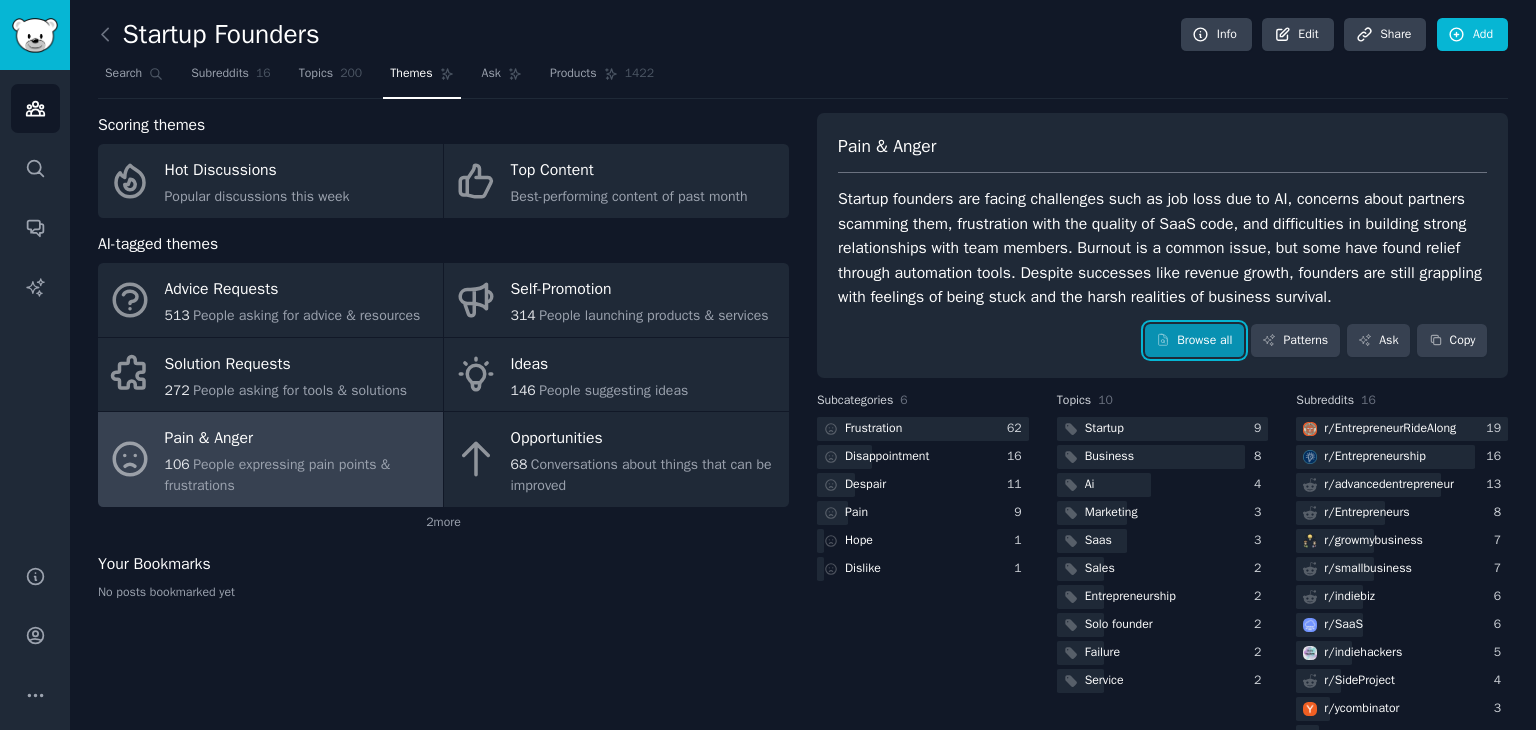click on "Browse all" at bounding box center (1194, 341) 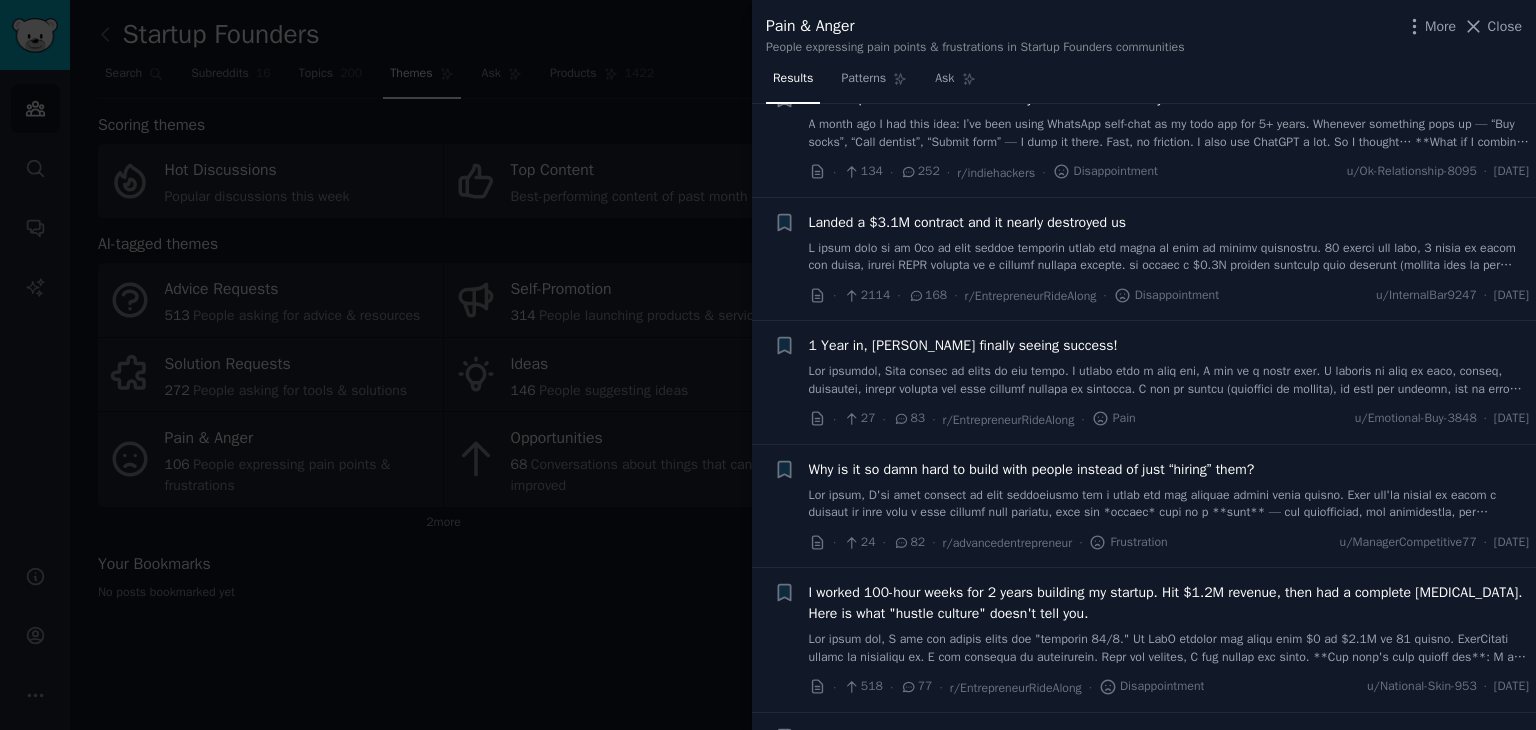 scroll, scrollTop: 0, scrollLeft: 0, axis: both 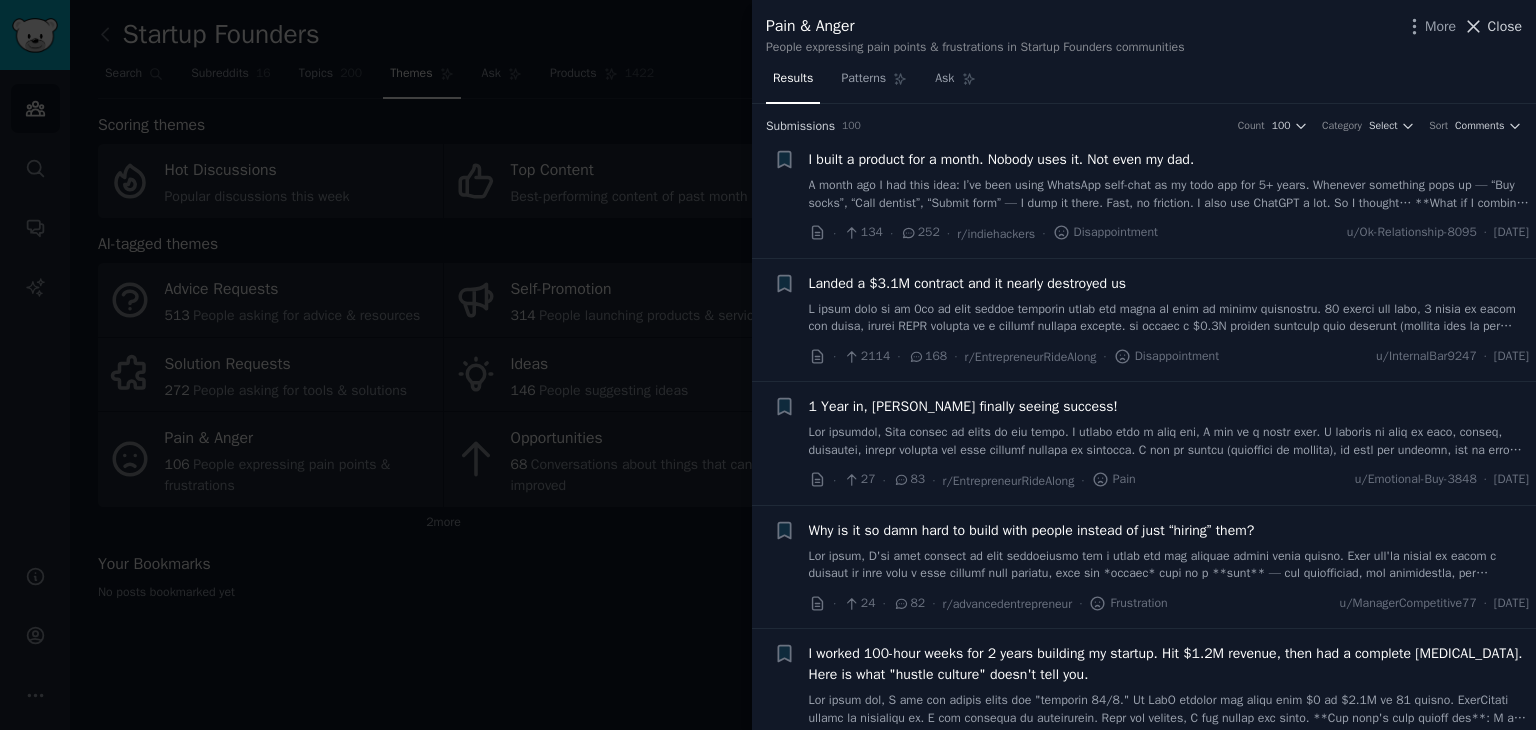 click 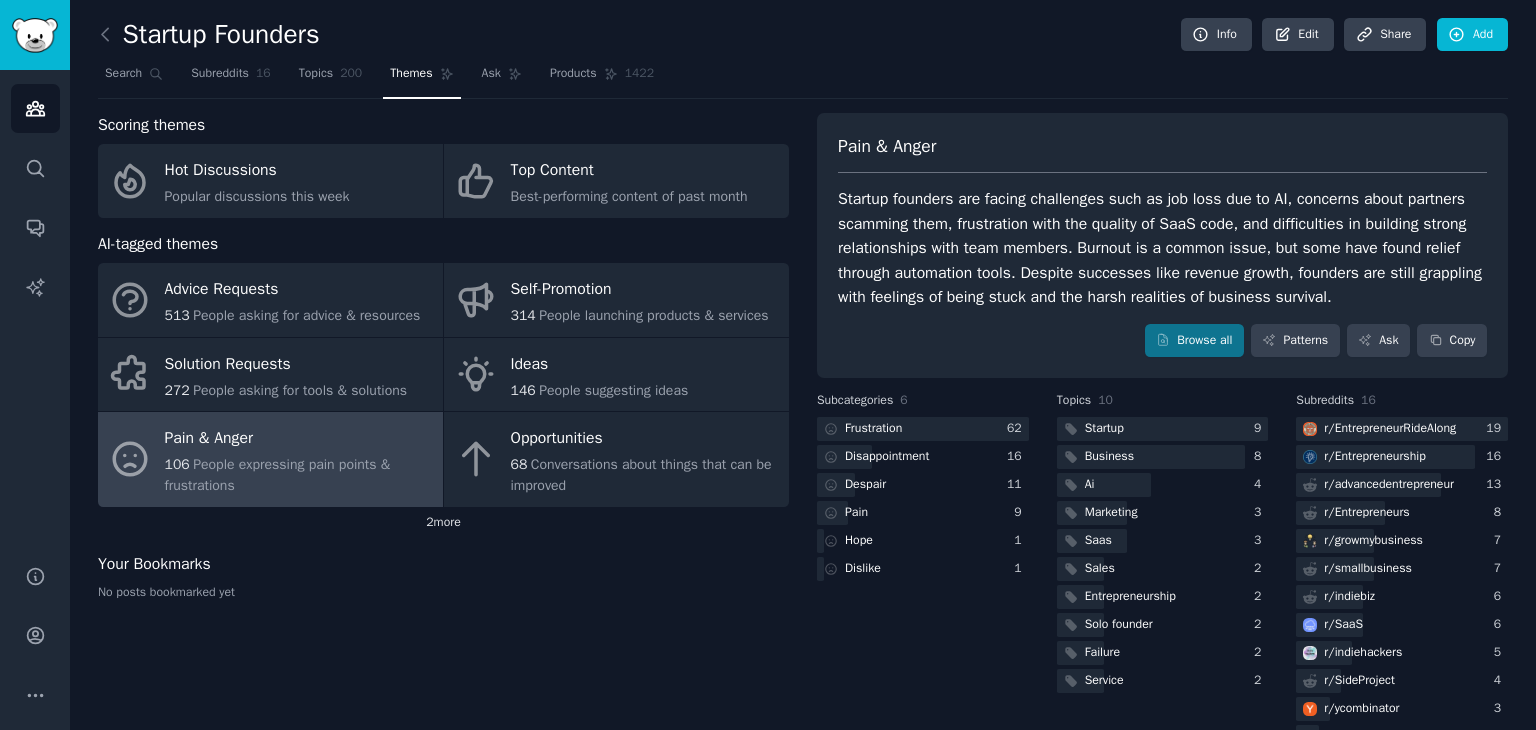 click on "2  more" 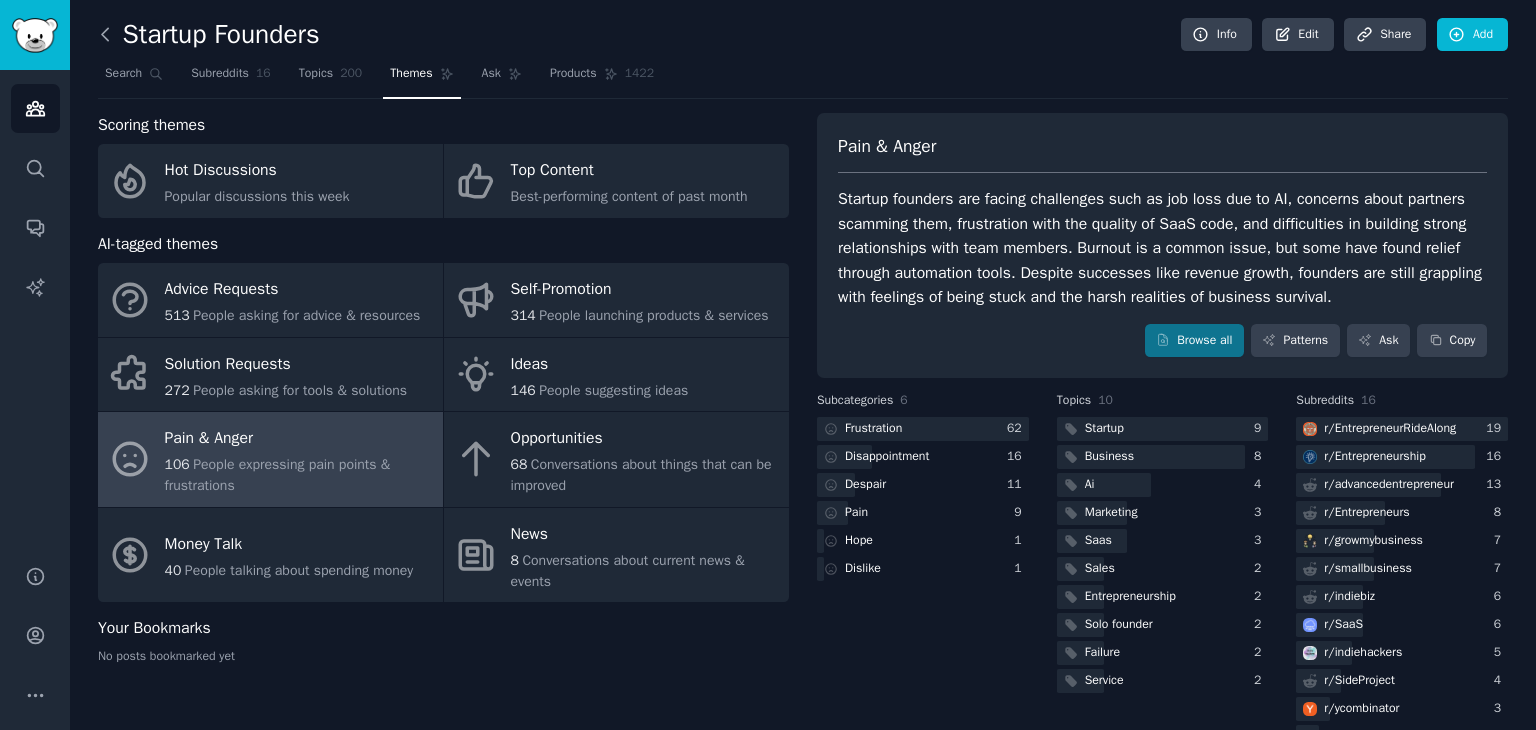 click 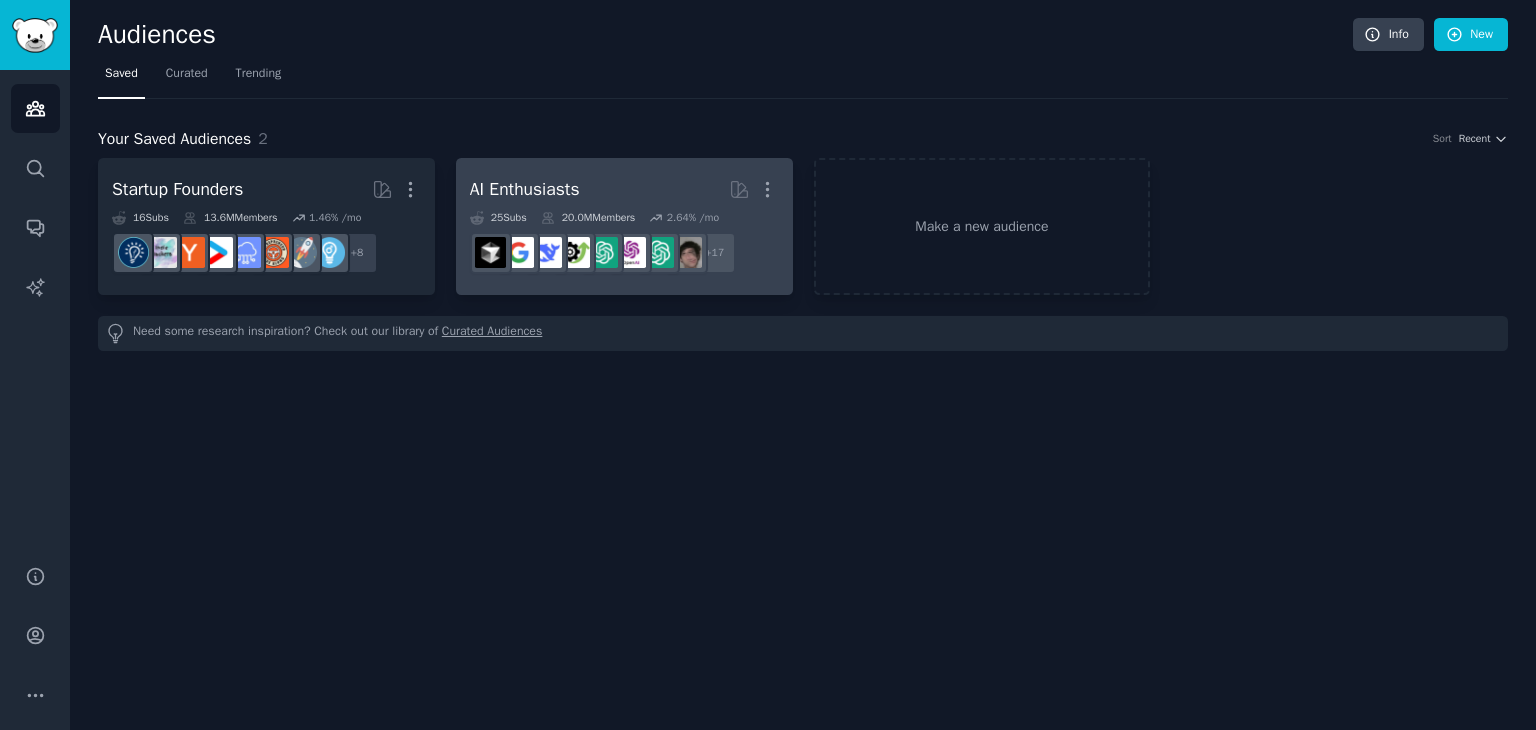 click on "AI Enthusiasts" at bounding box center (525, 189) 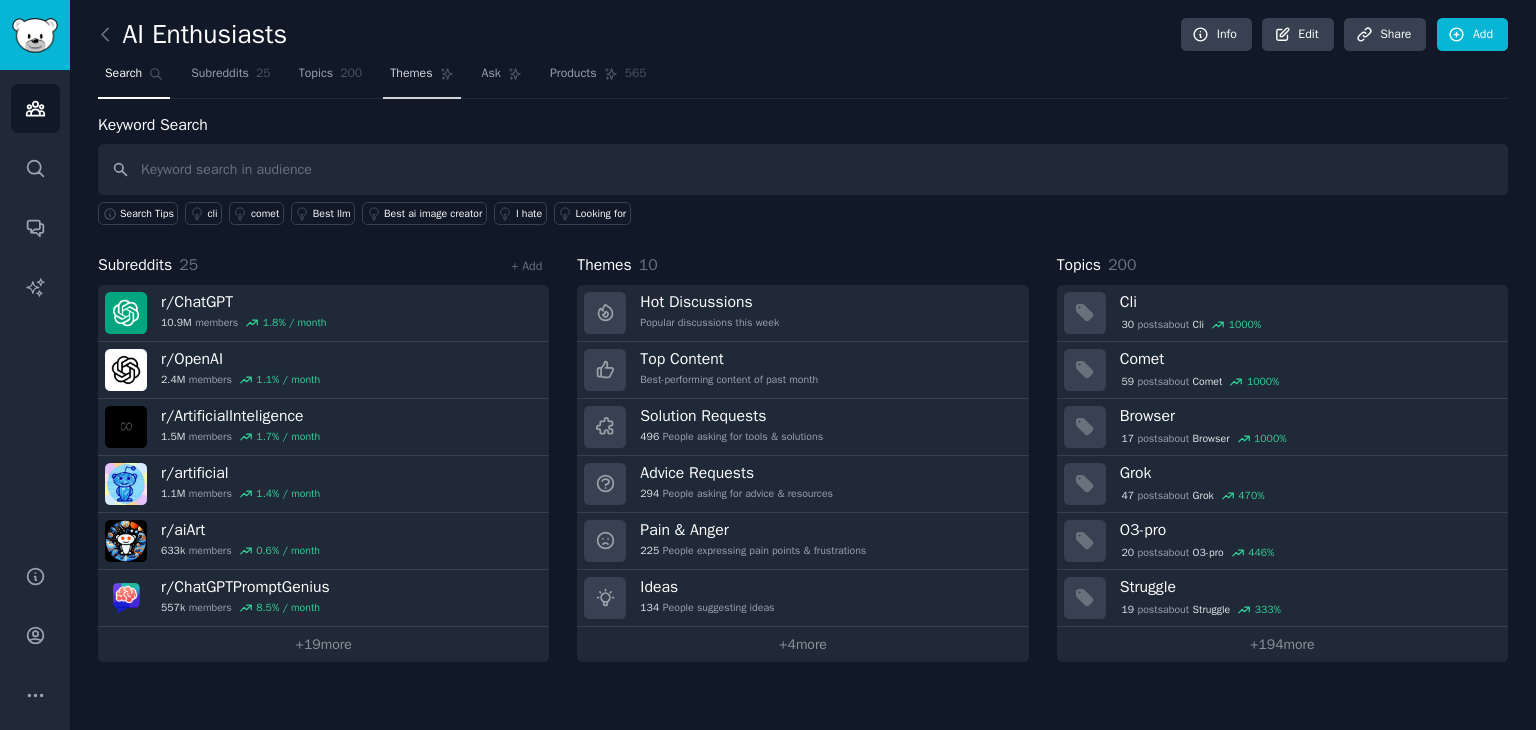 click on "Themes" at bounding box center (411, 74) 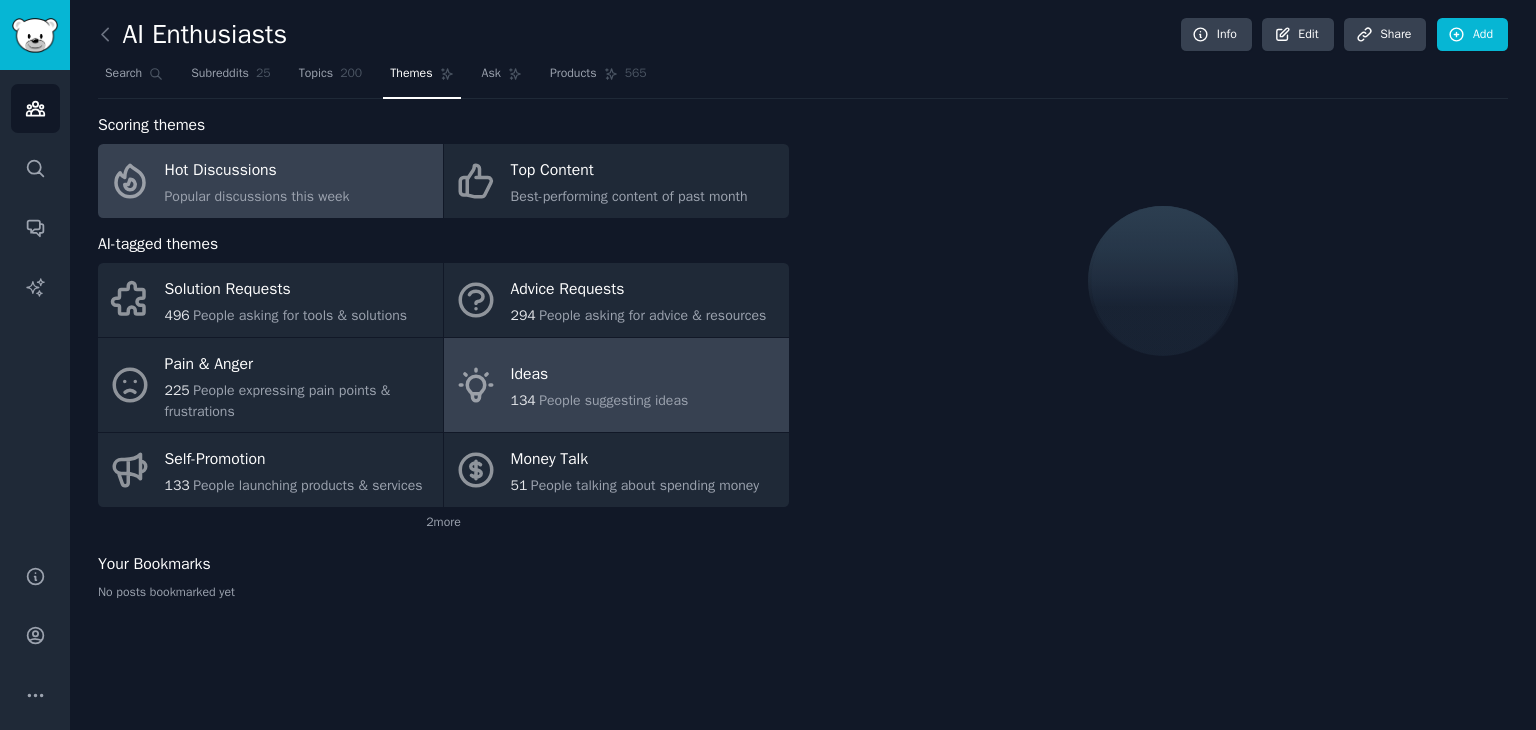 click on "People suggesting ideas" at bounding box center (613, 400) 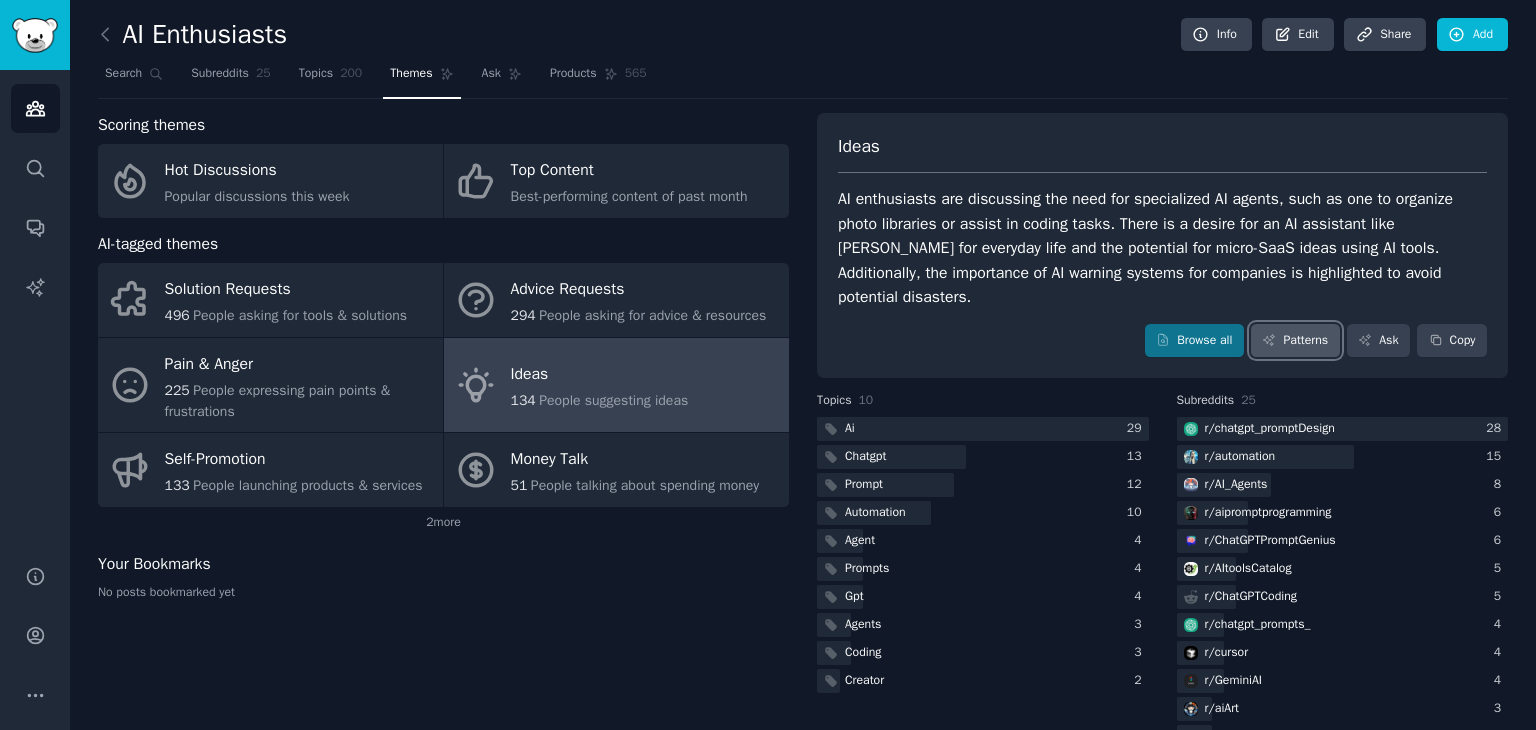 click on "Patterns" at bounding box center [1295, 341] 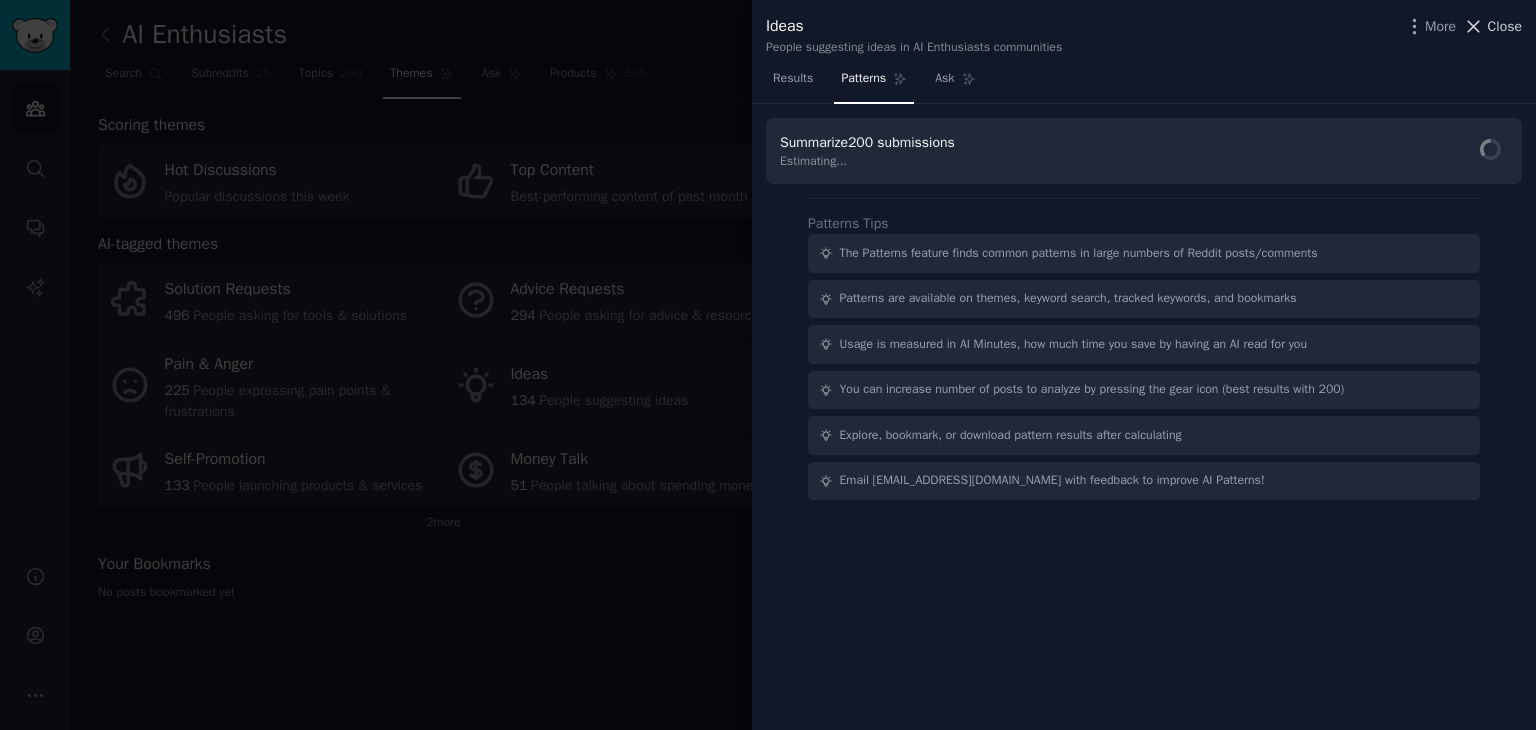 click on "Close" at bounding box center (1505, 26) 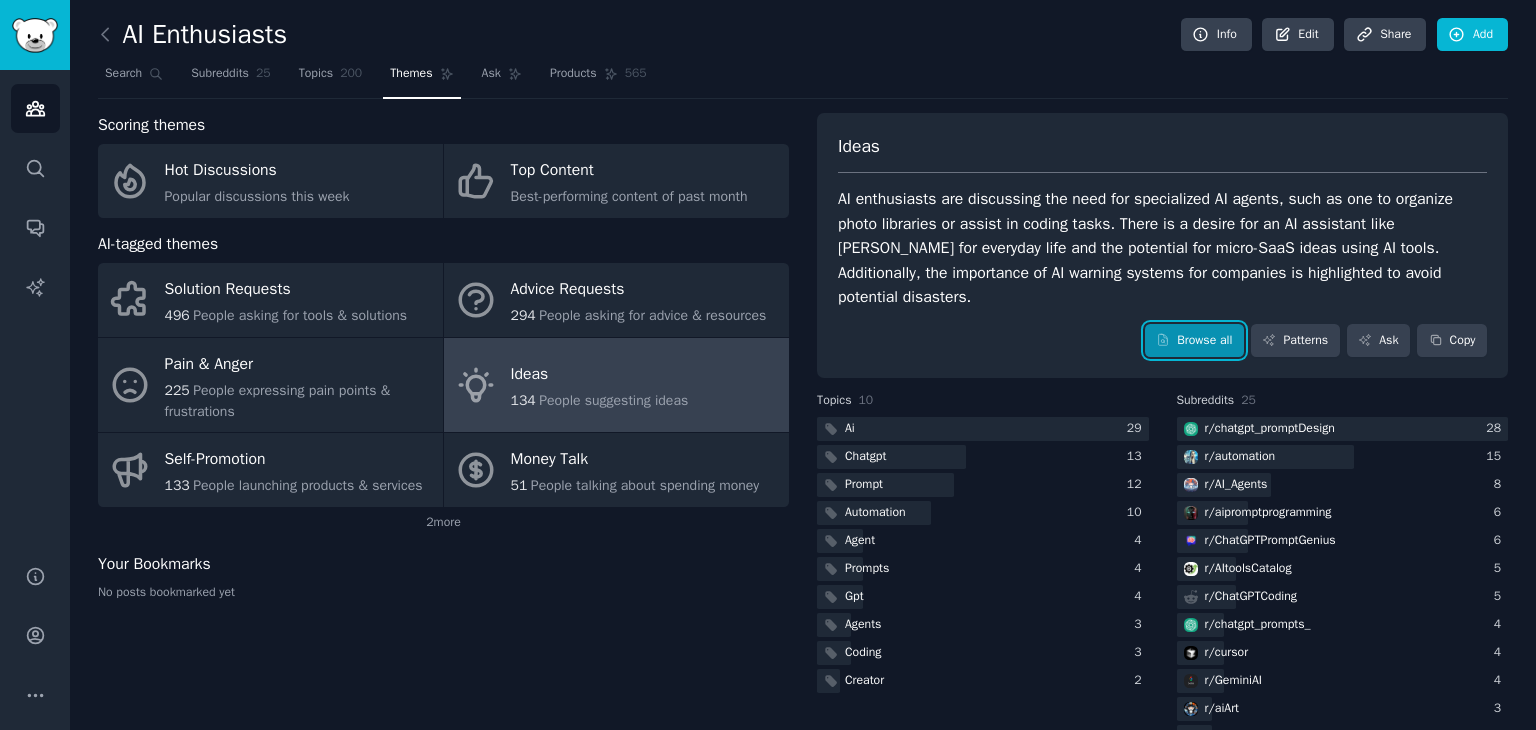 click on "Browse all" at bounding box center [1194, 341] 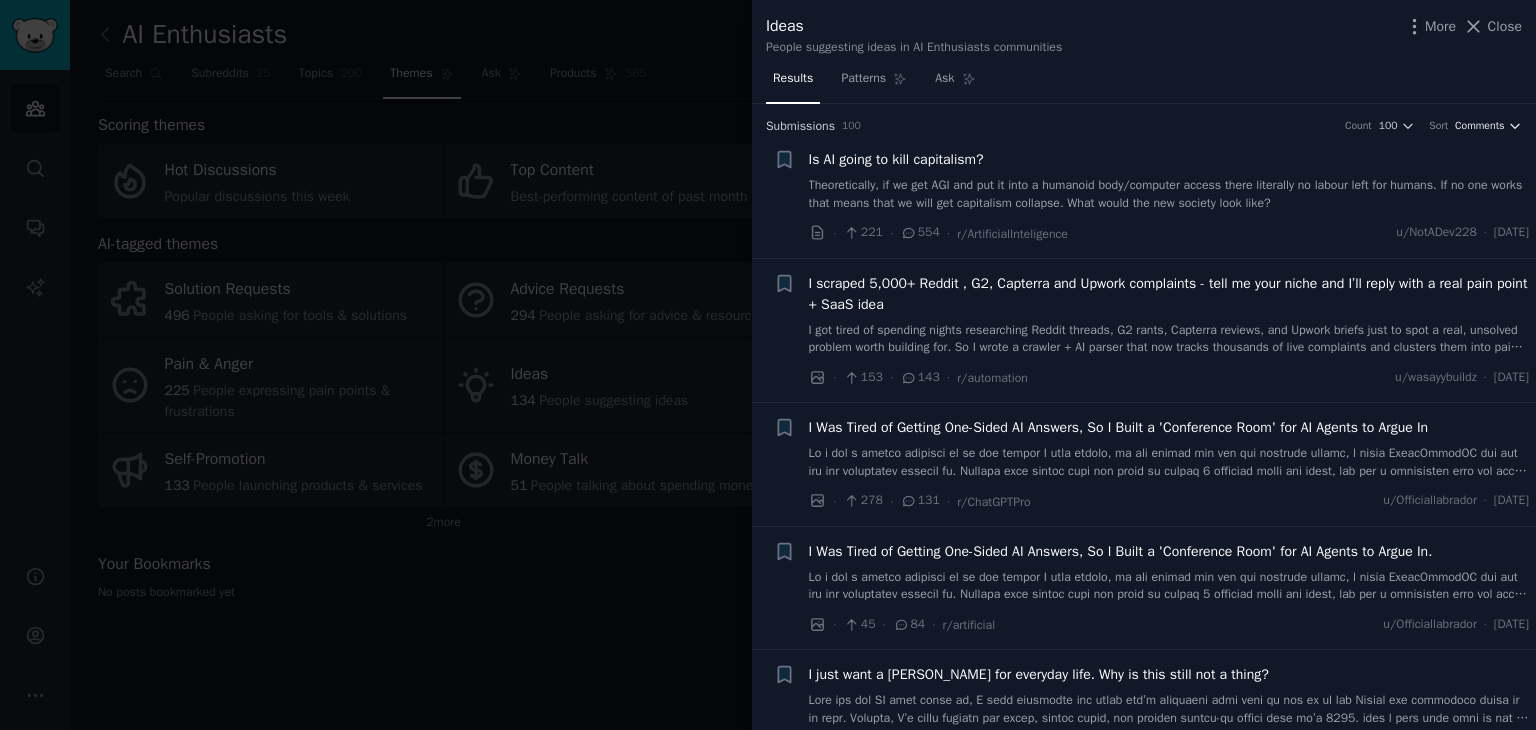 click on "Comments" at bounding box center (1480, 126) 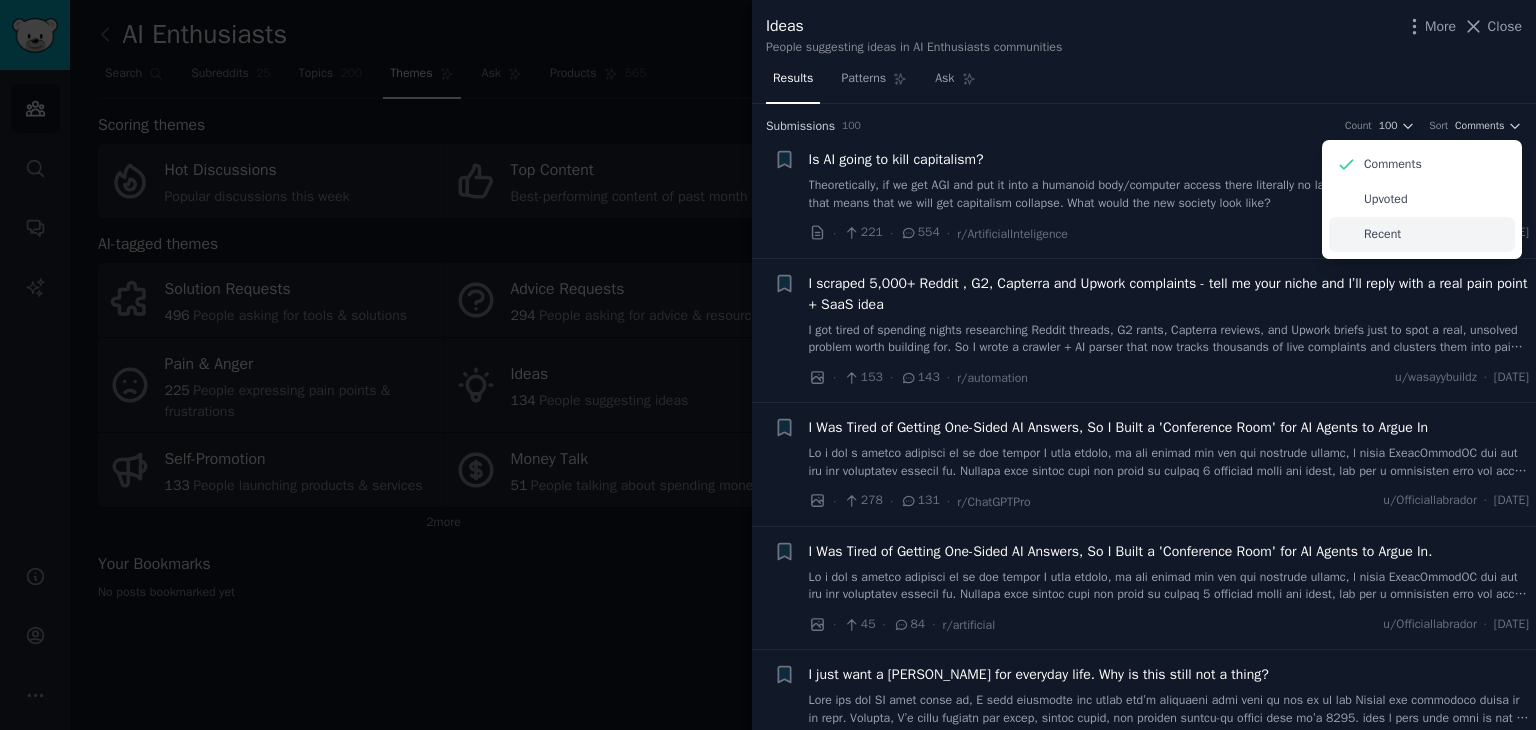 click on "Recent" at bounding box center (1422, 234) 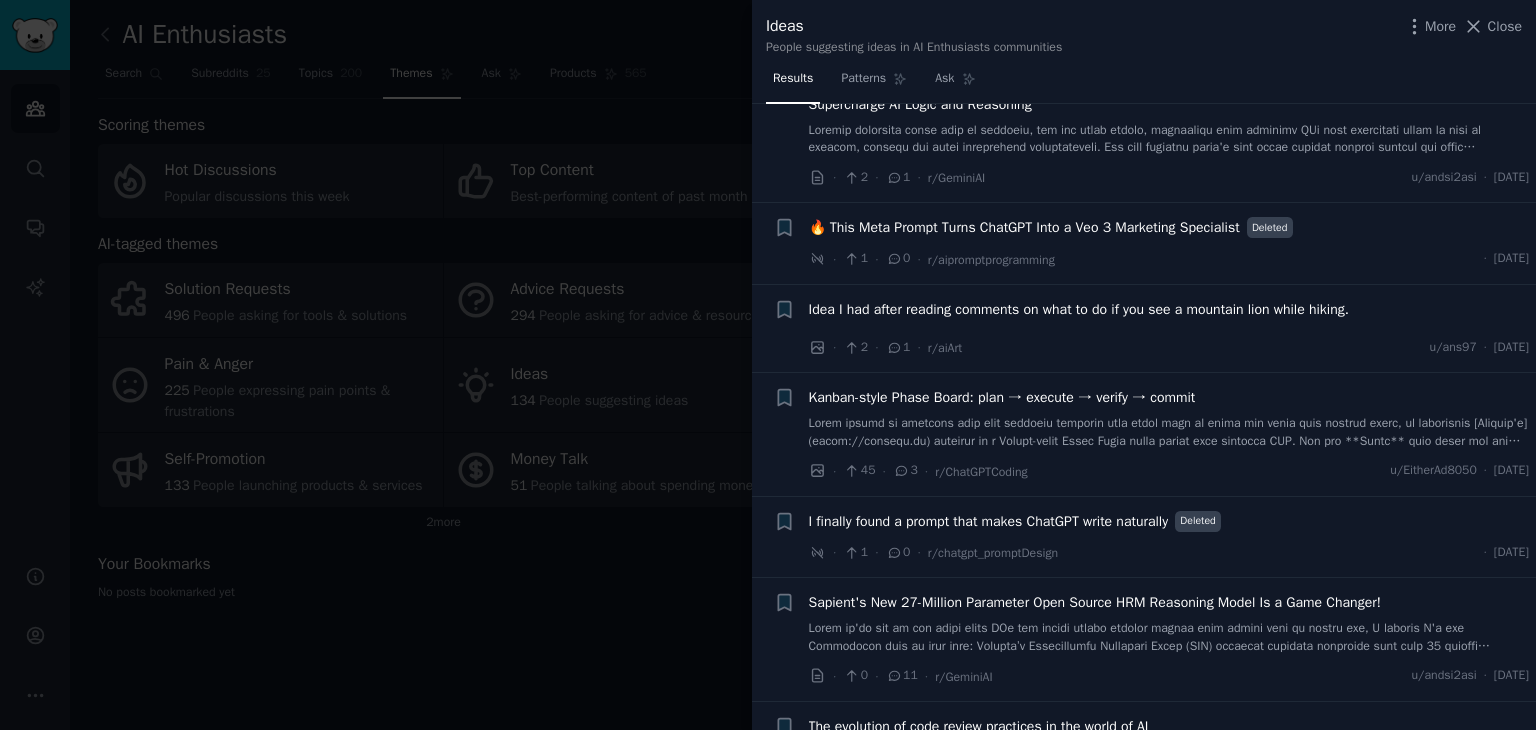 scroll, scrollTop: 300, scrollLeft: 0, axis: vertical 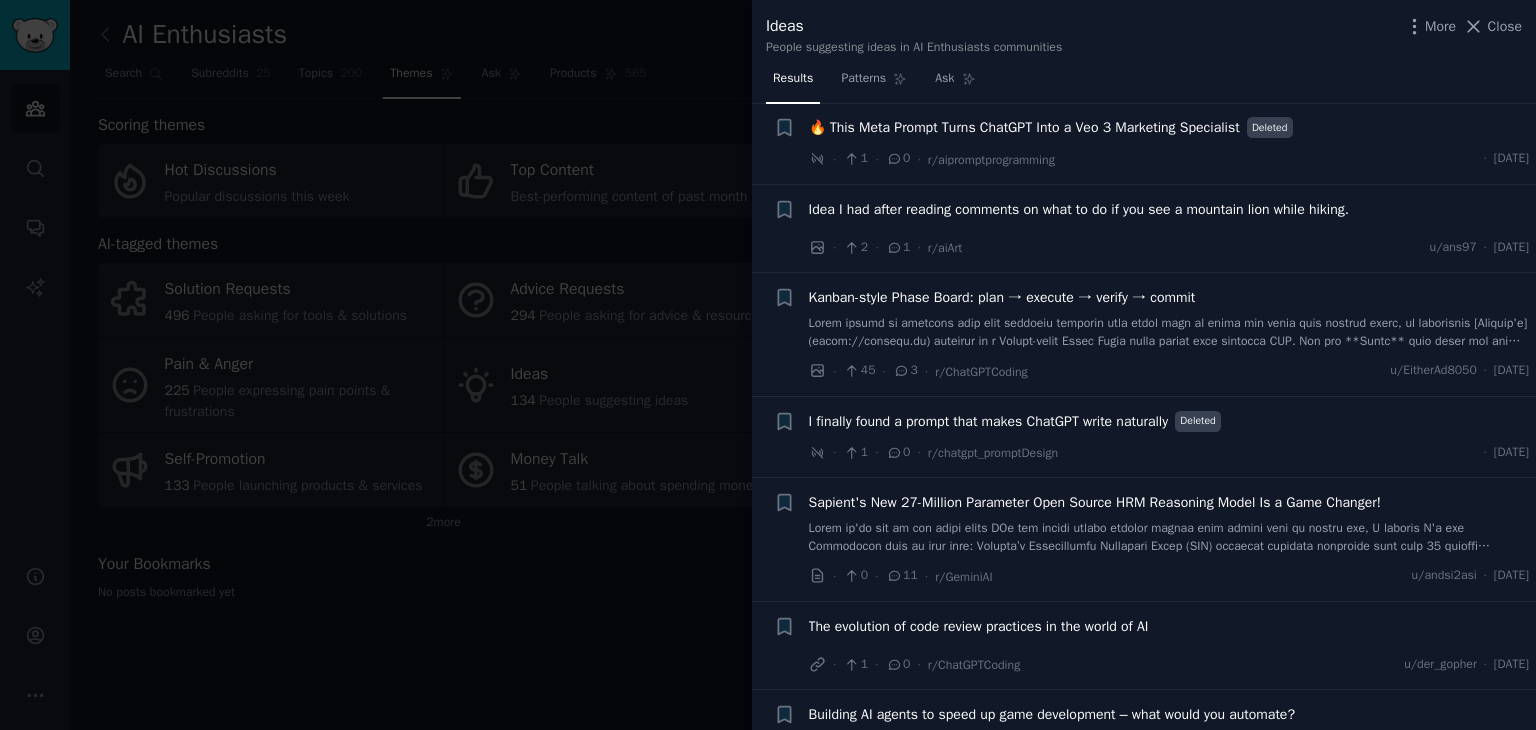 click at bounding box center (768, 365) 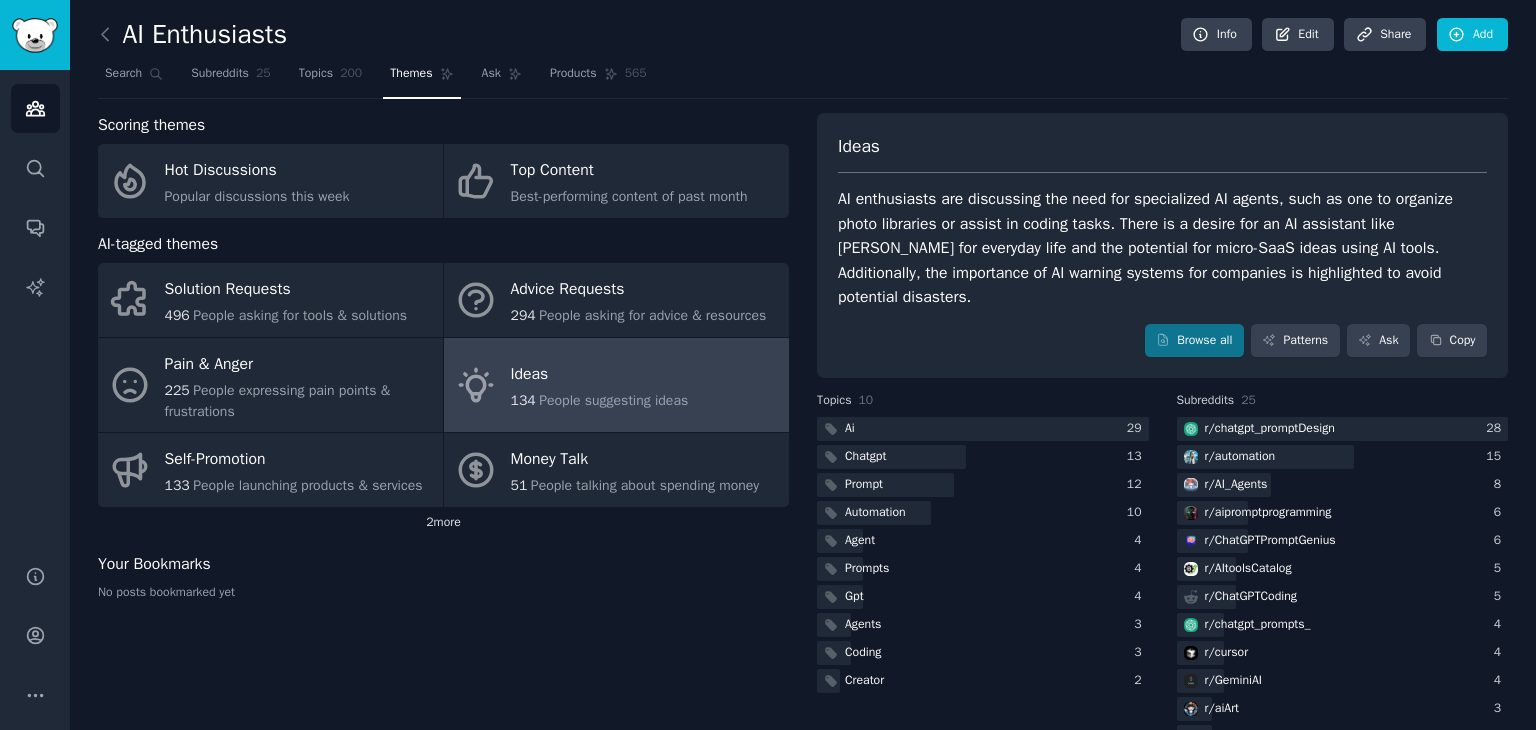 click on "2  more" 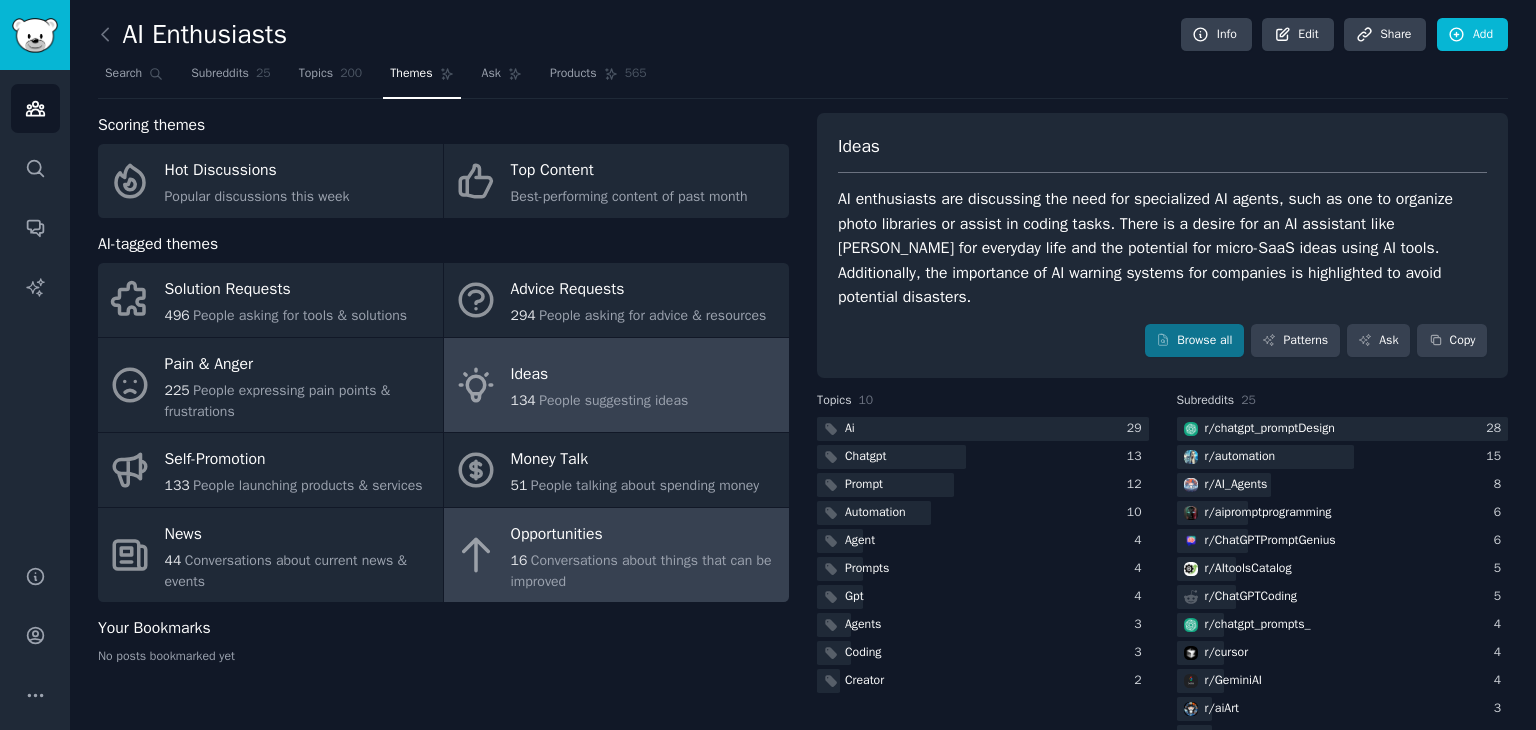 click on "Conversations about things that can be improved" at bounding box center [641, 571] 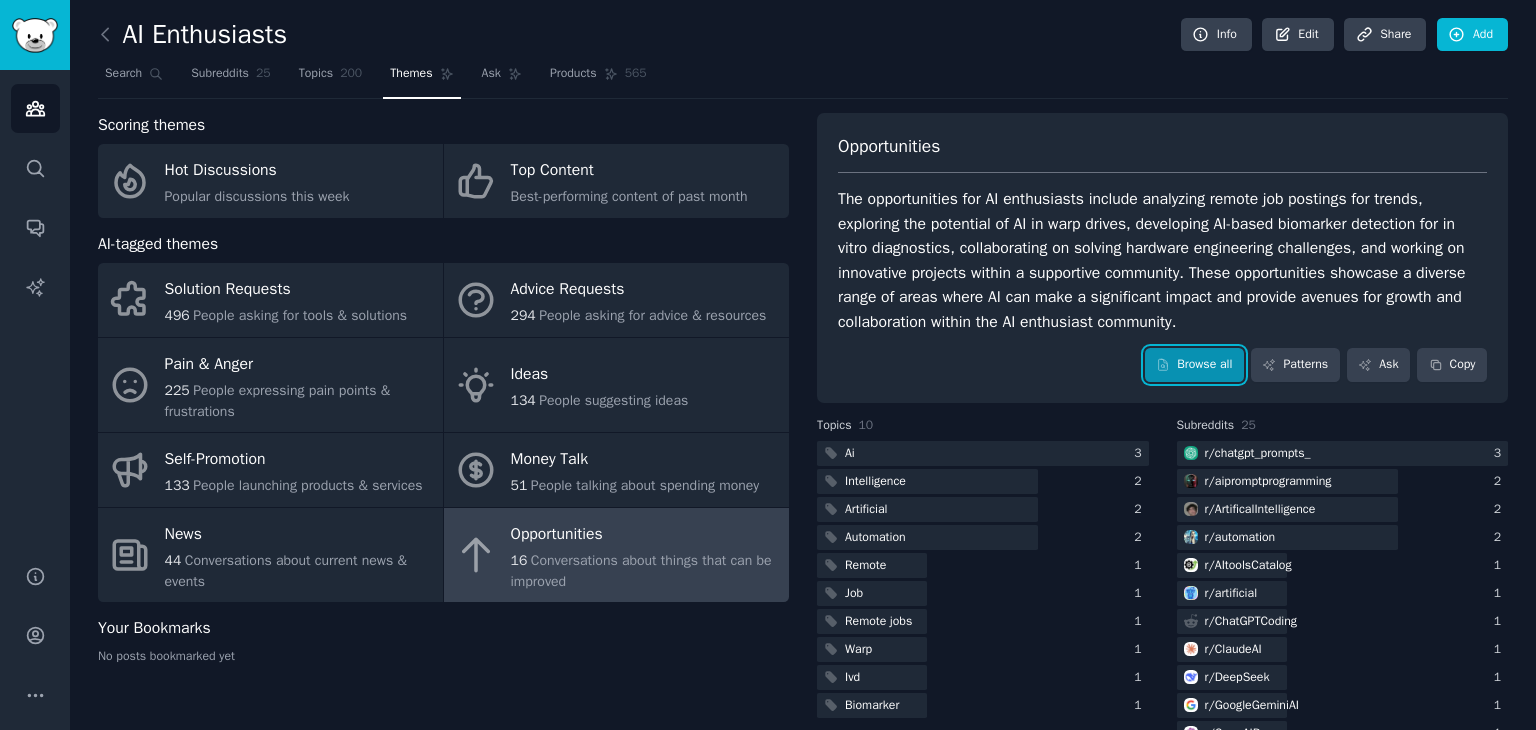 click on "Browse all" at bounding box center [1194, 365] 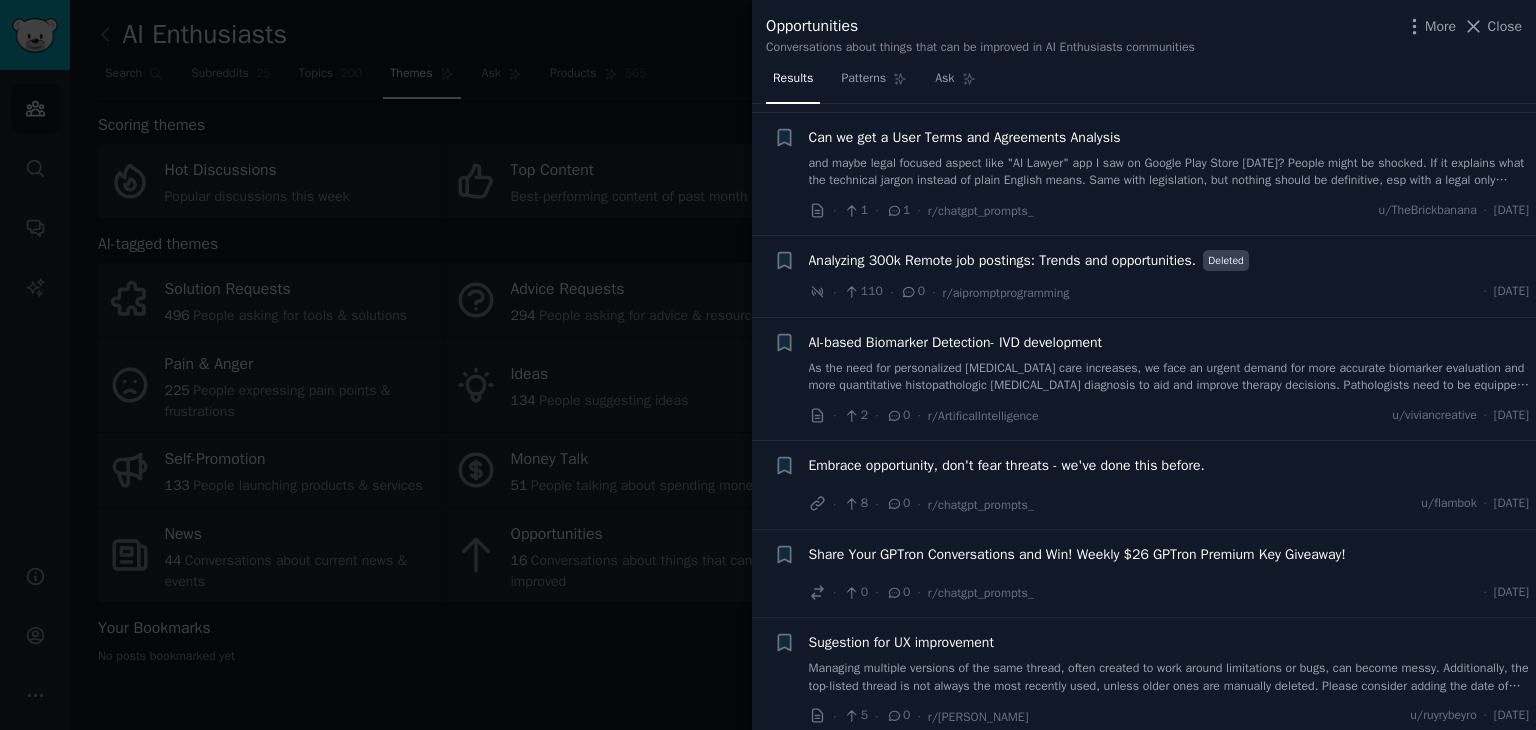 scroll, scrollTop: 1128, scrollLeft: 0, axis: vertical 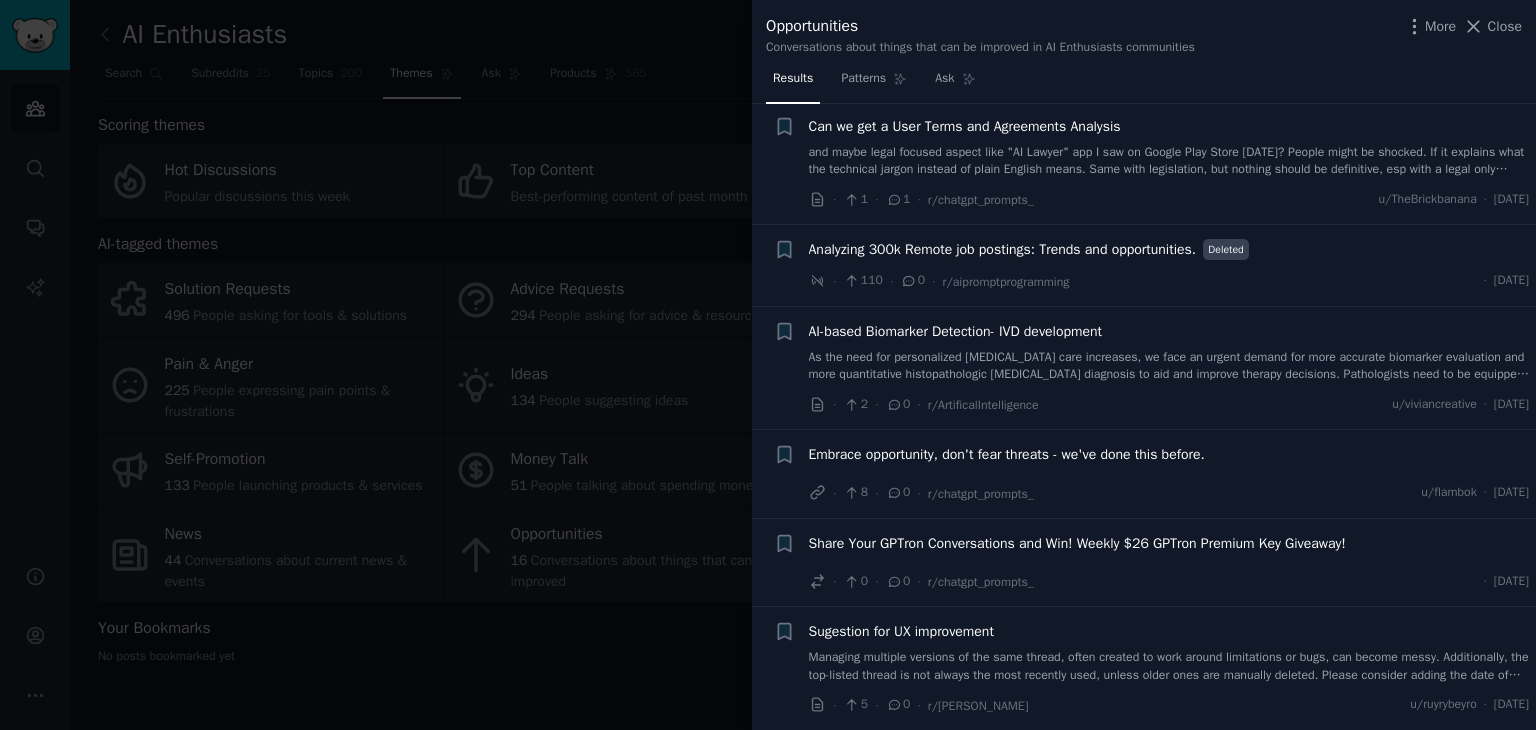 click at bounding box center [768, 365] 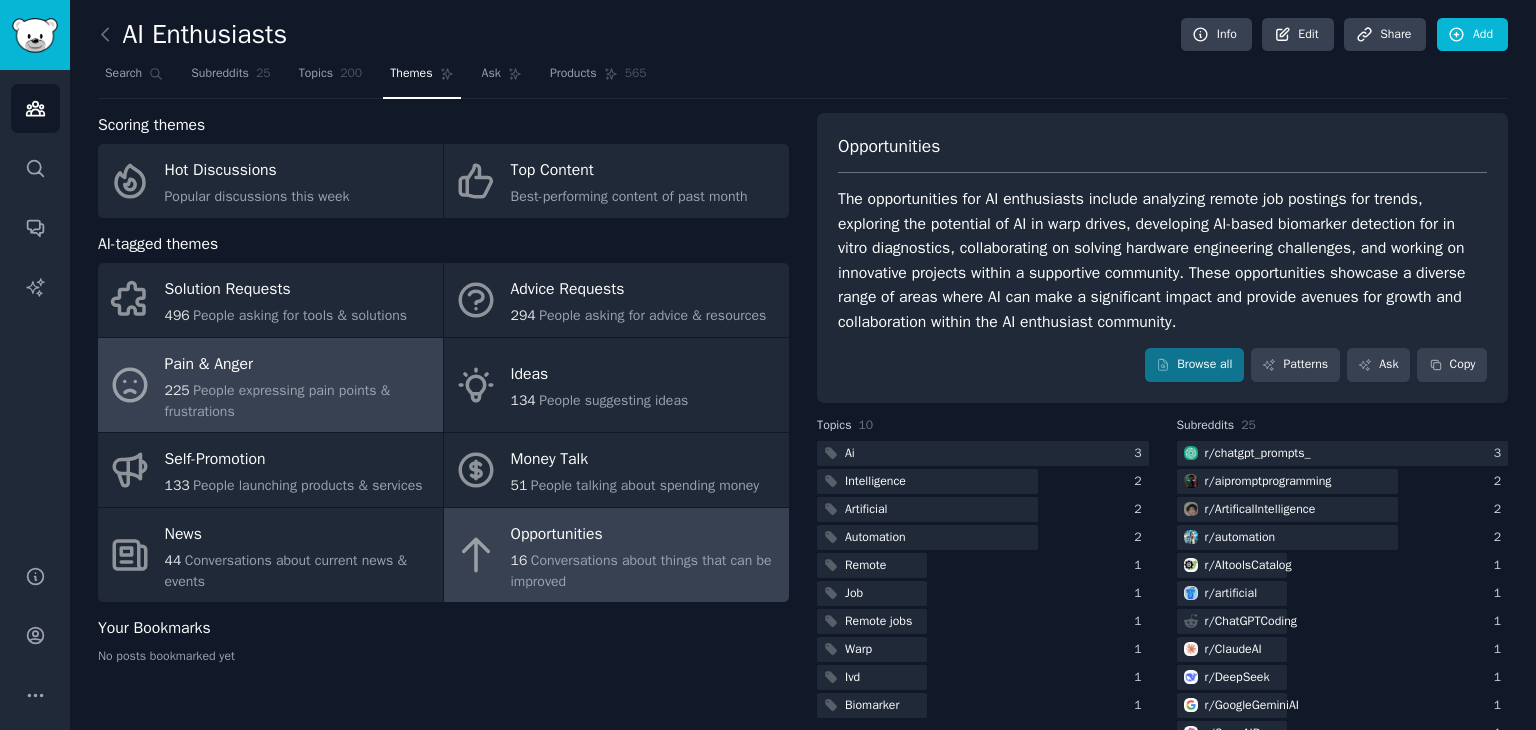 click on "People expressing pain points & frustrations" at bounding box center (278, 401) 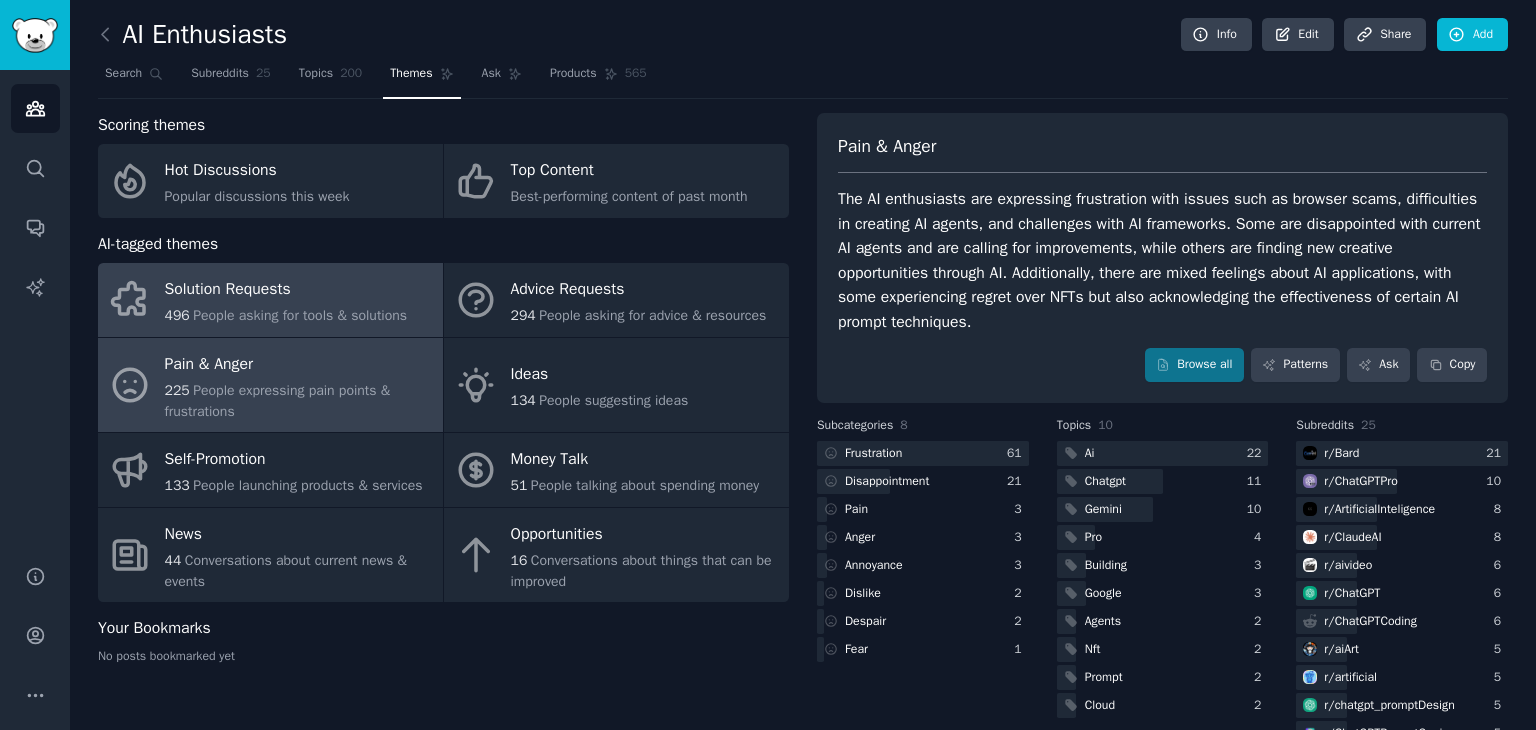 click on "People asking for tools & solutions" at bounding box center [300, 315] 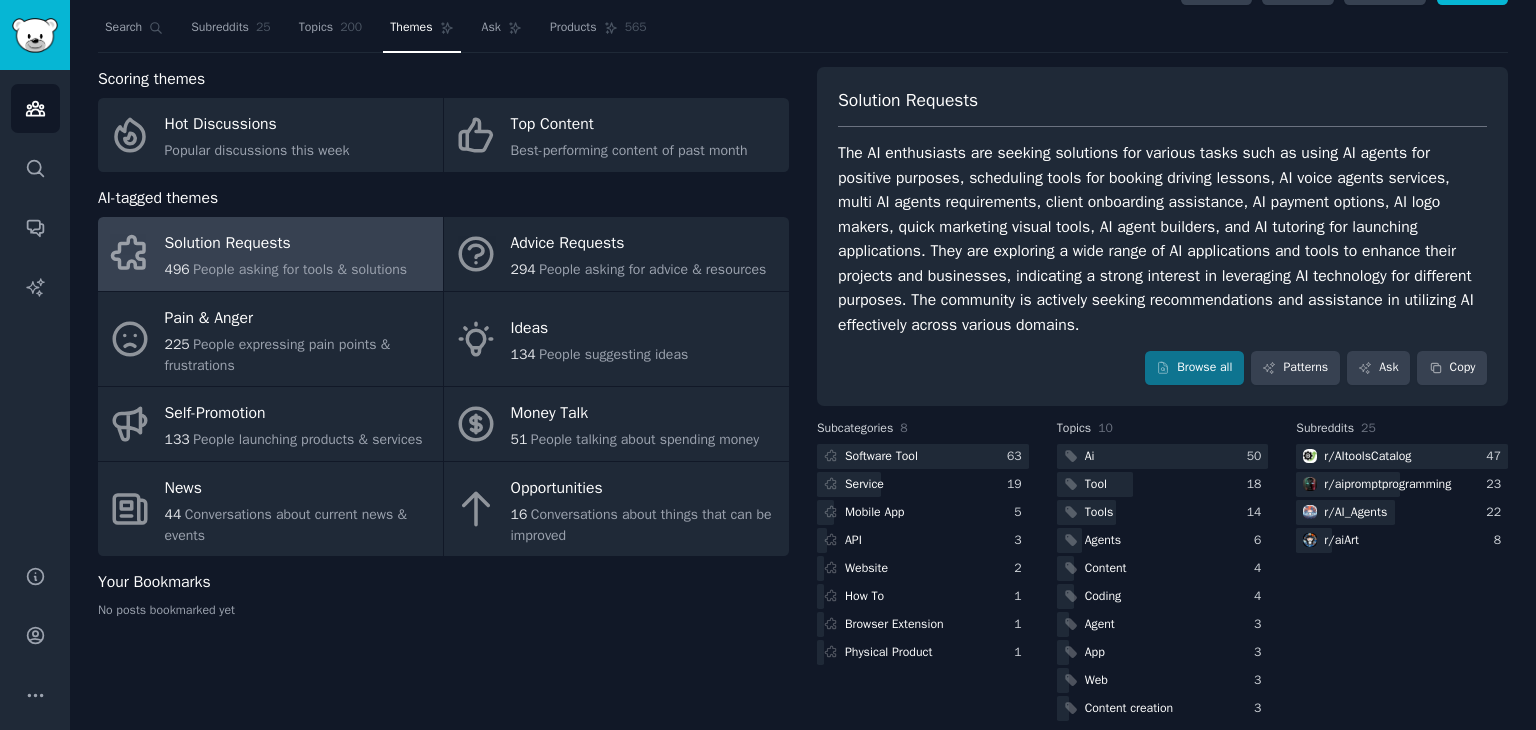 scroll, scrollTop: 67, scrollLeft: 0, axis: vertical 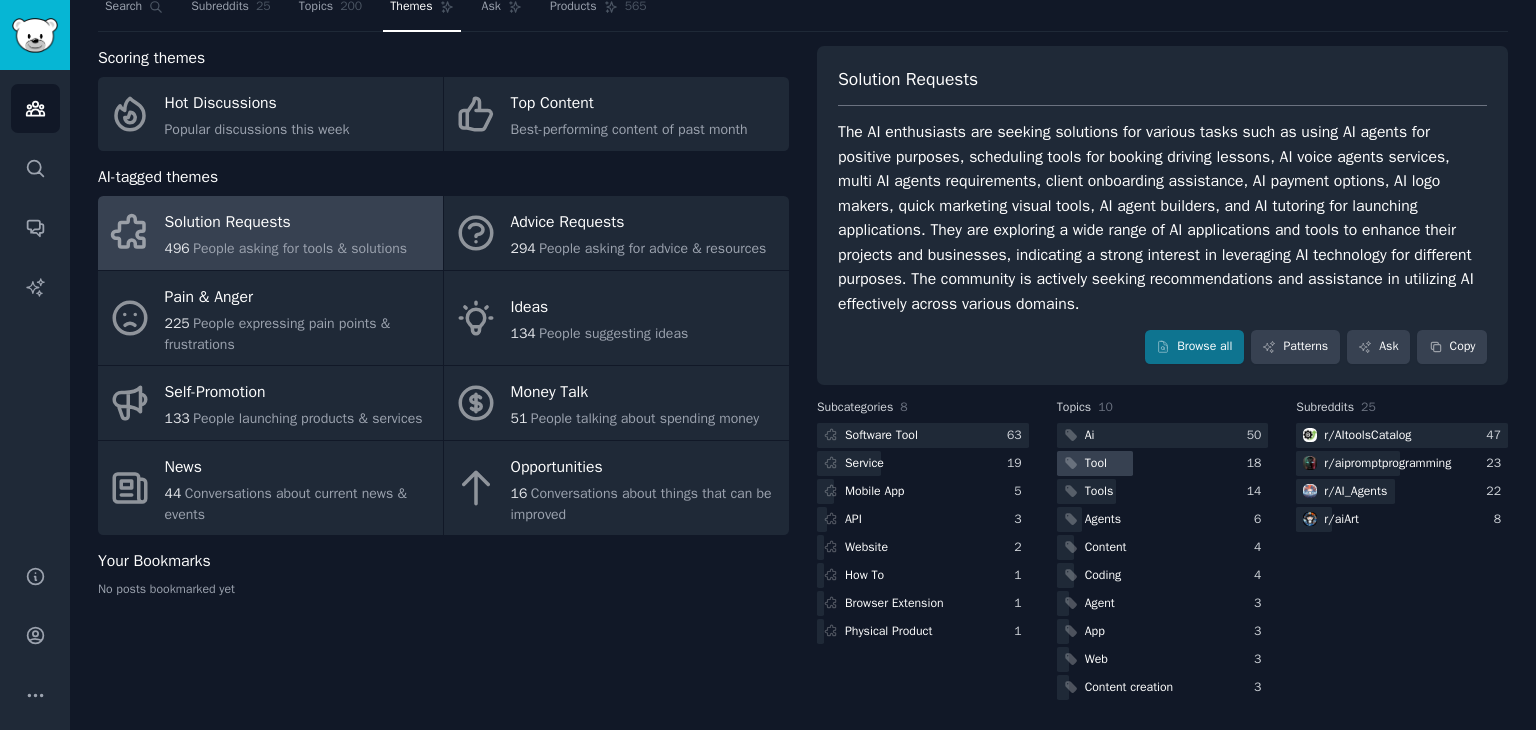 click on "Tool" at bounding box center (1096, 464) 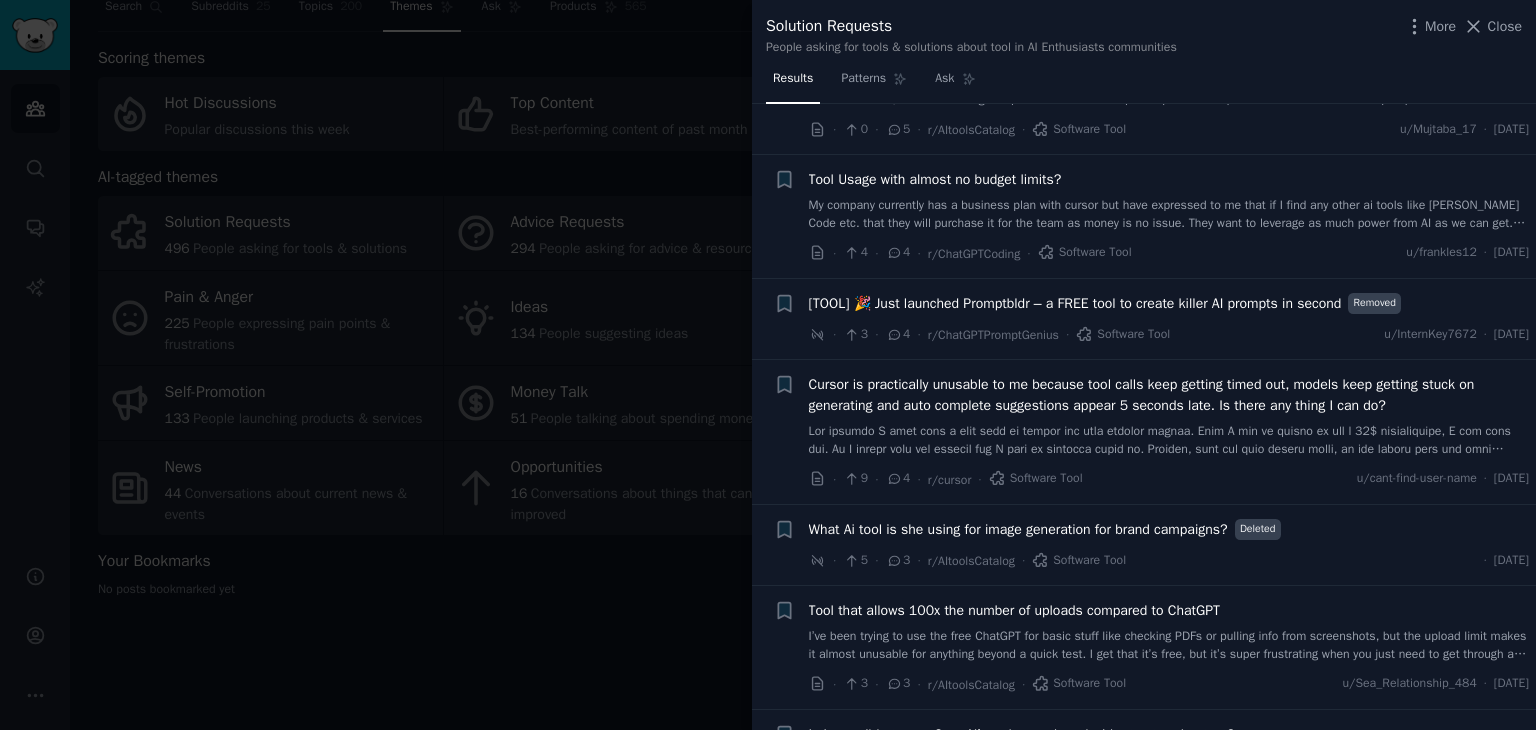 scroll, scrollTop: 1600, scrollLeft: 0, axis: vertical 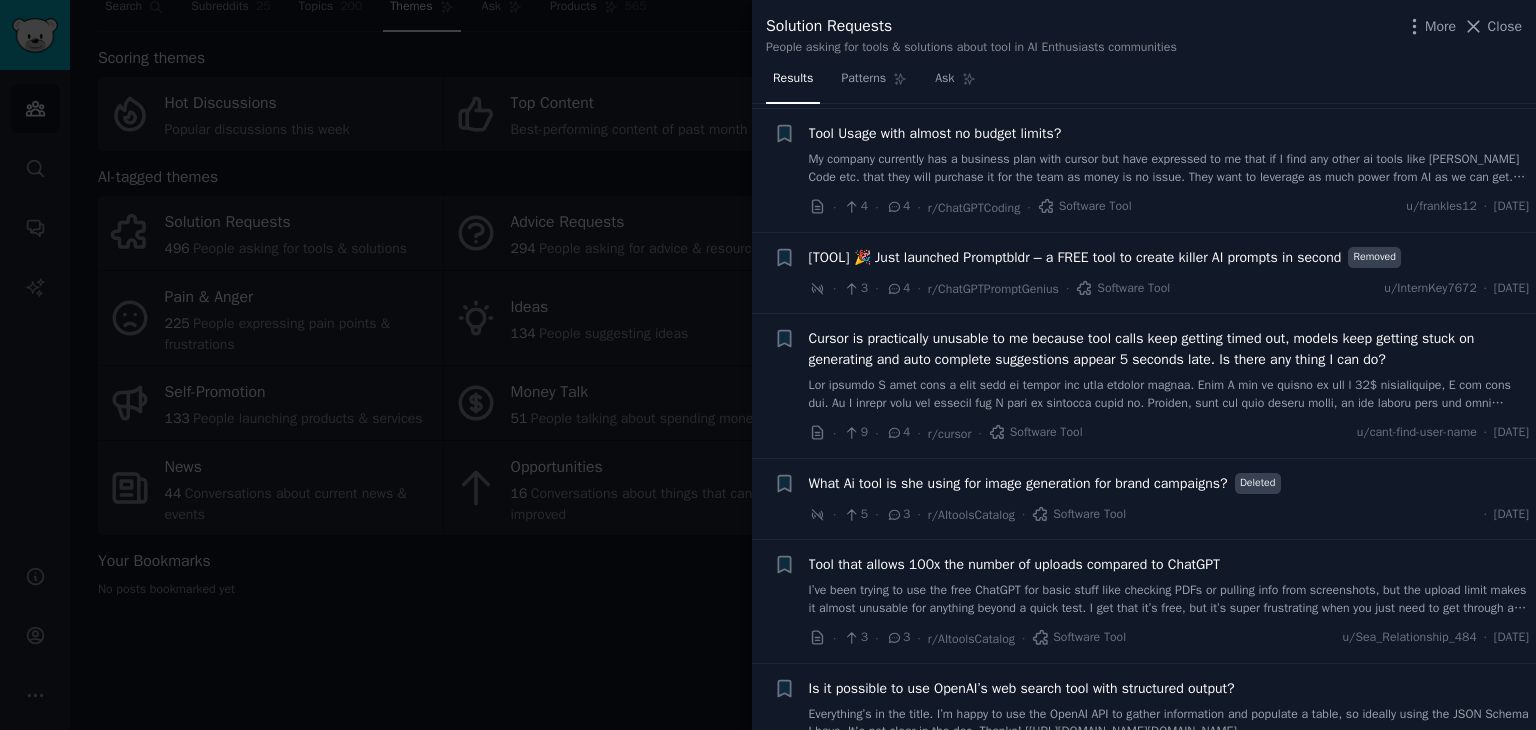 click at bounding box center (768, 365) 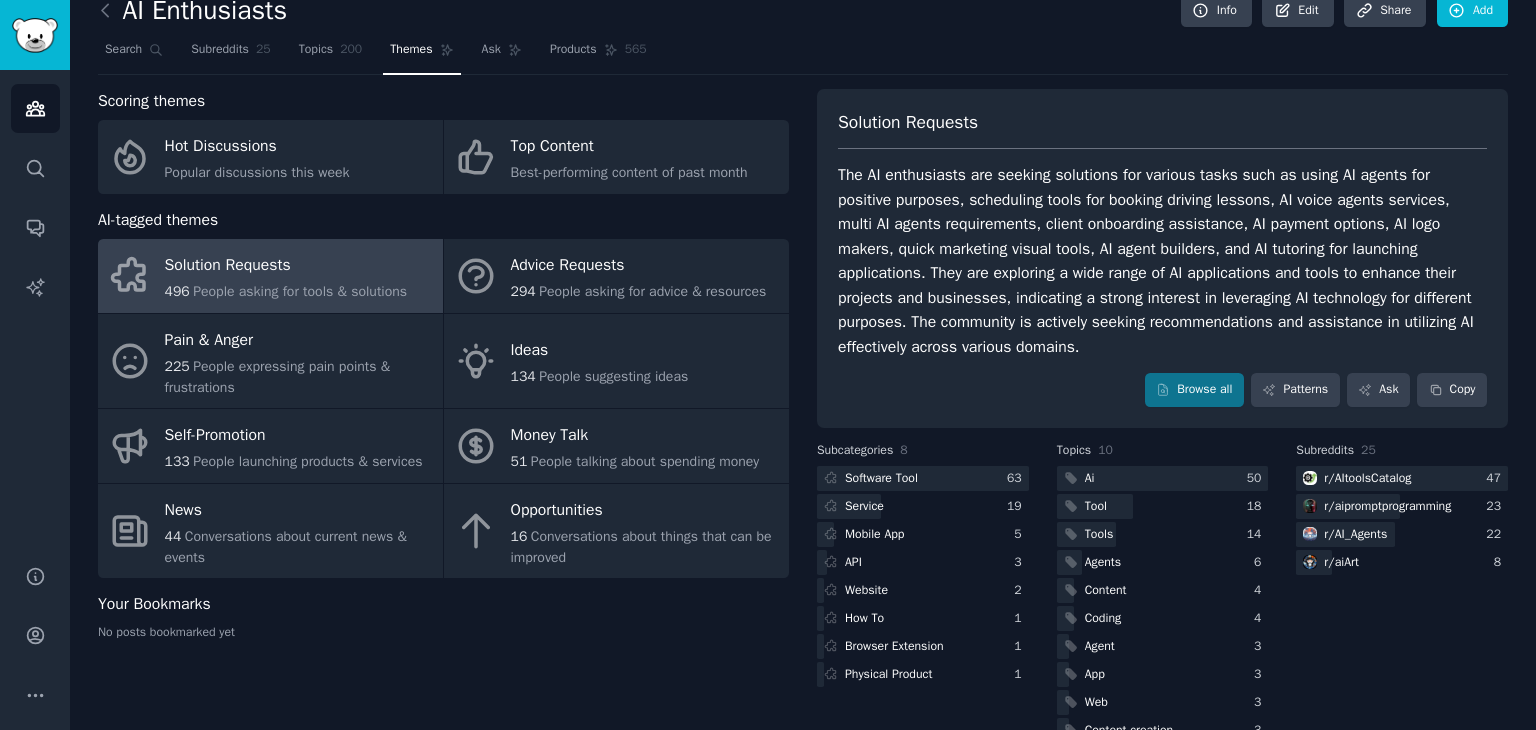 scroll, scrollTop: 0, scrollLeft: 0, axis: both 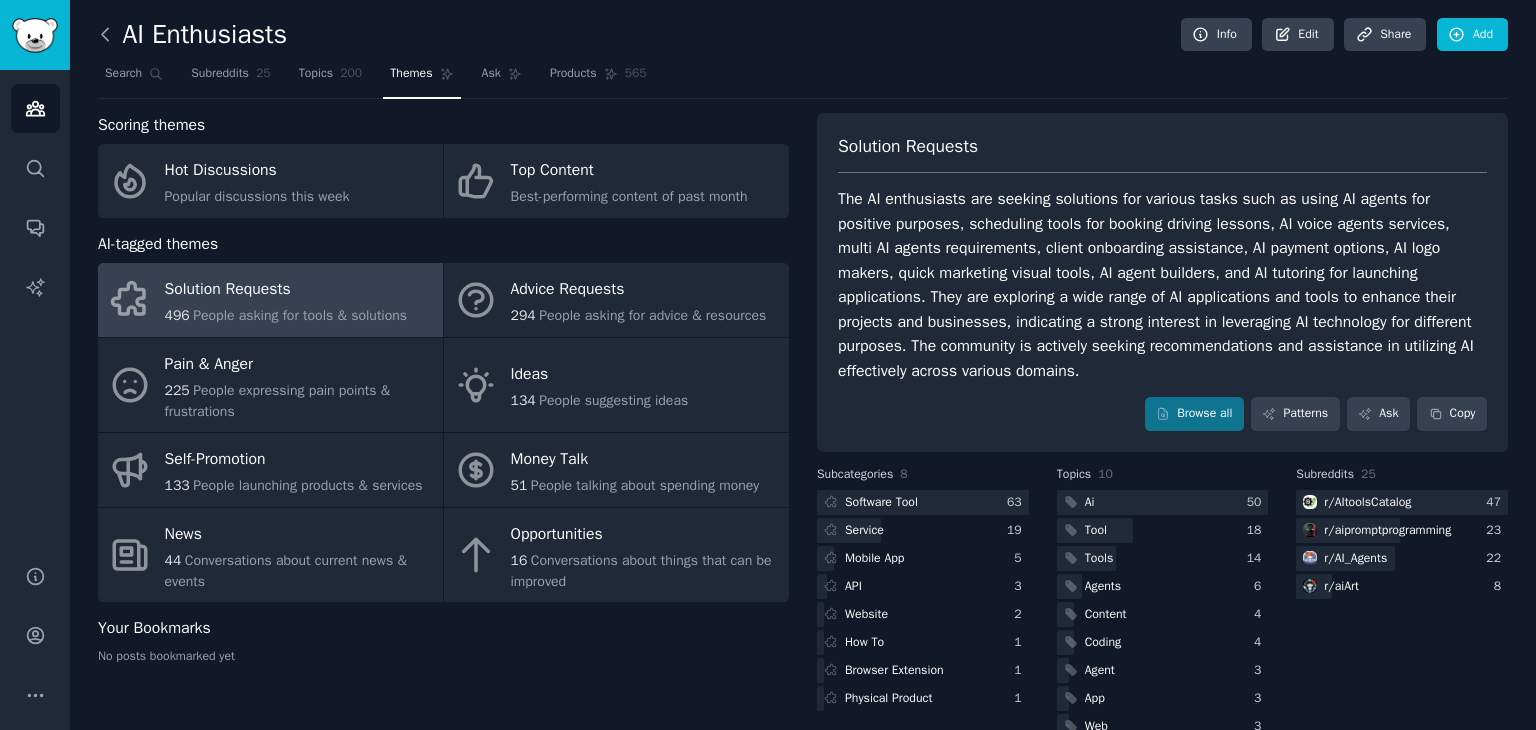 click 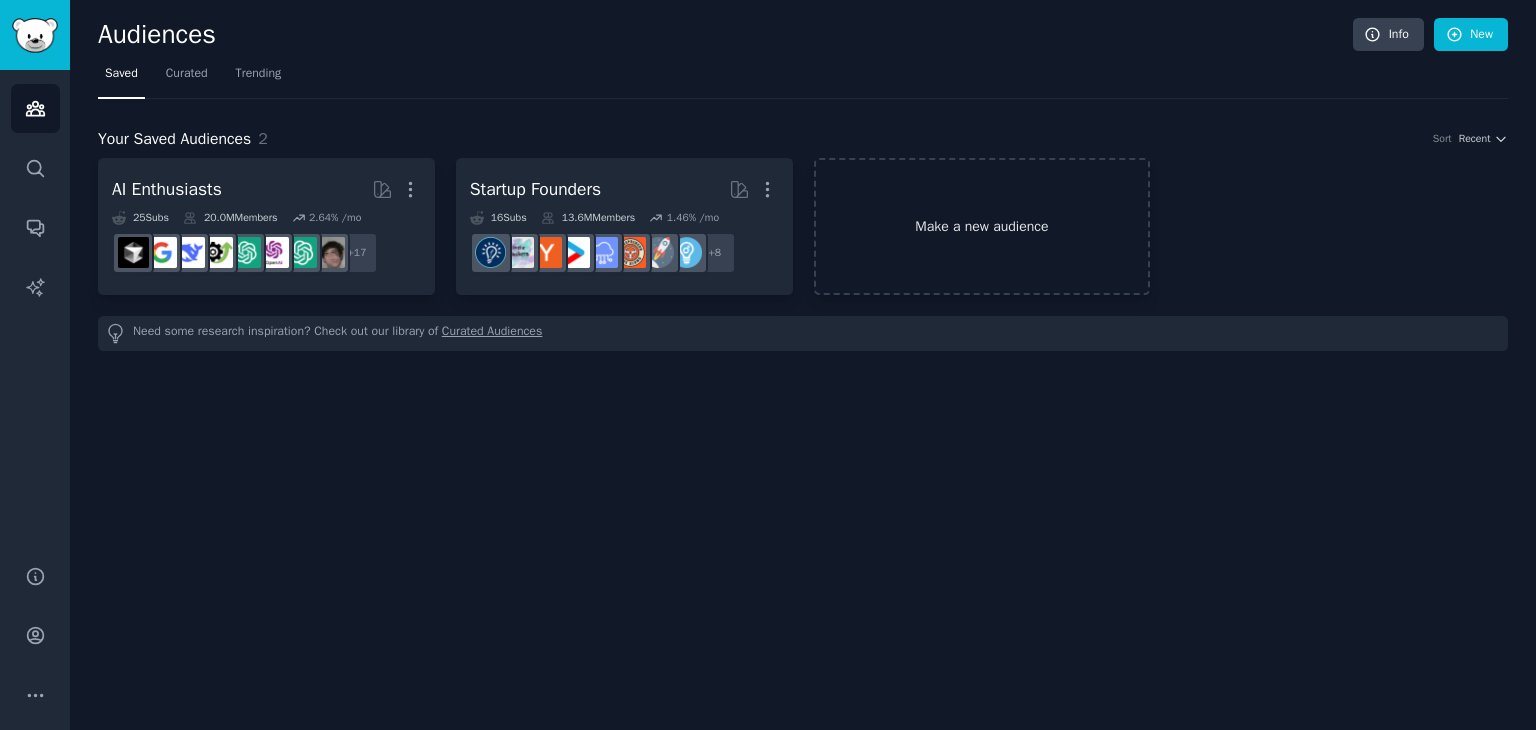 click on "Make a new audience" at bounding box center [982, 226] 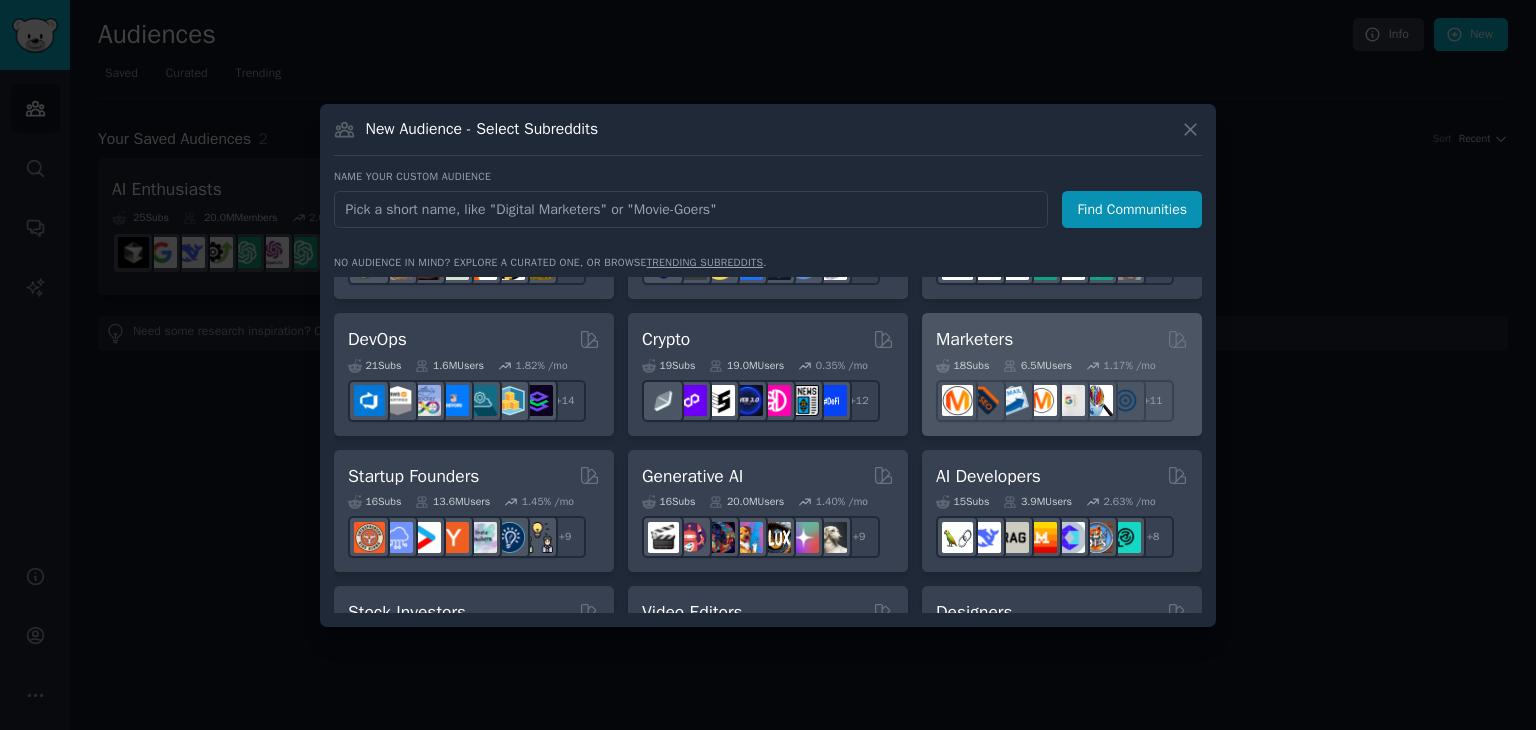 scroll, scrollTop: 200, scrollLeft: 0, axis: vertical 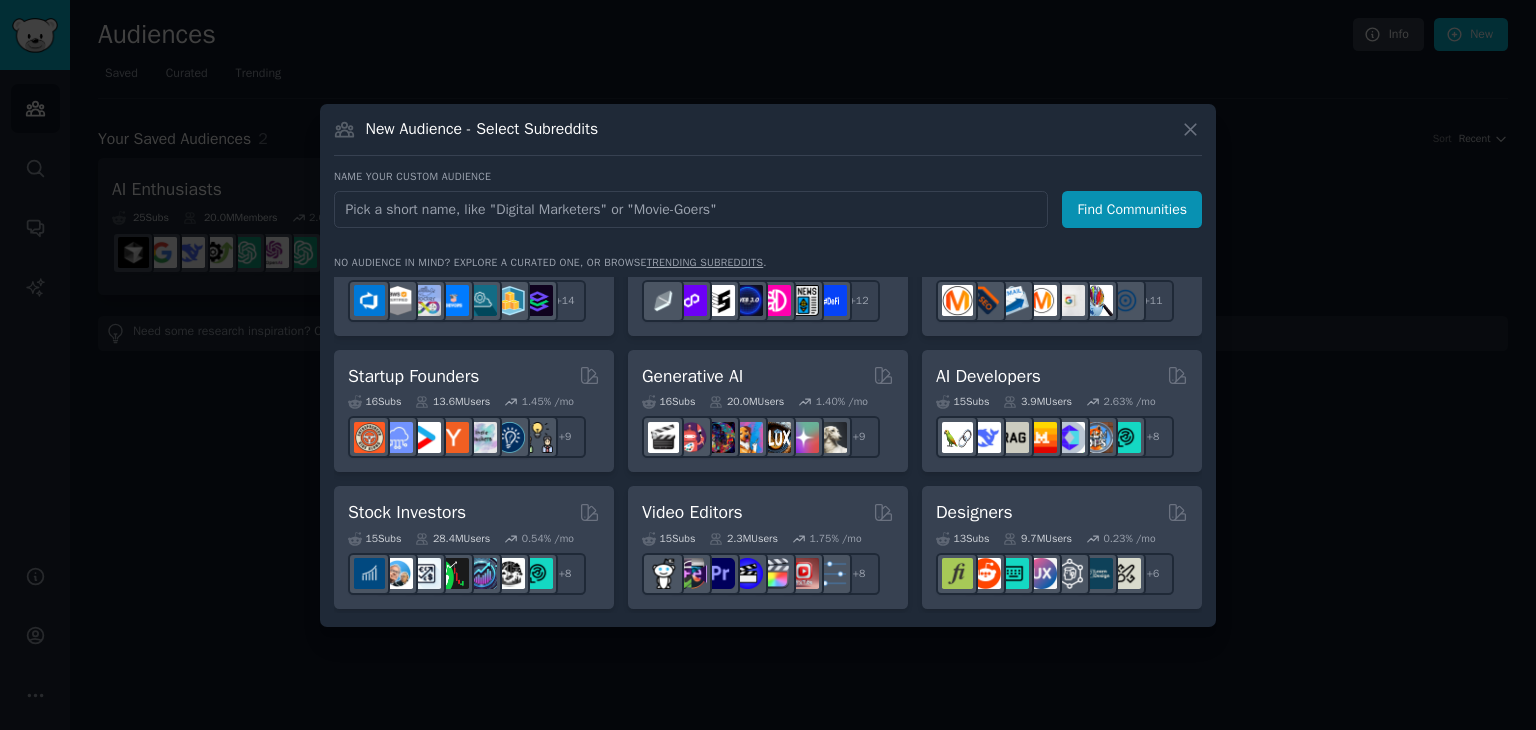 click at bounding box center (691, 209) 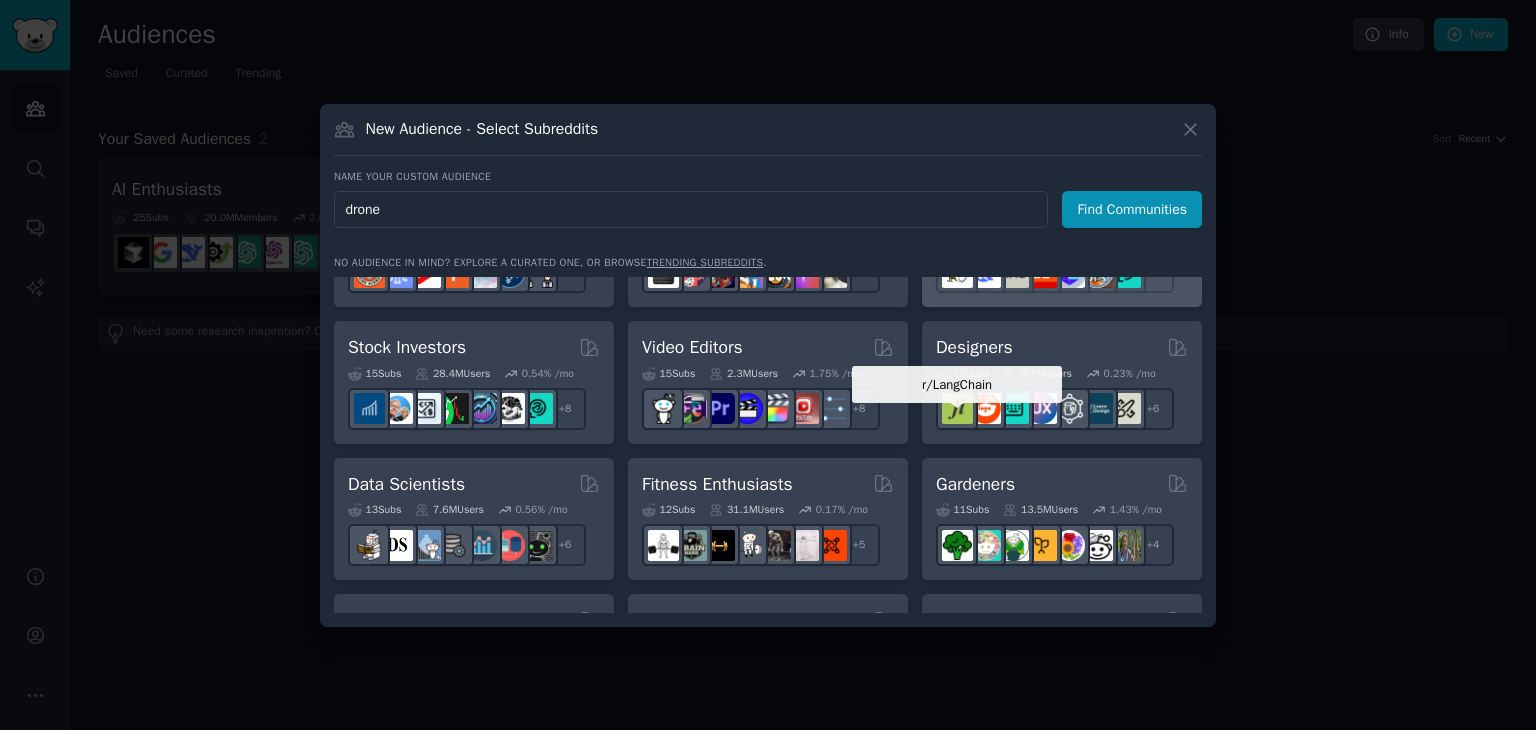 scroll, scrollTop: 400, scrollLeft: 0, axis: vertical 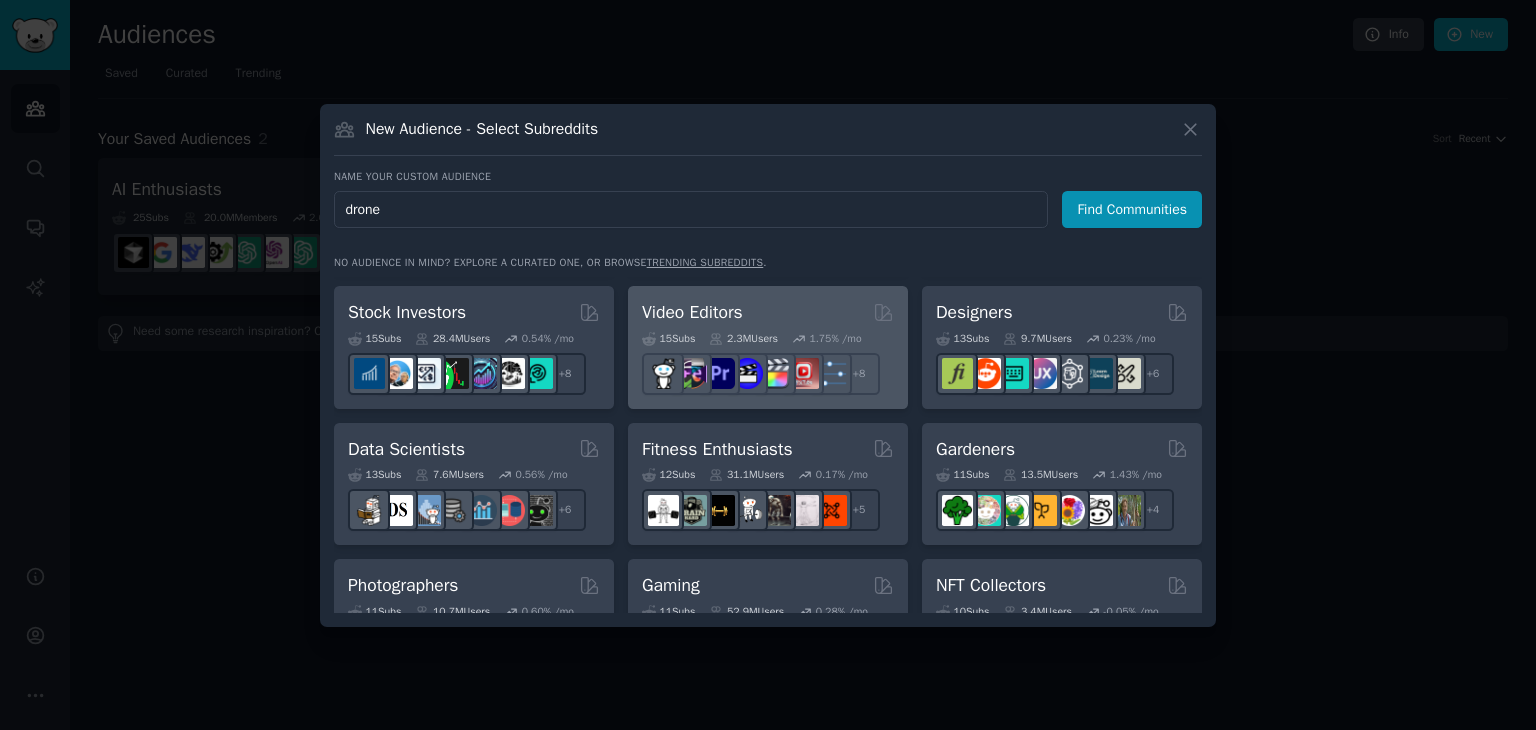 type on "drone" 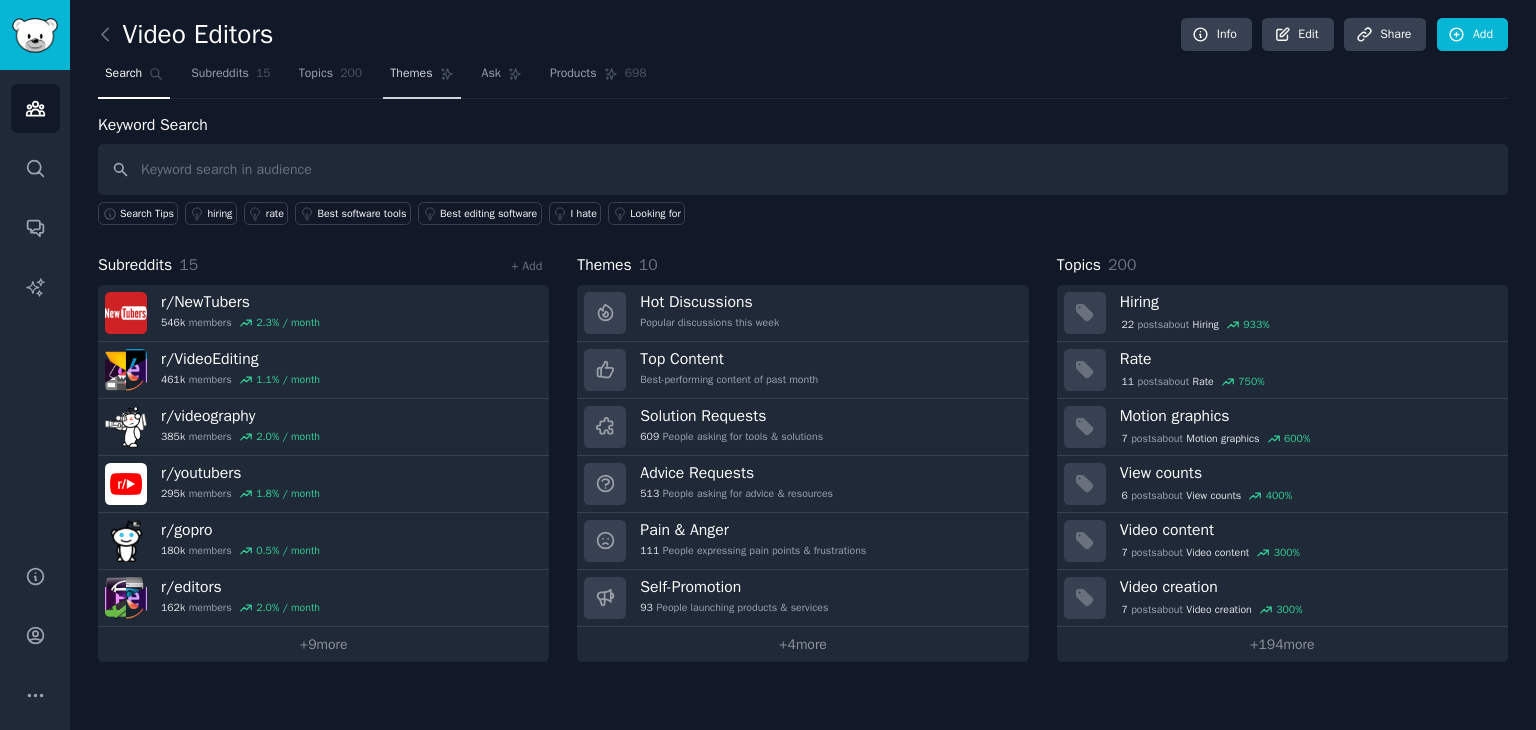 click on "Themes" at bounding box center [411, 74] 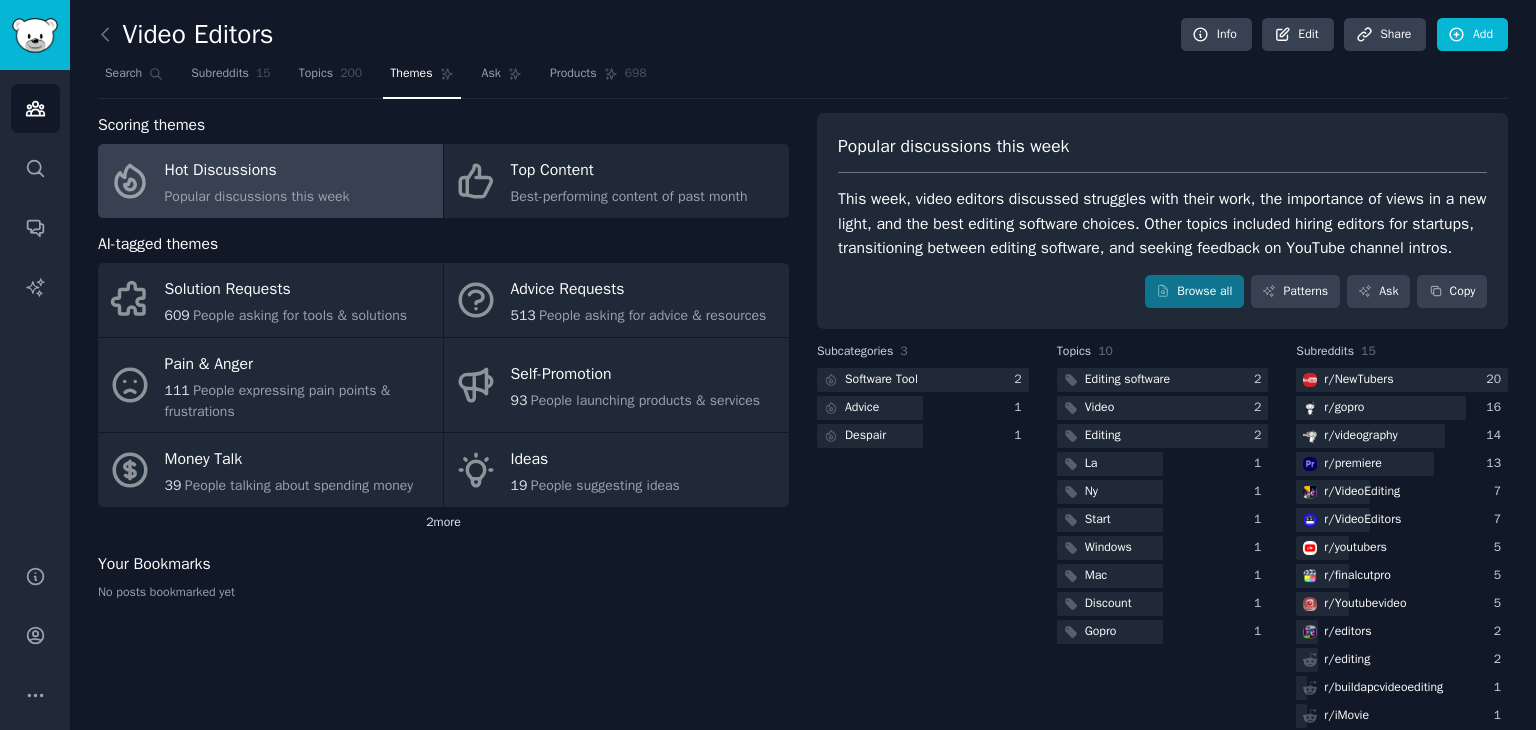 click on "2  more" 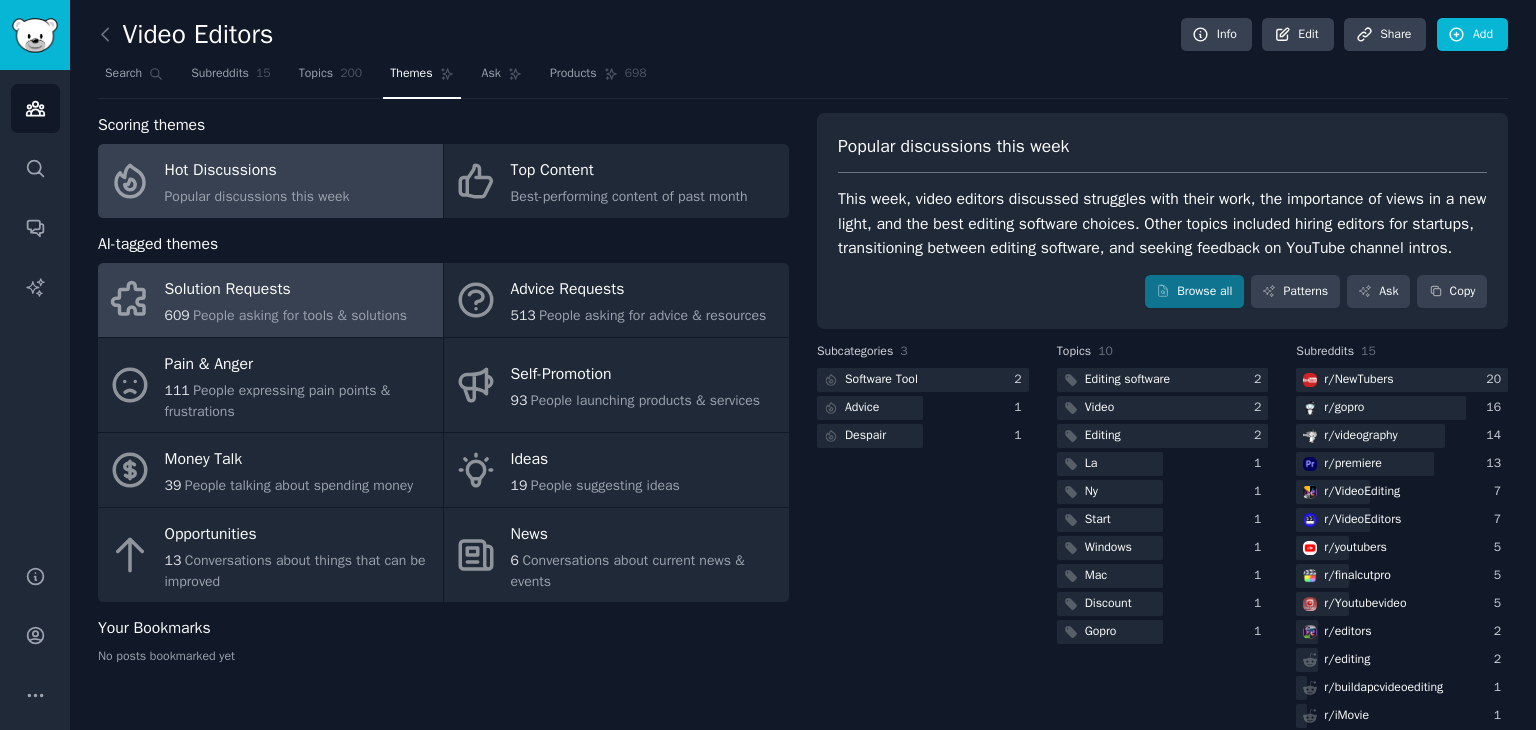 click on "People asking for tools & solutions" at bounding box center [300, 315] 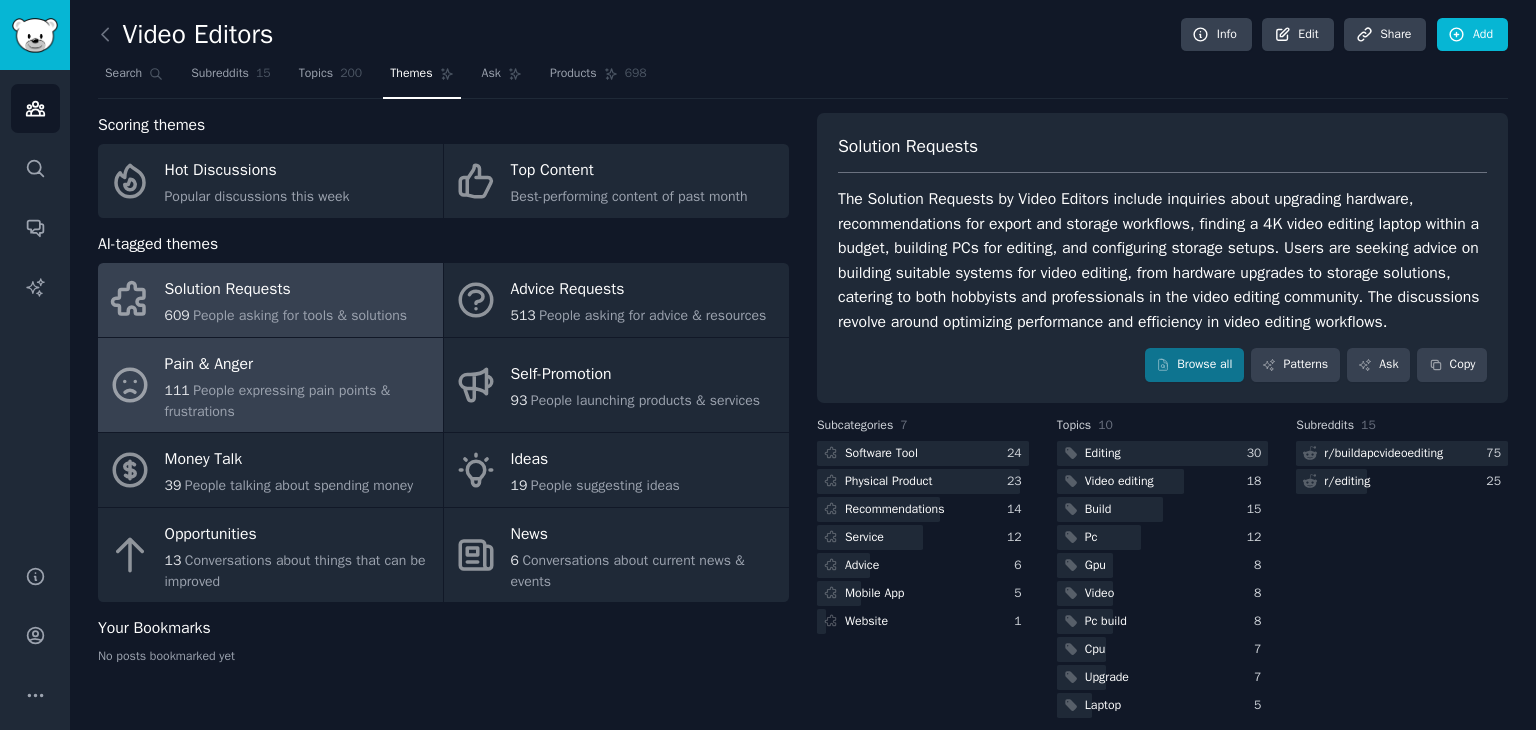 click on "Pain & Anger" at bounding box center [299, 364] 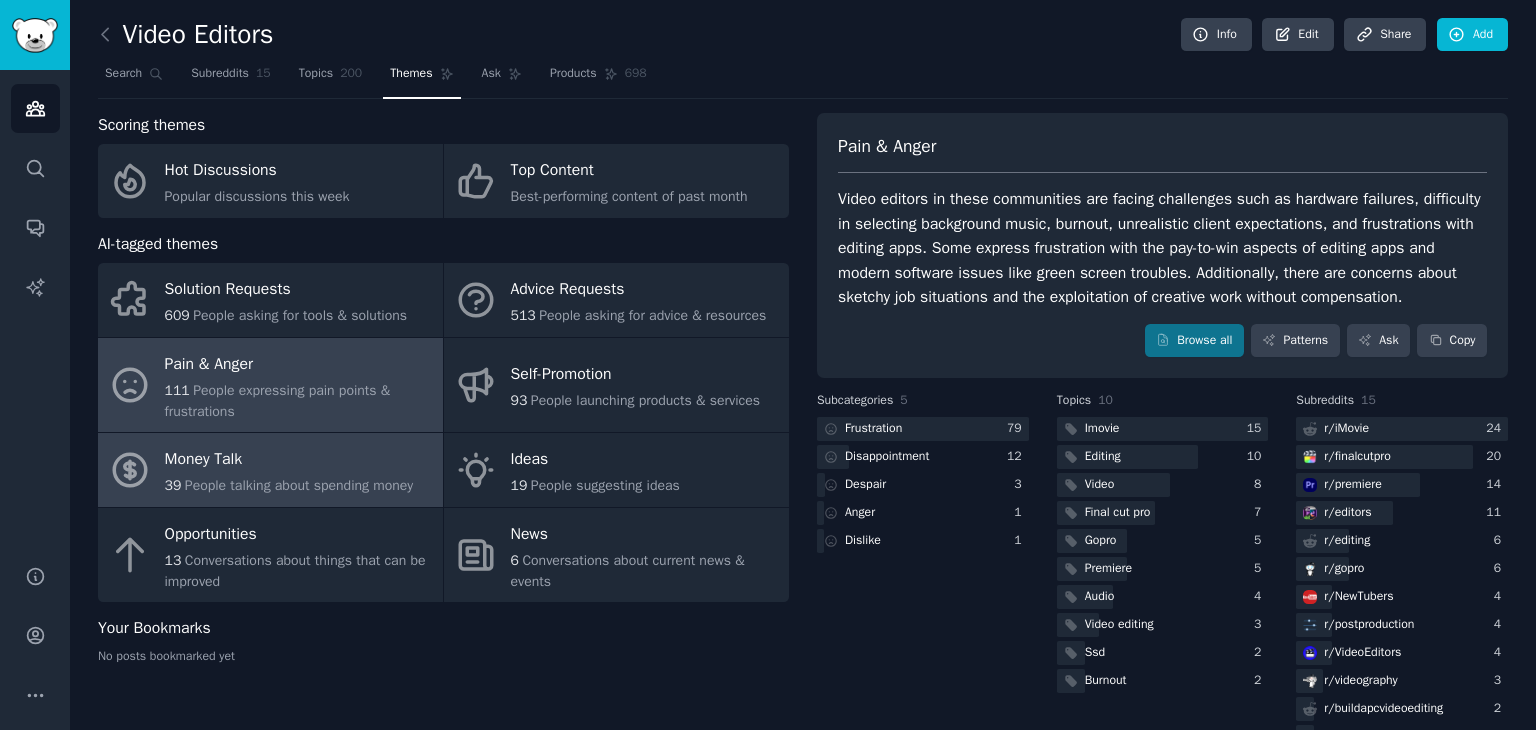 click on "Money Talk" at bounding box center (289, 460) 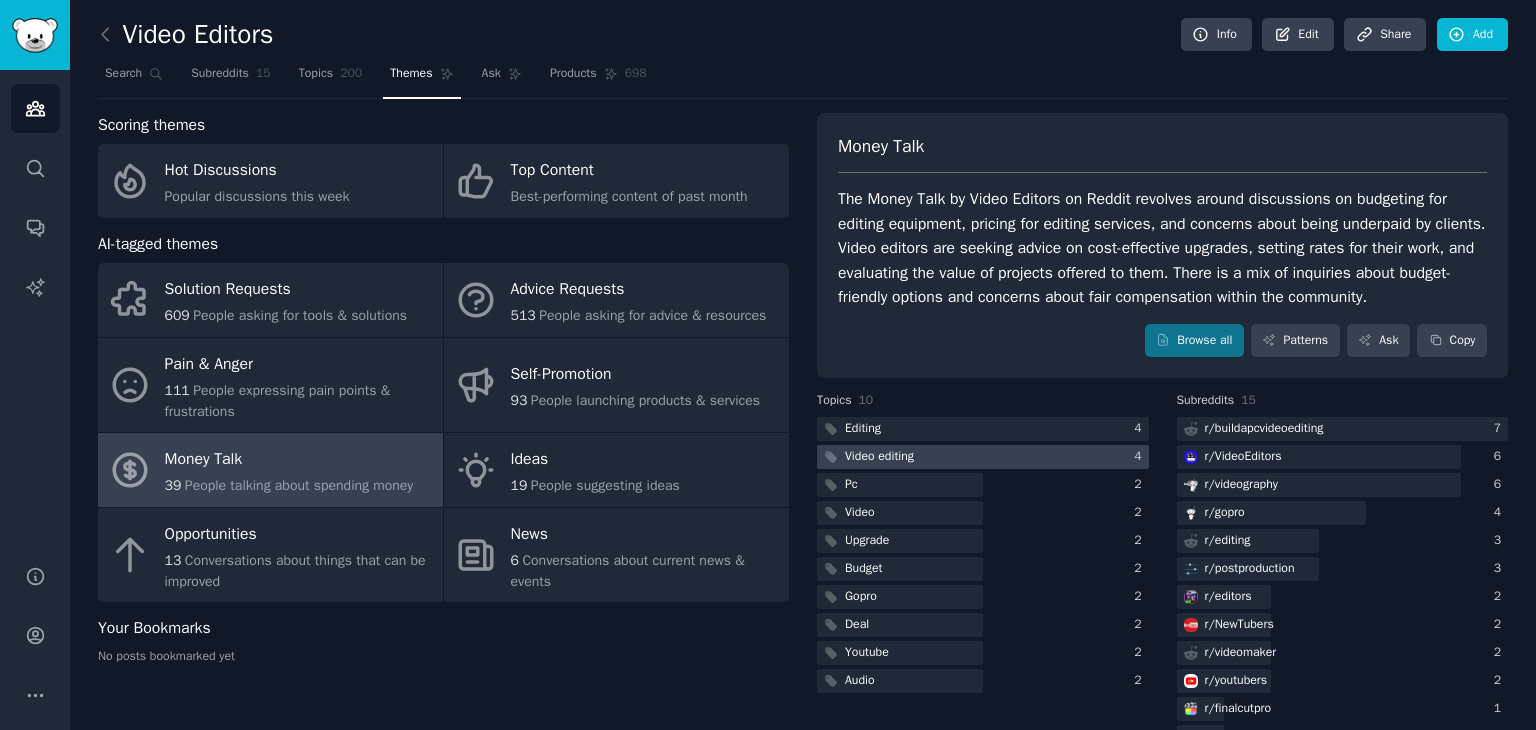 click at bounding box center [983, 457] 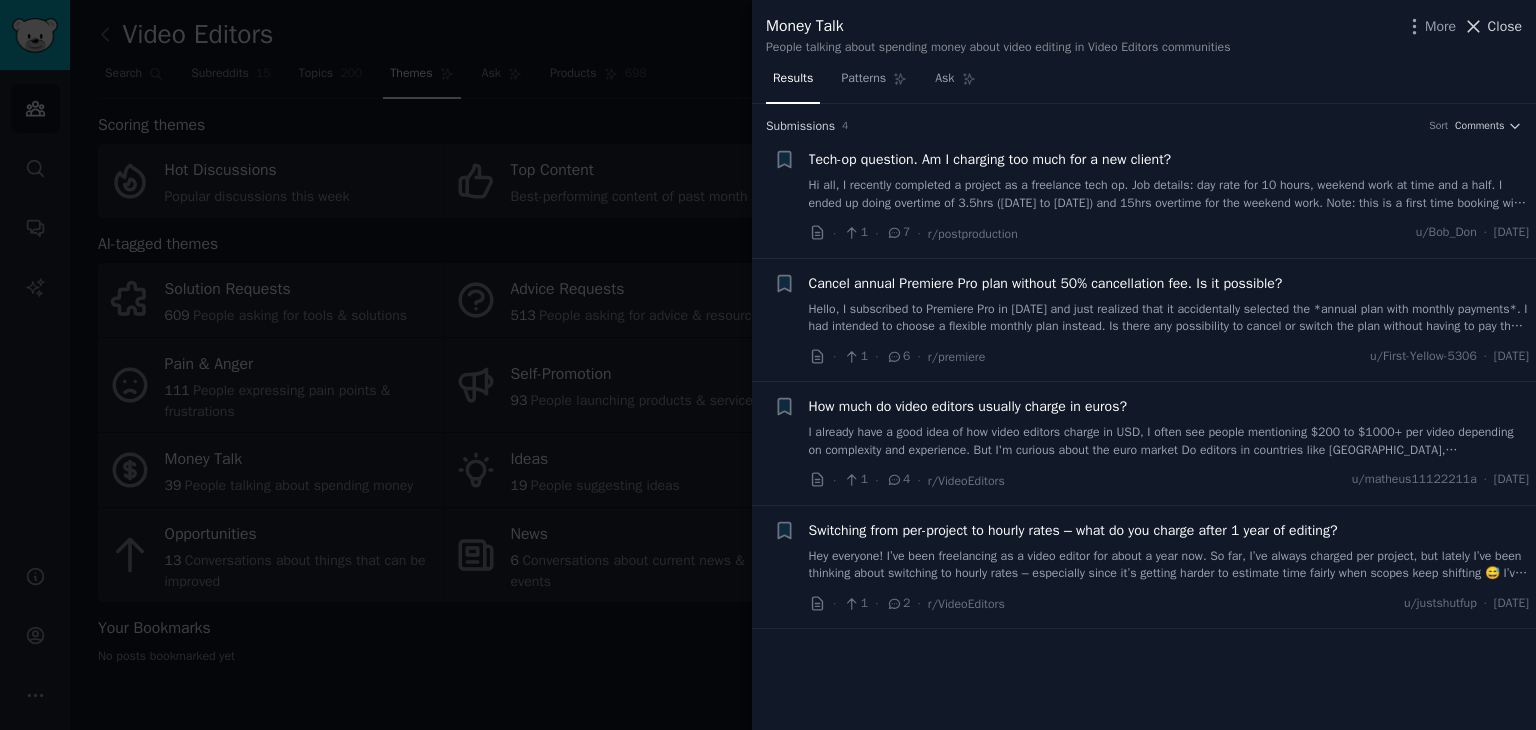 click on "Close" at bounding box center [1505, 26] 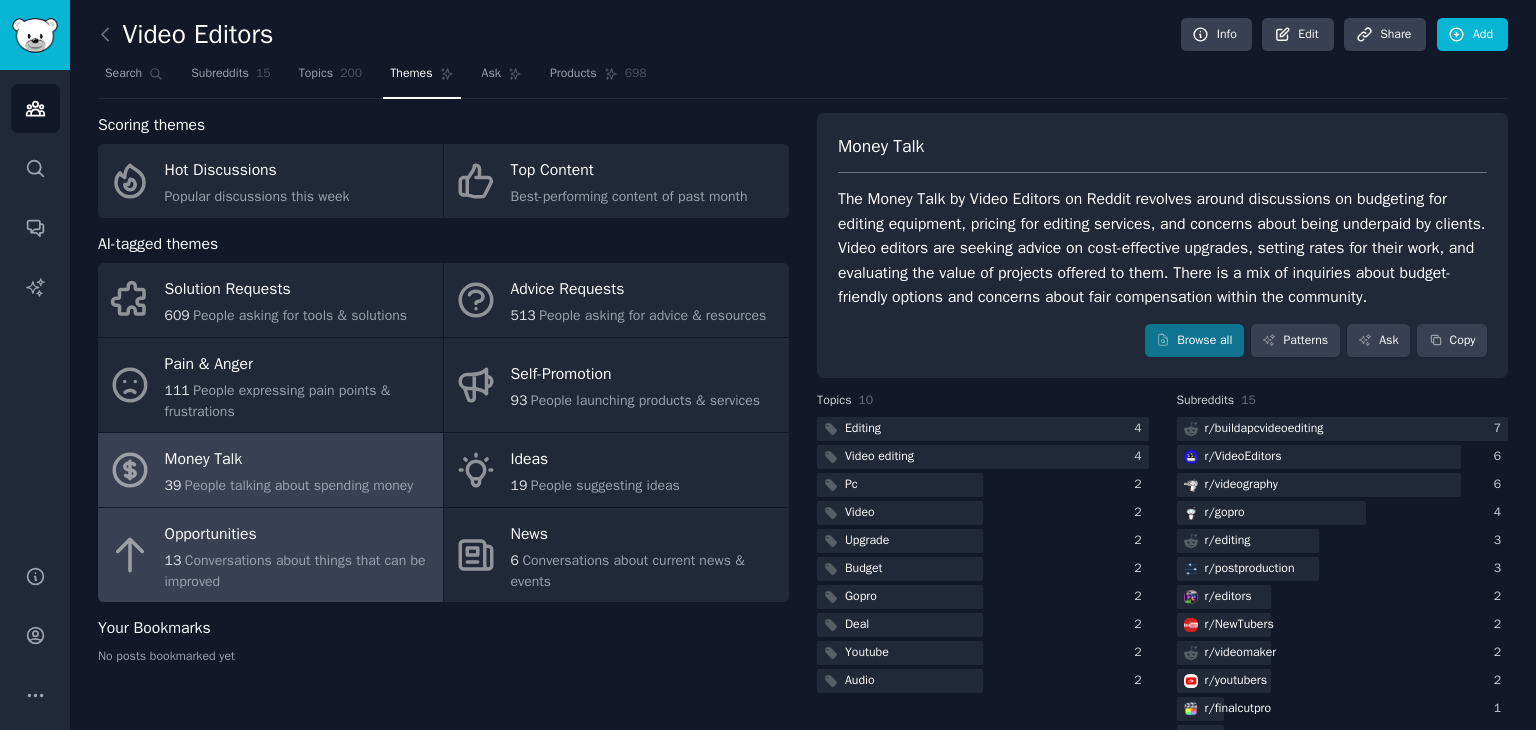 click on "Conversations about things that can be improved" at bounding box center (295, 571) 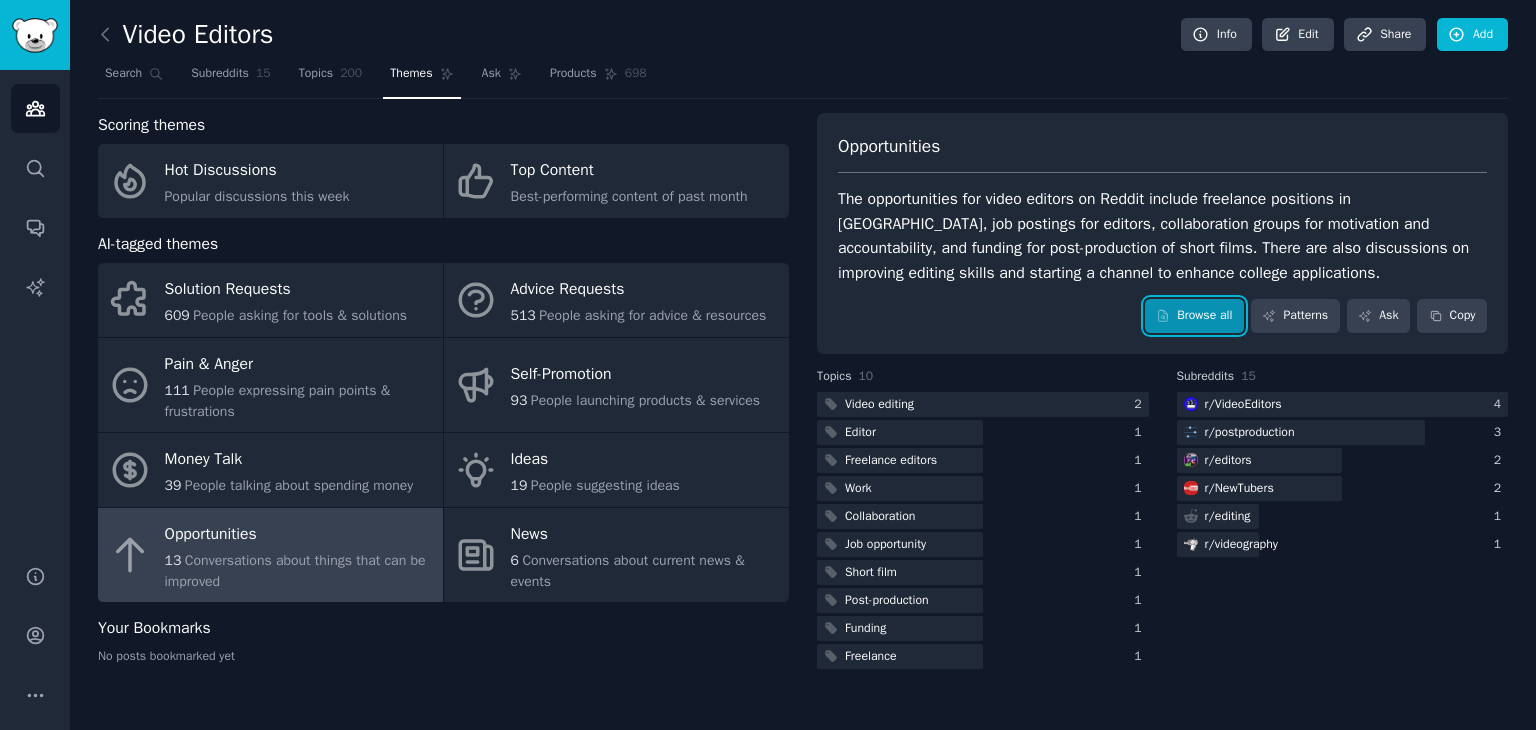 click on "Browse all" at bounding box center (1194, 316) 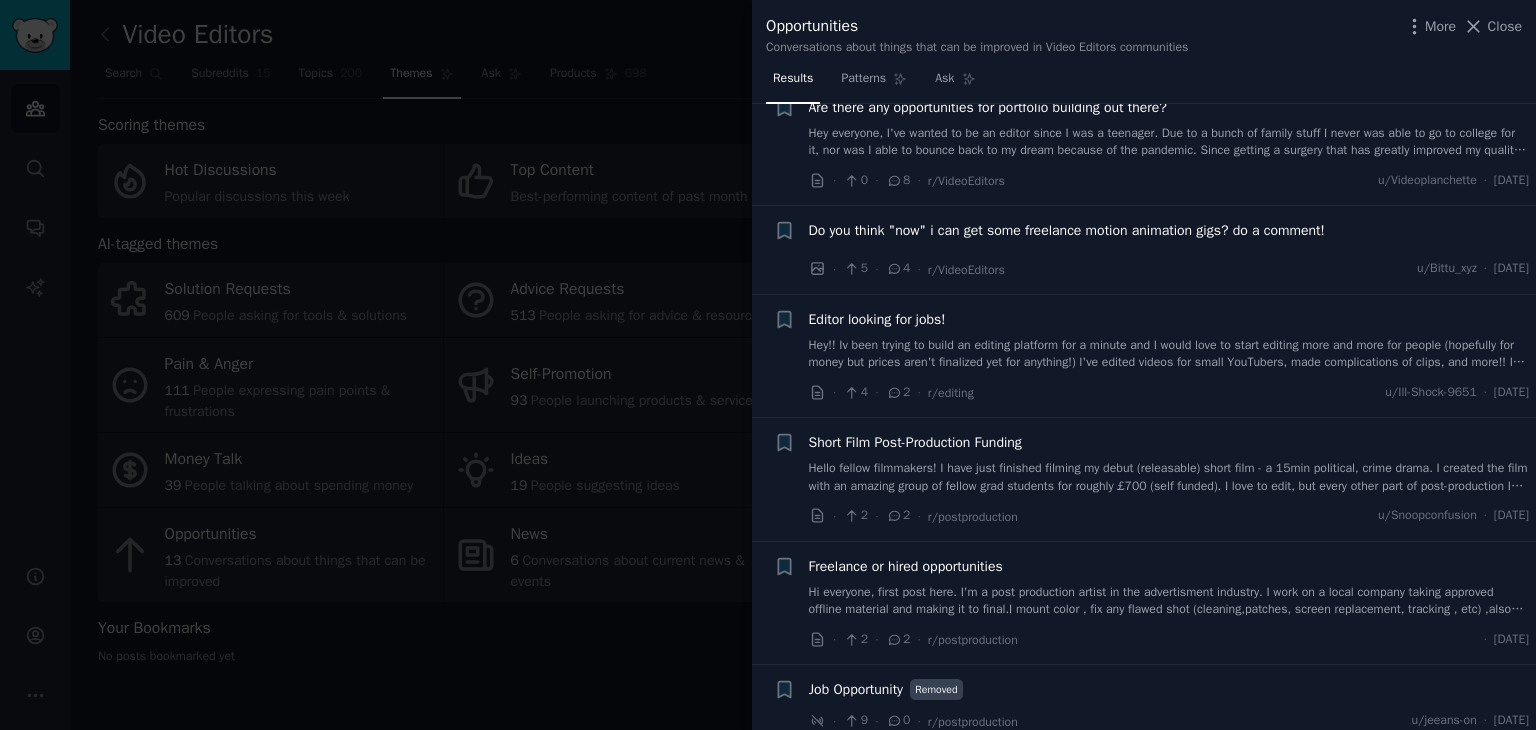 scroll, scrollTop: 896, scrollLeft: 0, axis: vertical 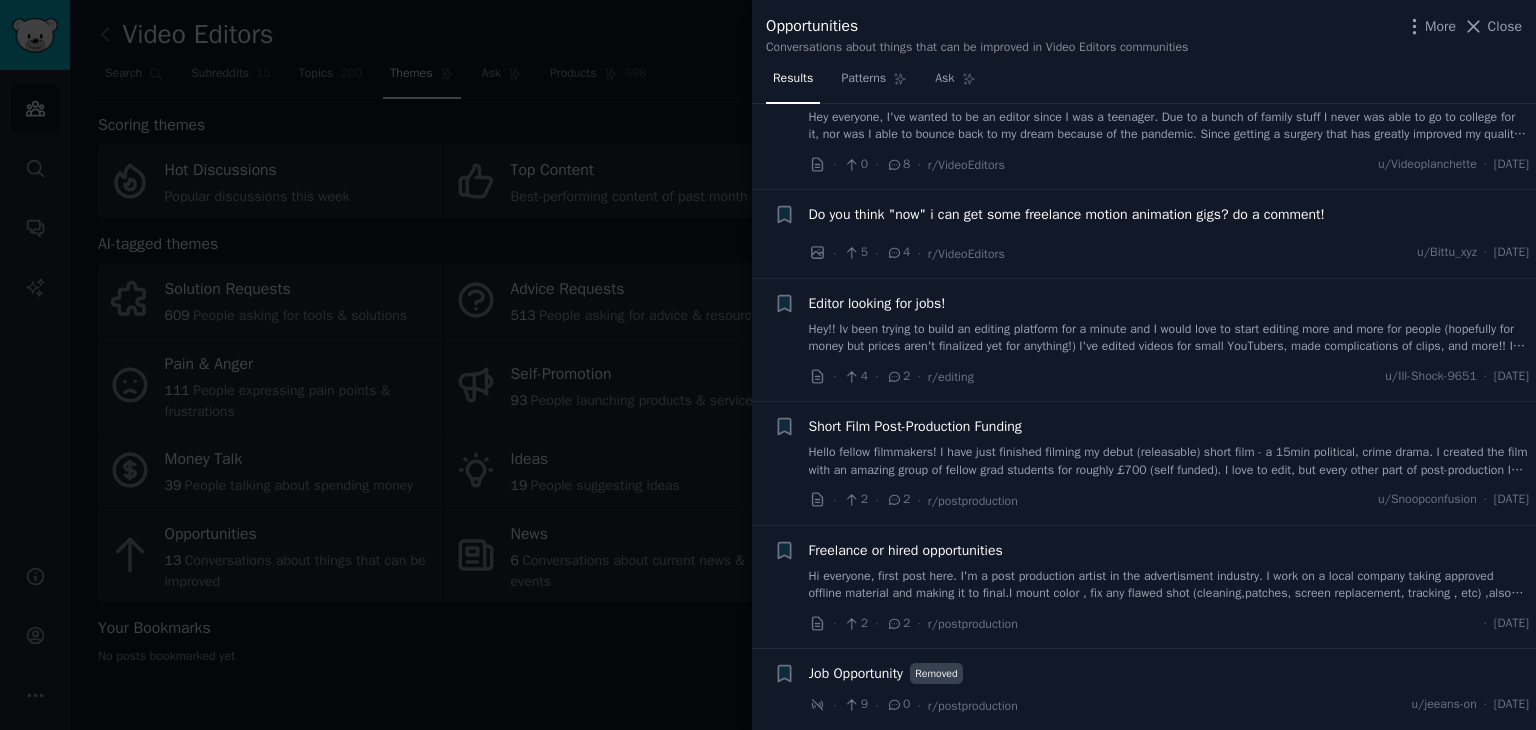 click at bounding box center (768, 365) 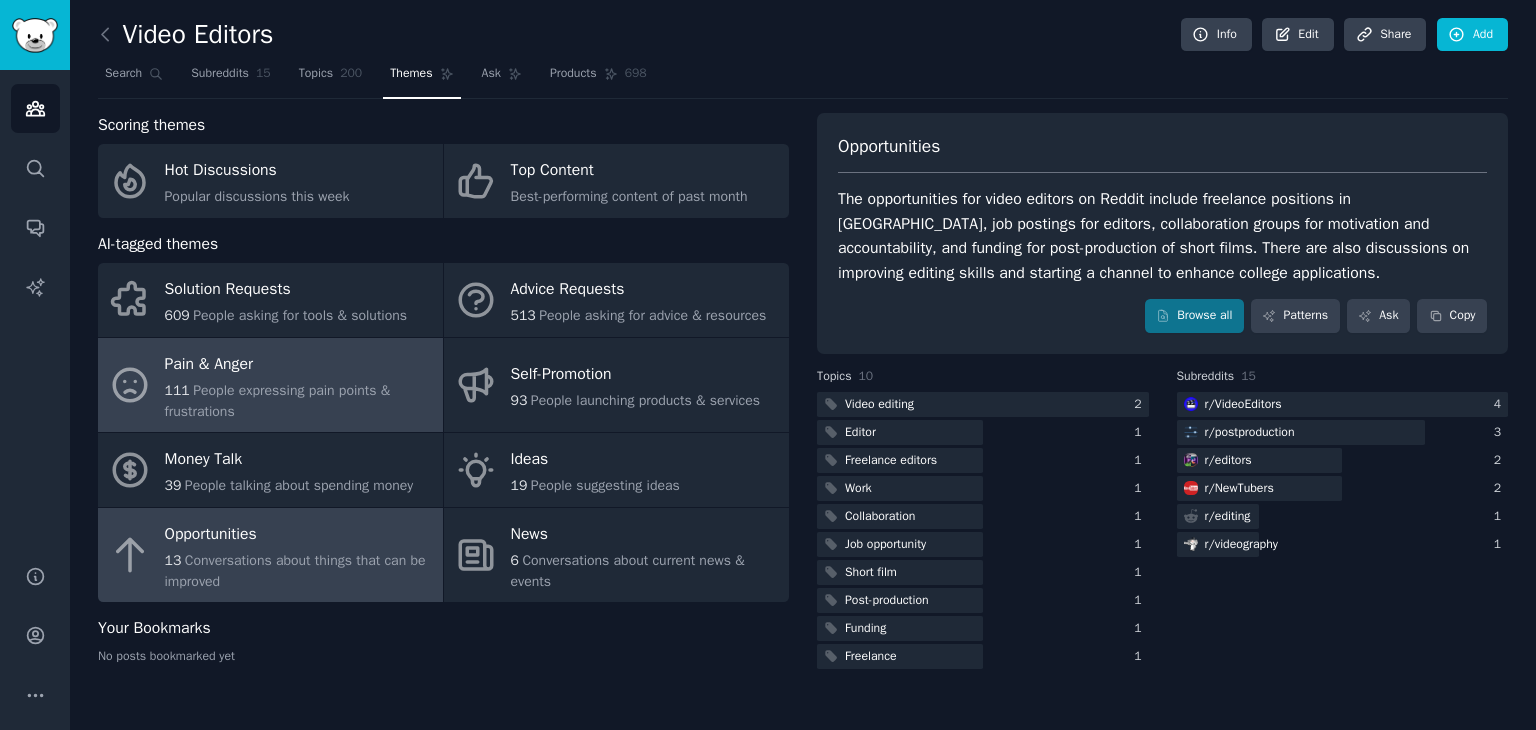 click on "People expressing pain points & frustrations" at bounding box center [278, 401] 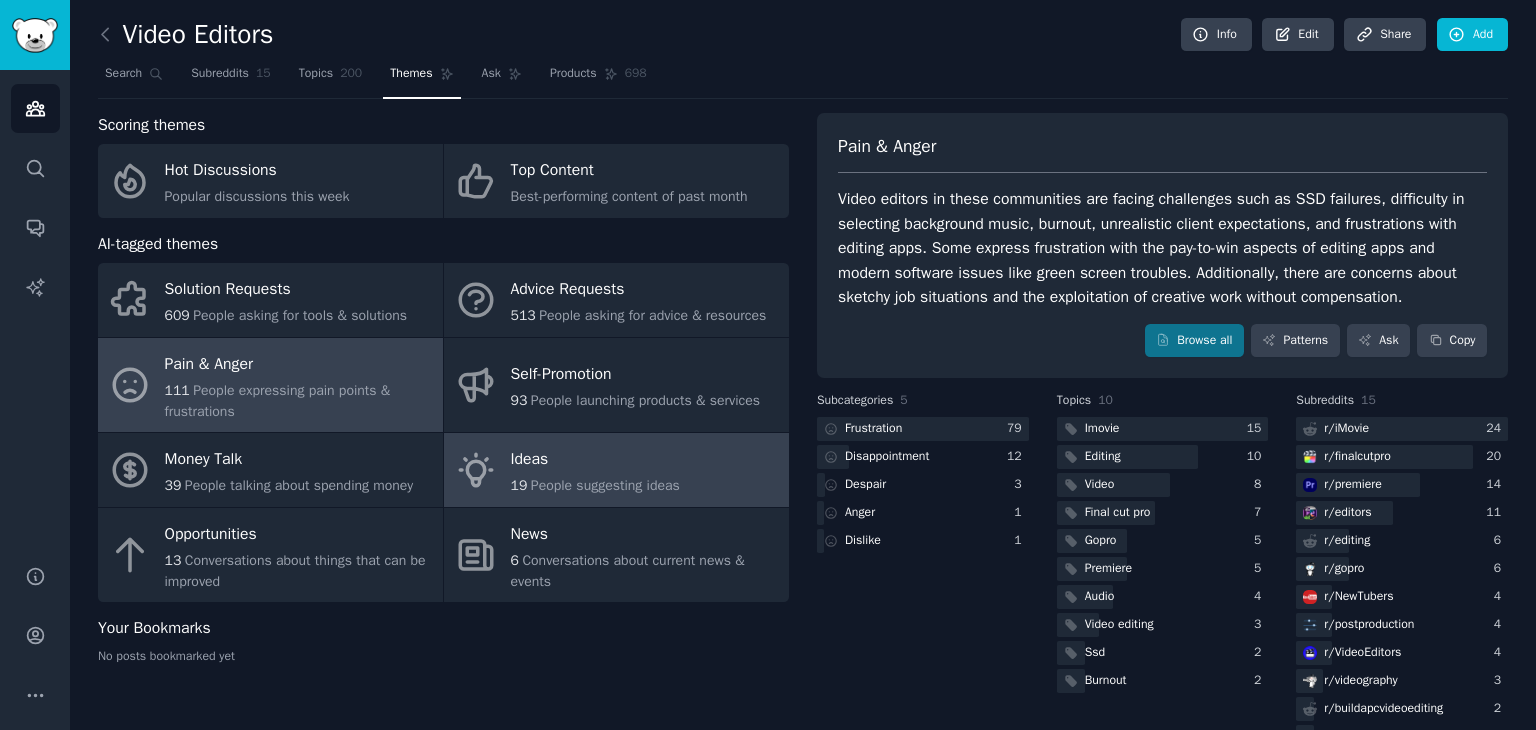 click on "People suggesting ideas" at bounding box center (605, 485) 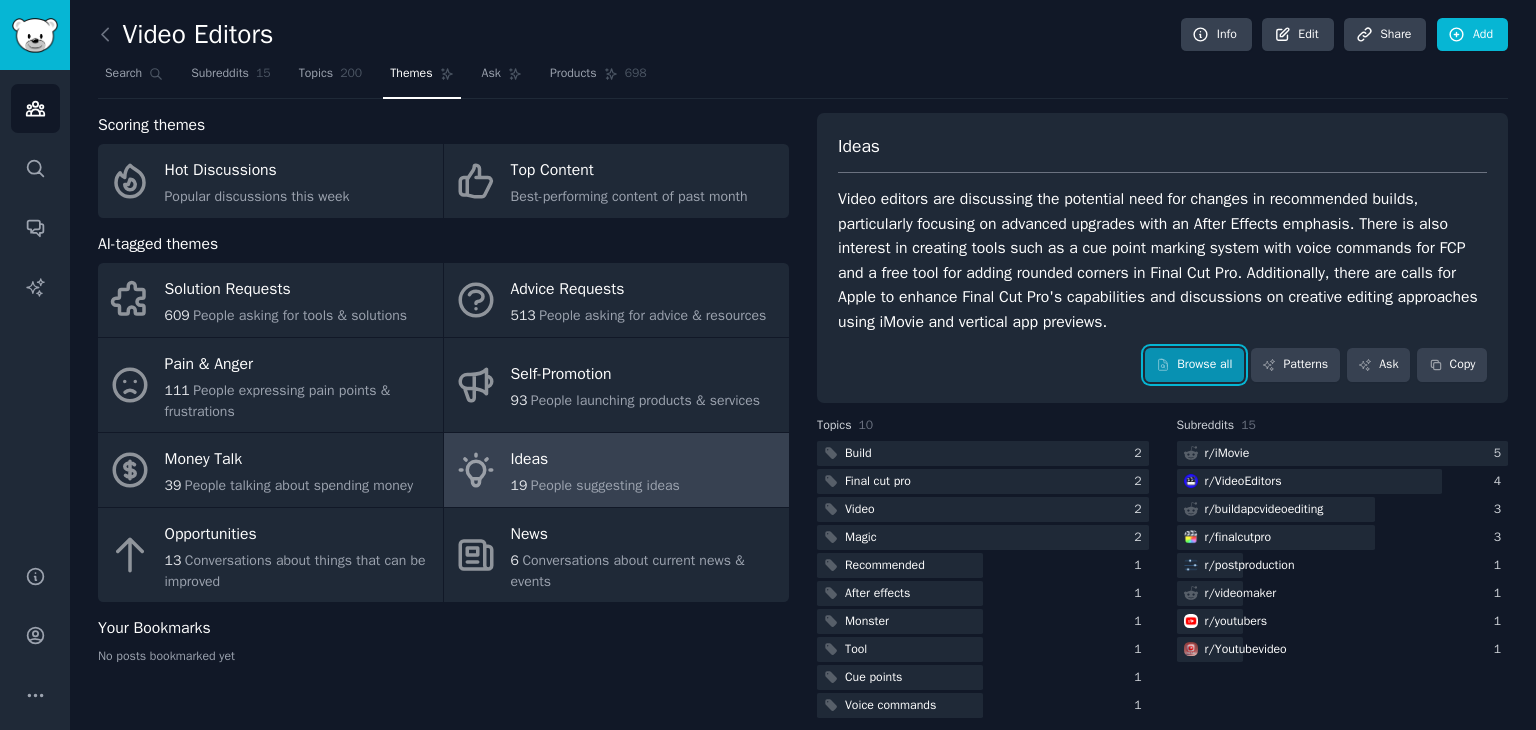 click on "Browse all" at bounding box center (1194, 365) 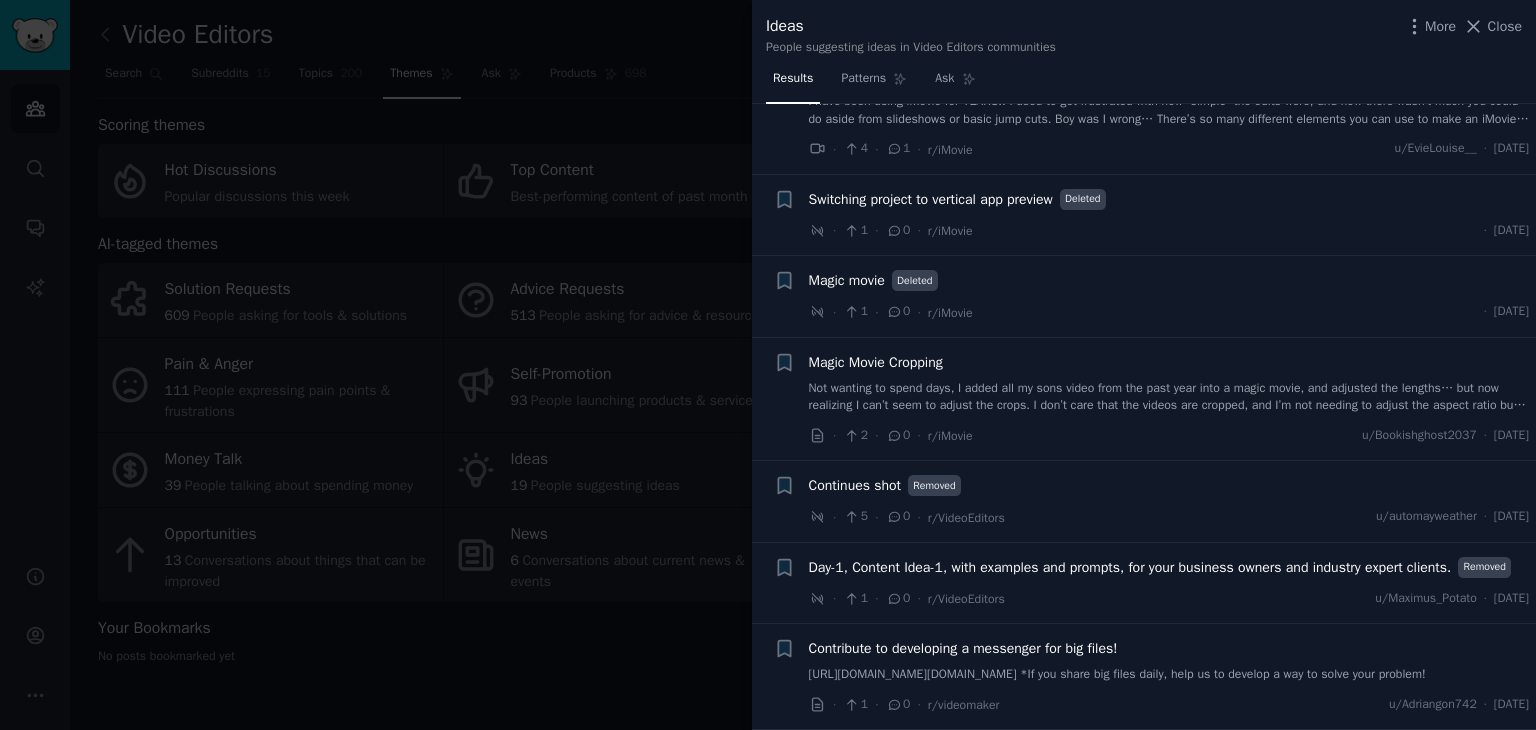 scroll, scrollTop: 1565, scrollLeft: 0, axis: vertical 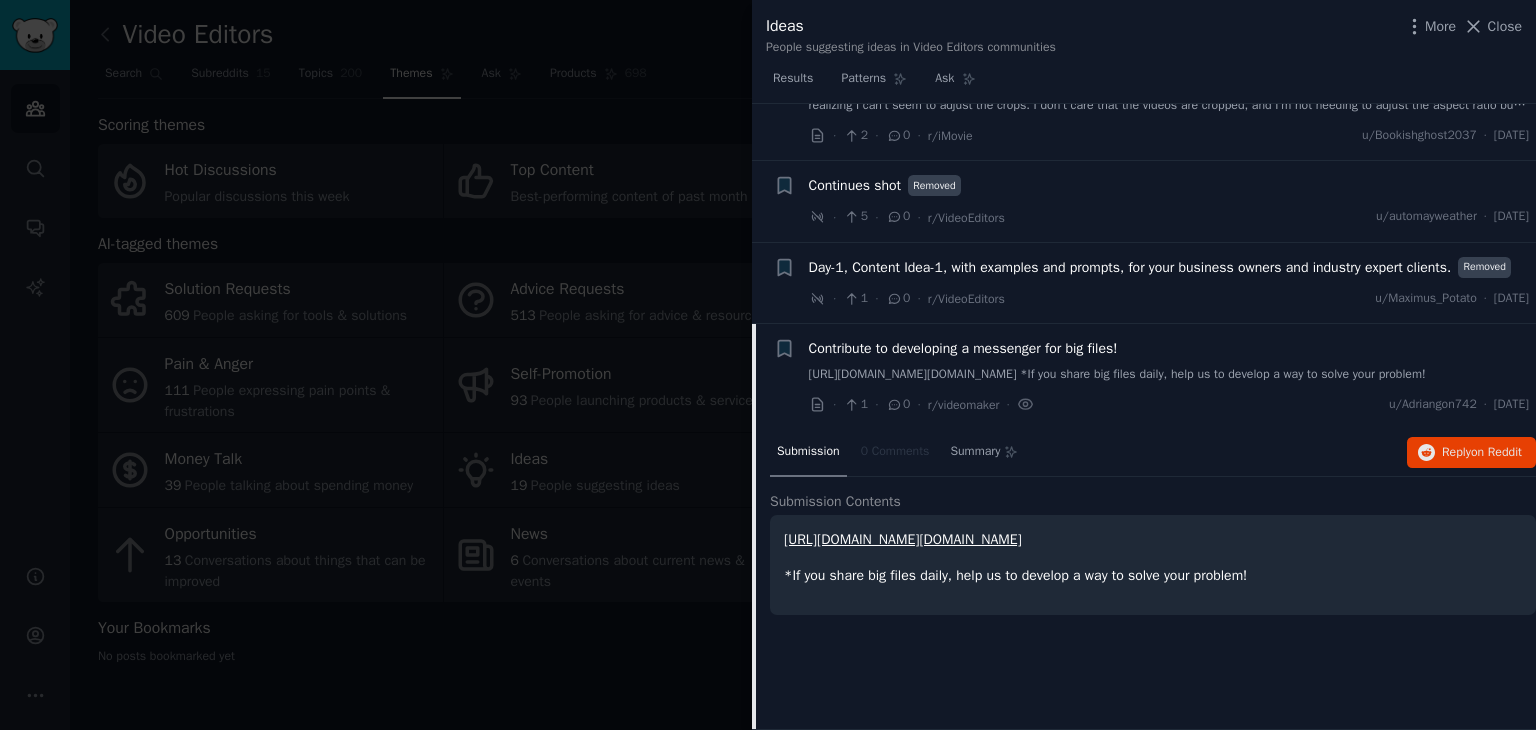 click on "[URL][DOMAIN_NAME][DOMAIN_NAME]" at bounding box center (903, 539) 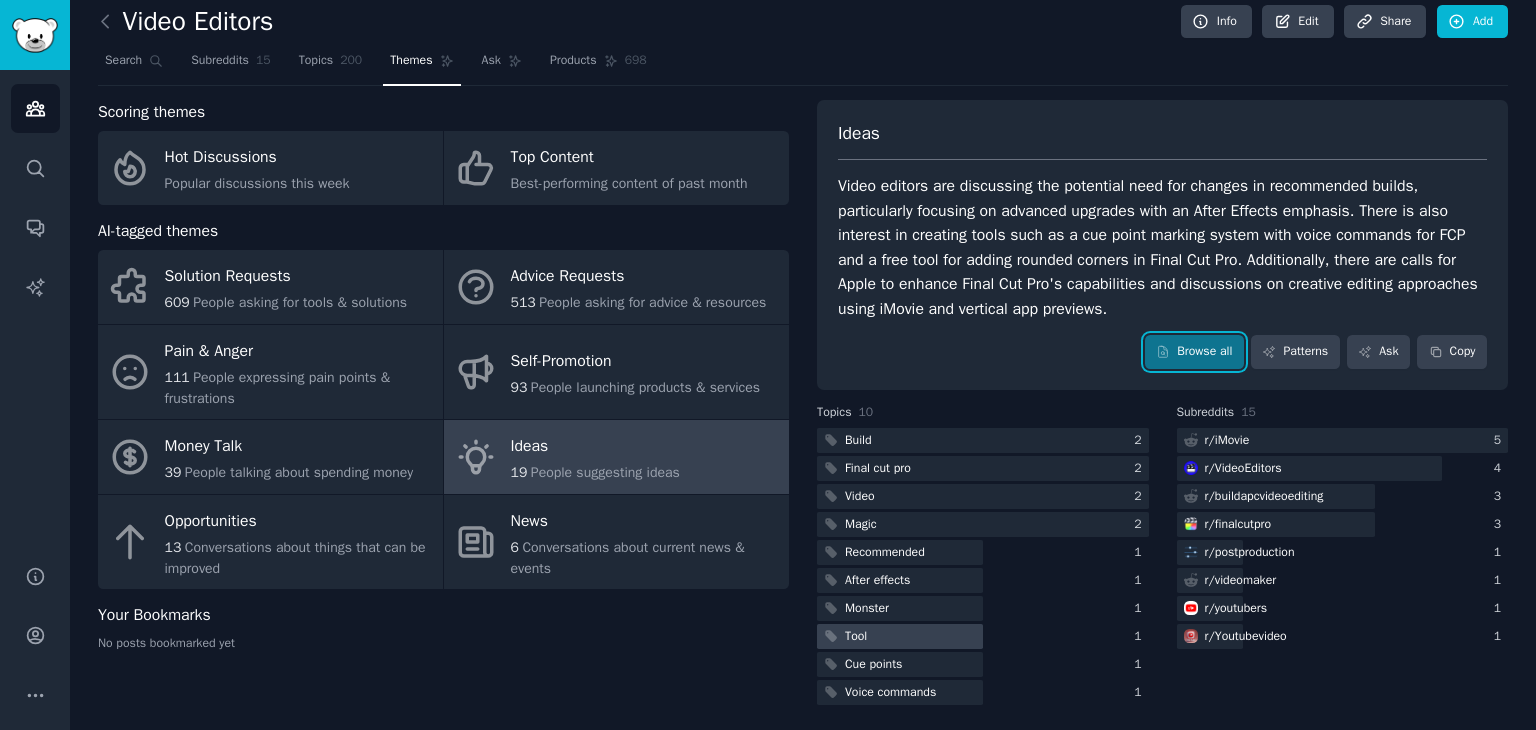 scroll, scrollTop: 17, scrollLeft: 0, axis: vertical 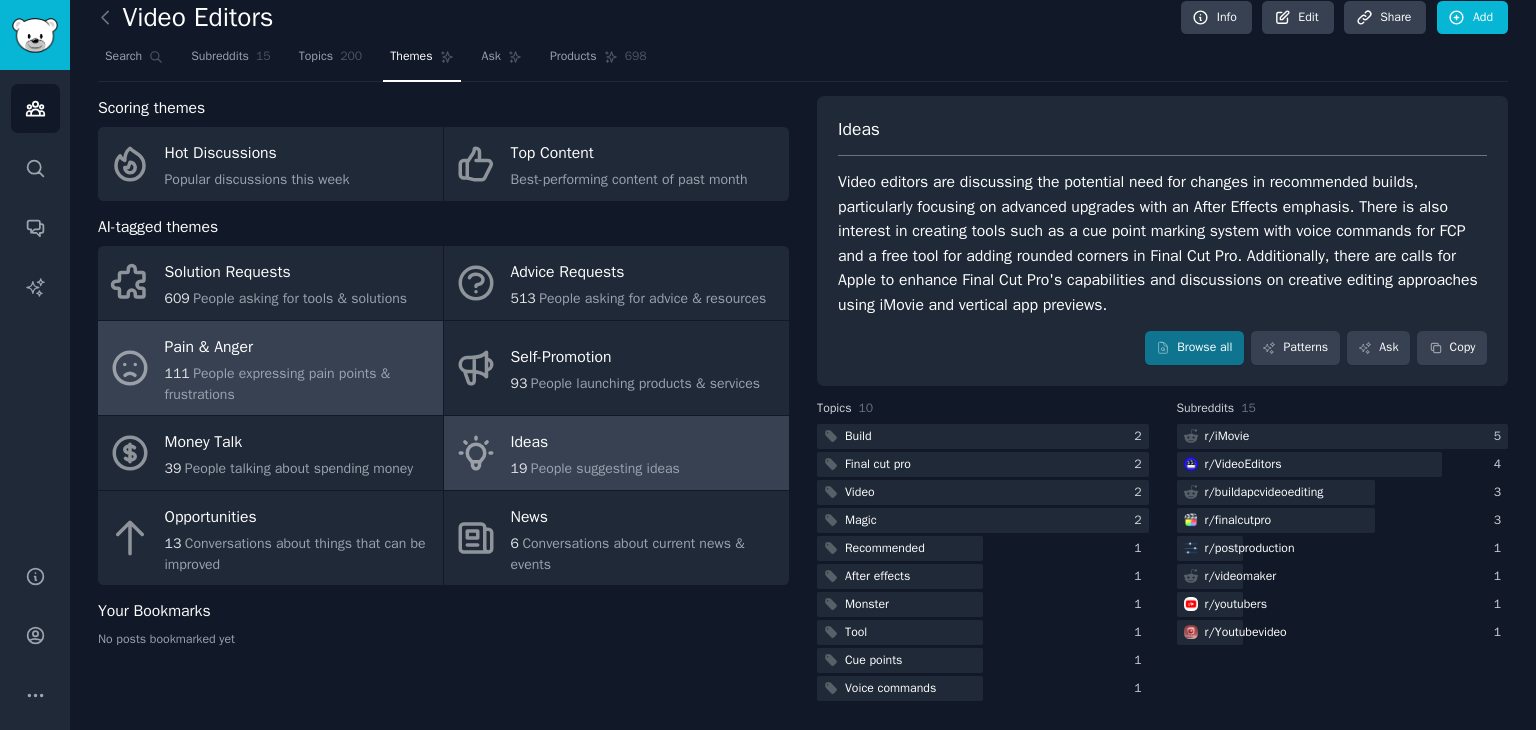 click on "People expressing pain points & frustrations" at bounding box center [278, 384] 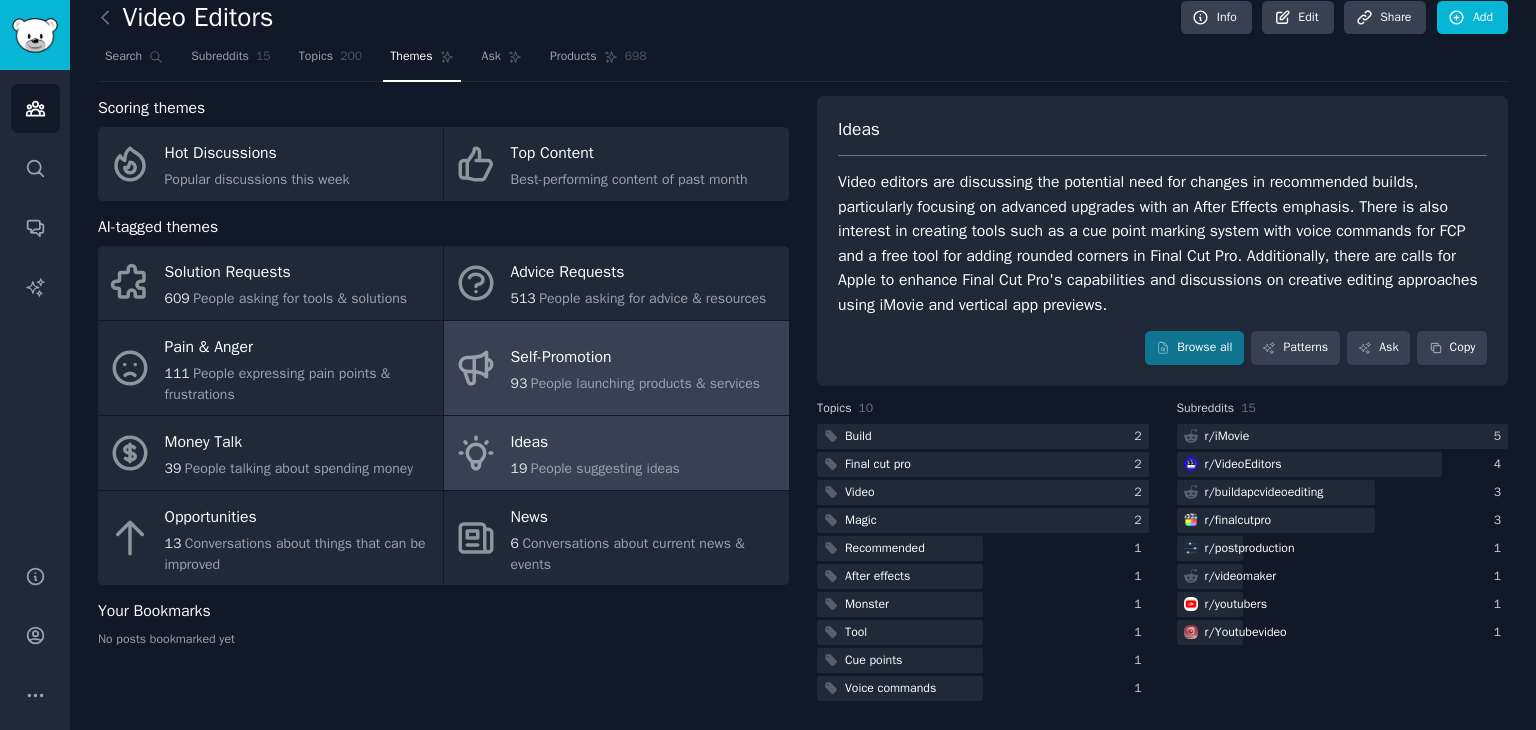 scroll, scrollTop: 0, scrollLeft: 0, axis: both 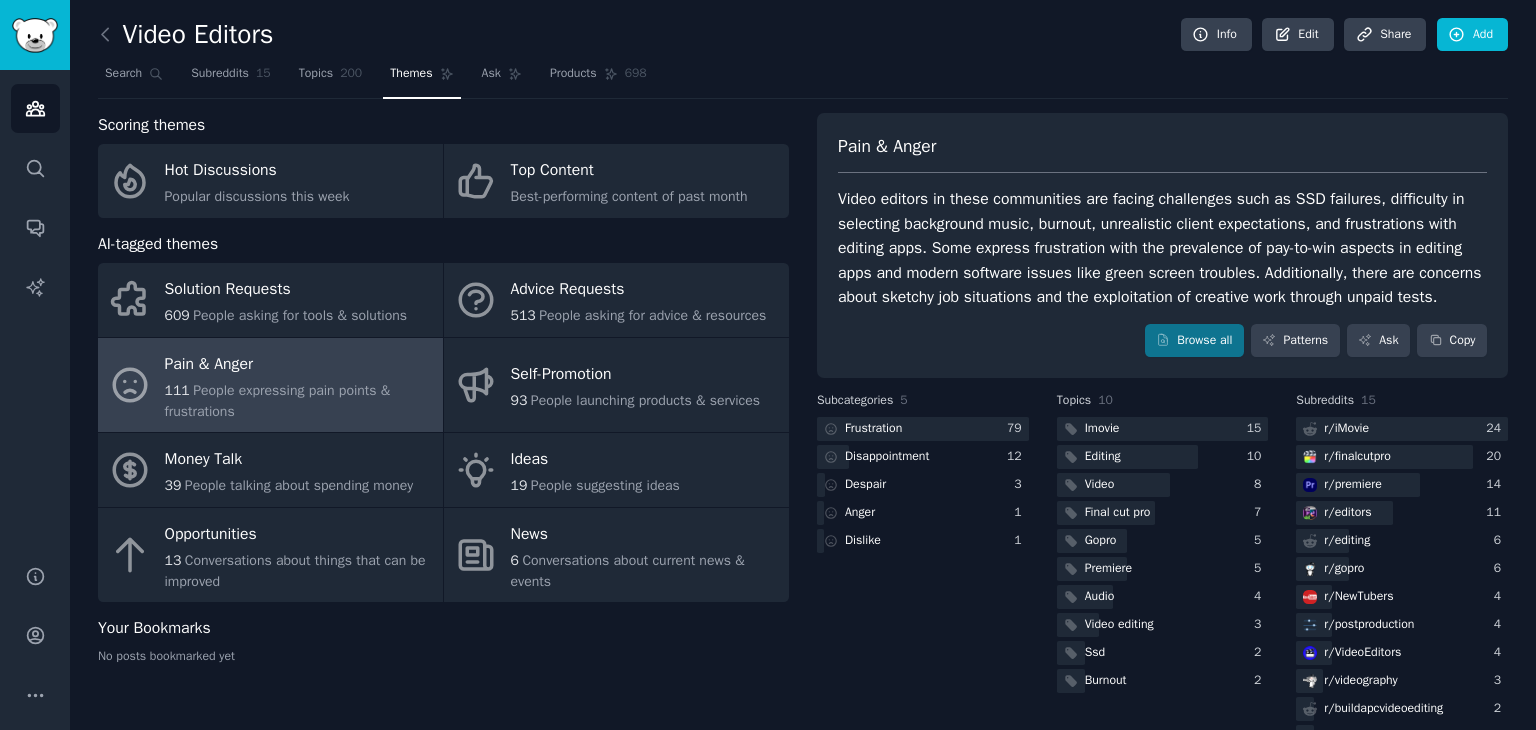 click on "Imovie 15   Editing 10   Video 8   Final cut pro 7   Gopro 5   Premiere 5   Audio 4   Video editing 3   Ssd 2   Burnout 2" at bounding box center (1163, 555) 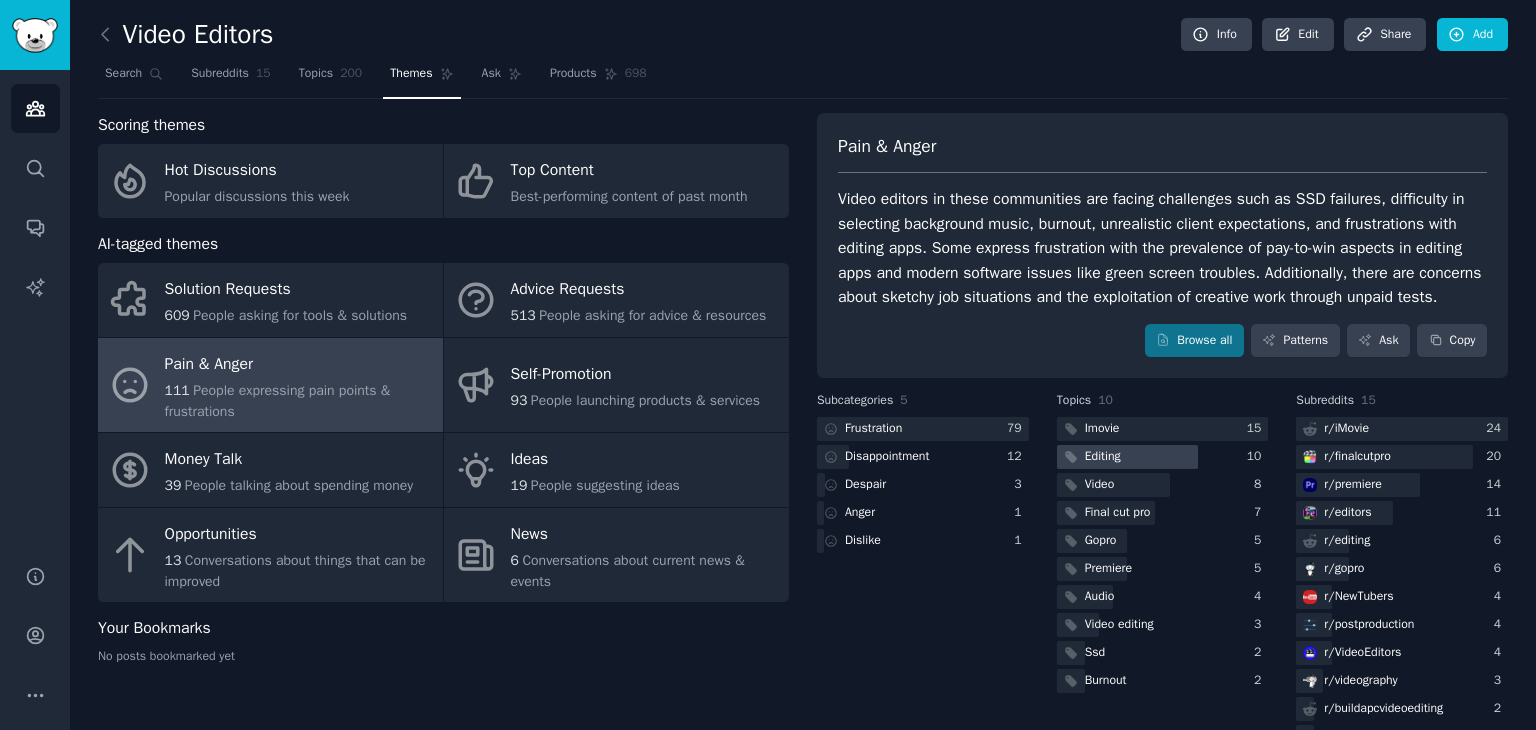 click at bounding box center [1127, 457] 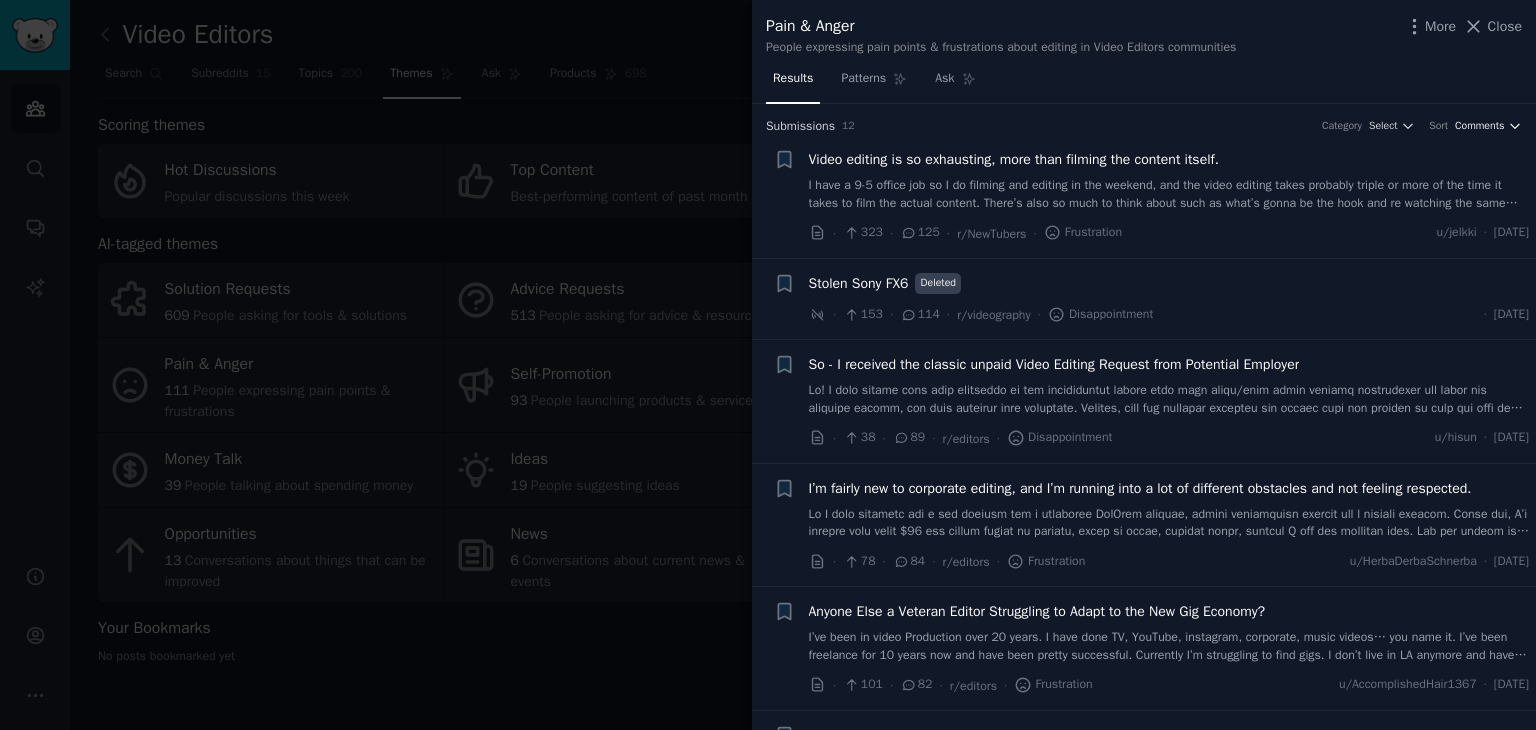 click on "Comments" at bounding box center [1480, 126] 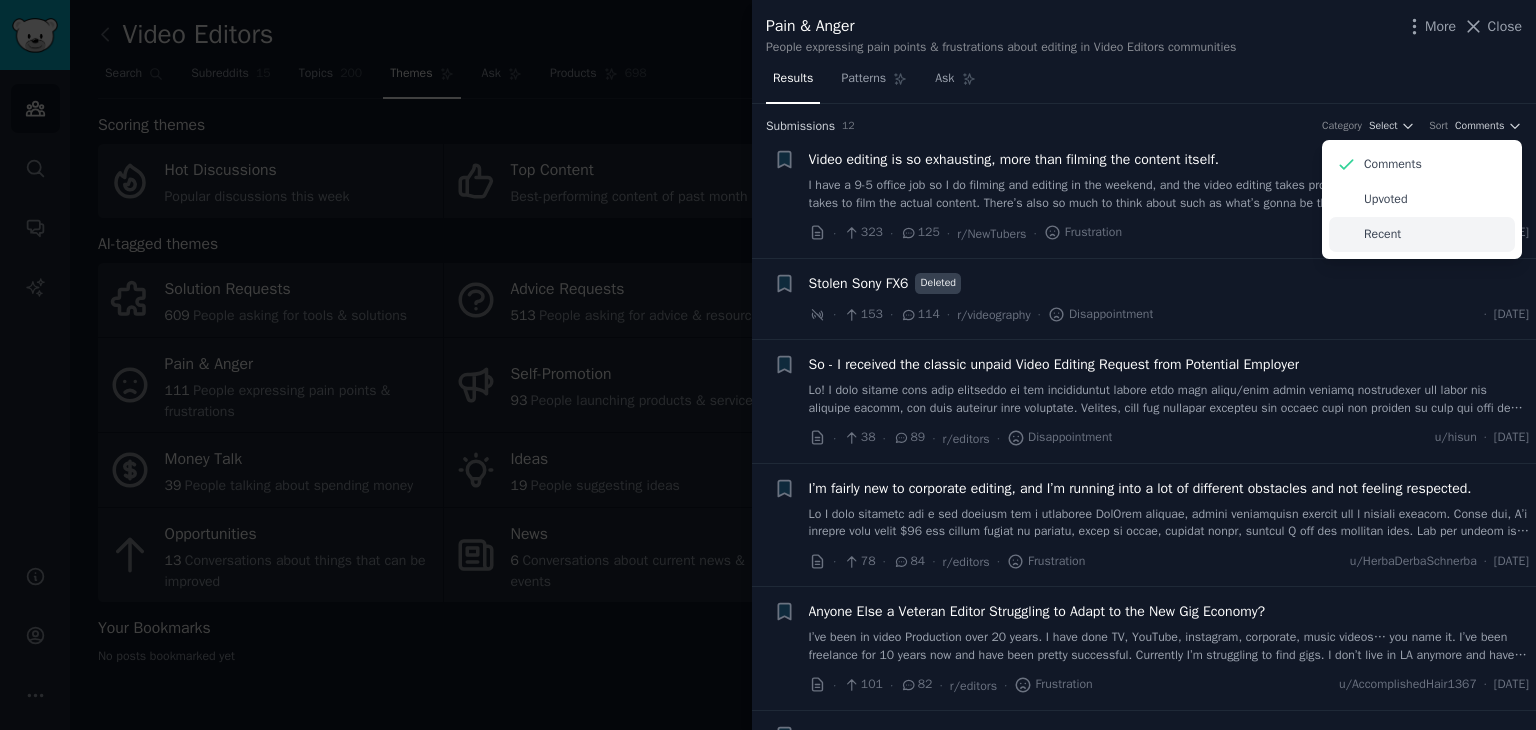 click on "Recent" at bounding box center (1422, 234) 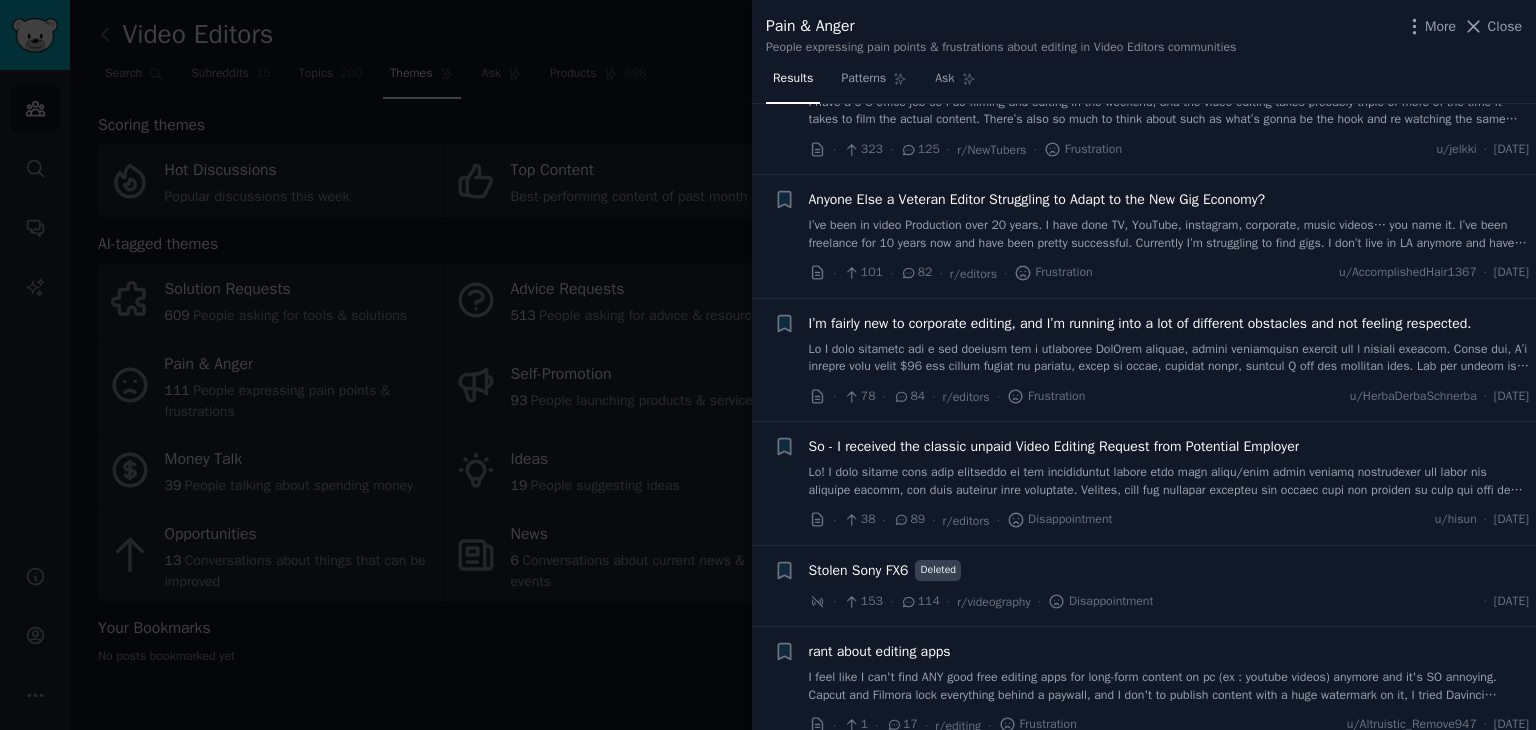 scroll, scrollTop: 0, scrollLeft: 0, axis: both 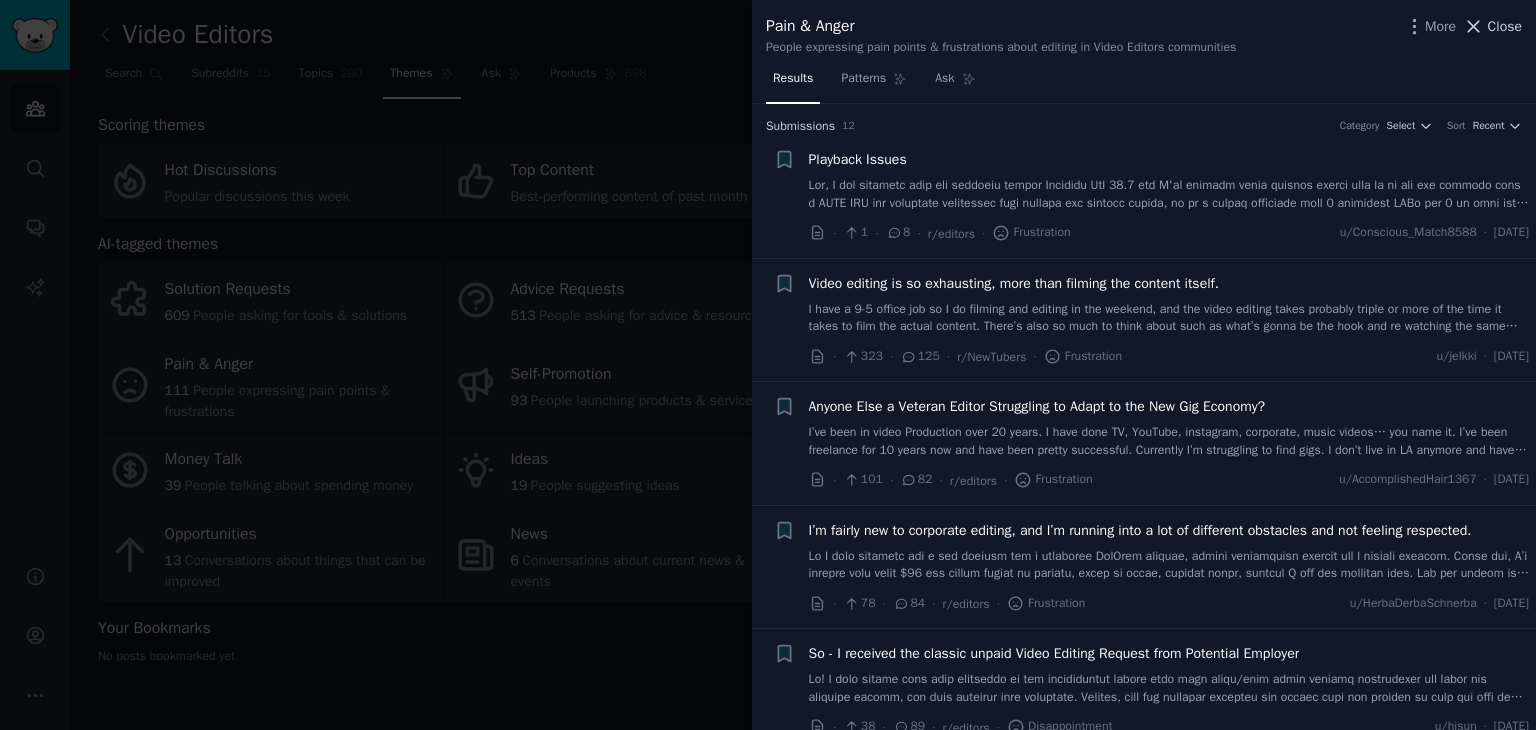 click on "Close" at bounding box center (1505, 26) 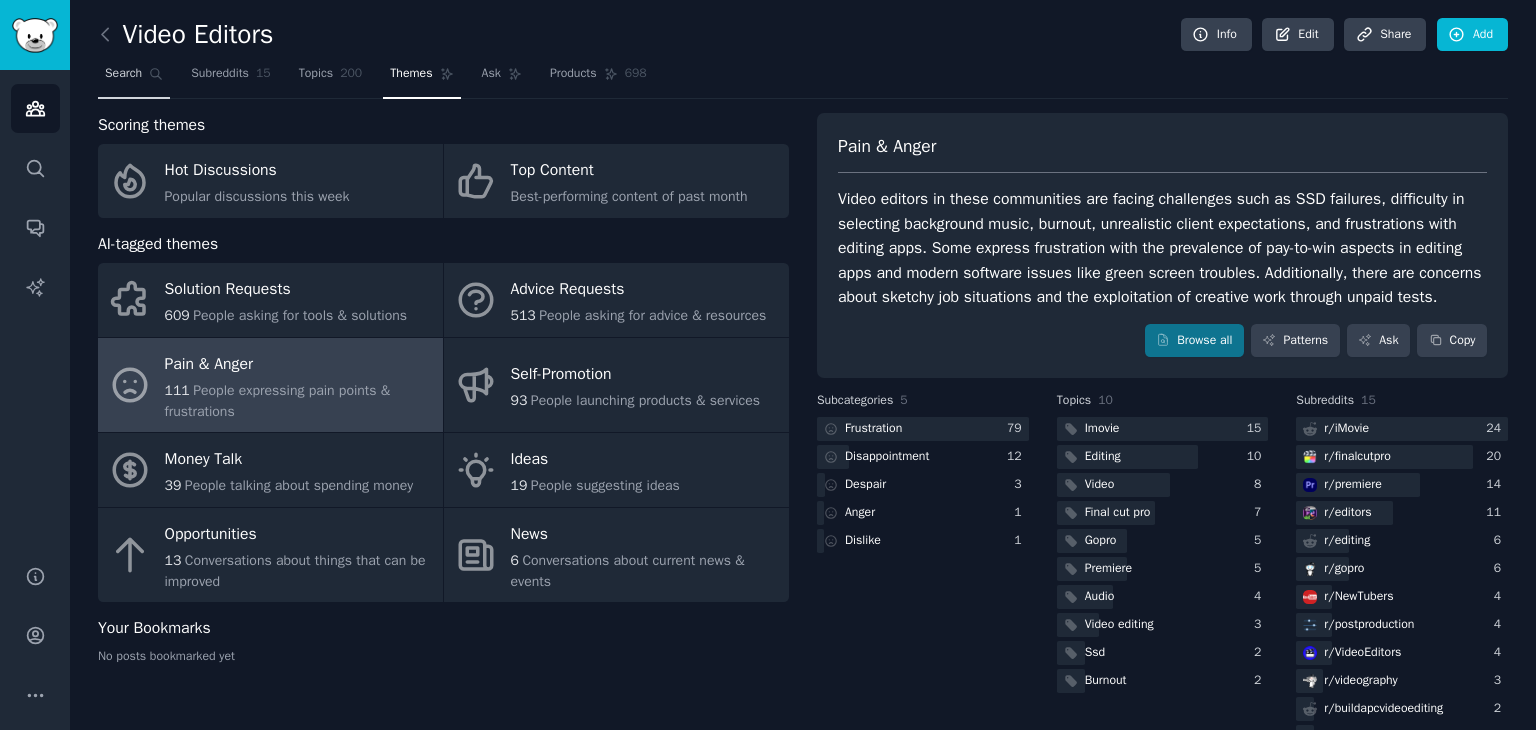 click on "Search" at bounding box center [134, 78] 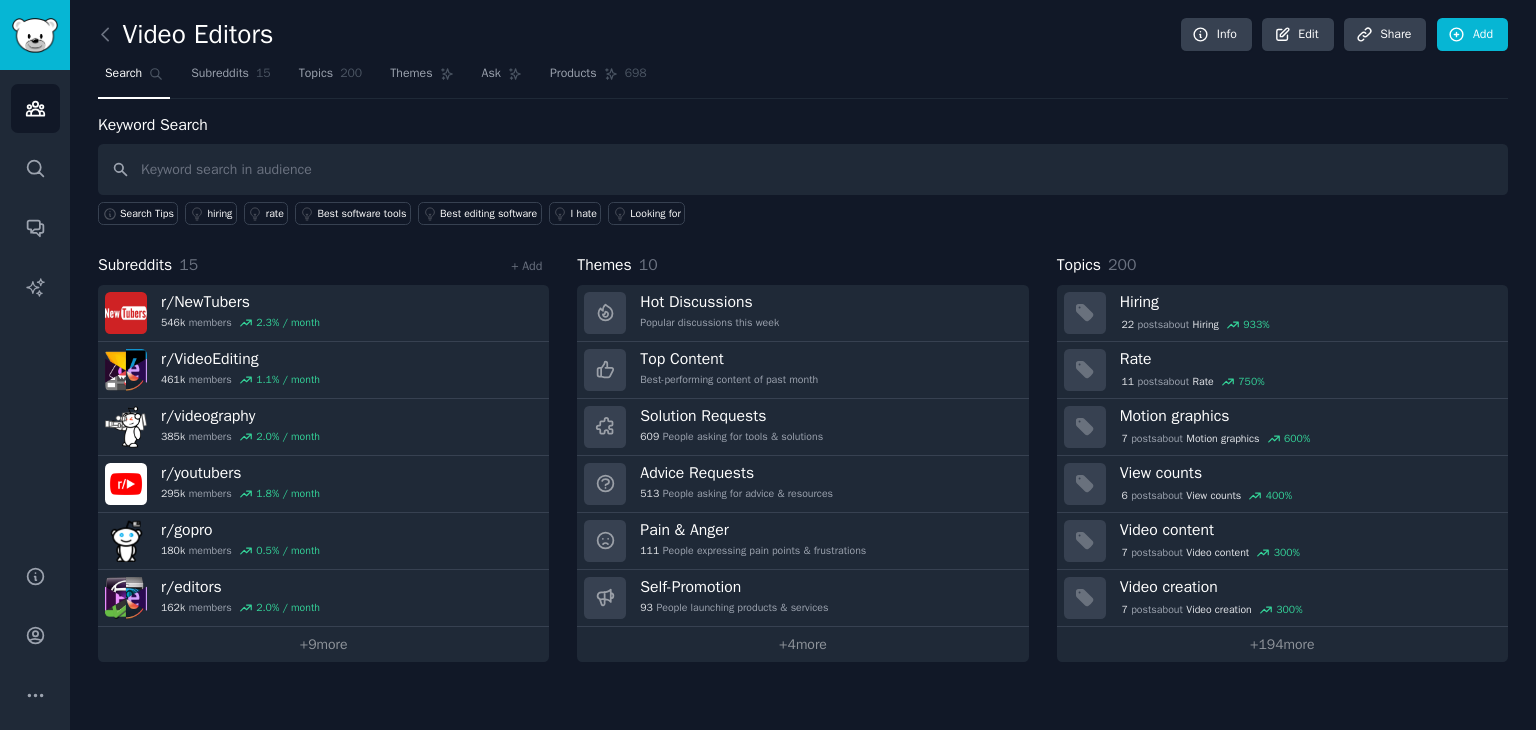 click at bounding box center (803, 169) 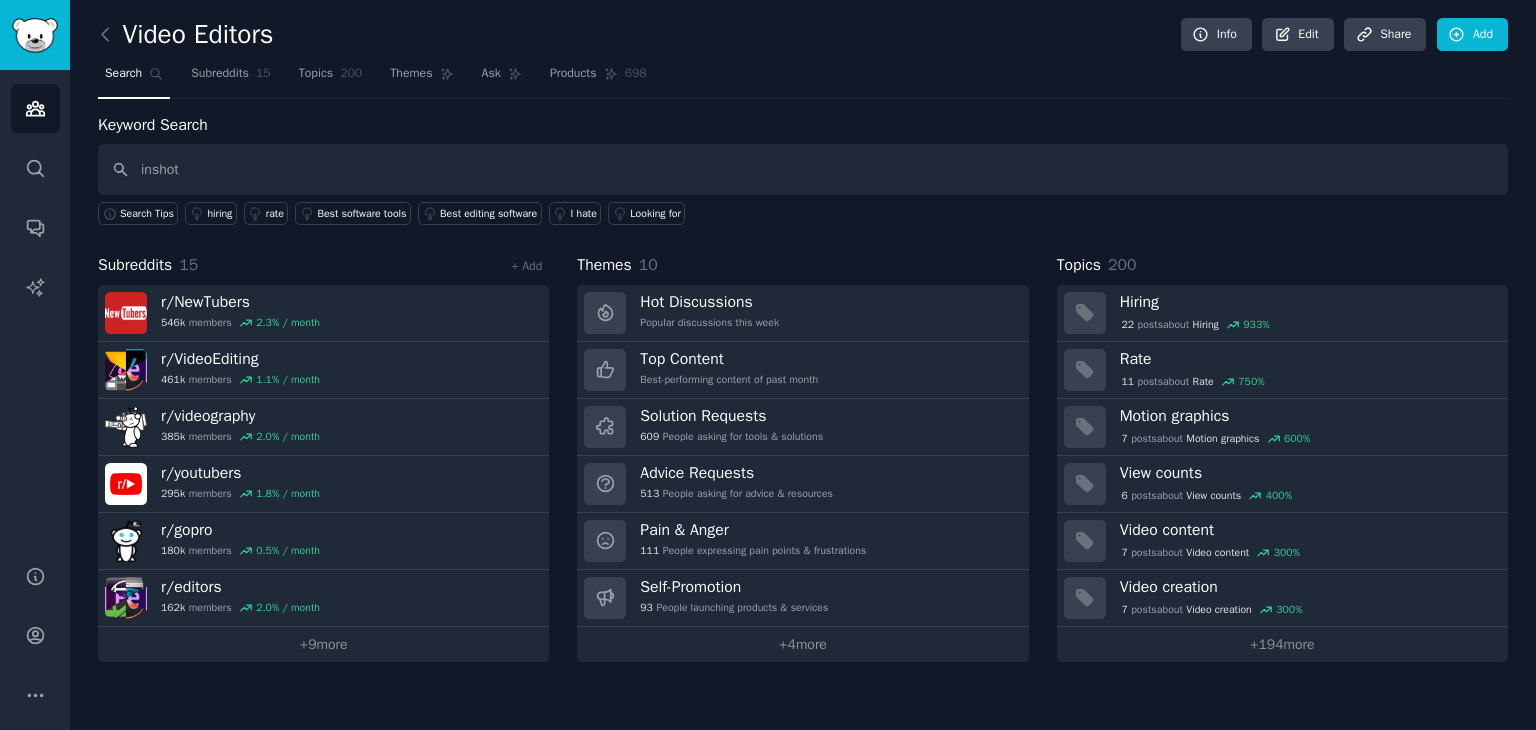 type on "inshot" 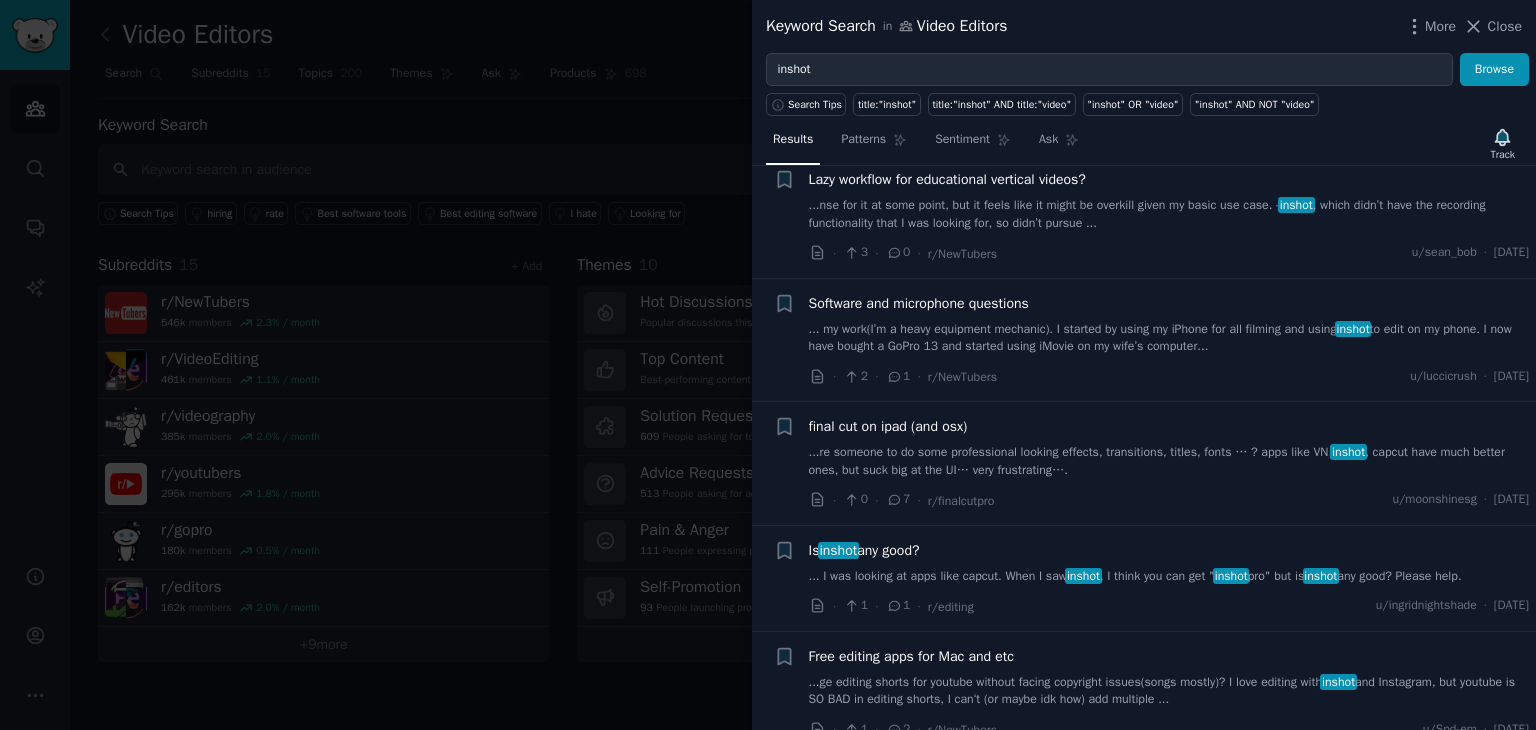 scroll, scrollTop: 800, scrollLeft: 0, axis: vertical 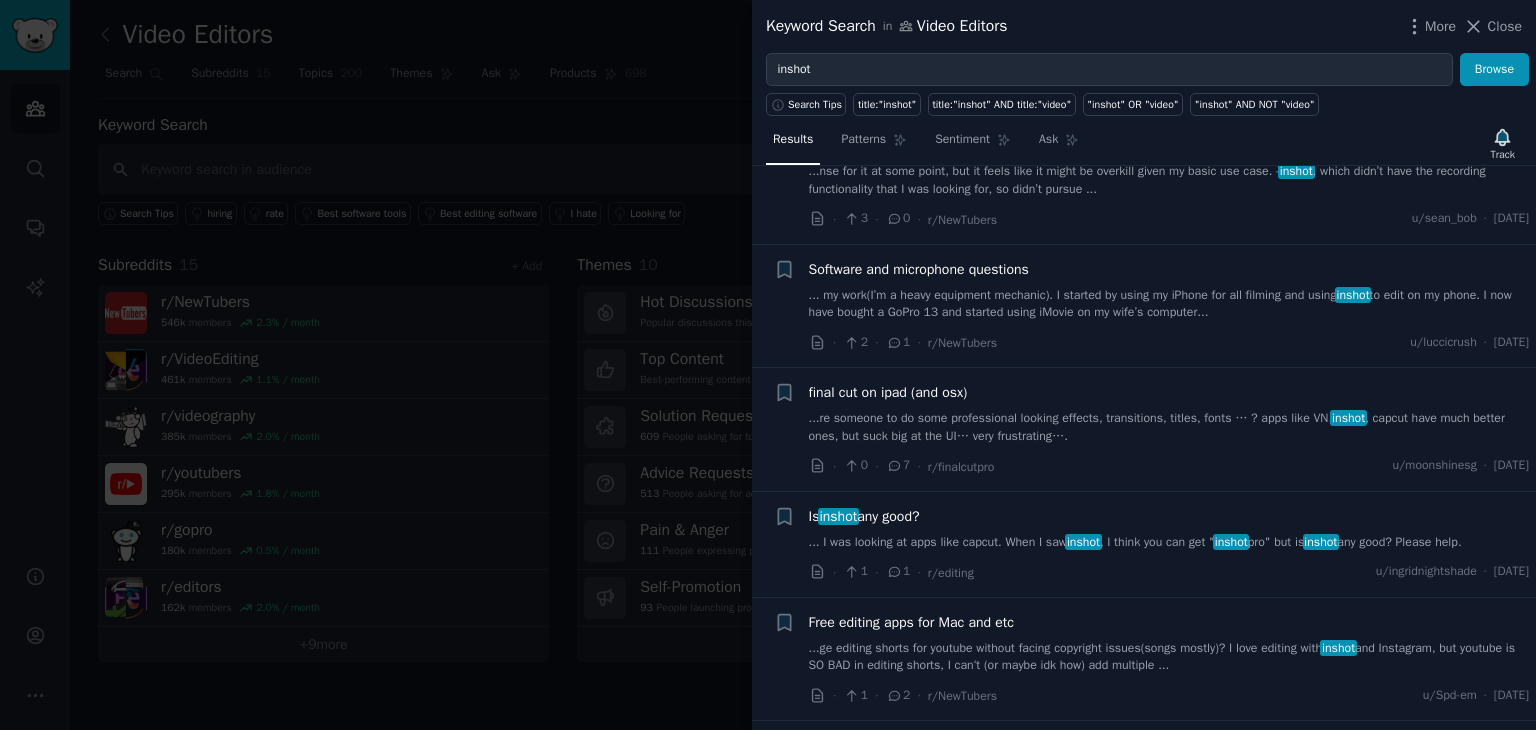 click at bounding box center (768, 365) 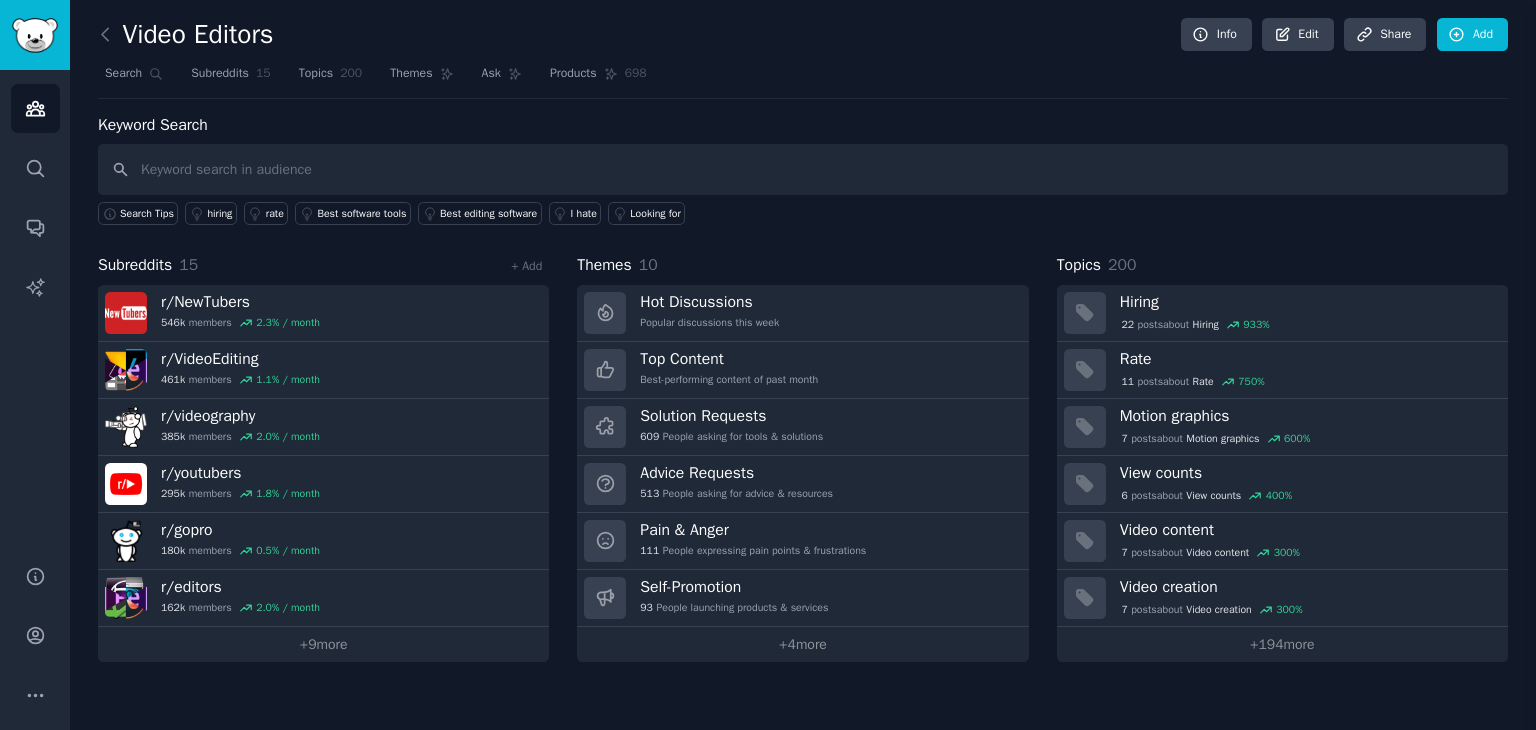 click on "Video Editors" at bounding box center (185, 35) 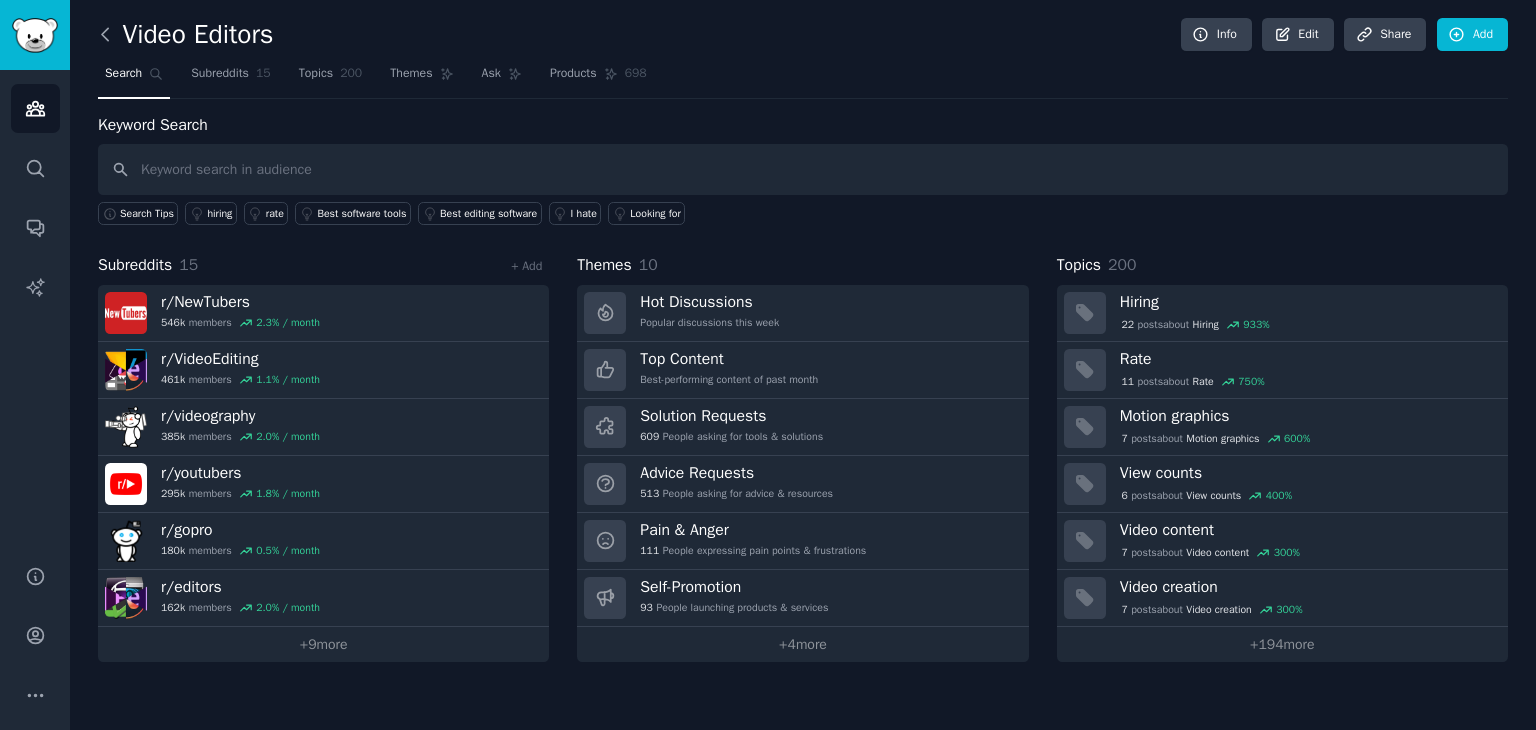 click 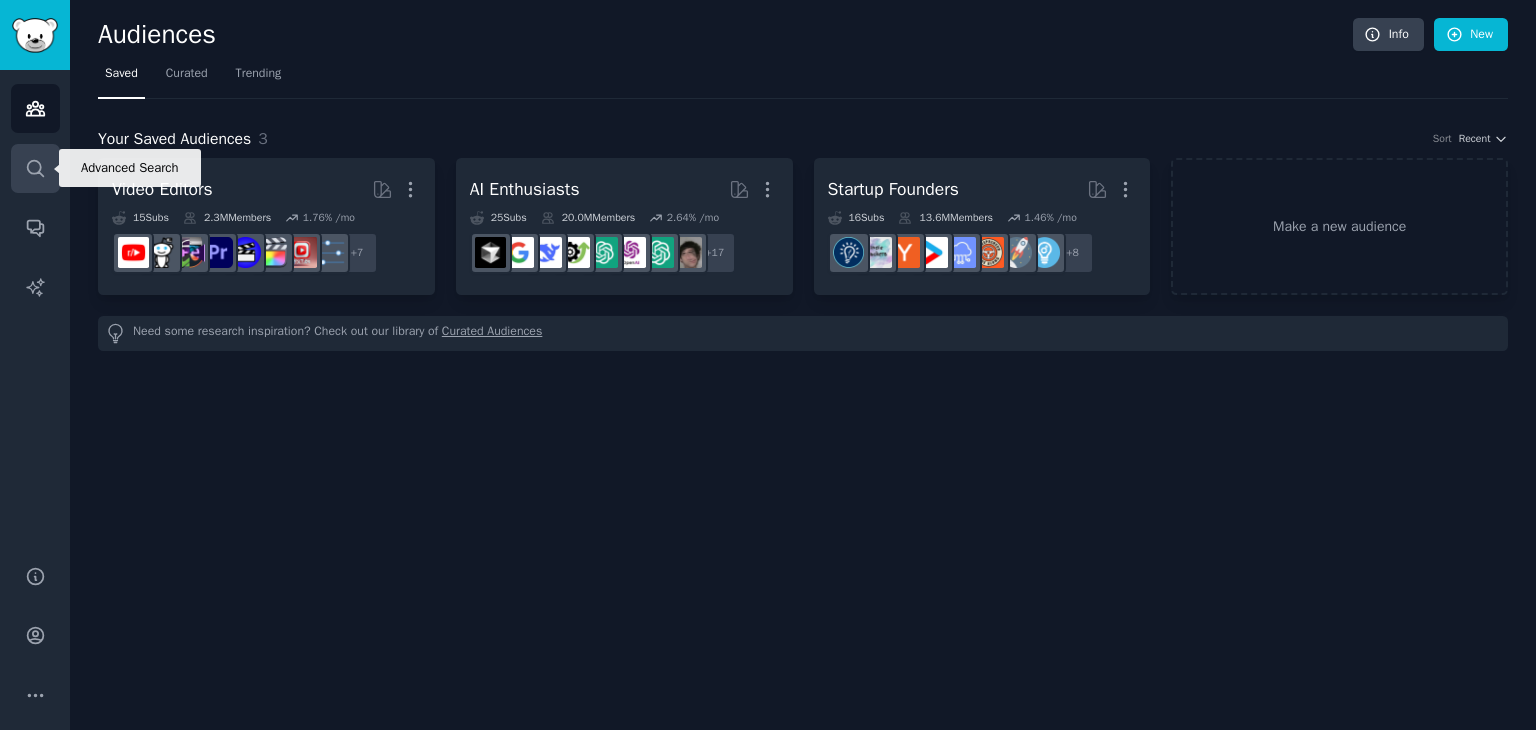 click on "Search" at bounding box center (35, 168) 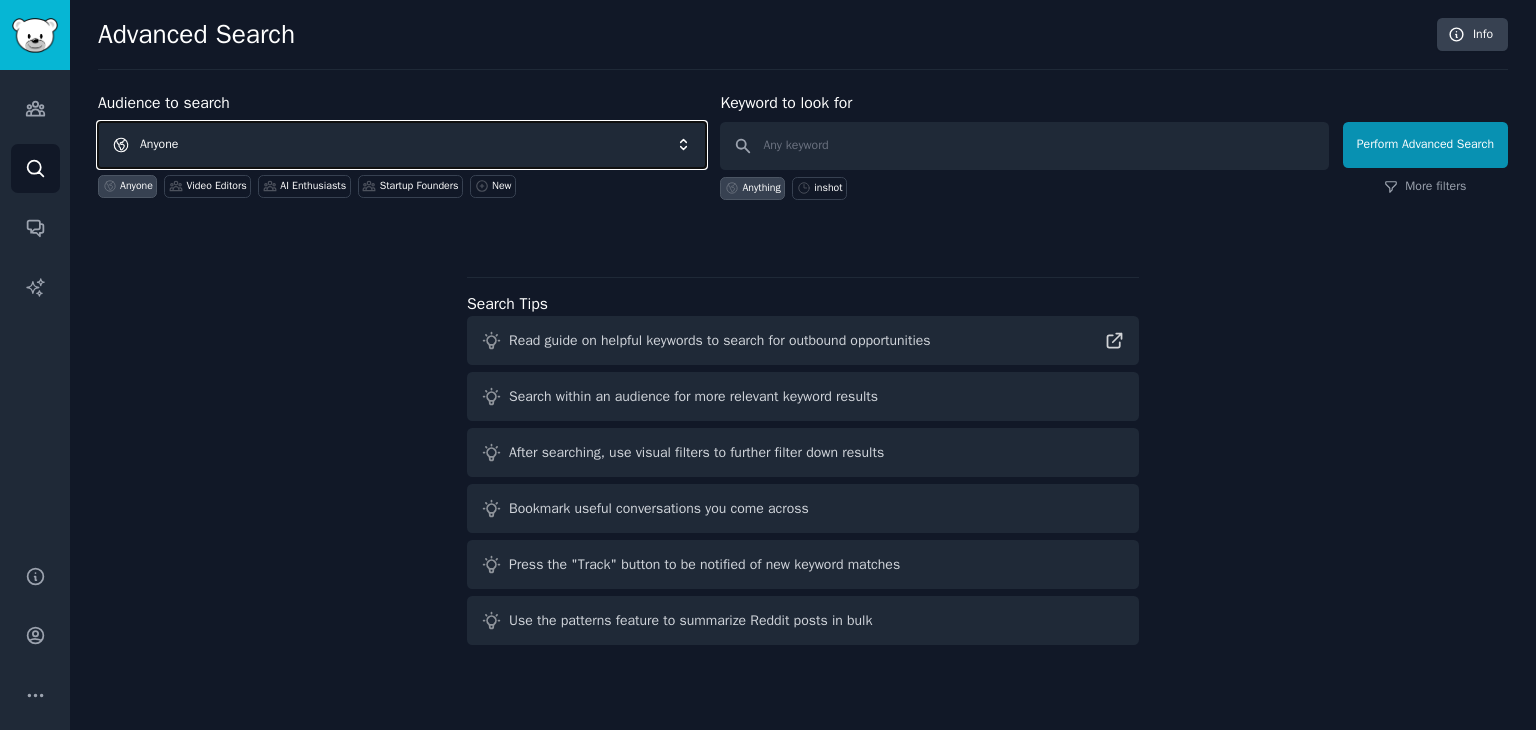 click on "Anyone" at bounding box center [402, 145] 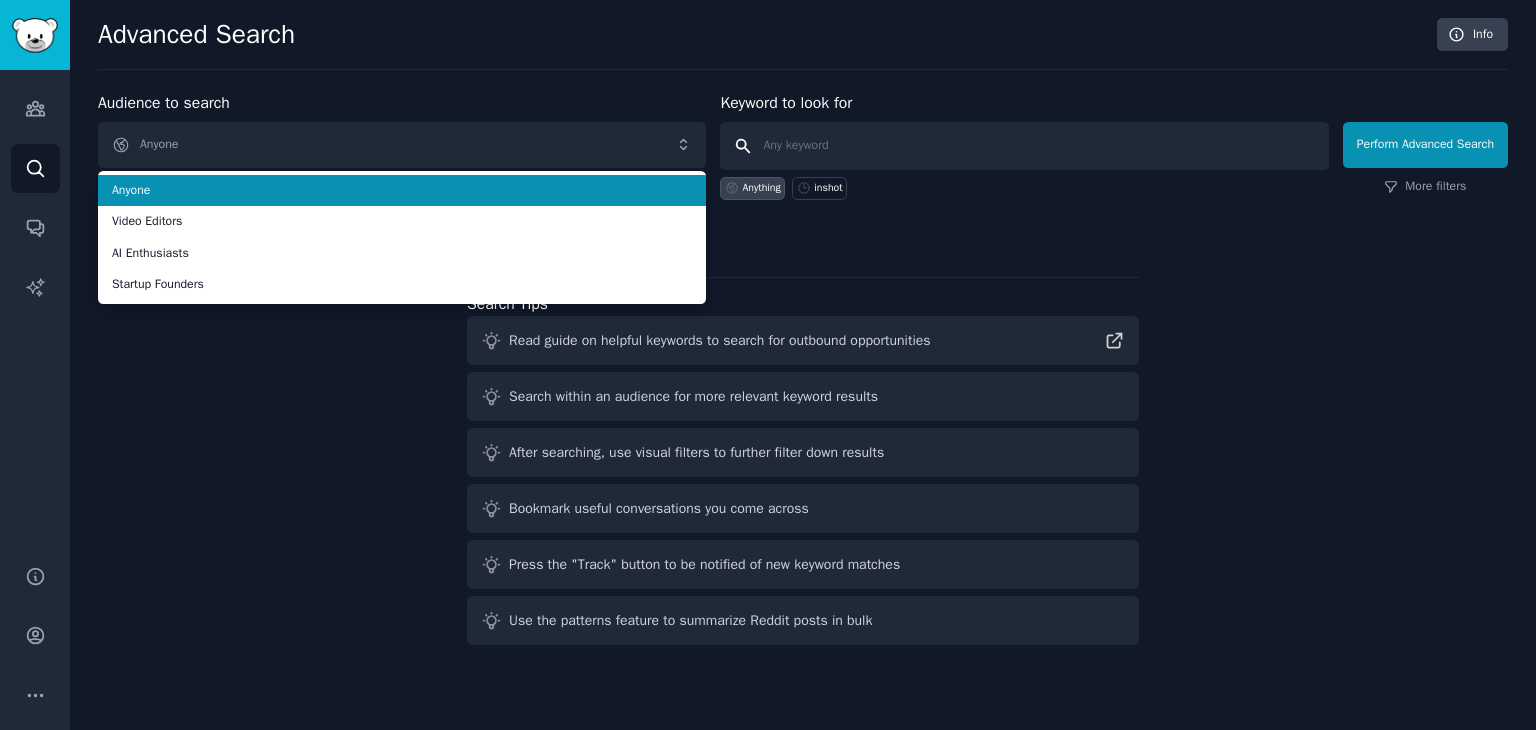 click at bounding box center (1024, 146) 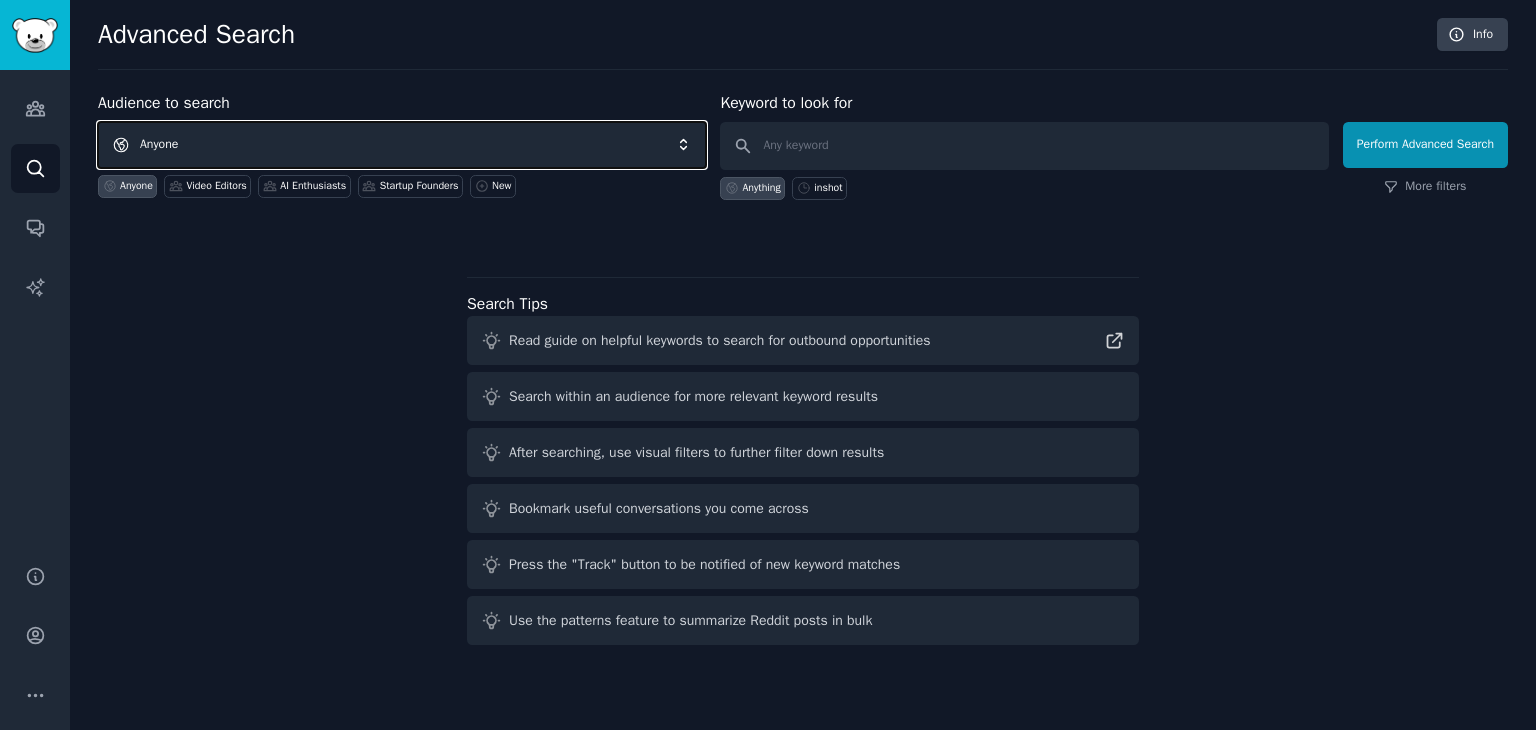 click on "Anyone" at bounding box center [402, 145] 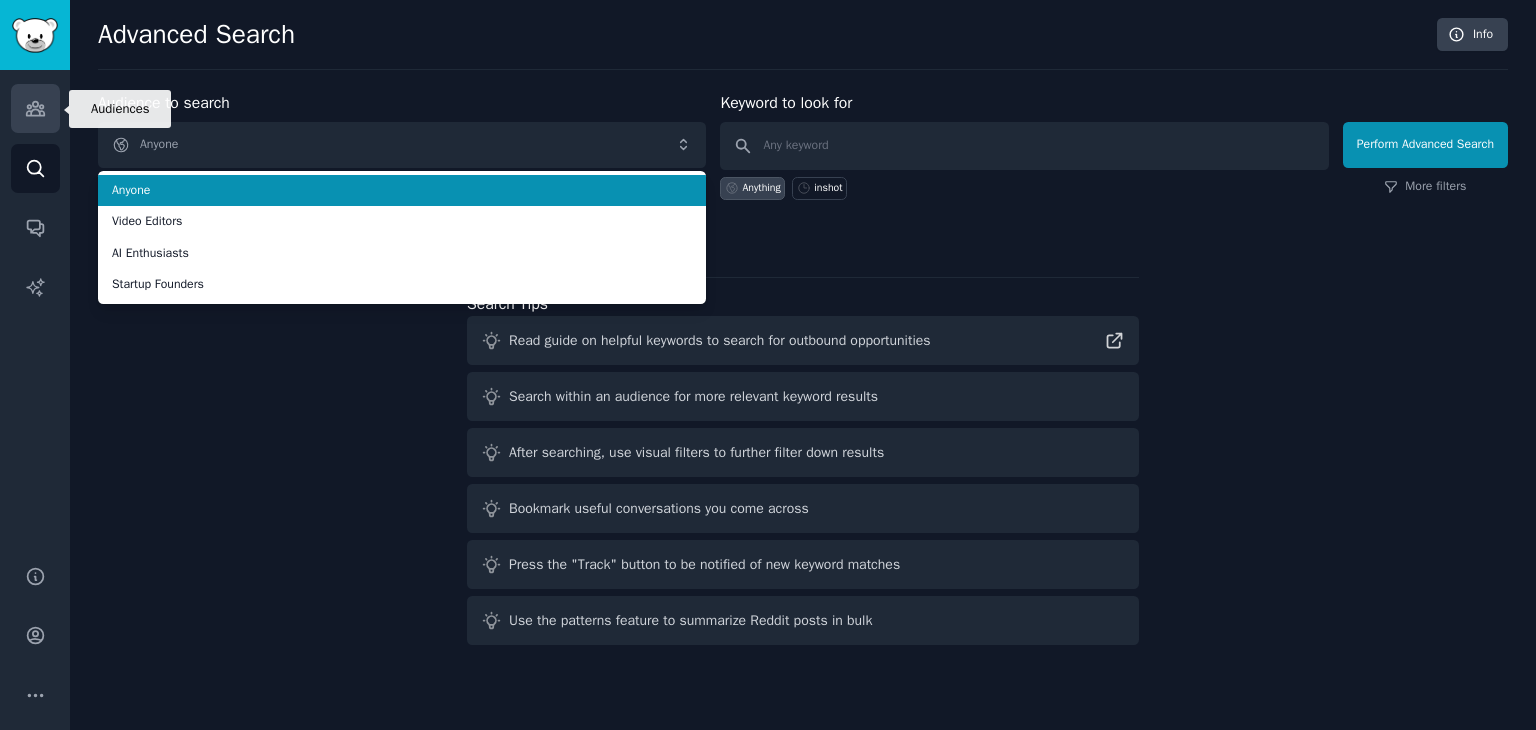 click on "Audiences" at bounding box center (35, 108) 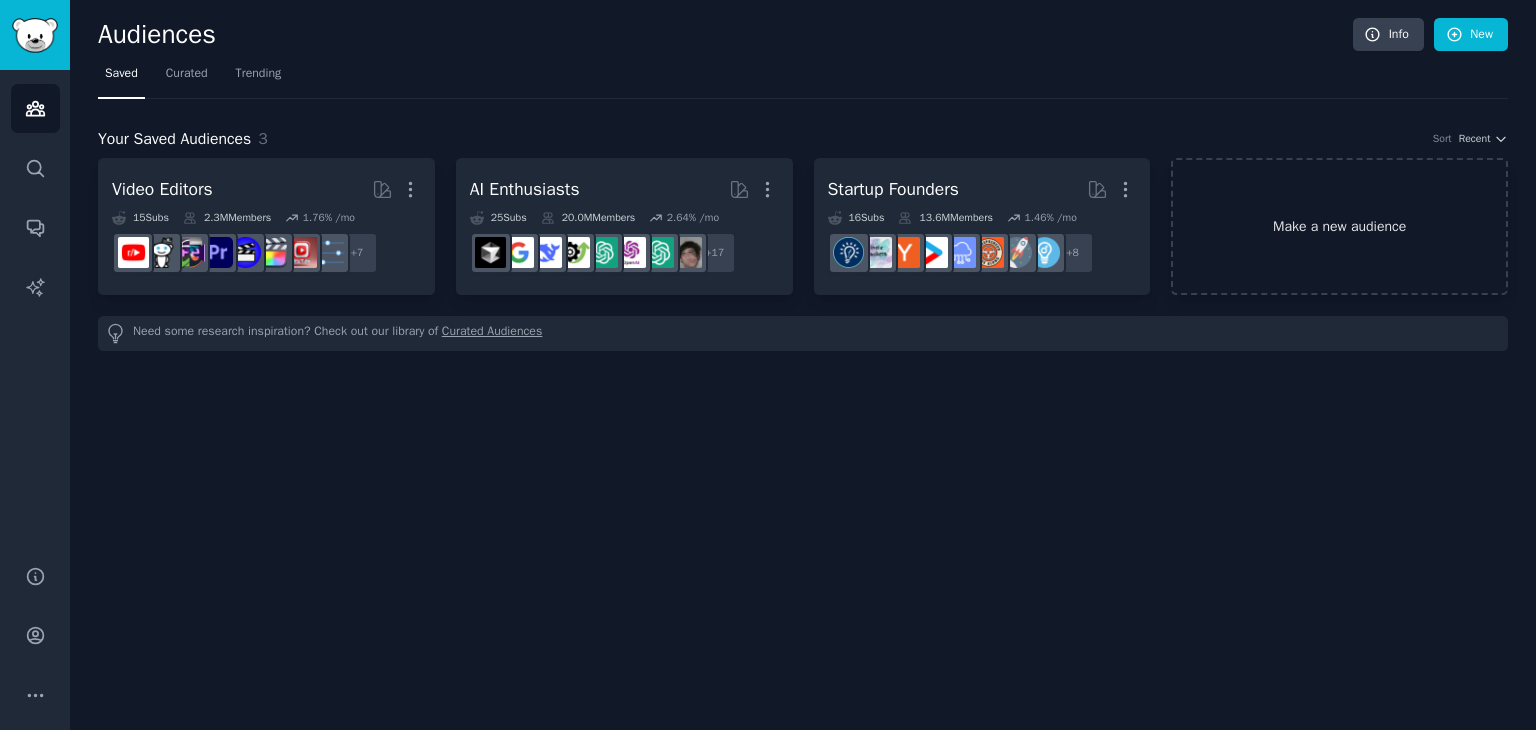 click on "Make a new audience" at bounding box center (1339, 226) 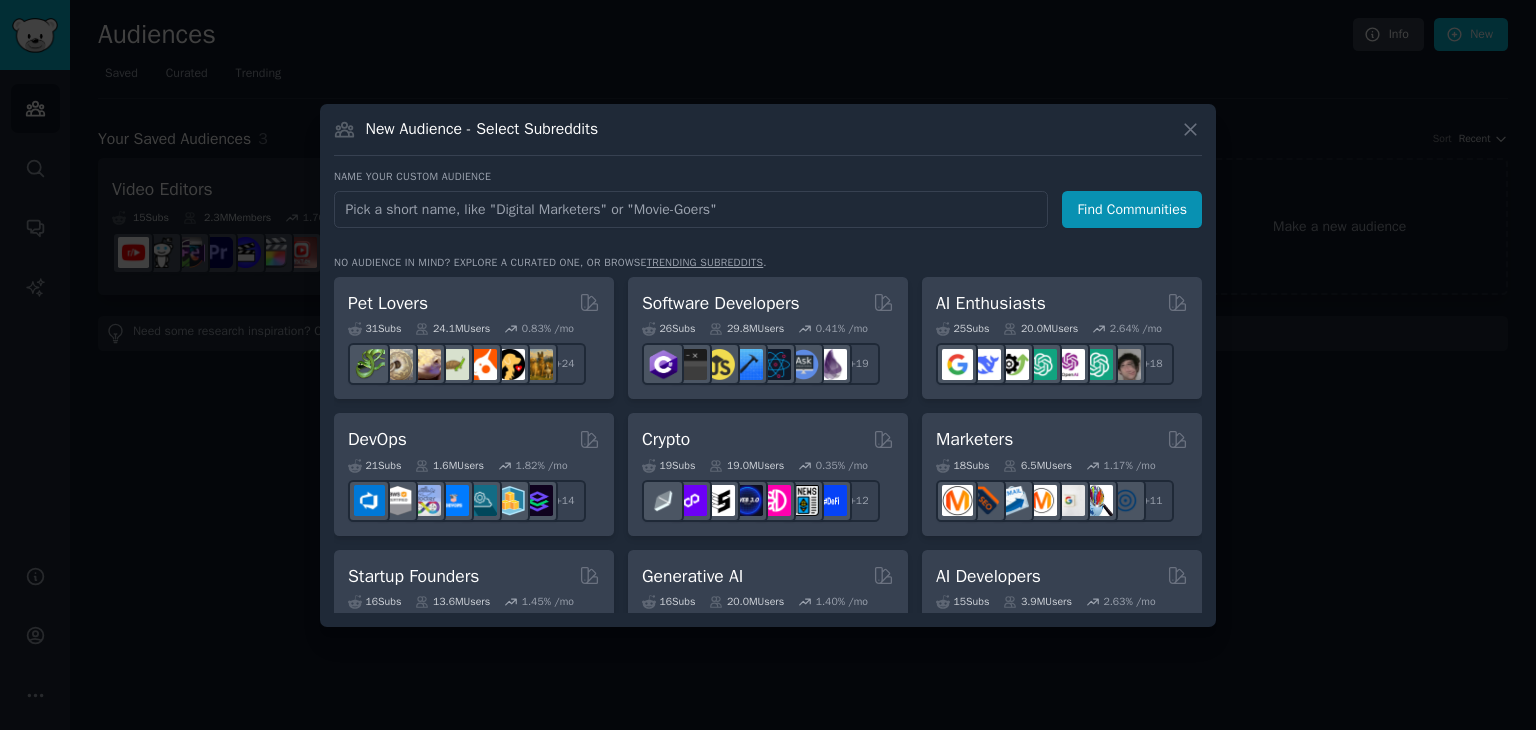 click at bounding box center [691, 209] 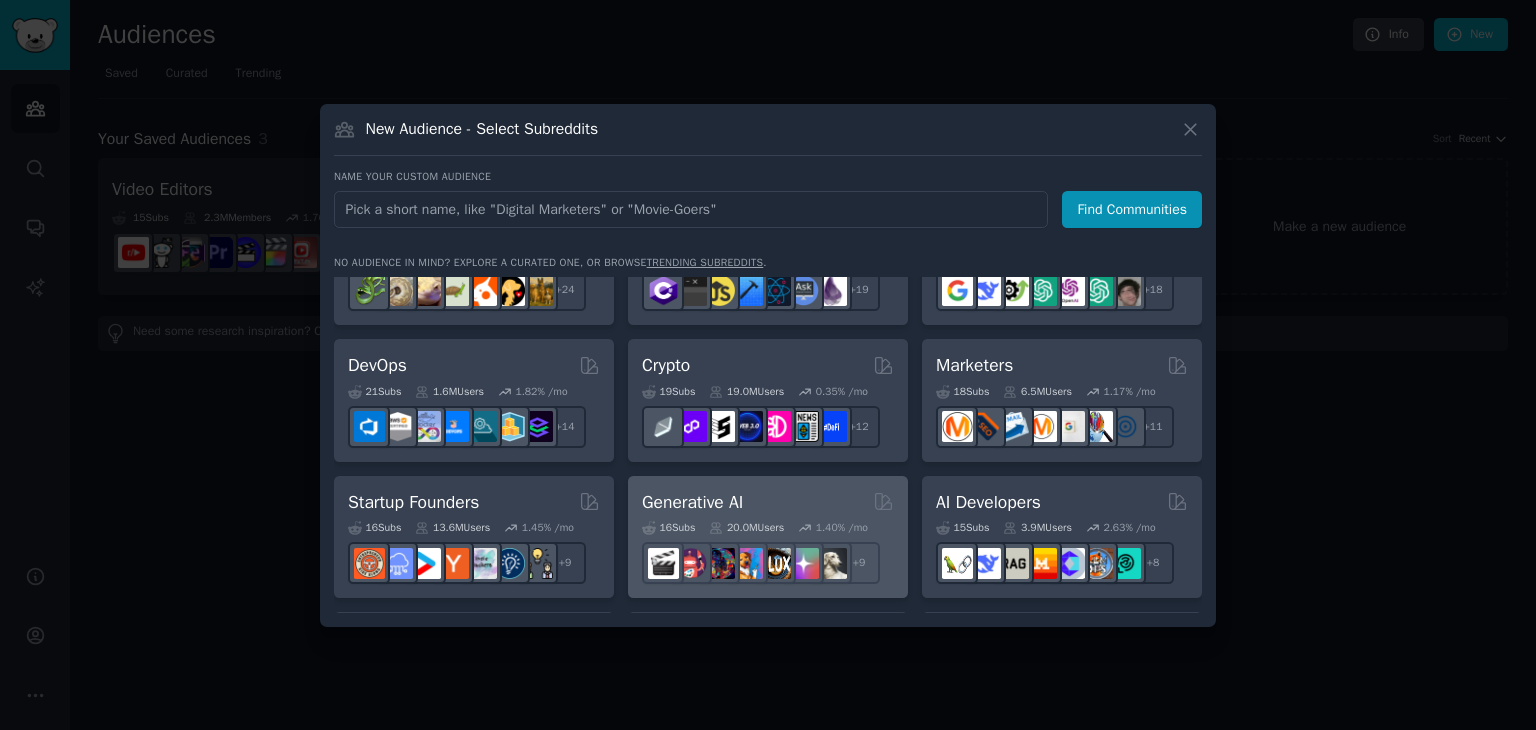 scroll, scrollTop: 0, scrollLeft: 0, axis: both 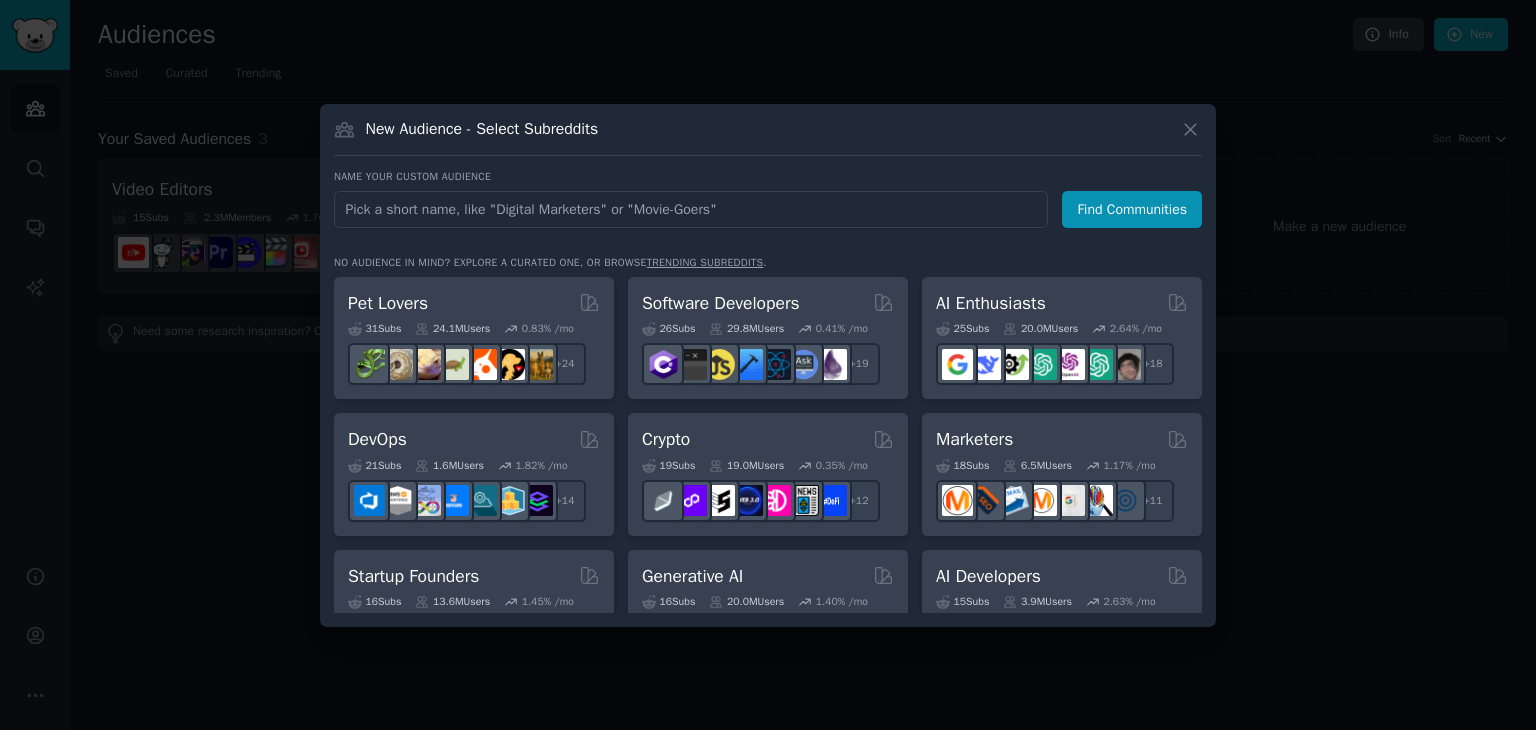 click at bounding box center [691, 209] 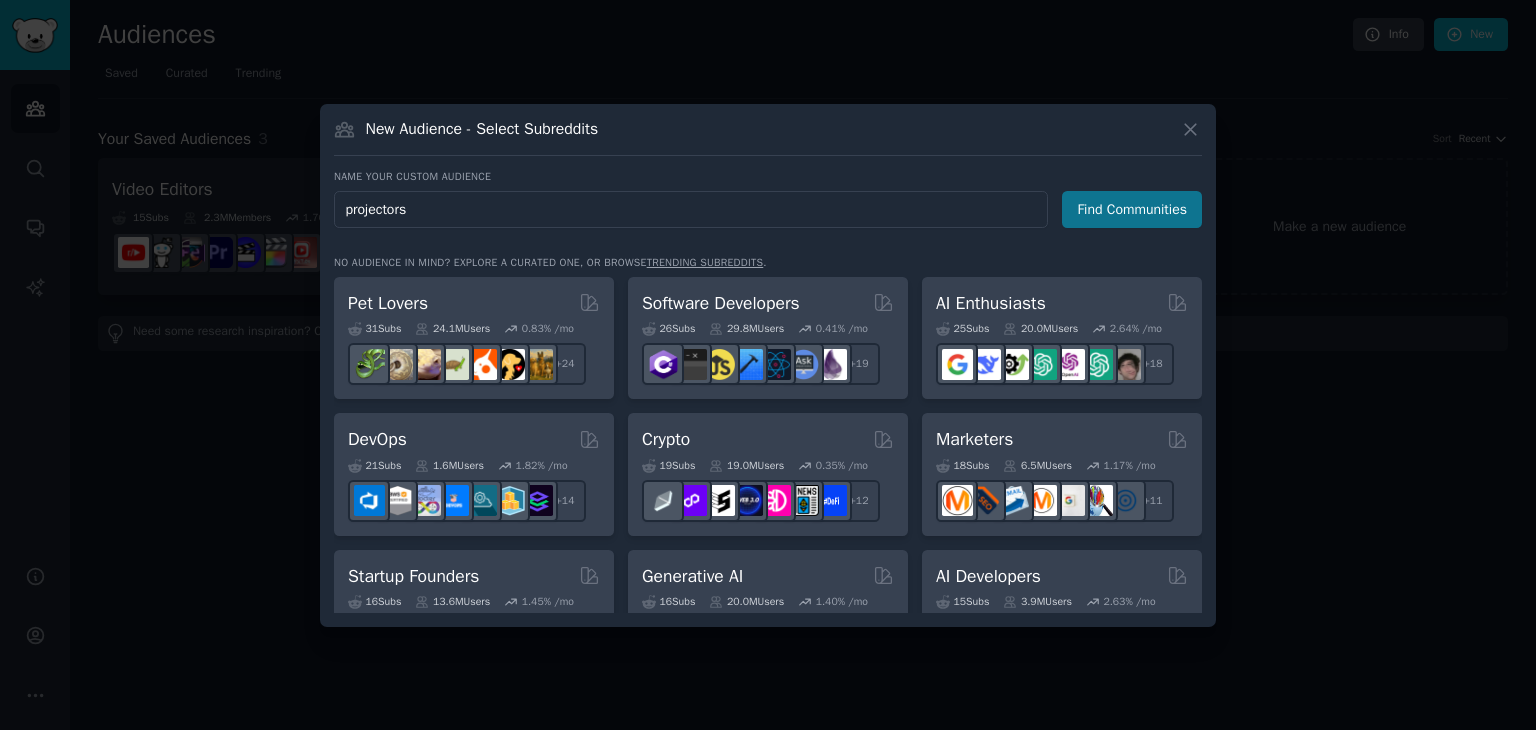 type on "projectors" 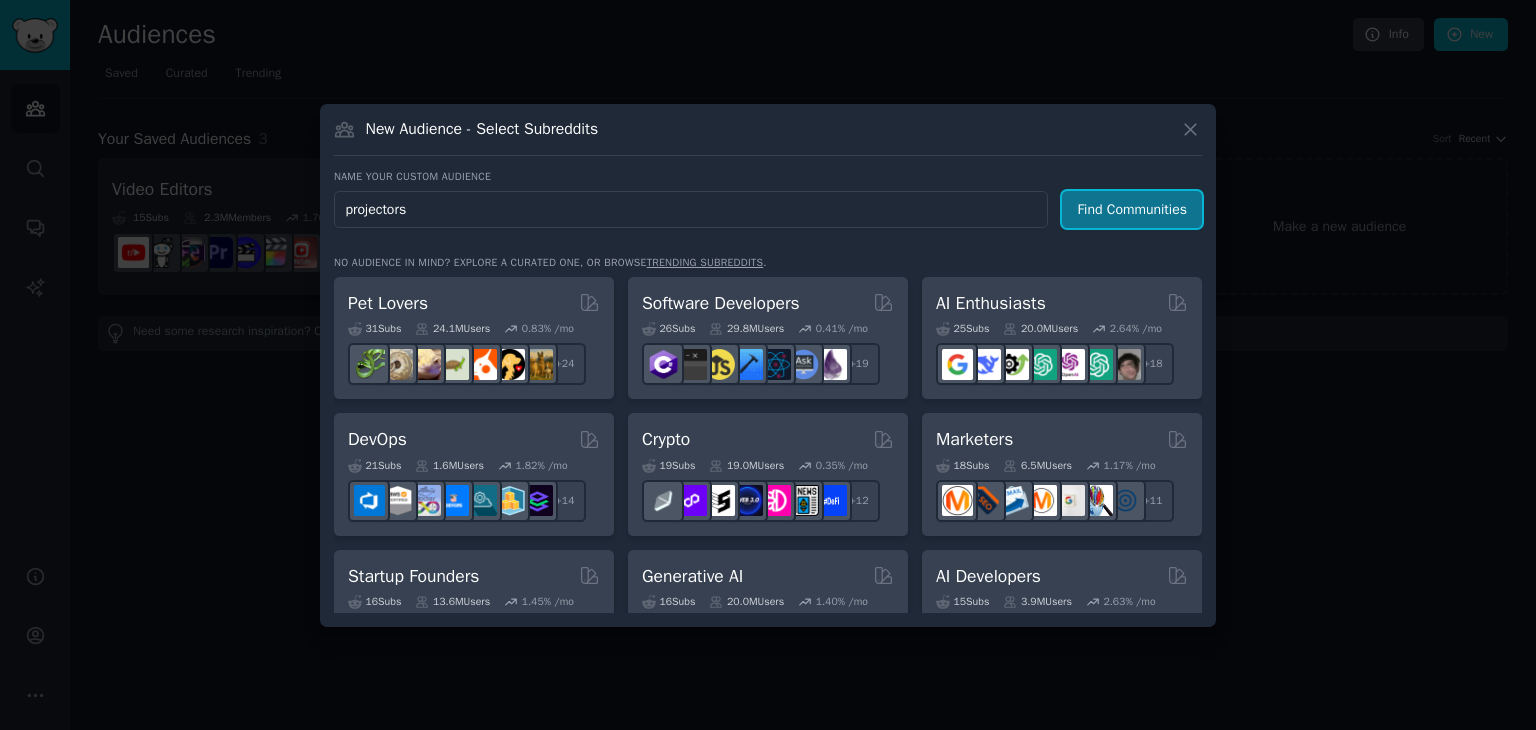 click on "Find Communities" at bounding box center [1132, 209] 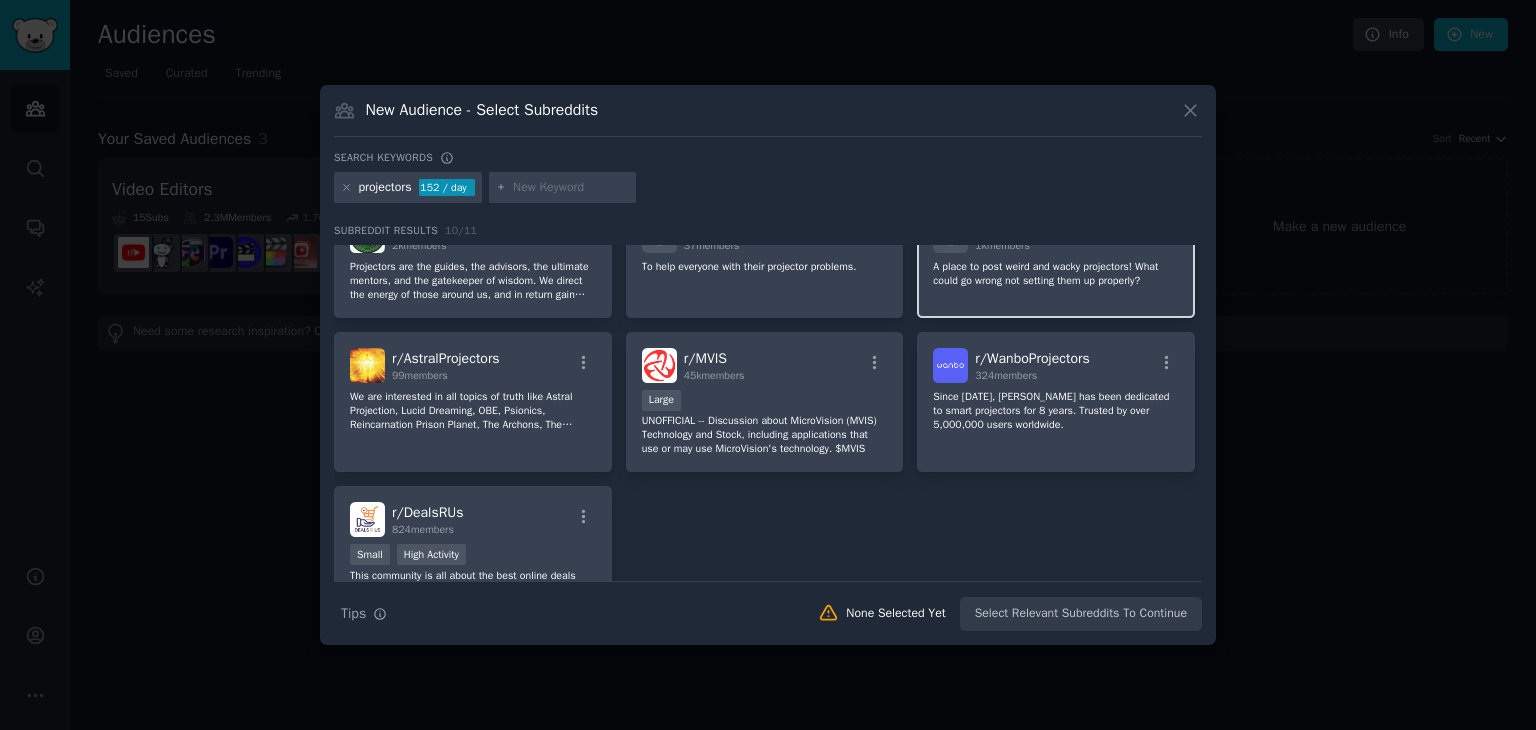 scroll, scrollTop: 200, scrollLeft: 0, axis: vertical 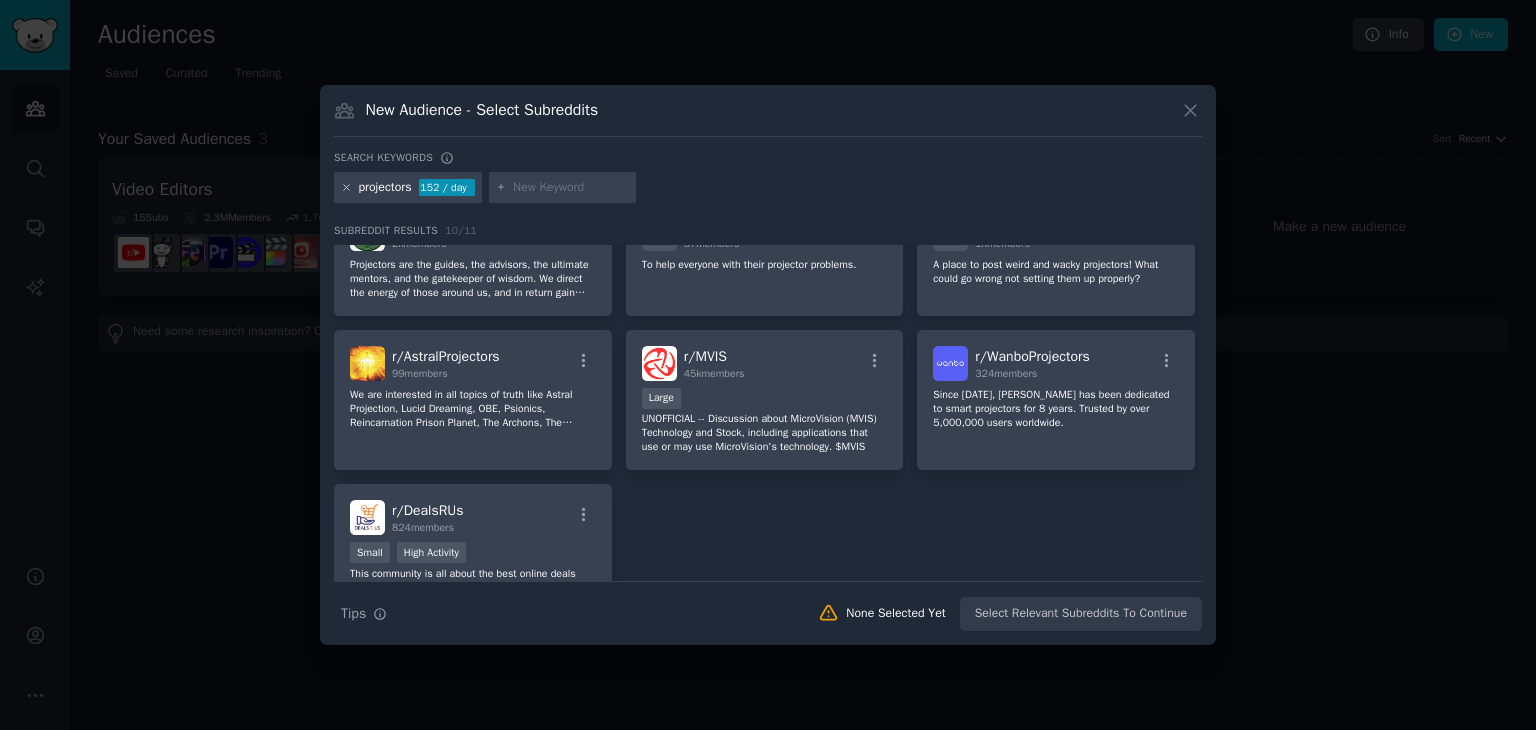 click 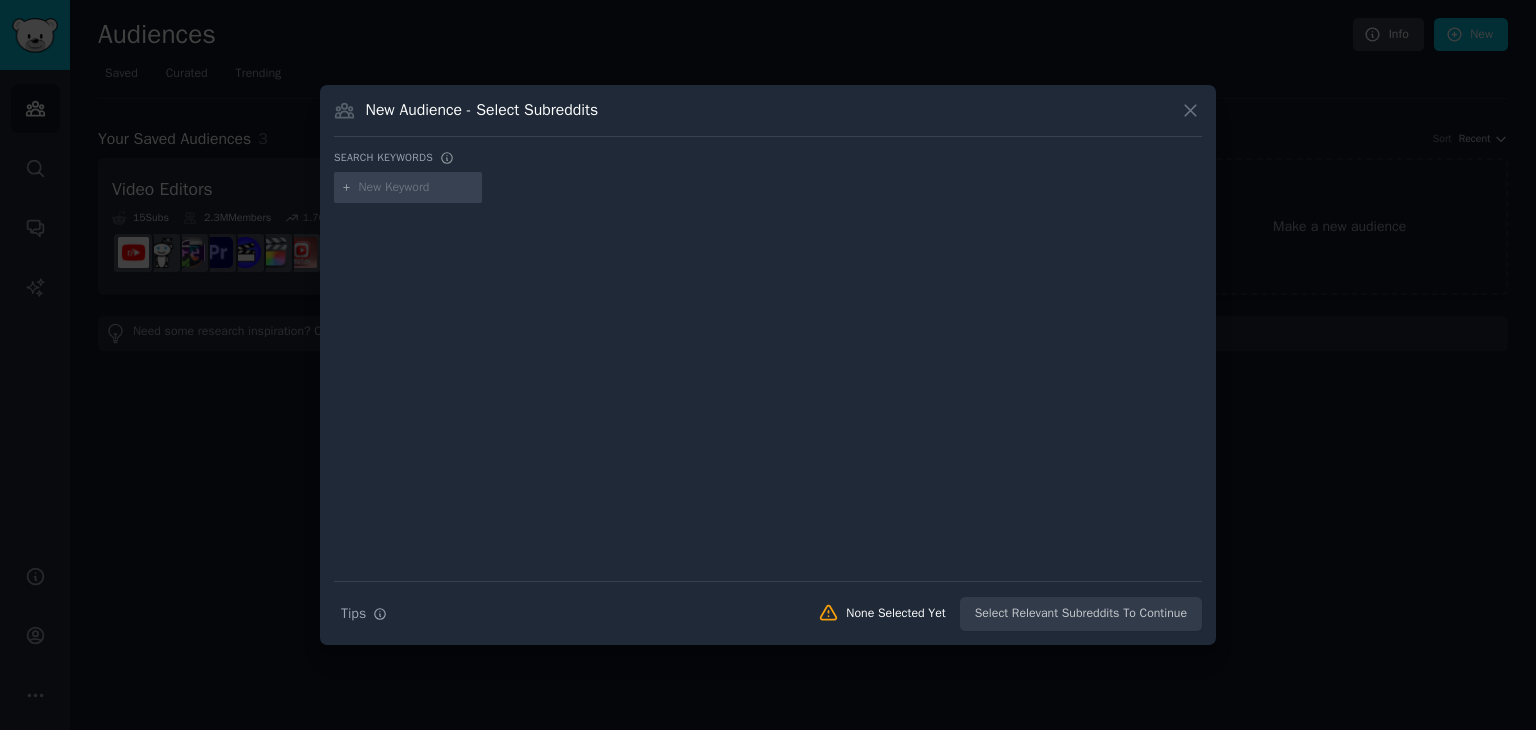 click at bounding box center [417, 188] 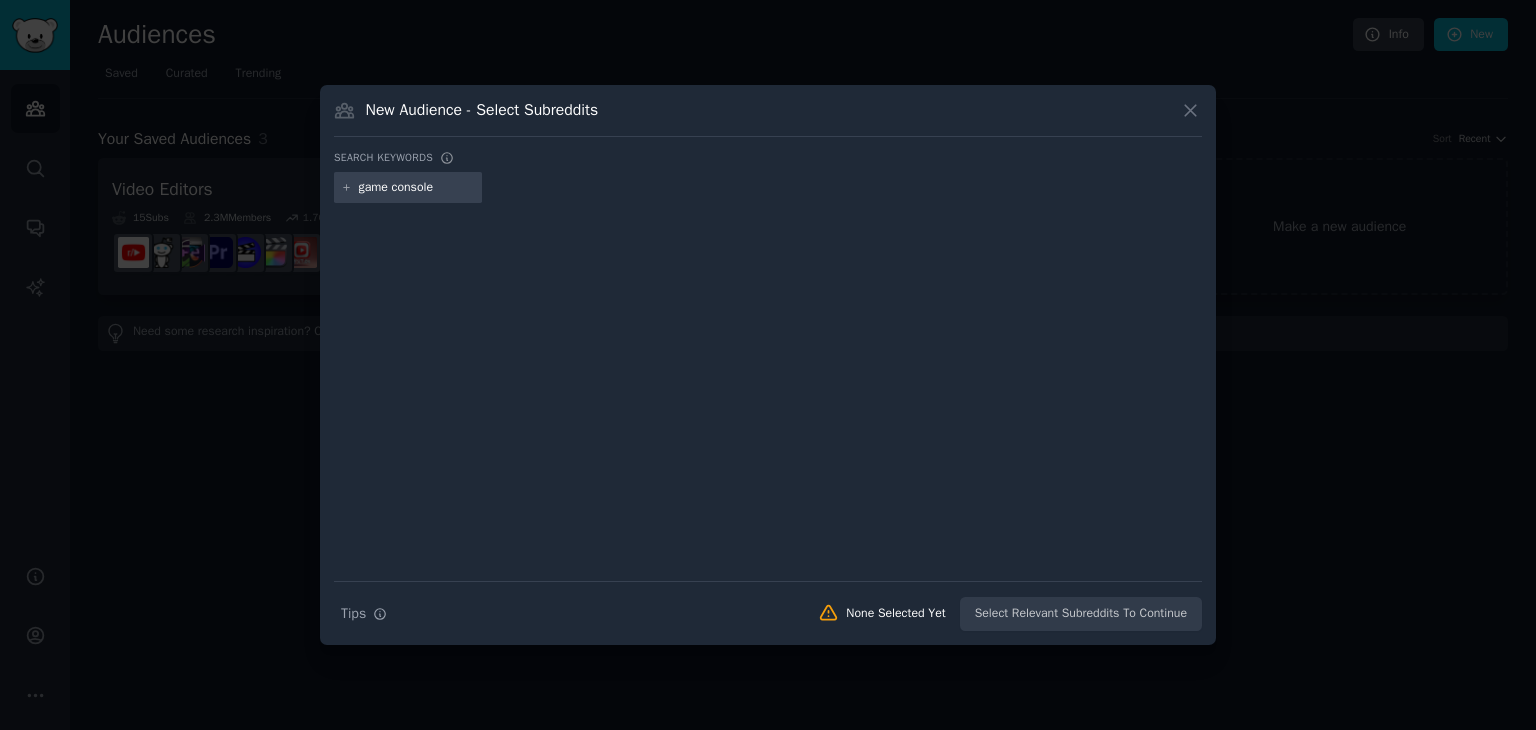 type on "game consoles" 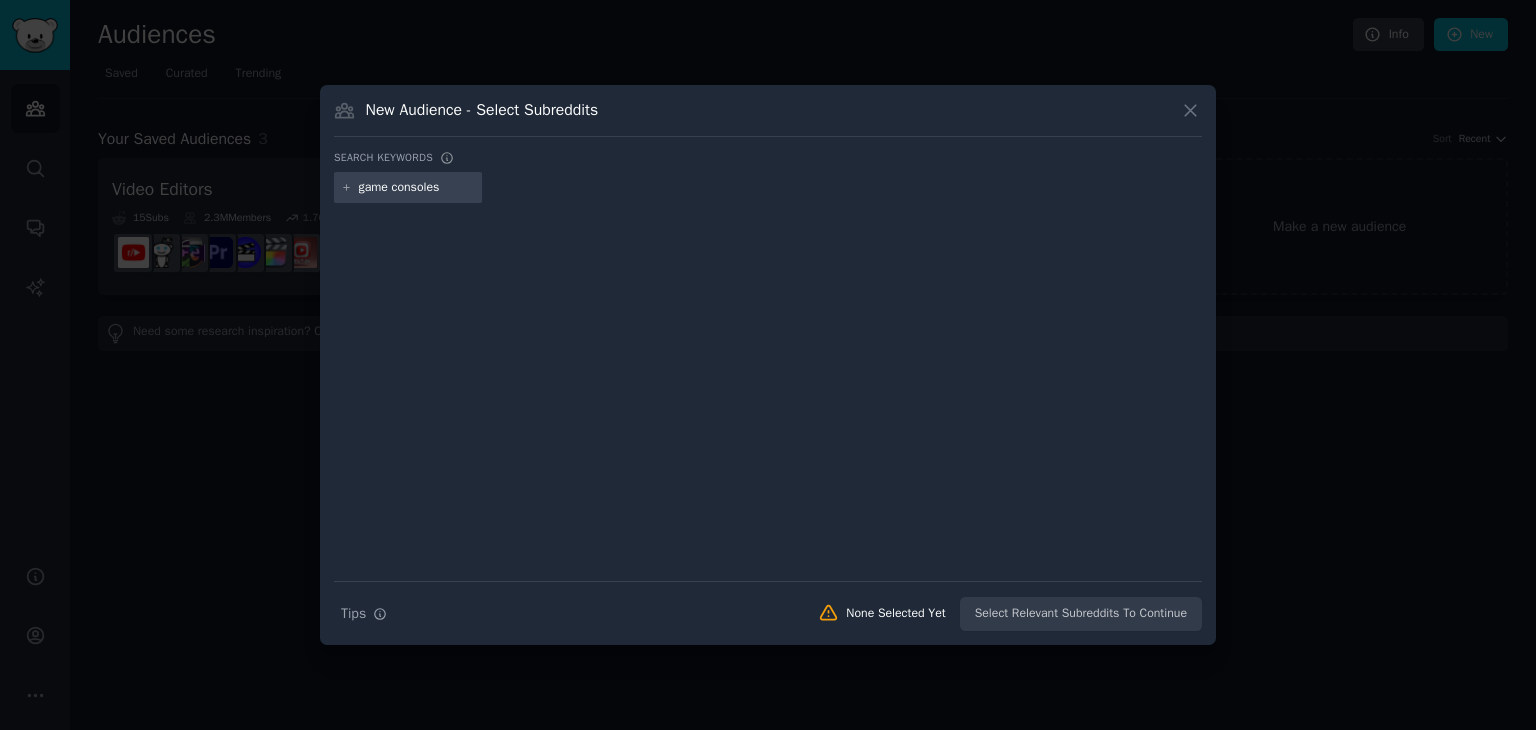 type 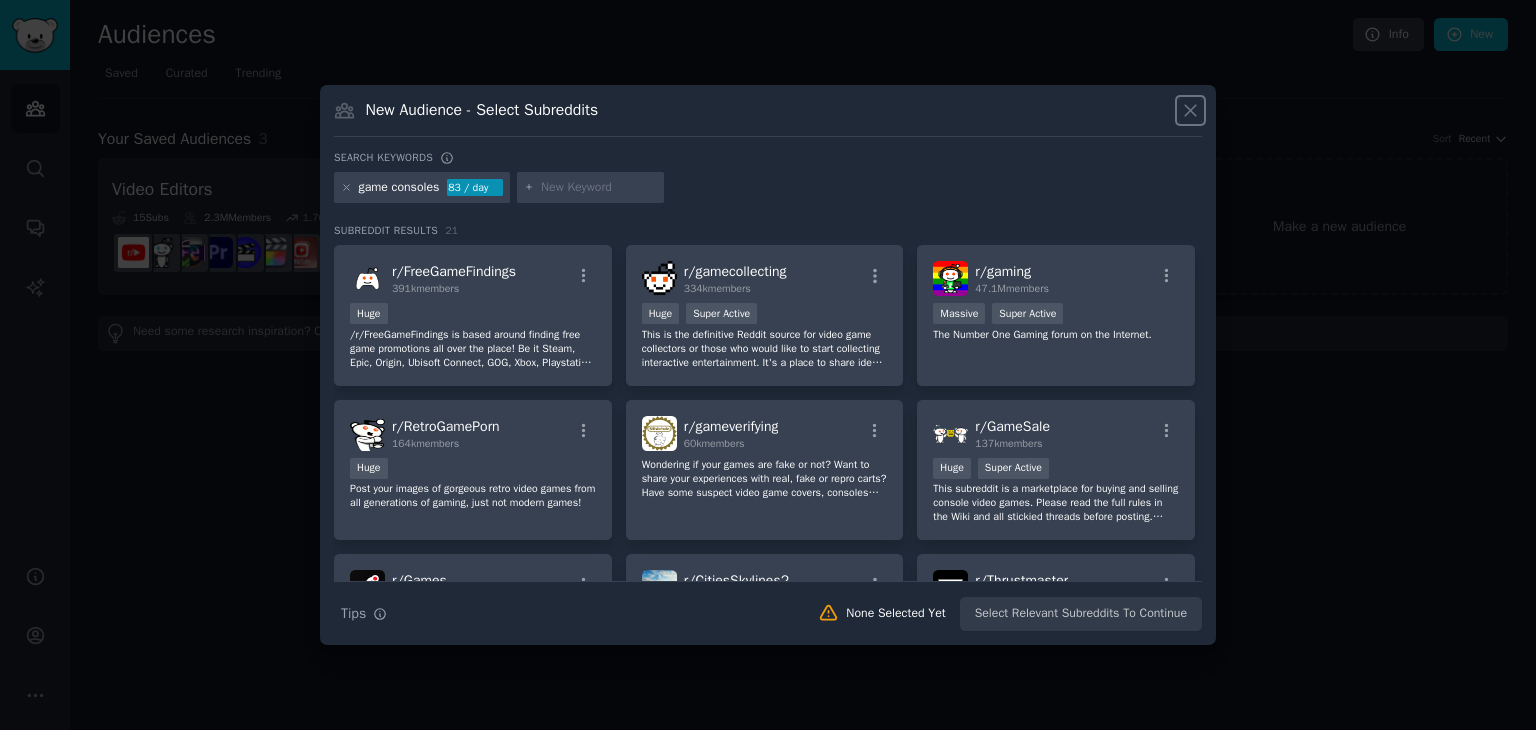 click 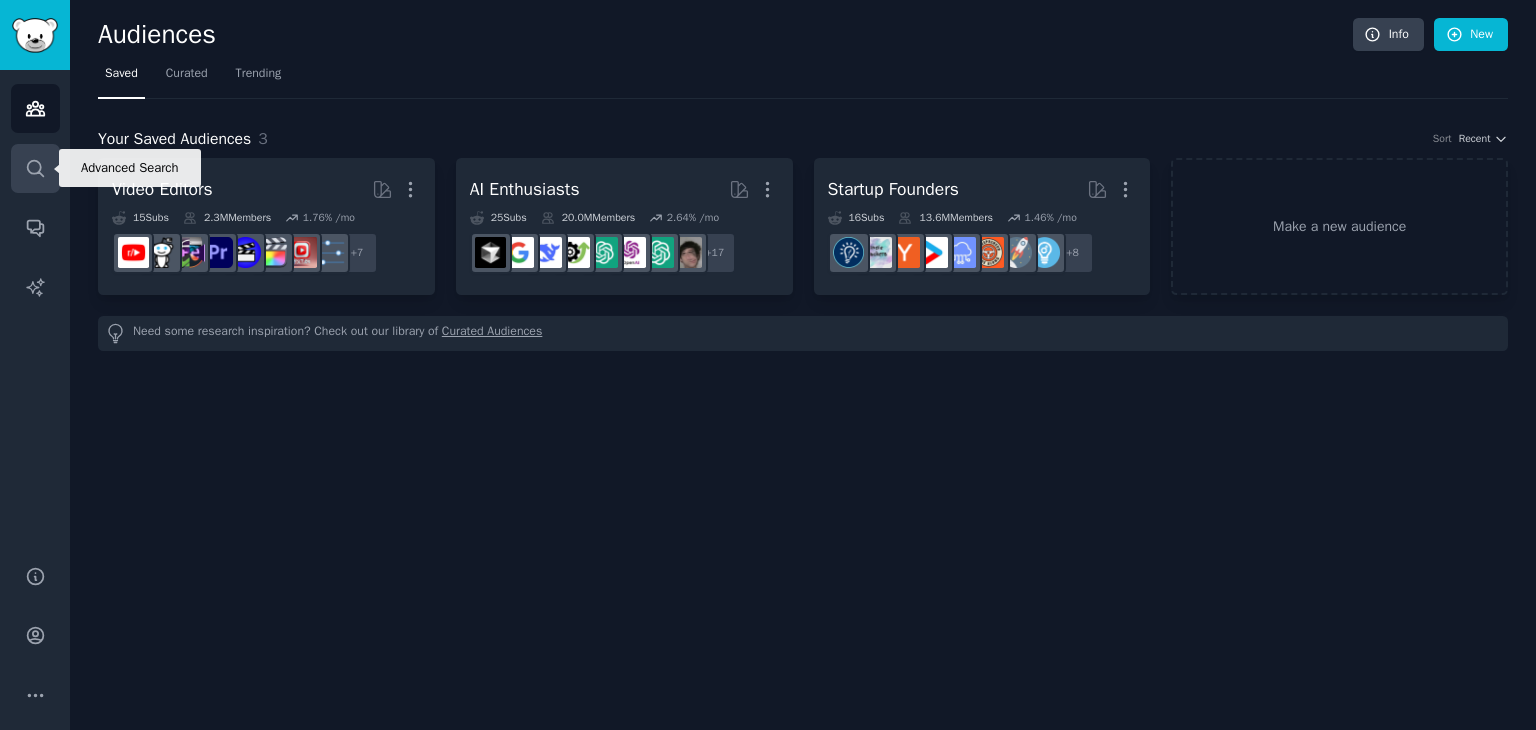 click 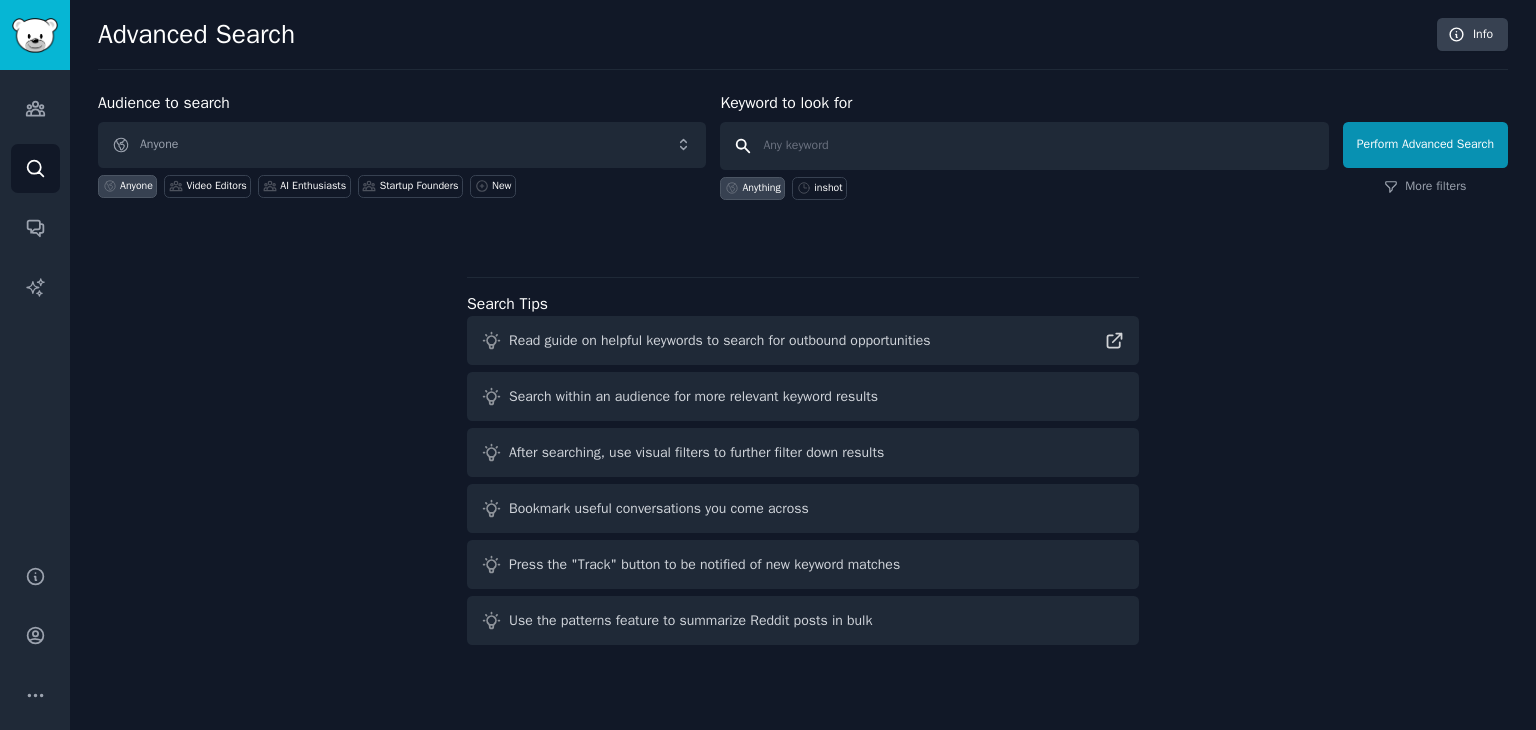 click at bounding box center (1024, 146) 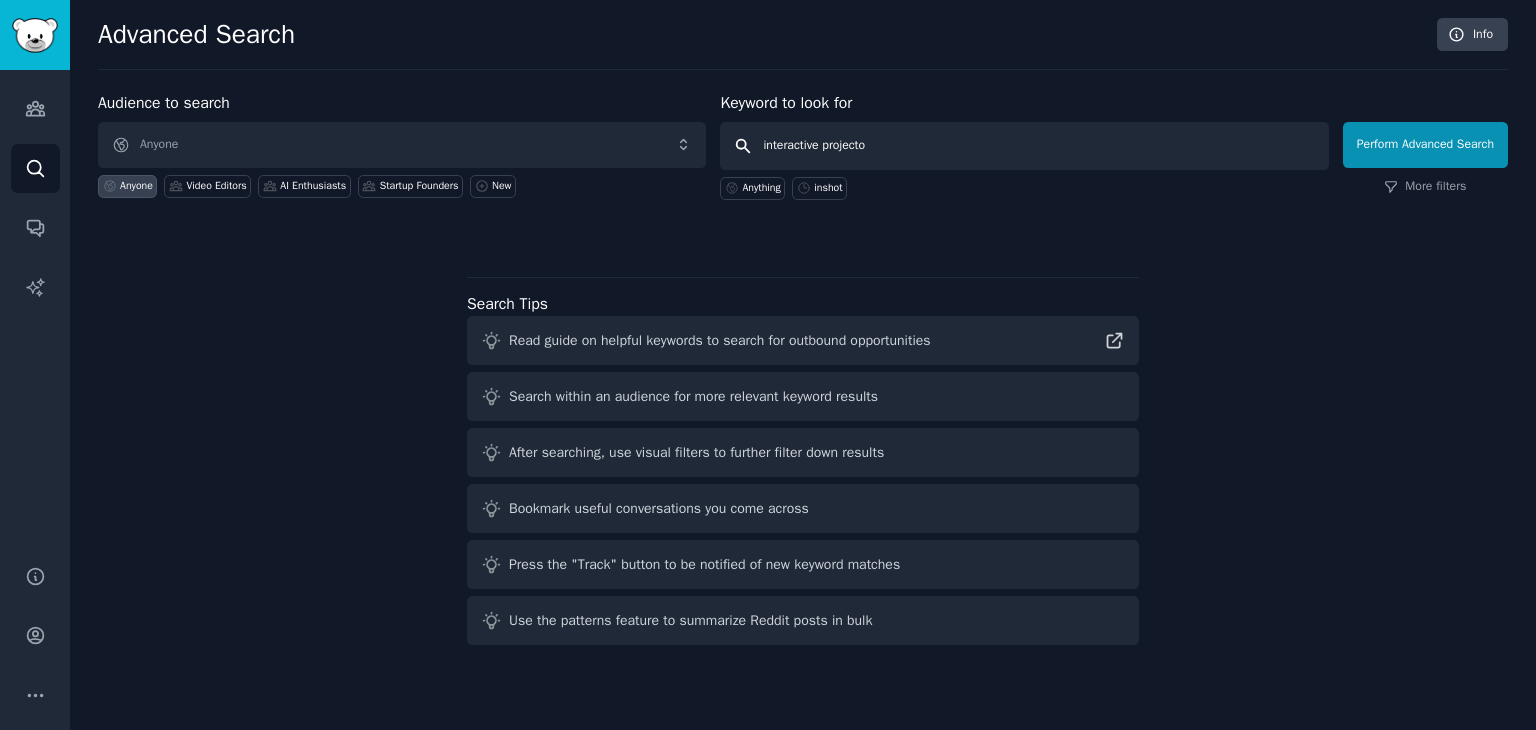 type on "interactive projector" 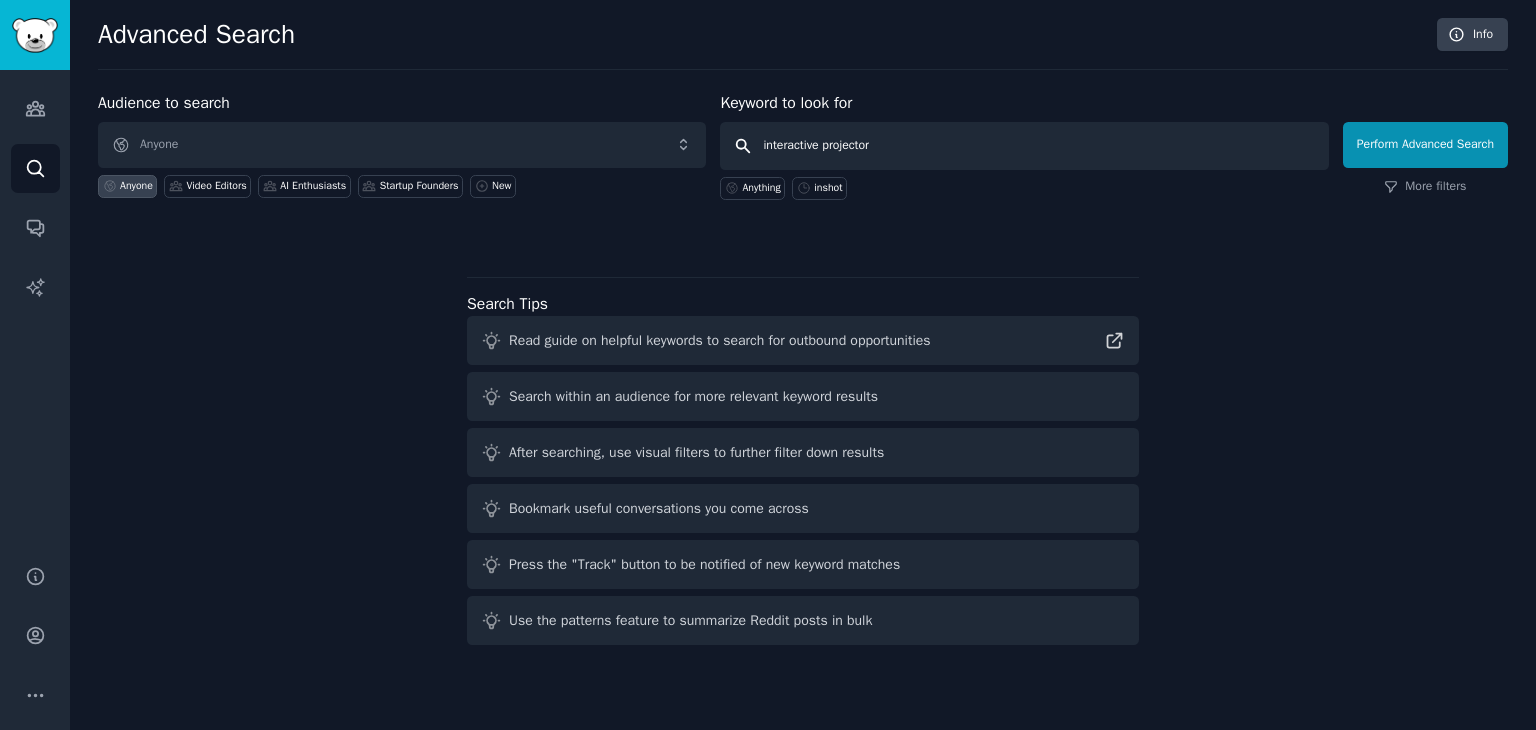 click on "Perform Advanced Search" at bounding box center (1425, 145) 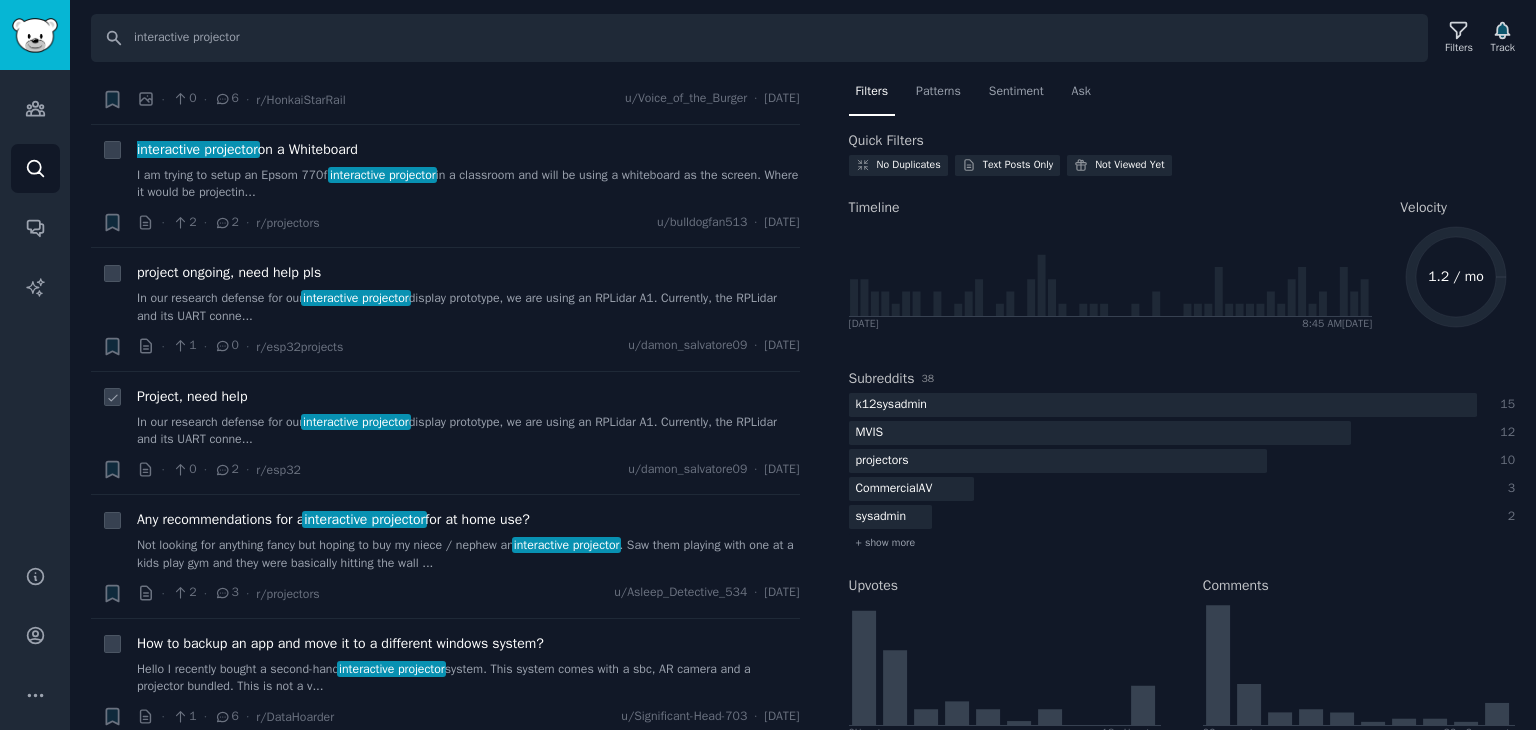 scroll, scrollTop: 700, scrollLeft: 0, axis: vertical 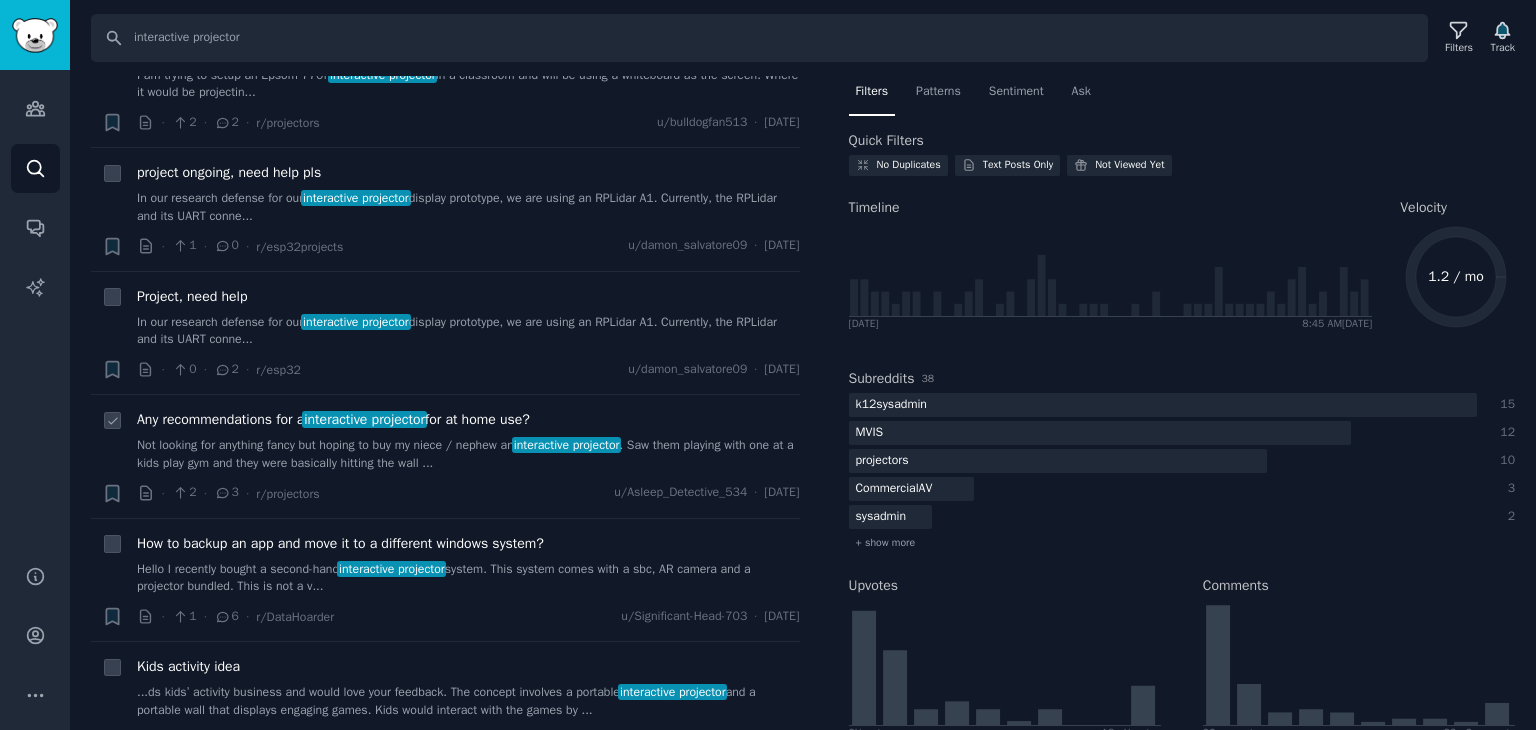 click on "interactive projector" at bounding box center (364, 419) 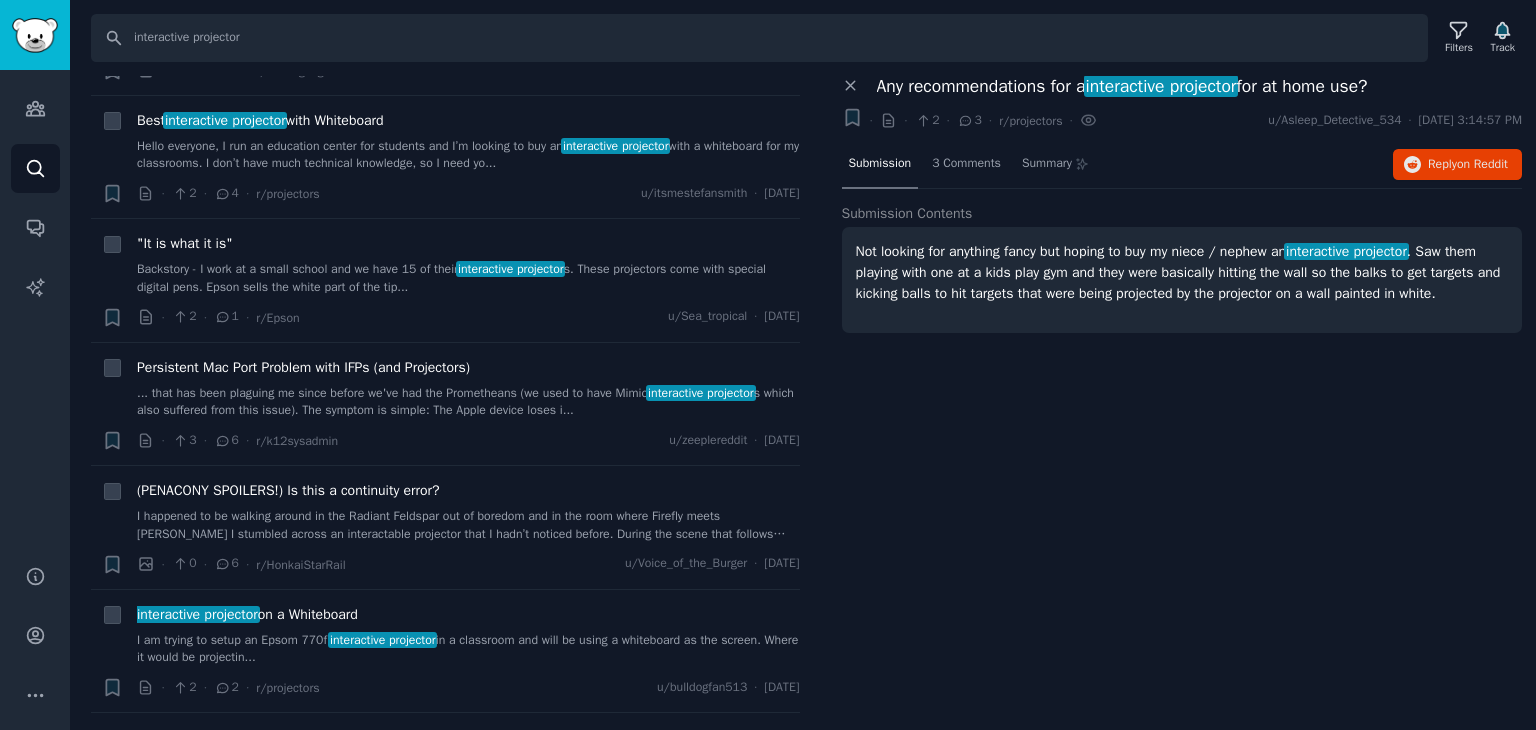 scroll, scrollTop: 100, scrollLeft: 0, axis: vertical 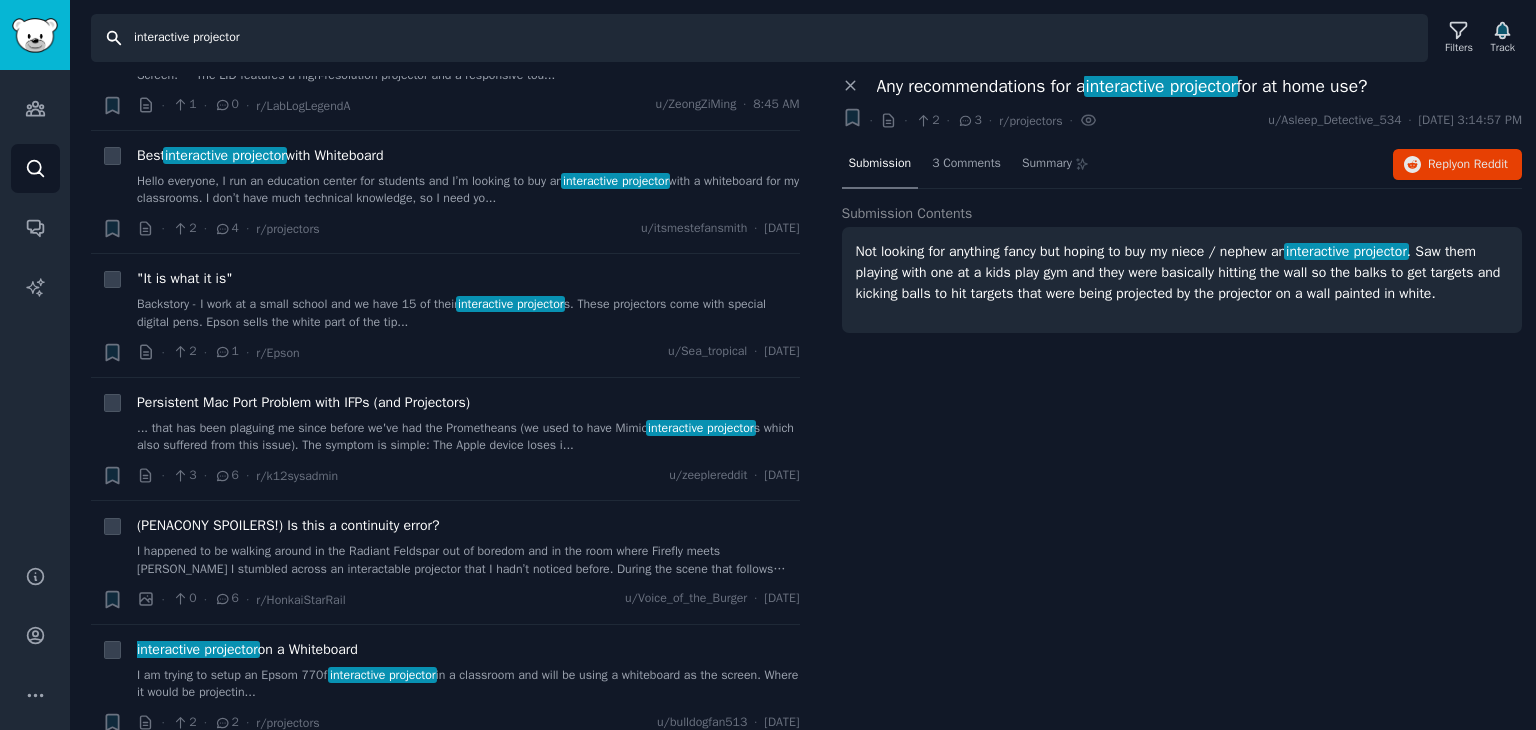 drag, startPoint x: 297, startPoint y: 34, endPoint x: 0, endPoint y: 17, distance: 297.48615 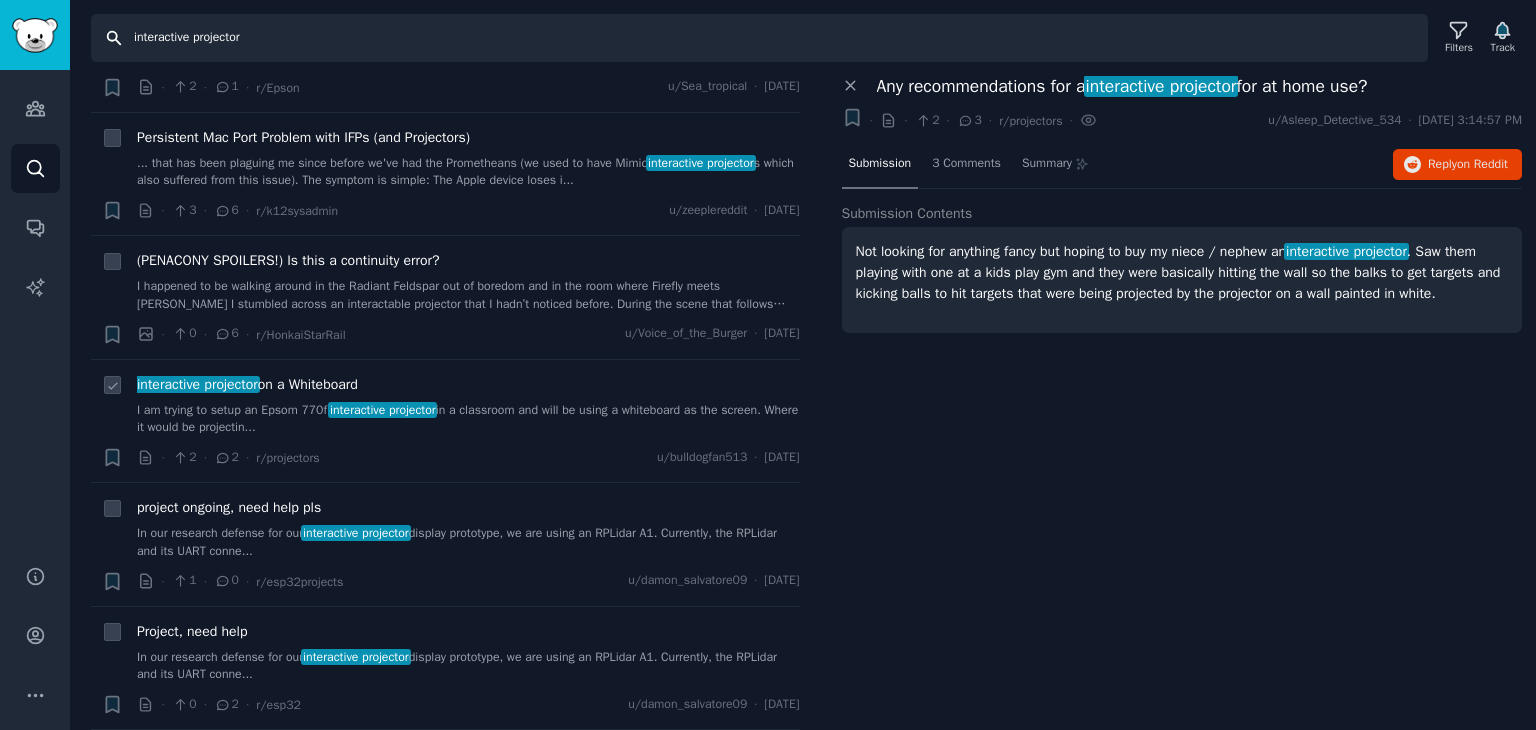 scroll, scrollTop: 400, scrollLeft: 0, axis: vertical 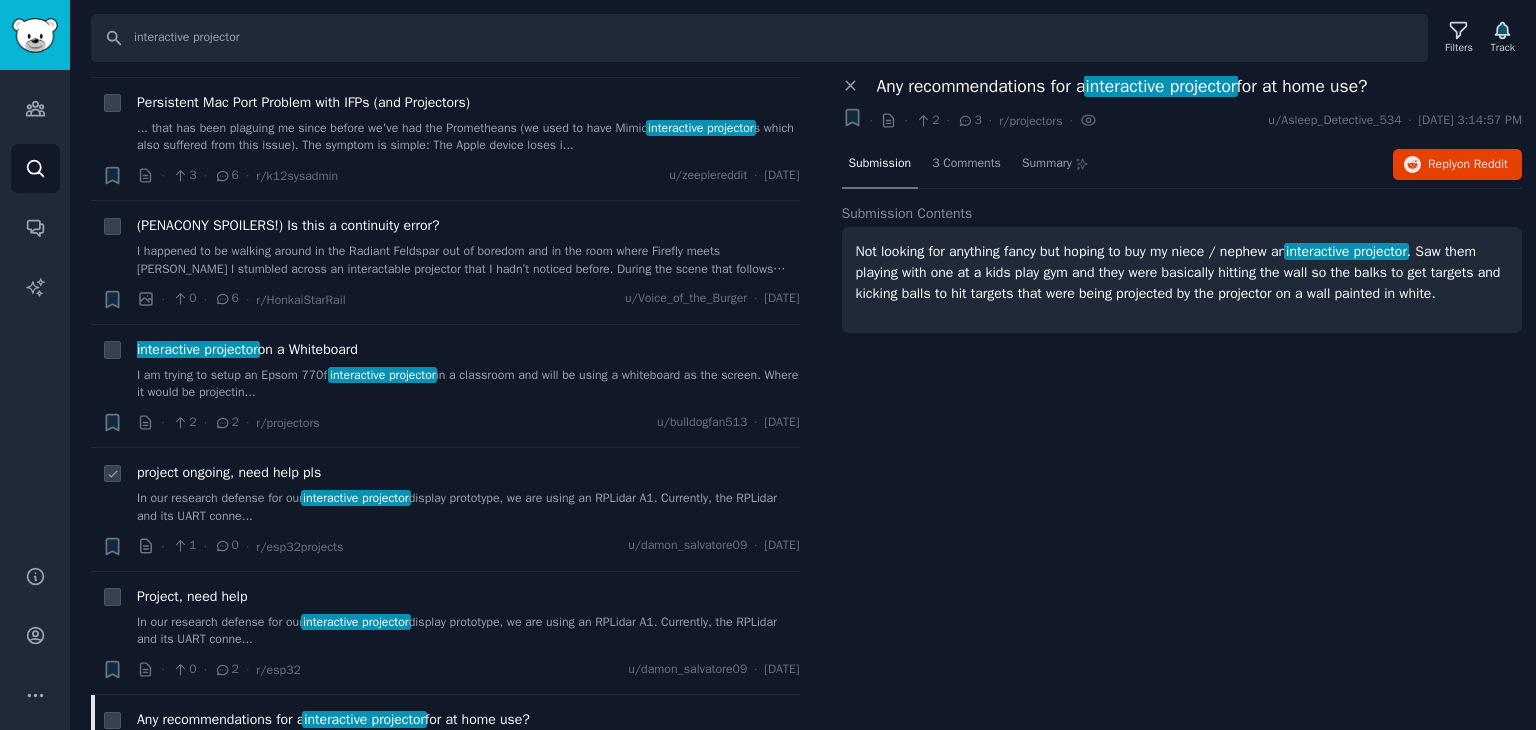 click on "project ongoing, need help pls" at bounding box center (229, 472) 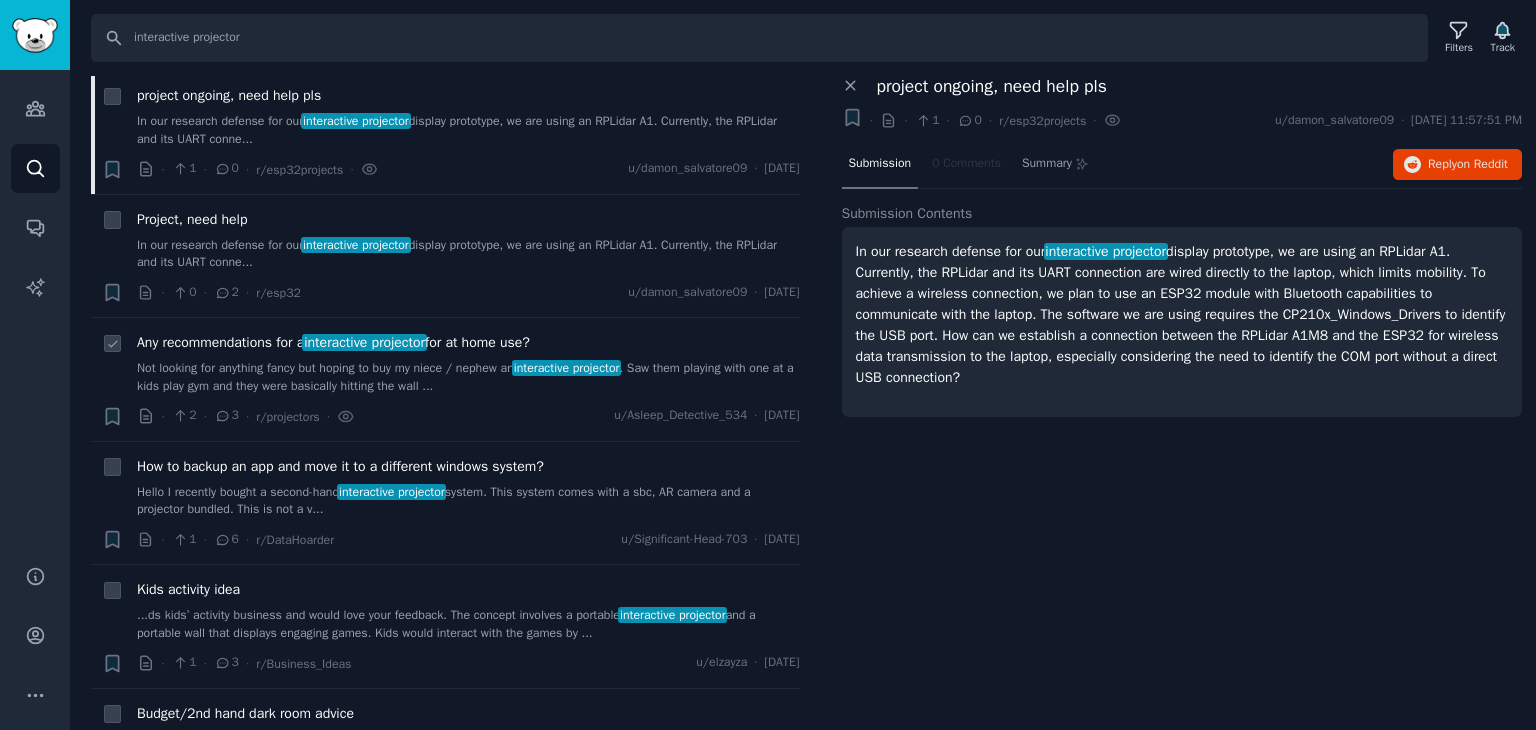 scroll, scrollTop: 900, scrollLeft: 0, axis: vertical 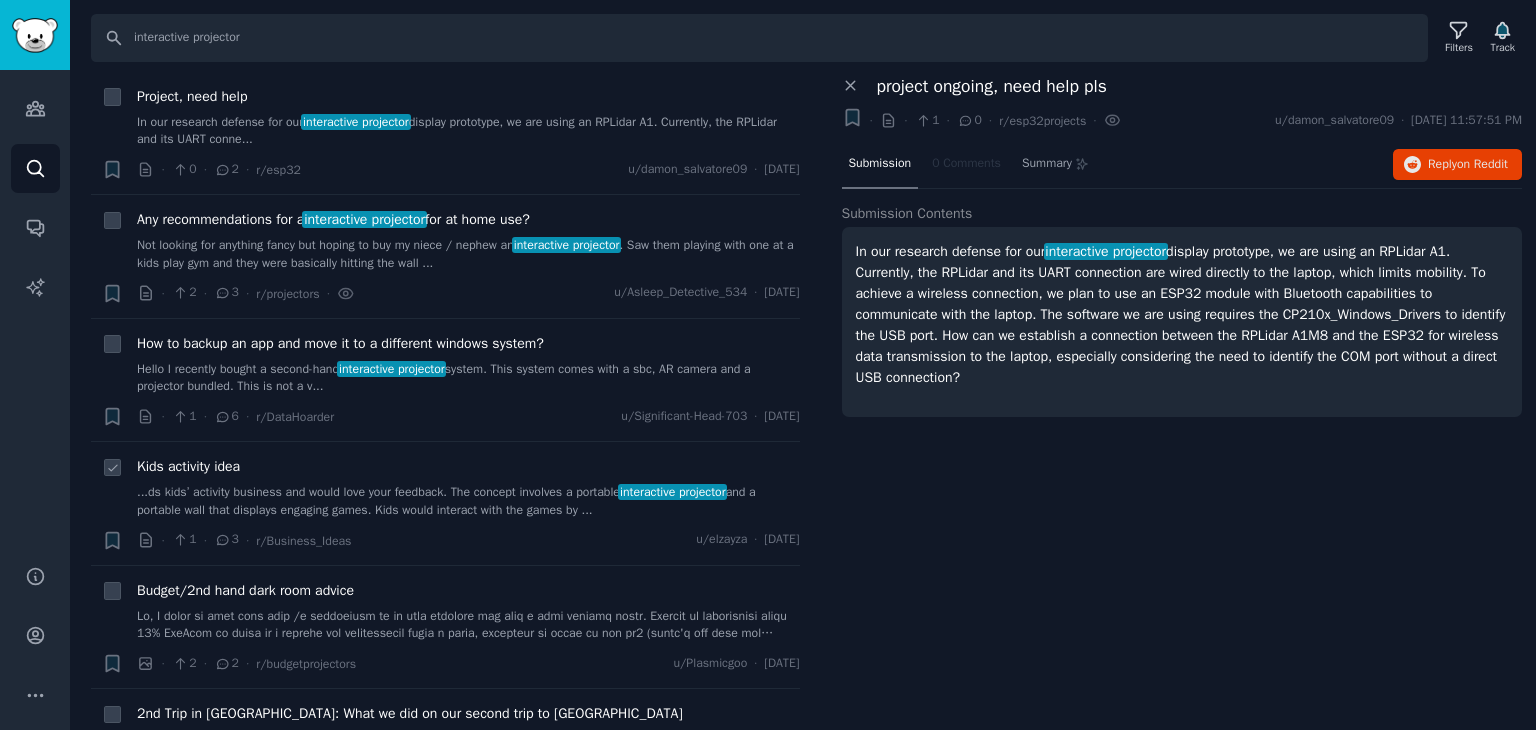 click on "Kids activity idea" at bounding box center (188, 466) 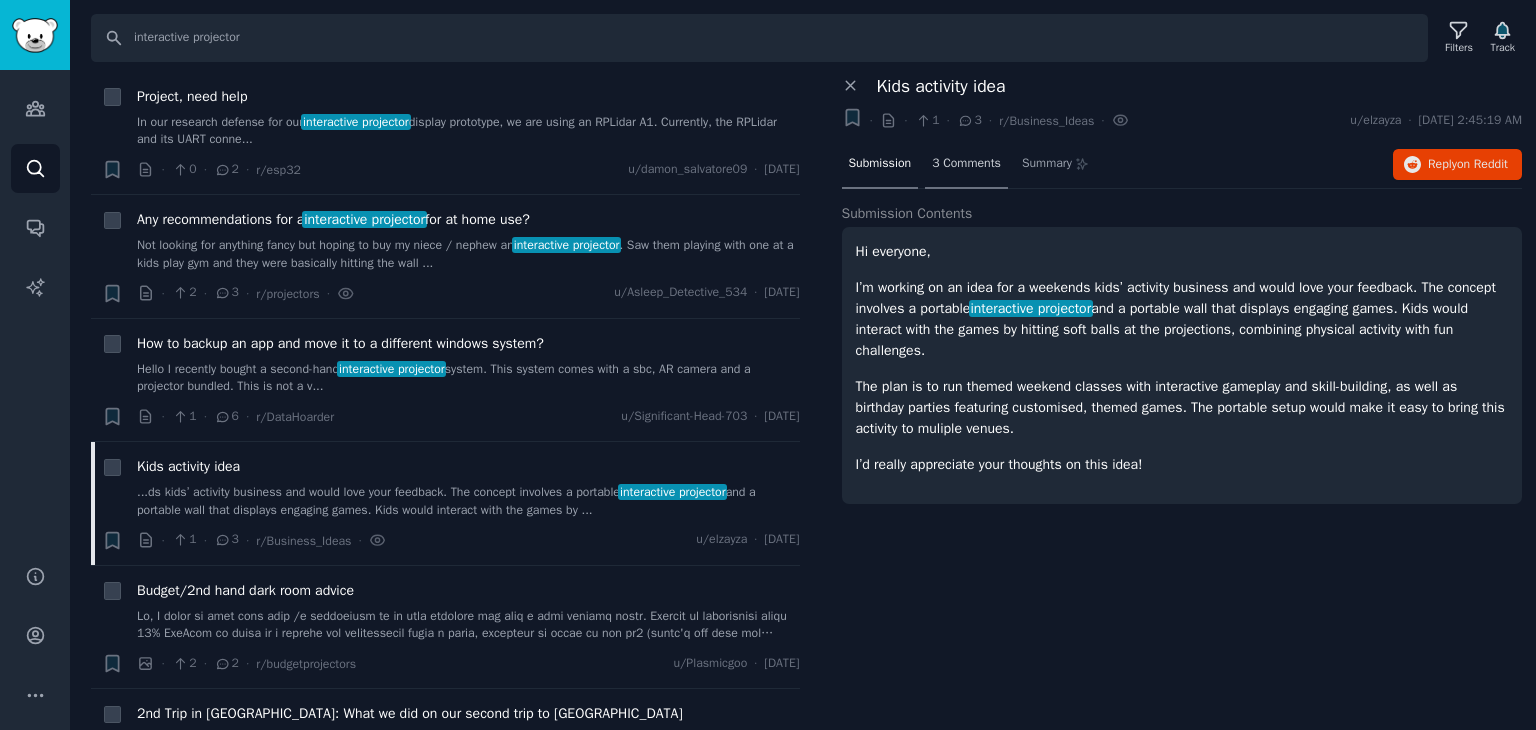 click on "3 Comments" at bounding box center [966, 164] 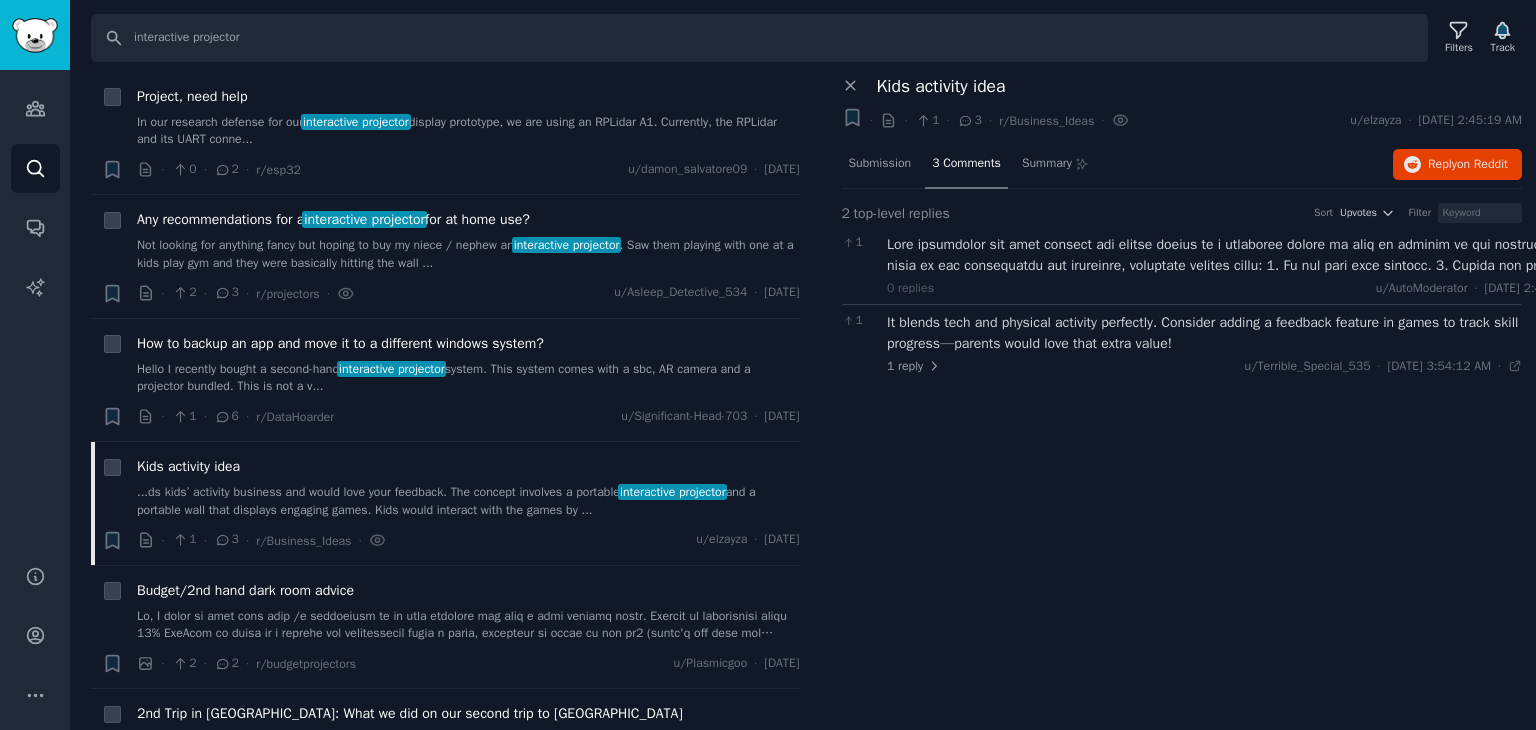 click on "It blends tech and physical activity perfectly. Consider adding a feedback feature in games to track skill progress—parents would love that extra value!" at bounding box center (1204, 333) 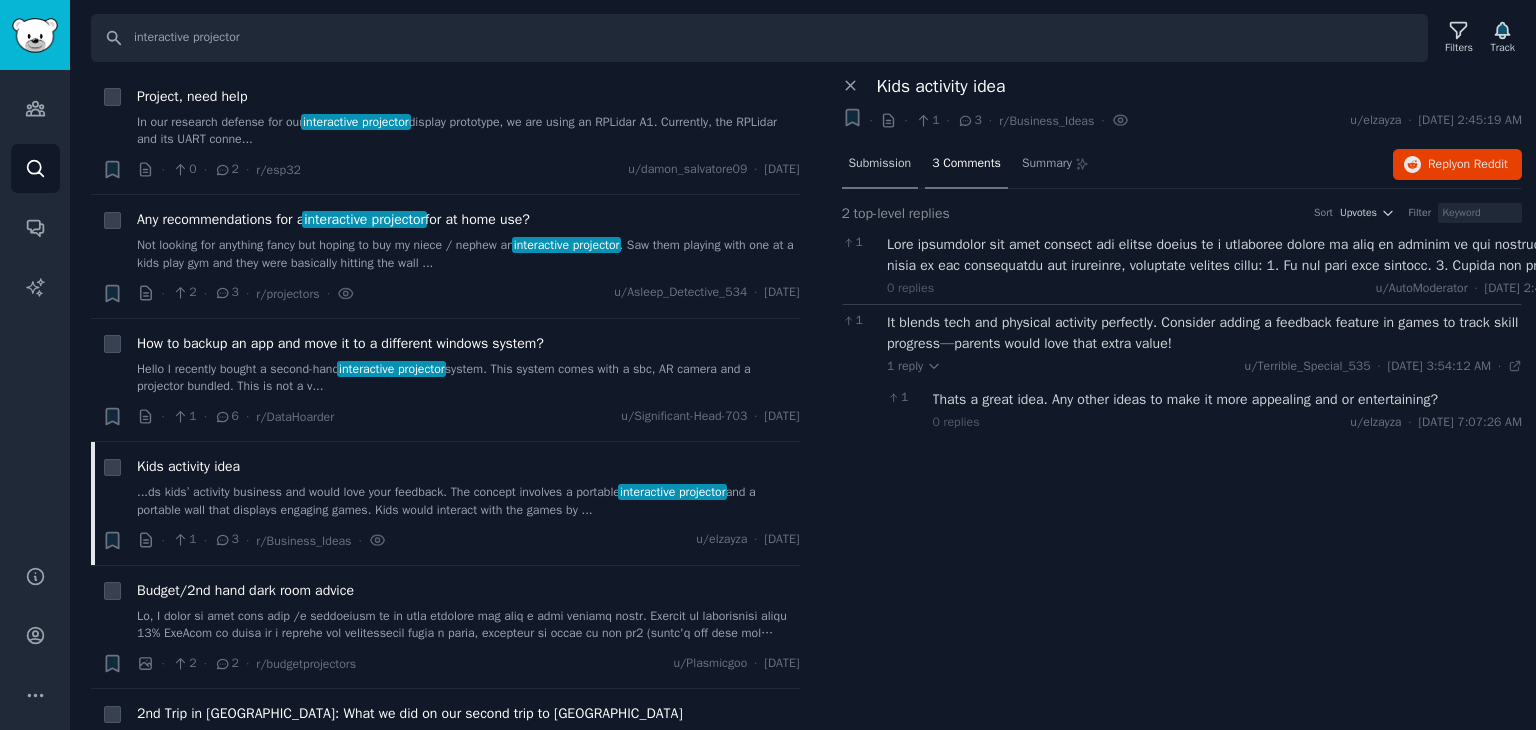 click on "Submission" at bounding box center (880, 164) 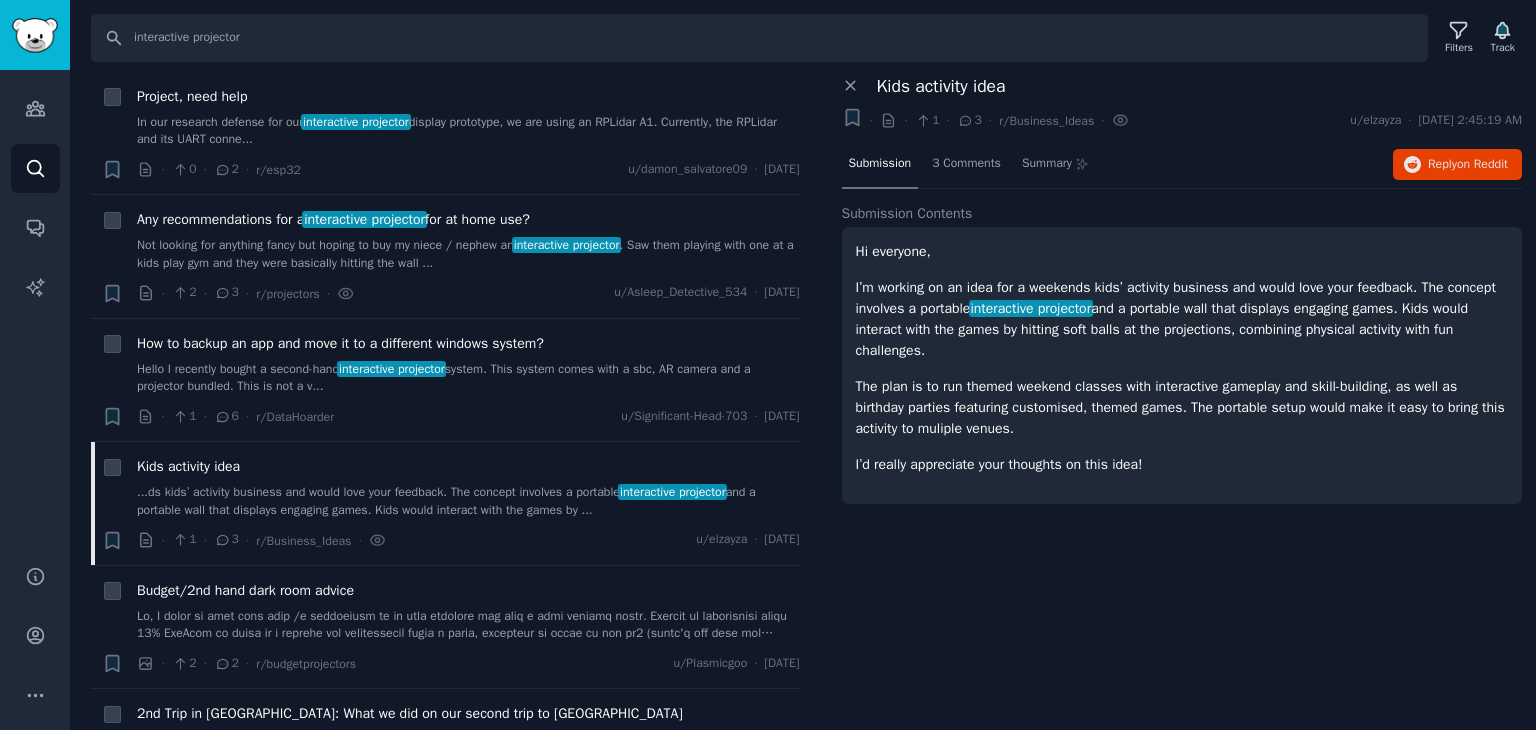click on "Hi everyone,
I’m working on an idea for a weekends kids’ activity business and would love your feedback. The concept involves a portable  interactive projector  and a portable wall that displays engaging games. Kids would interact with the games by hitting soft balls at the projections, combining physical activity with fun challenges.
The plan is to run themed weekend classes with interactive gameplay and skill-building, as well as birthday parties featuring customised, themed games. The portable setup would make it easy to bring this activity to muliple venues.
I’d really appreciate your thoughts on this idea!" at bounding box center [1182, 358] 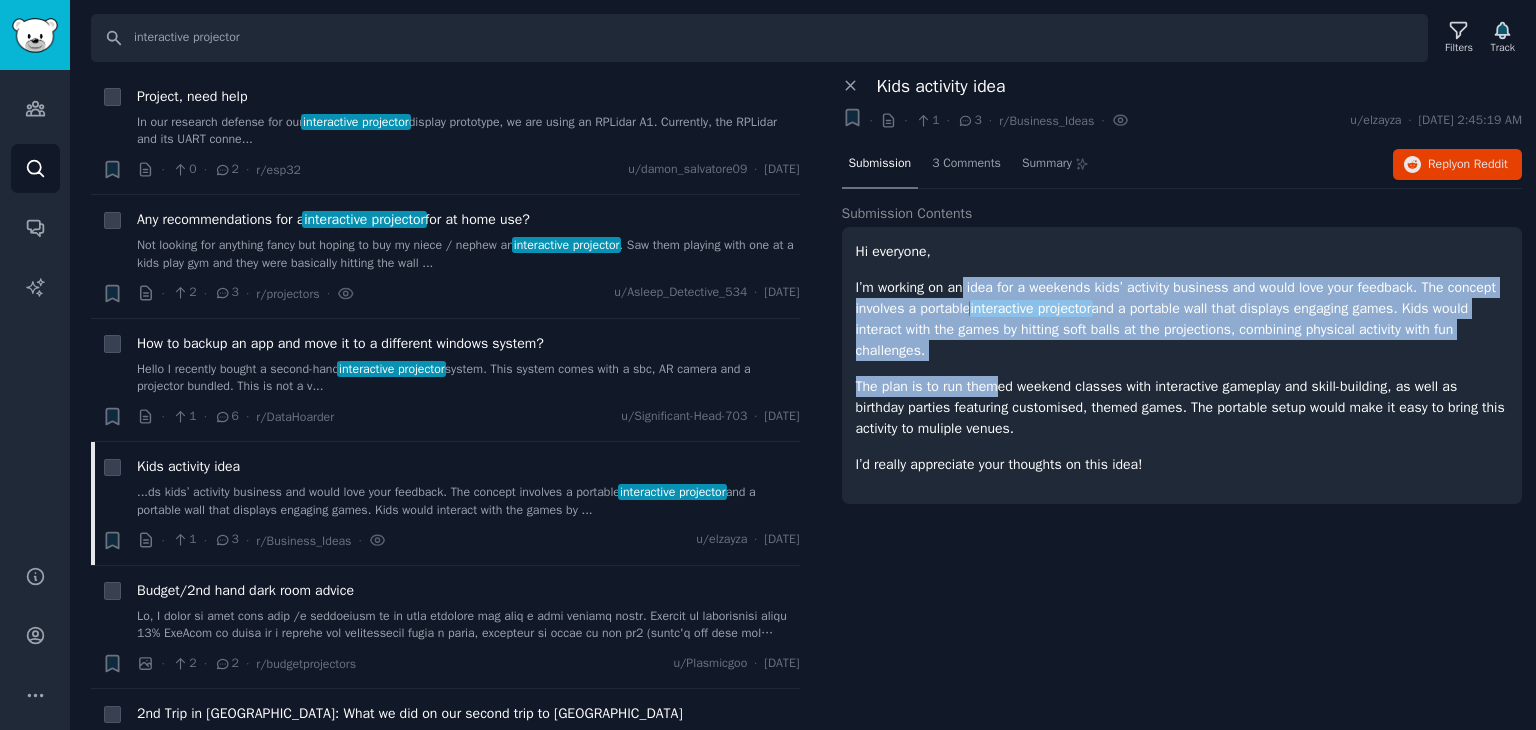 drag, startPoint x: 972, startPoint y: 305, endPoint x: 996, endPoint y: 367, distance: 66.48308 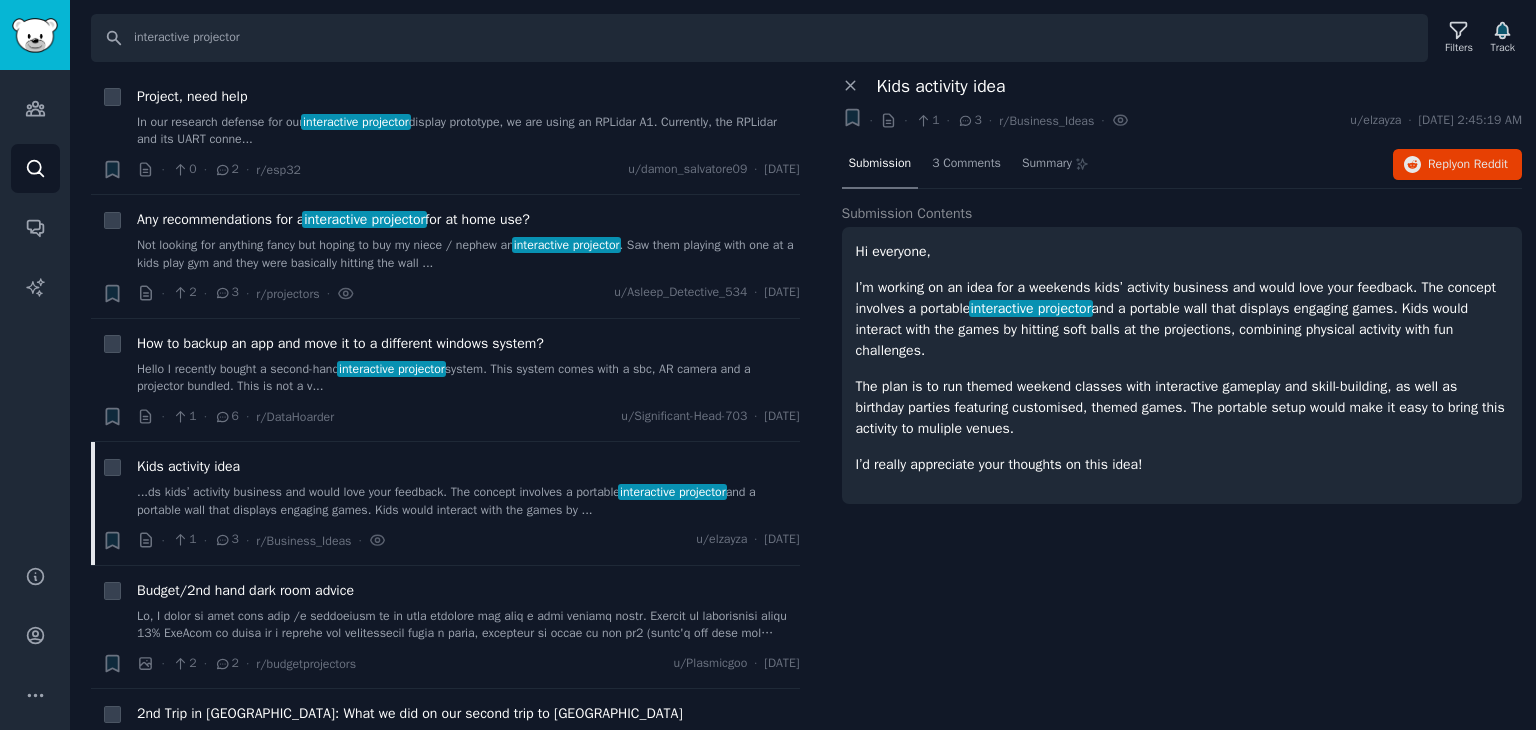 click on "Hi everyone,
I’m working on an idea for a weekends kids’ activity business and would love your feedback. The concept involves a portable  interactive projector  and a portable wall that displays engaging games. Kids would interact with the games by hitting soft balls at the projections, combining physical activity with fun challenges.
The plan is to run themed weekend classes with interactive gameplay and skill-building, as well as birthday parties featuring customised, themed games. The portable setup would make it easy to bring this activity to muliple venues.
I’d really appreciate your thoughts on this idea!" at bounding box center (1182, 358) 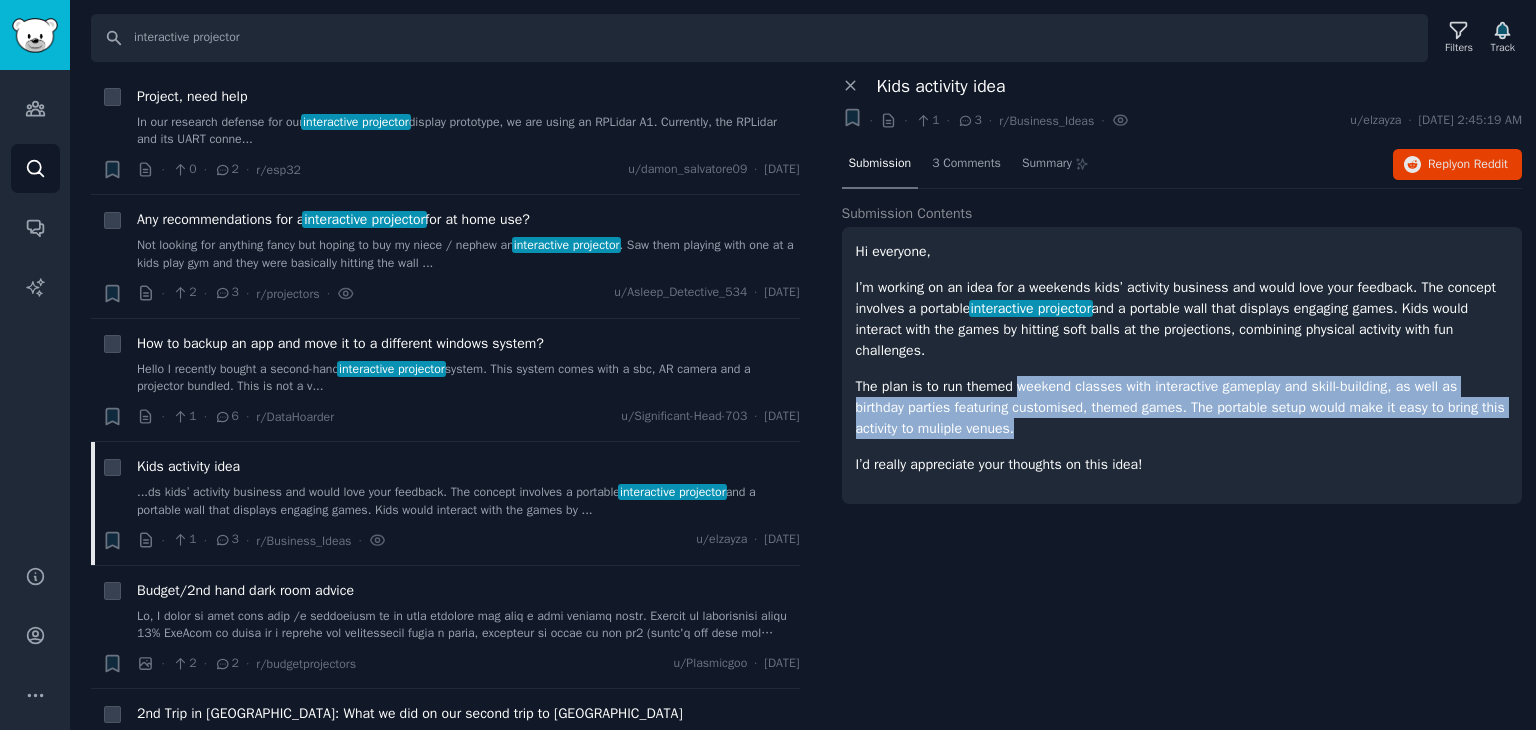 drag, startPoint x: 1017, startPoint y: 379, endPoint x: 1082, endPoint y: 447, distance: 94.06912 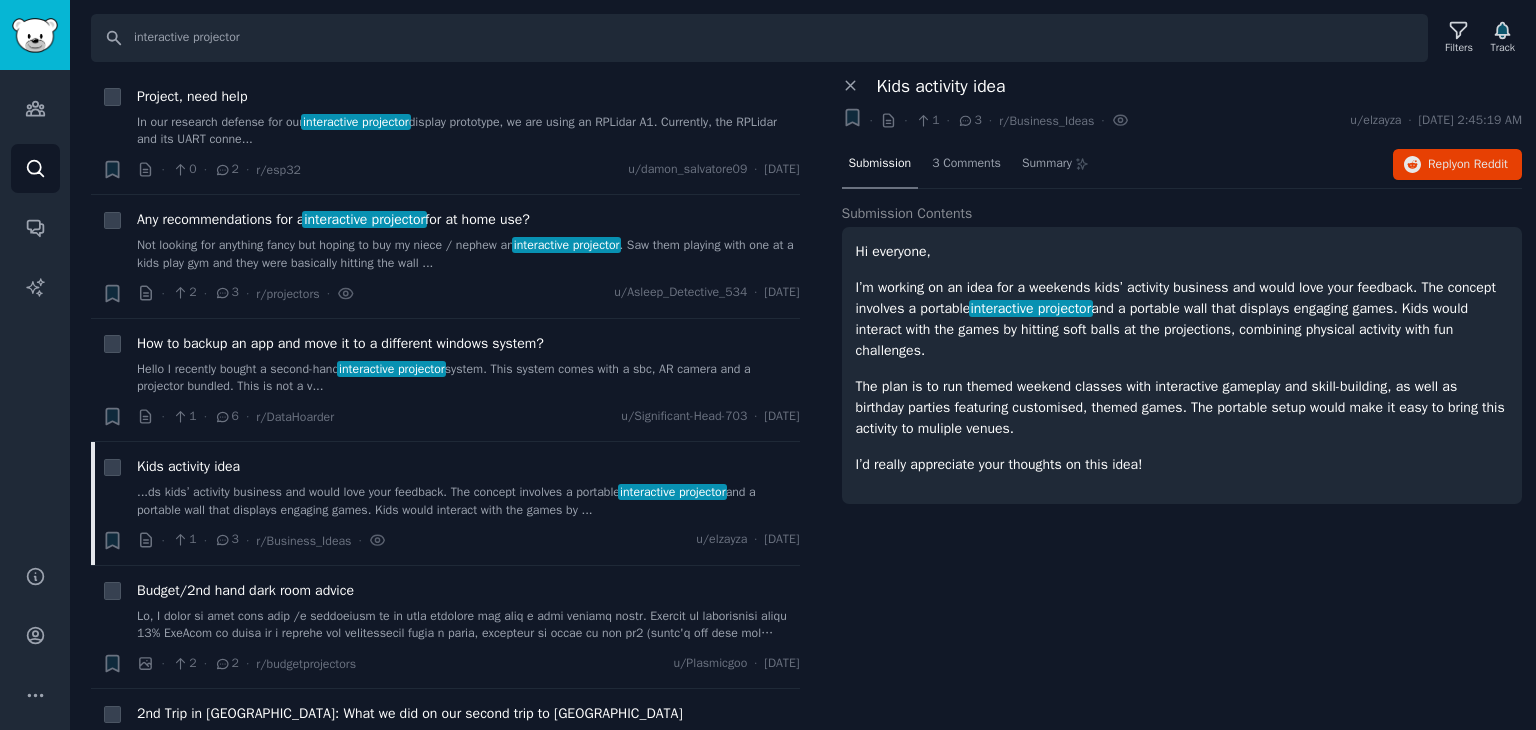 click on "Hi everyone,
I’m working on an idea for a weekends kids’ activity business and would love your feedback. The concept involves a portable  interactive projector  and a portable wall that displays engaging games. Kids would interact with the games by hitting soft balls at the projections, combining physical activity with fun challenges.
The plan is to run themed weekend classes with interactive gameplay and skill-building, as well as birthday parties featuring customised, themed games. The portable setup would make it easy to bring this activity to muliple venues.
I’d really appreciate your thoughts on this idea!" at bounding box center [1182, 358] 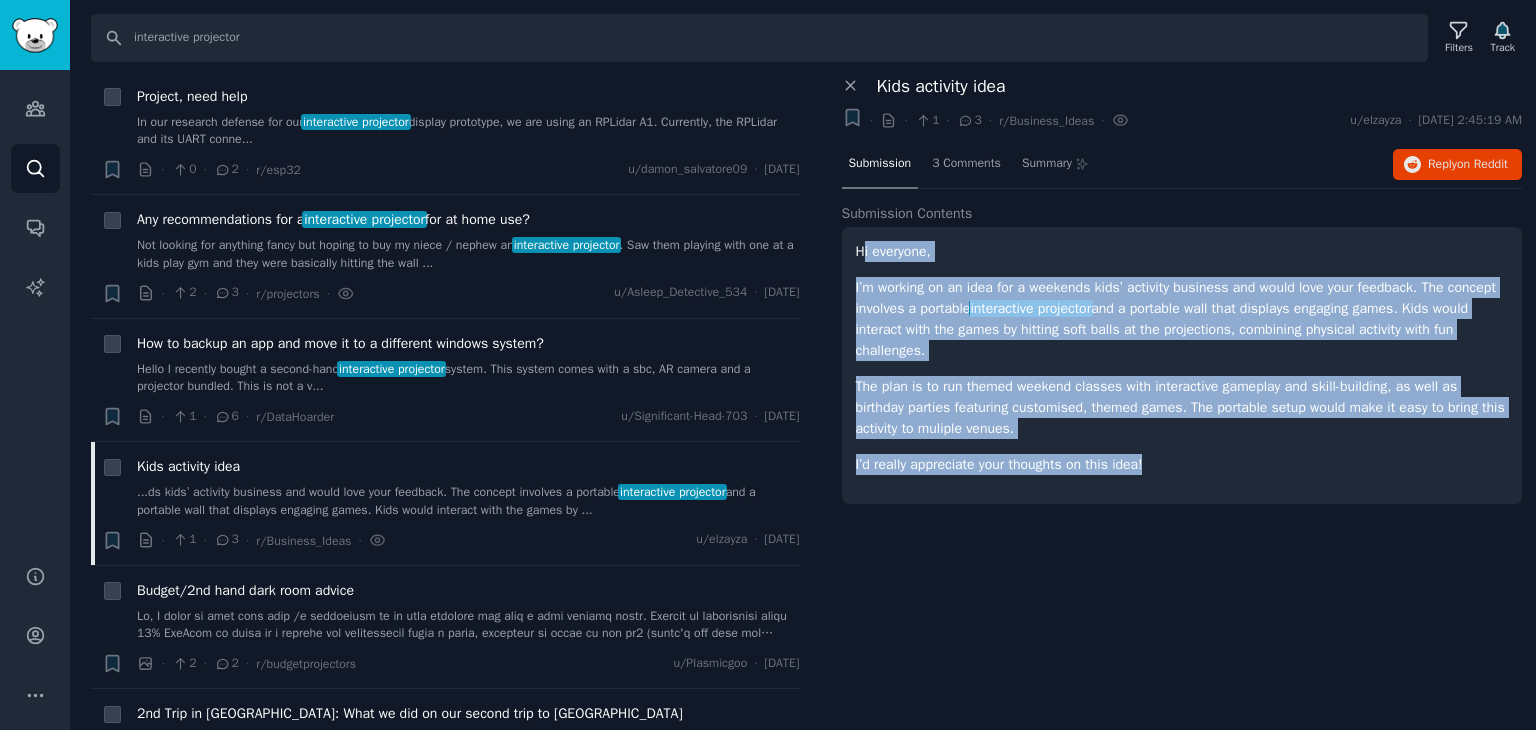 drag, startPoint x: 1183, startPoint y: 478, endPoint x: 860, endPoint y: 258, distance: 390.80557 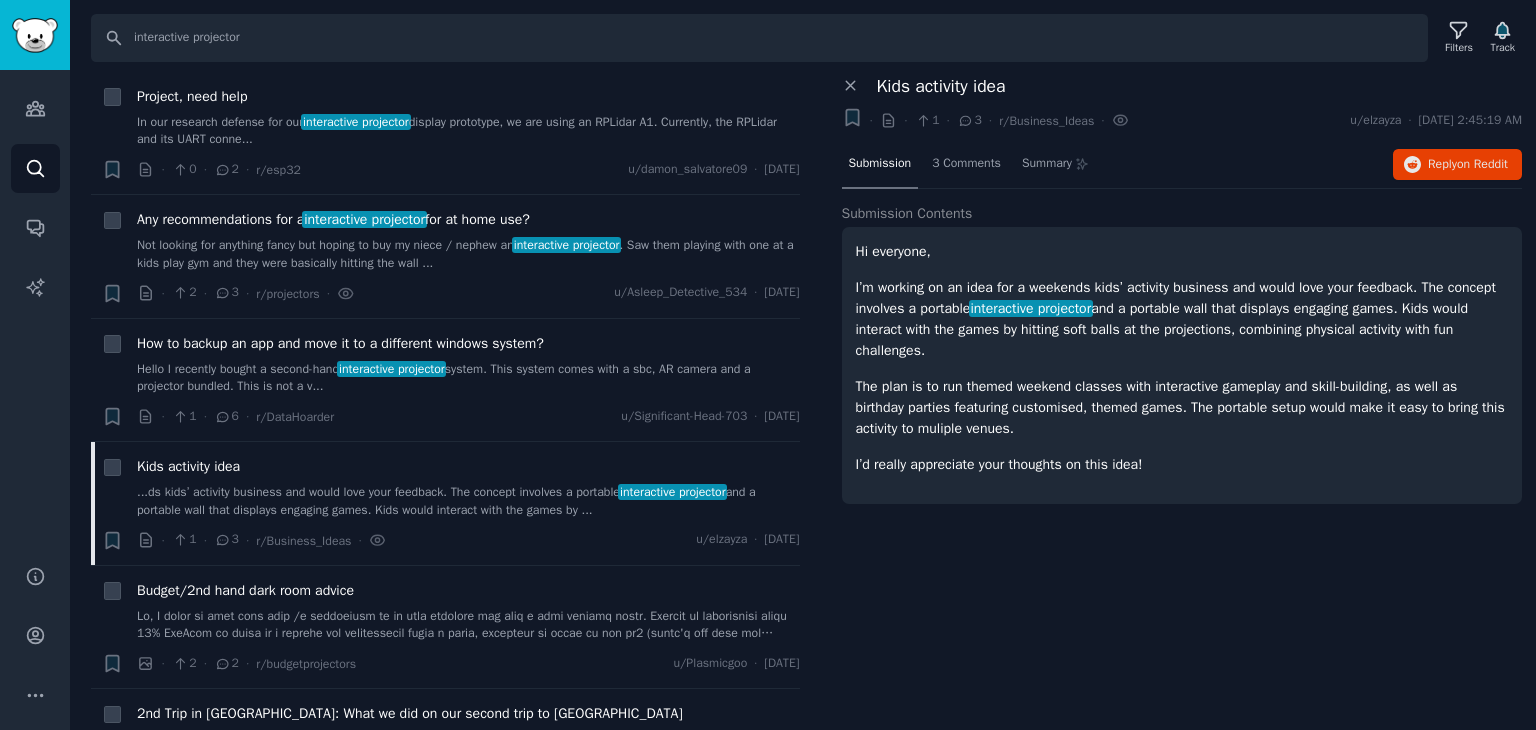 drag, startPoint x: 1192, startPoint y: 478, endPoint x: 1169, endPoint y: 464, distance: 26.925823 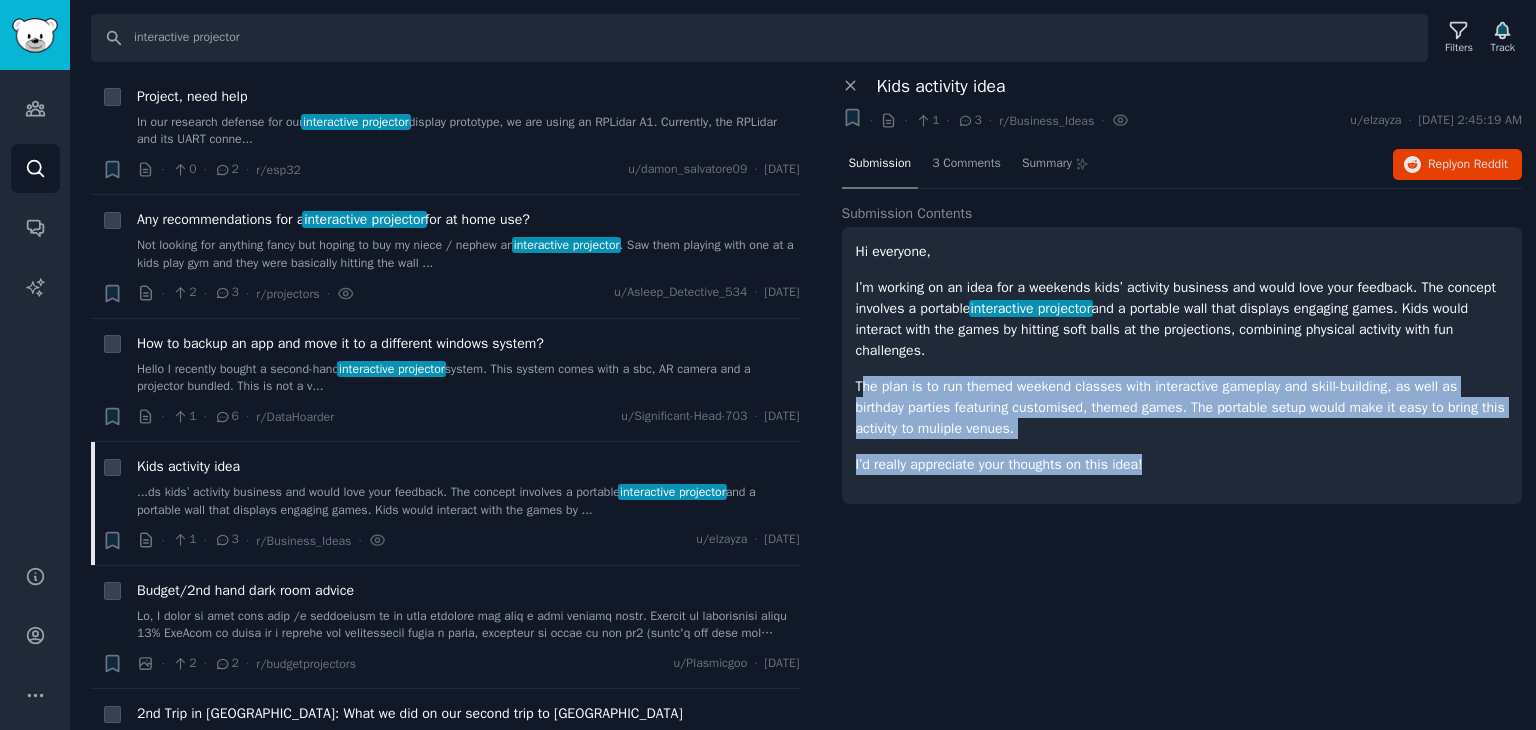 drag, startPoint x: 1148, startPoint y: 458, endPoint x: 865, endPoint y: 377, distance: 294.3637 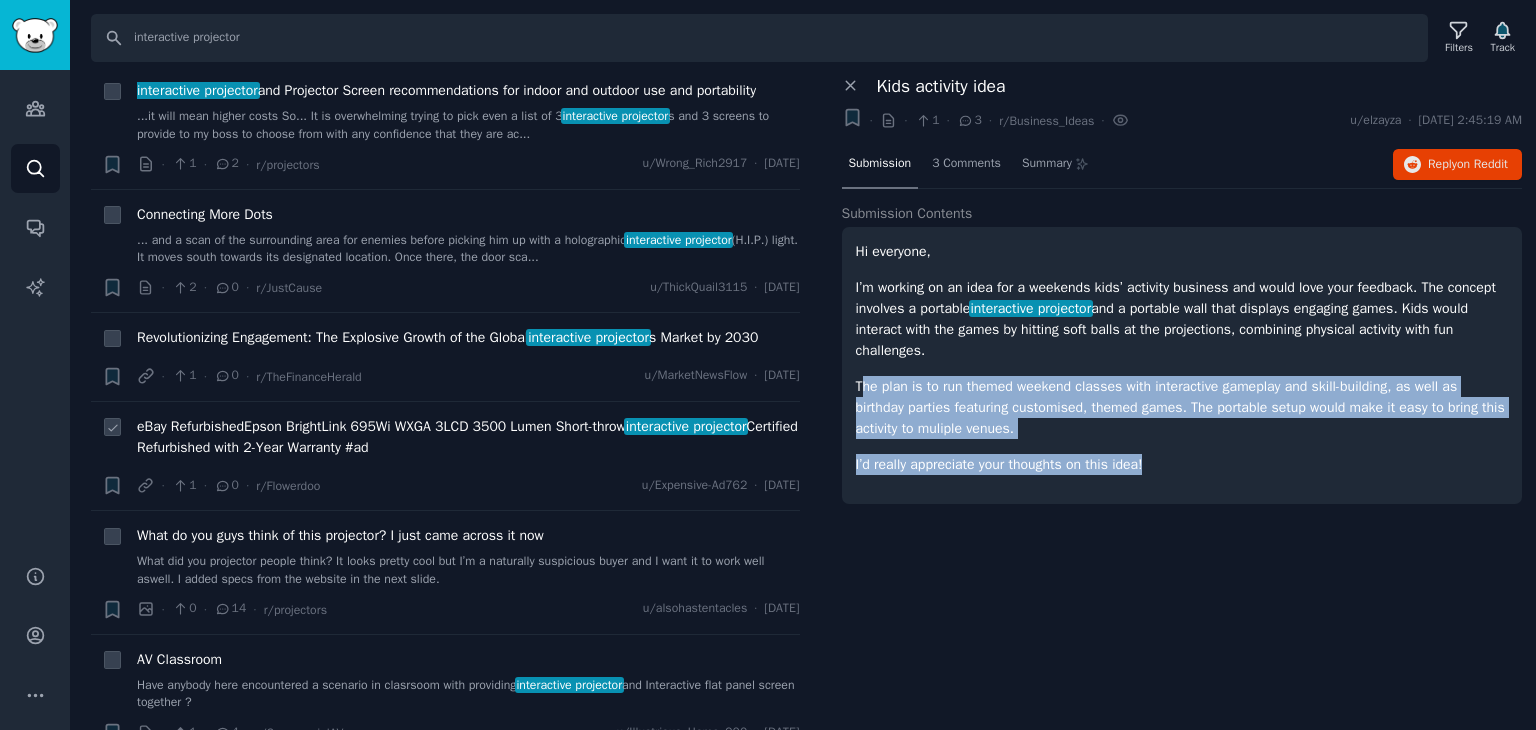 scroll, scrollTop: 1800, scrollLeft: 0, axis: vertical 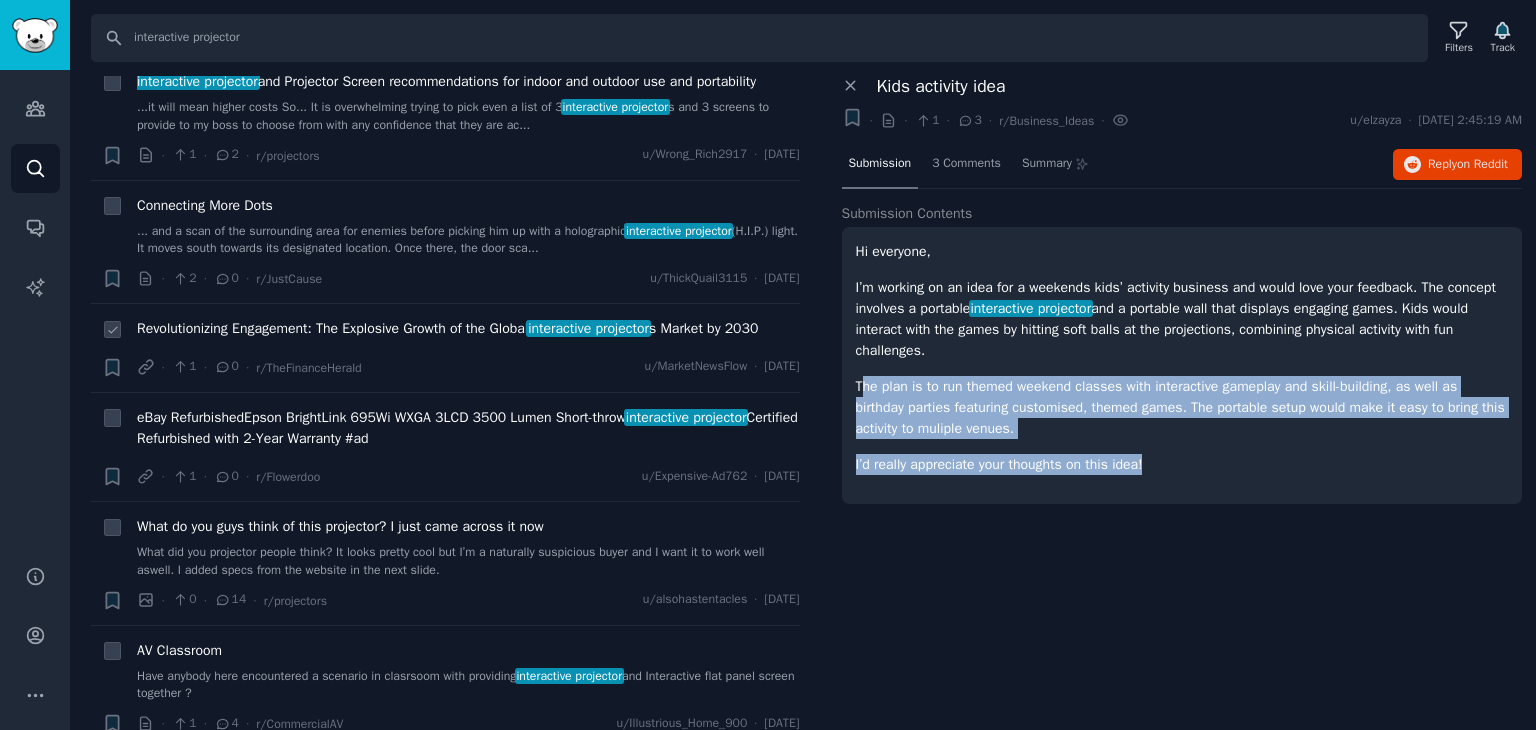click on "Revolutionizing Engagement: The Explosive Growth of the Global  interactive projector s Market by 2030" at bounding box center [447, 328] 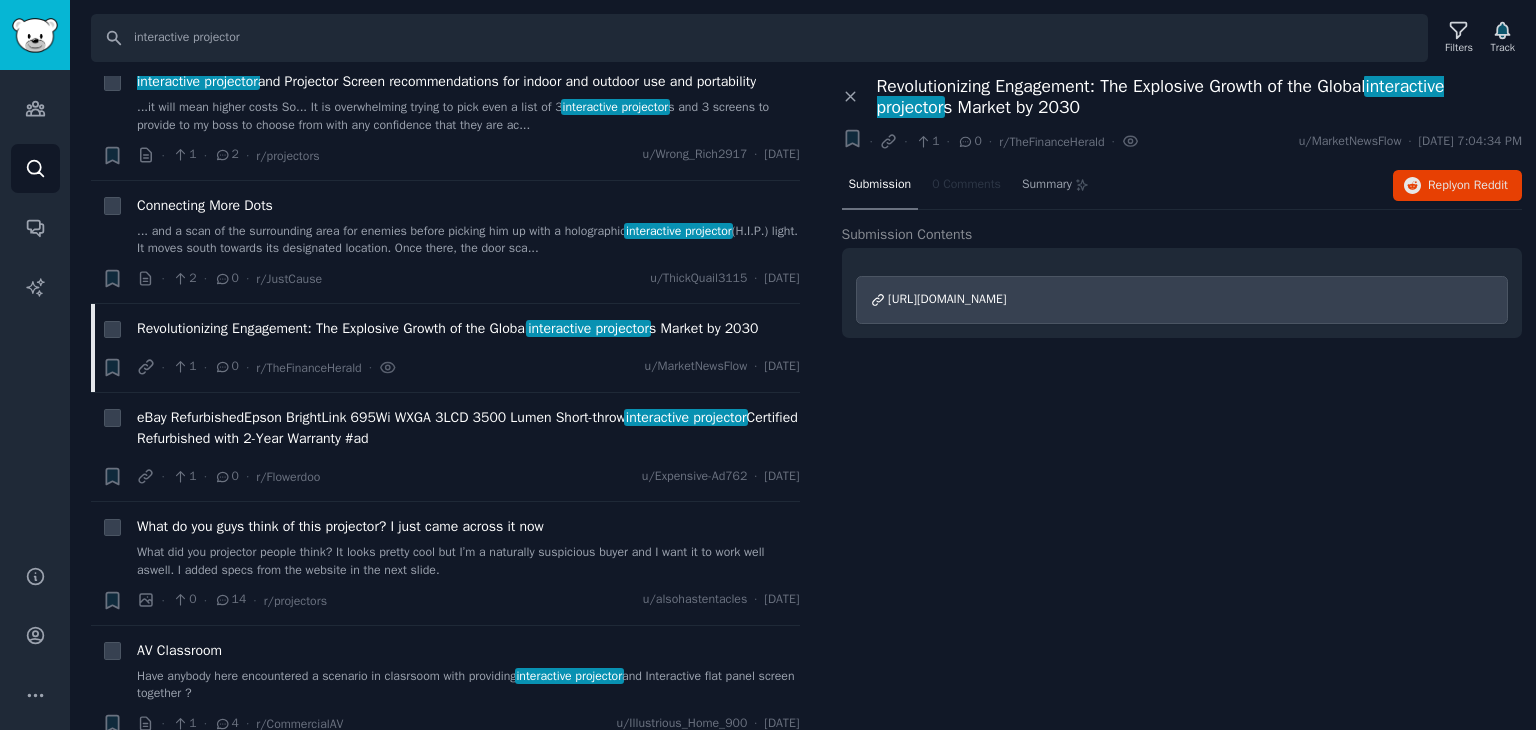 click on "[URL][DOMAIN_NAME]" at bounding box center [947, 299] 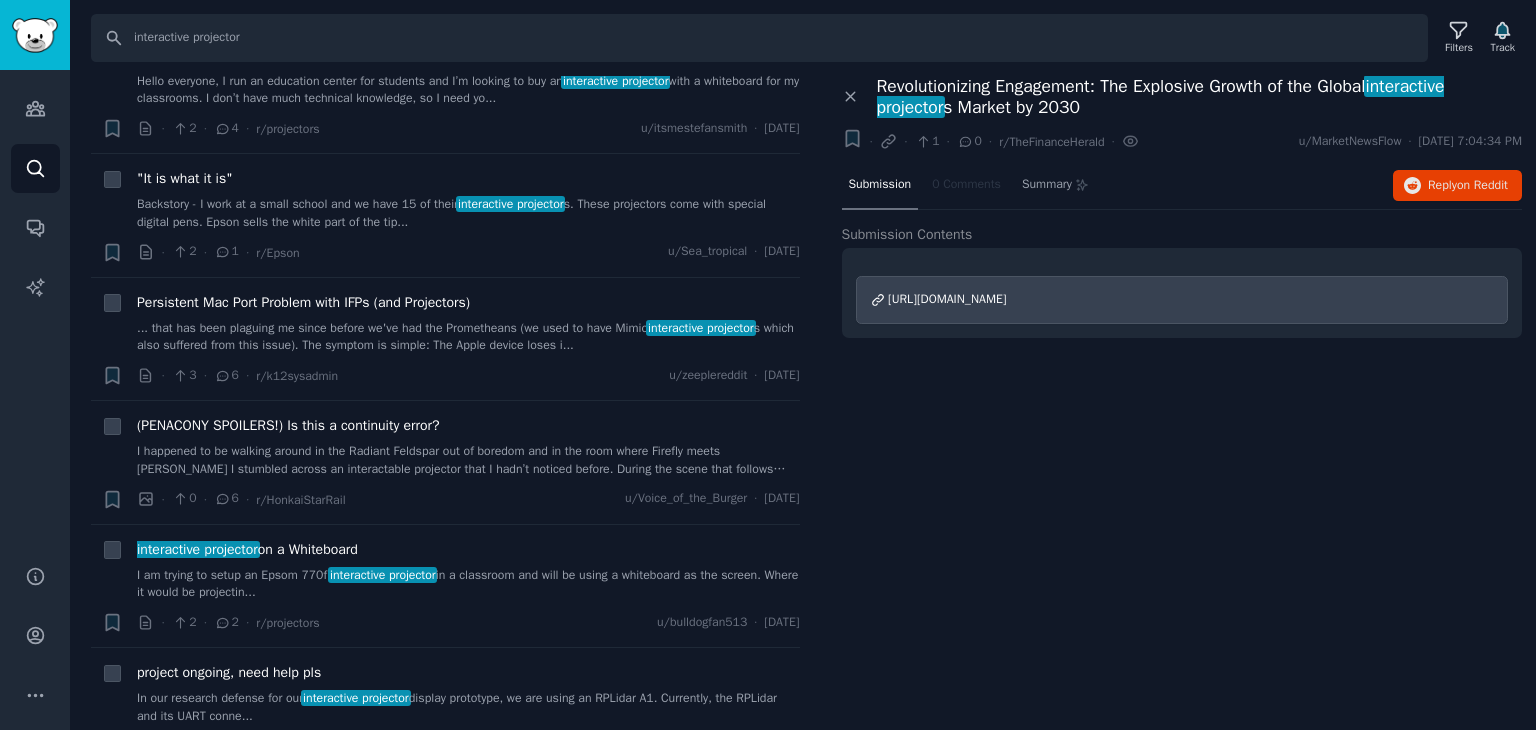 scroll, scrollTop: 0, scrollLeft: 0, axis: both 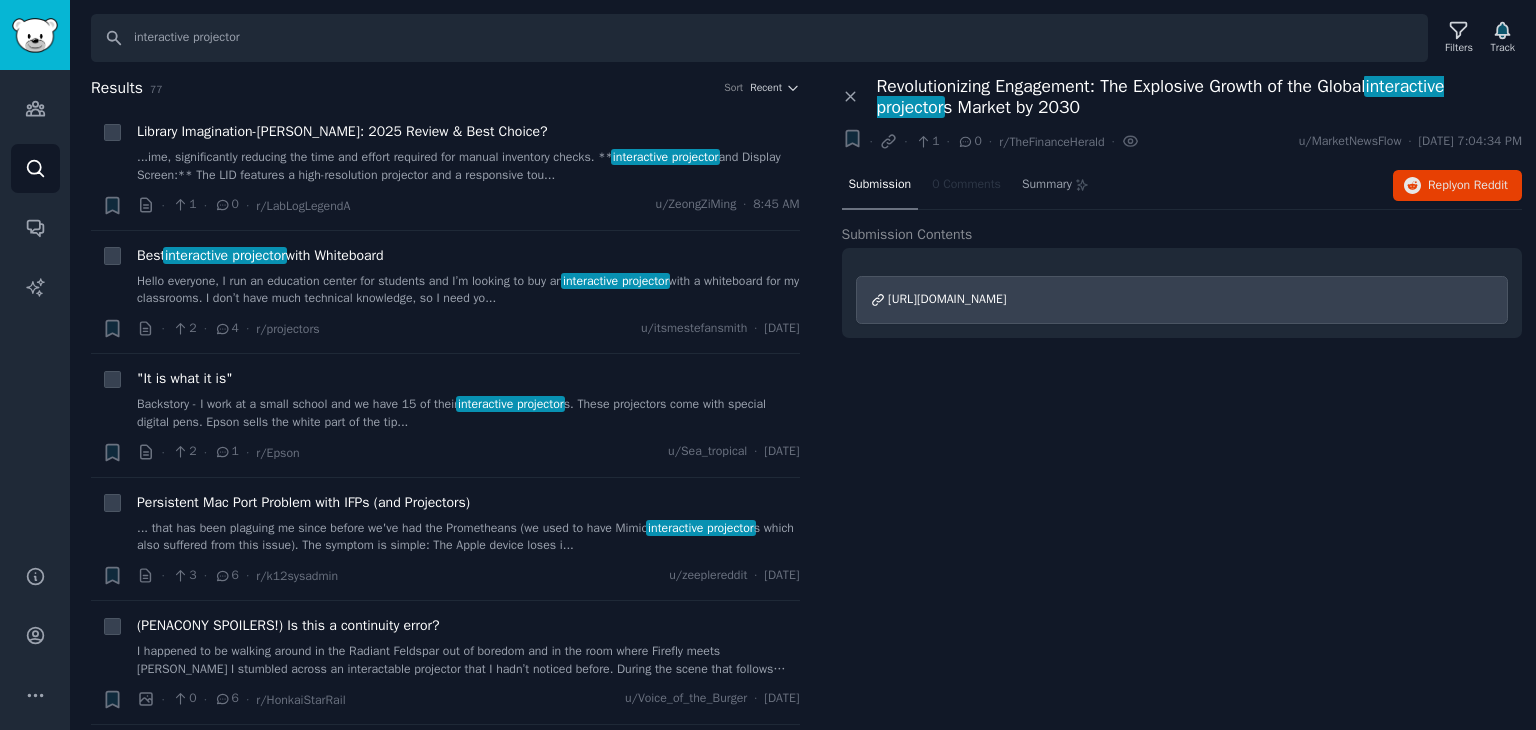 click on "Results 77 Sort Recent" at bounding box center [445, 88] 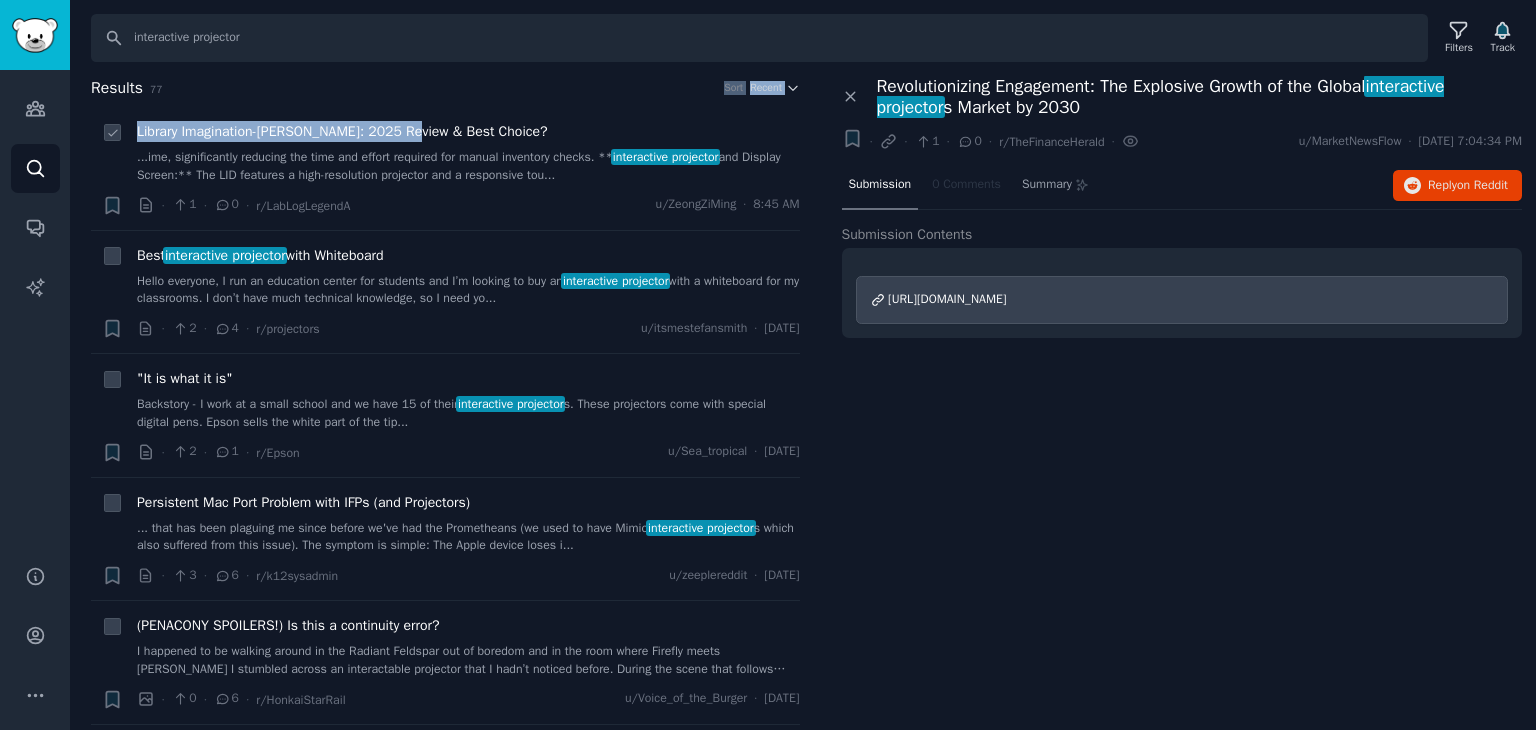 drag, startPoint x: 221, startPoint y: 92, endPoint x: 438, endPoint y: 121, distance: 218.92921 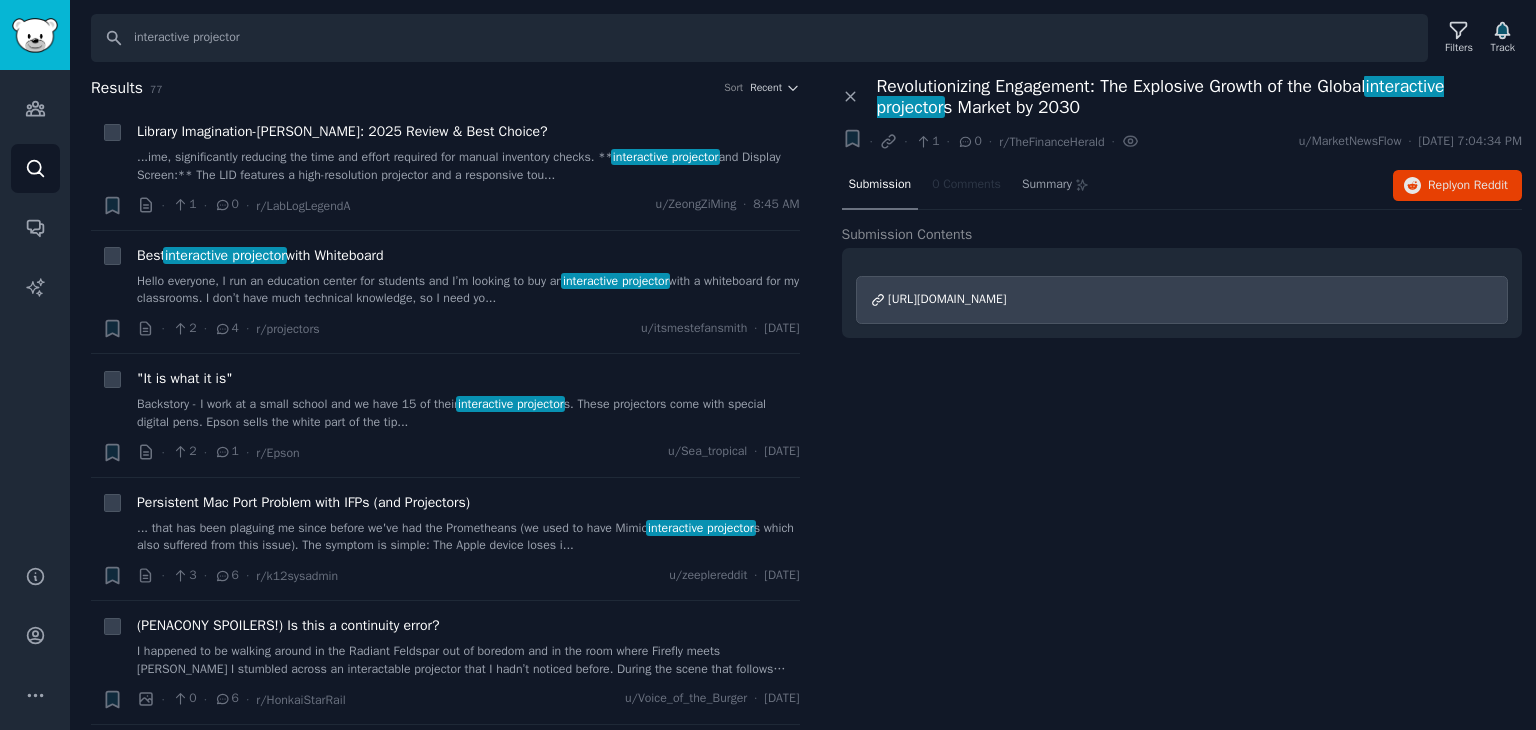 click on "Close panel Revolutionizing Engagement: The Explosive Growth of the Global  interactive projector s Market by 2030 + · · 1 · 0 · r/TheFinanceHerald · u/MarketNewsFlow · [DATE] 7:04:34 PM Submission 0 Comments Summary Reply  on Reddit Submission Contents [URL][DOMAIN_NAME]" at bounding box center [1182, 403] 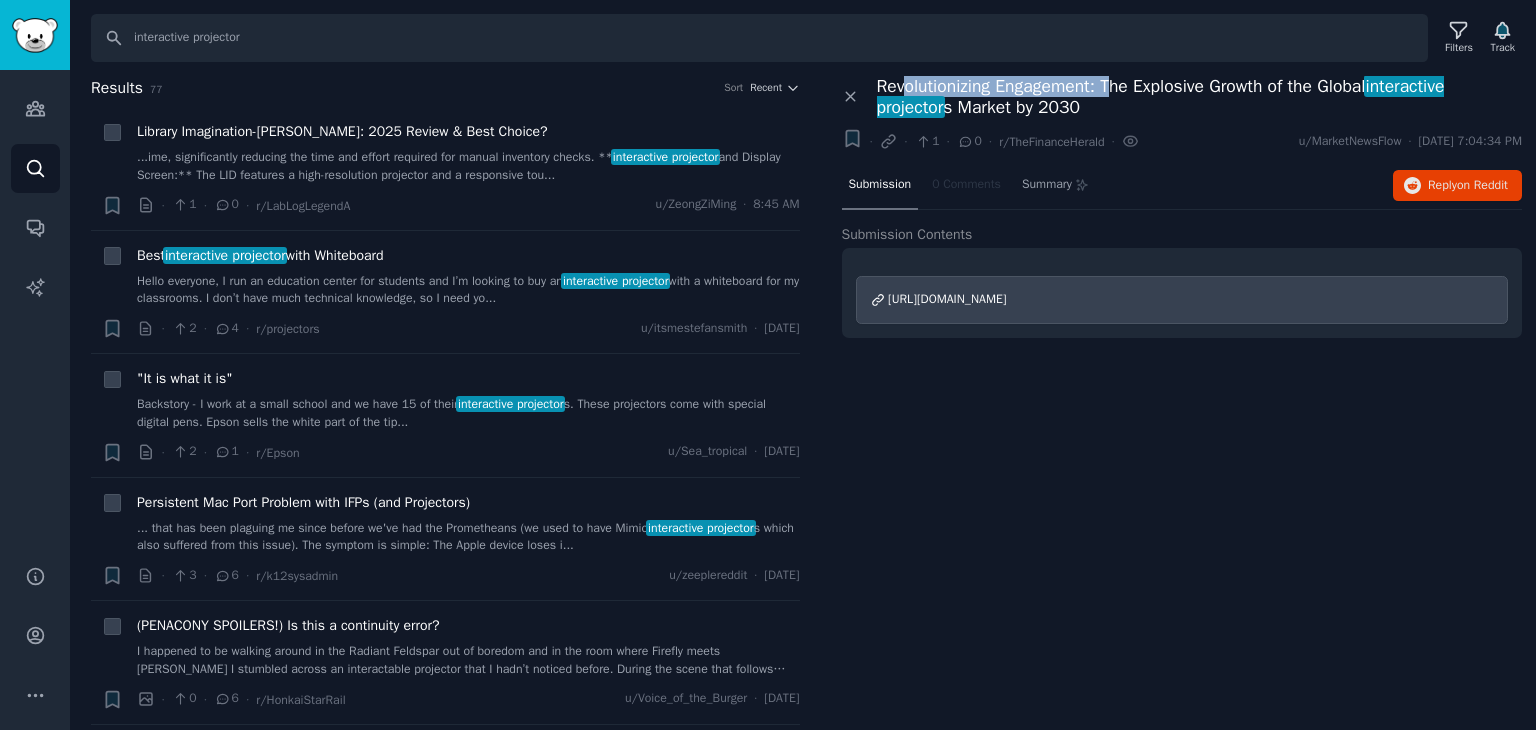 drag, startPoint x: 1129, startPoint y: 95, endPoint x: 904, endPoint y: 85, distance: 225.2221 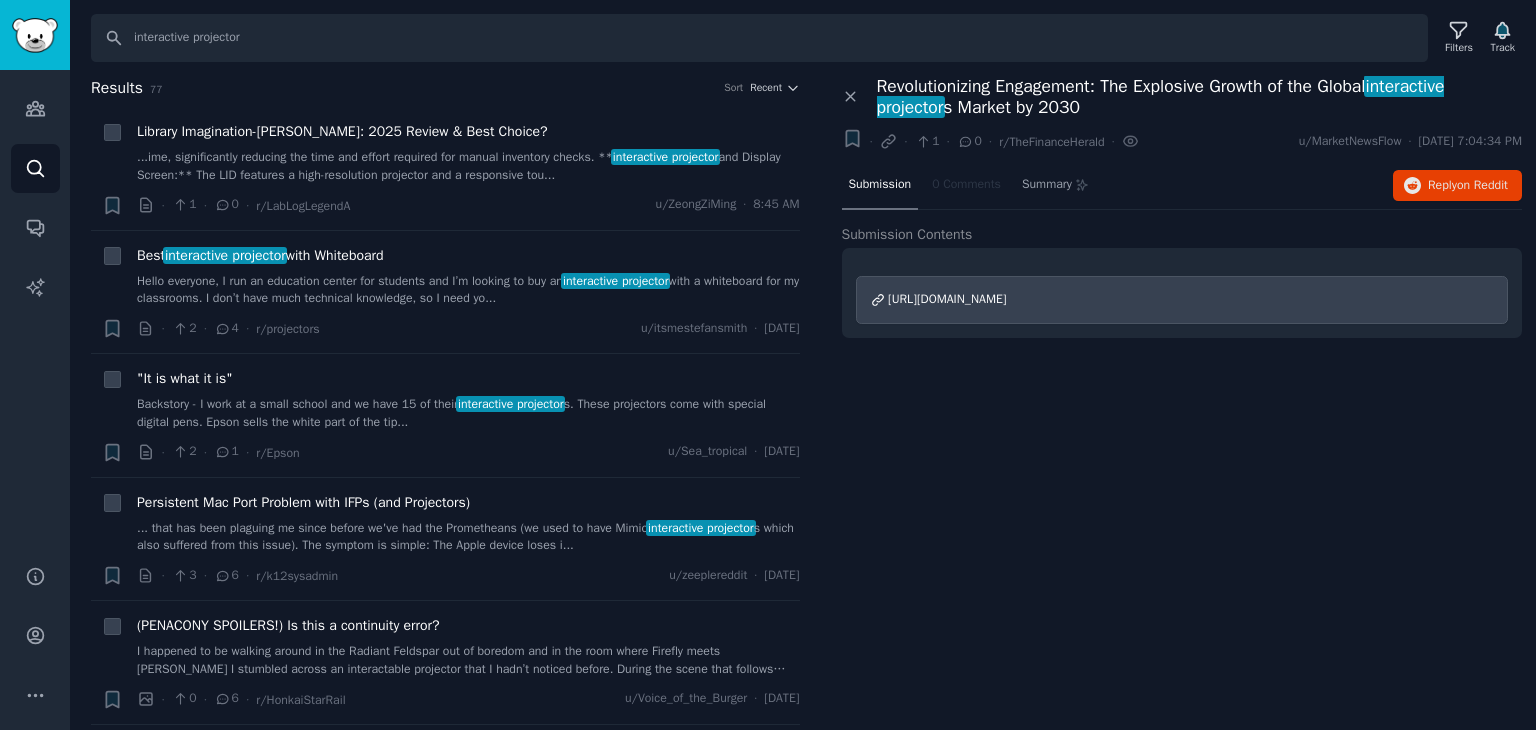 click on "Revolutionizing Engagement: The Explosive Growth of the Global  interactive projector s Market by 2030" at bounding box center [1200, 97] 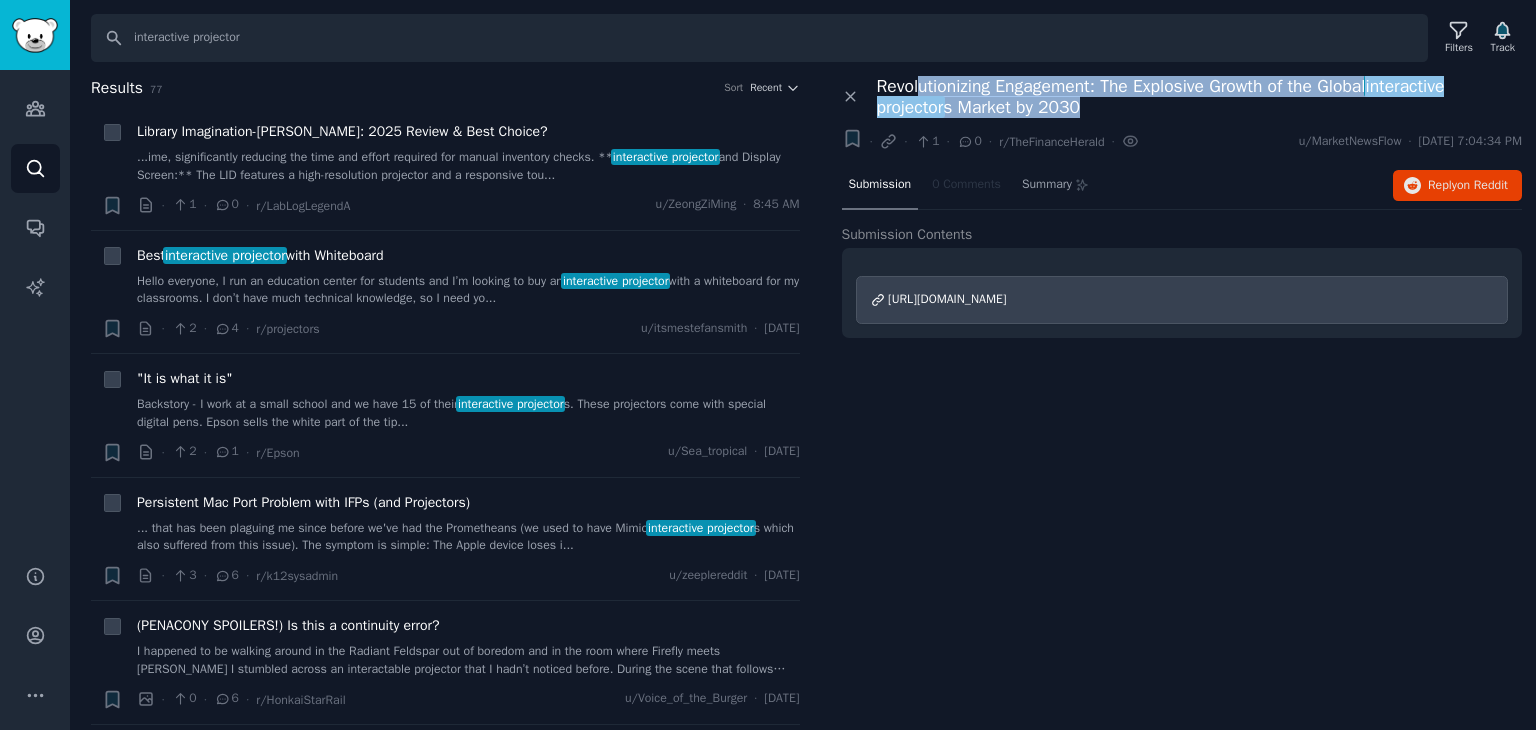 drag, startPoint x: 1090, startPoint y: 111, endPoint x: 920, endPoint y: 87, distance: 171.68576 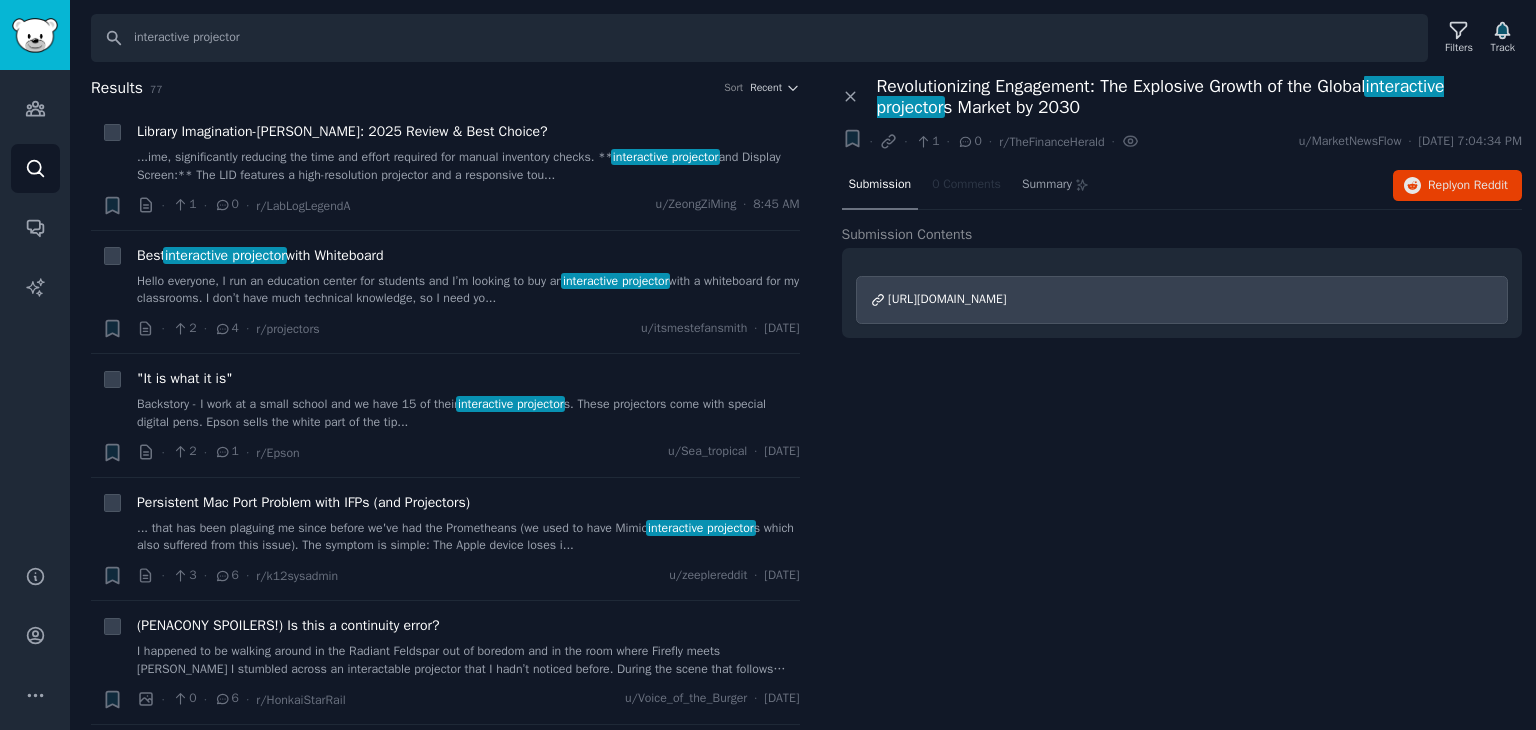 drag, startPoint x: 1179, startPoint y: 493, endPoint x: 1151, endPoint y: 493, distance: 28 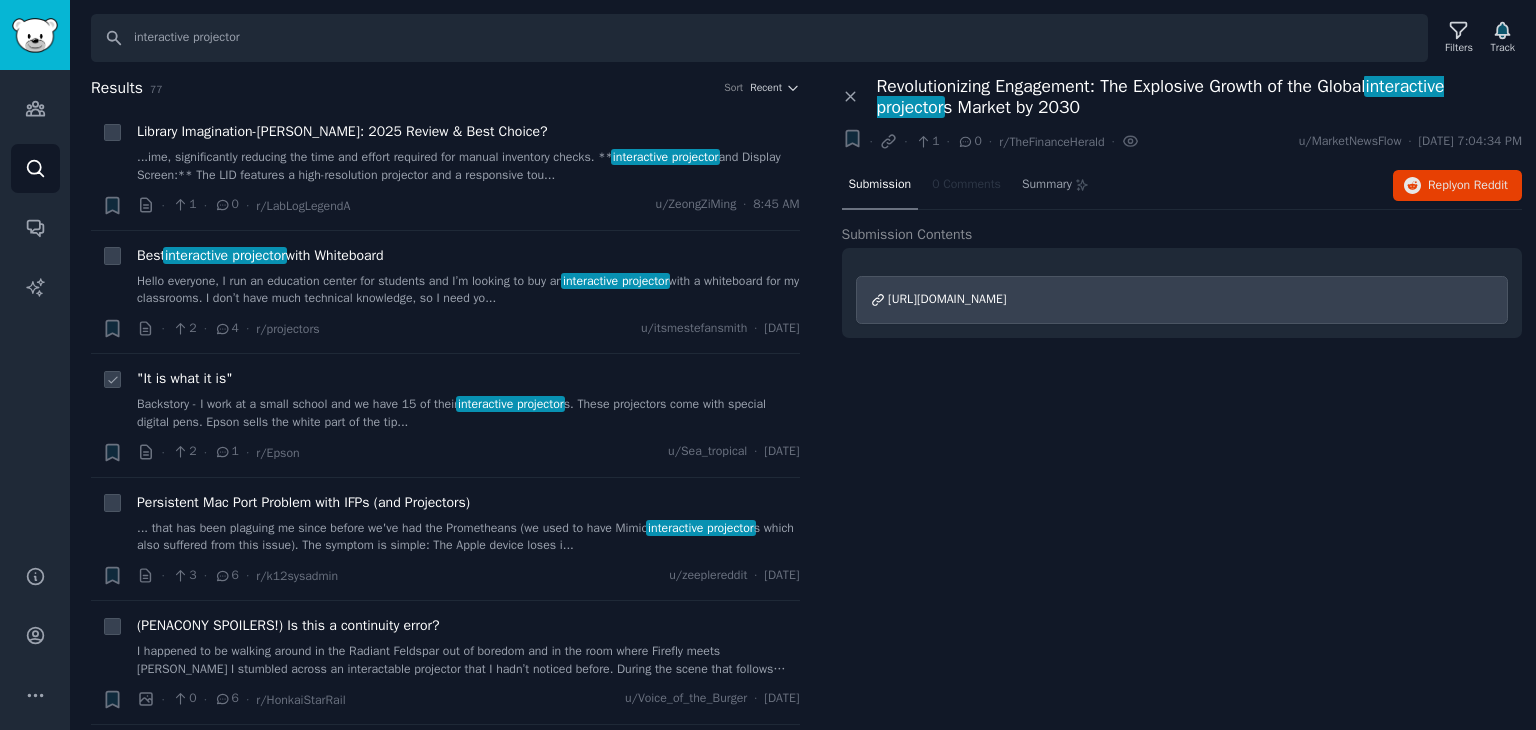 click on ""It is what it is"" at bounding box center [185, 378] 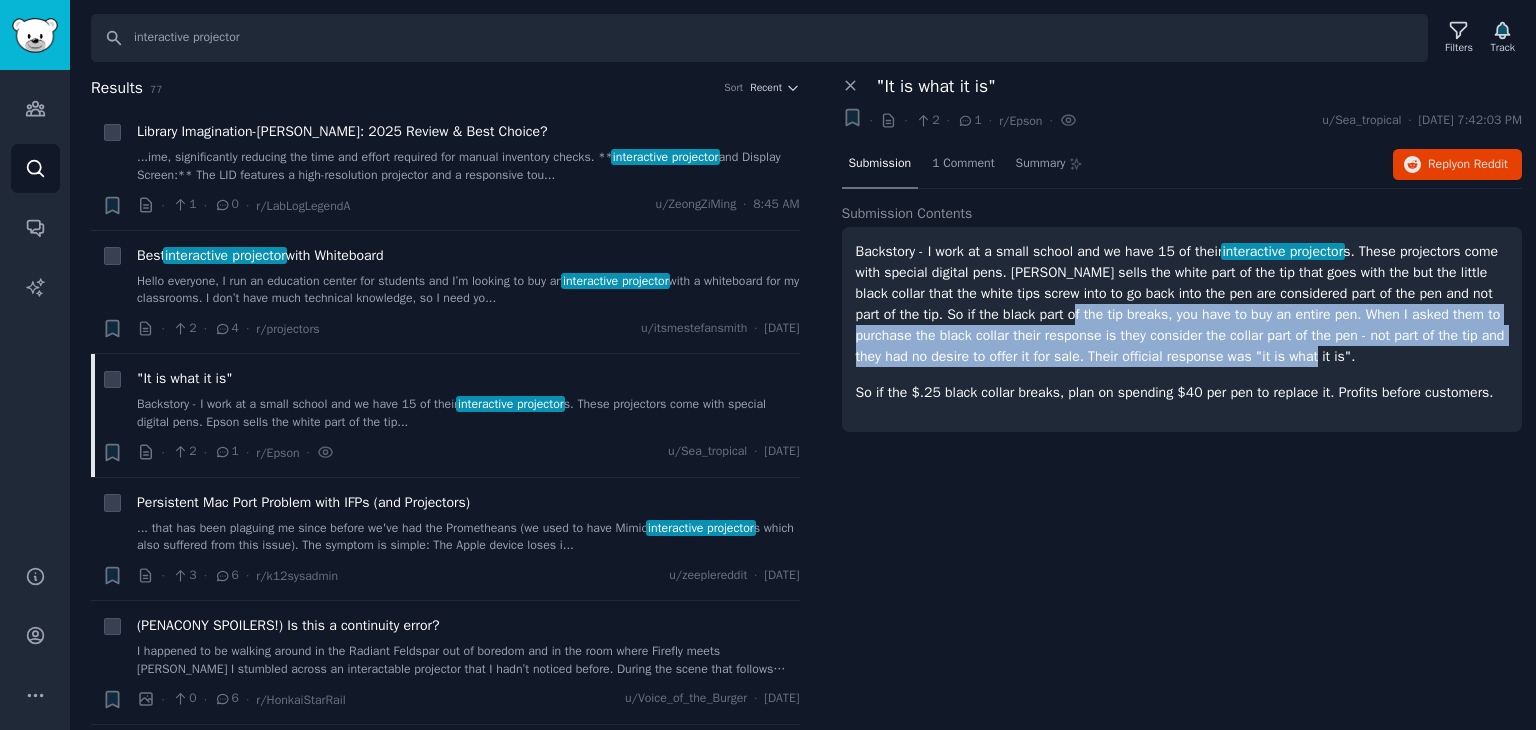 drag, startPoint x: 1050, startPoint y: 317, endPoint x: 1300, endPoint y: 350, distance: 252.1686 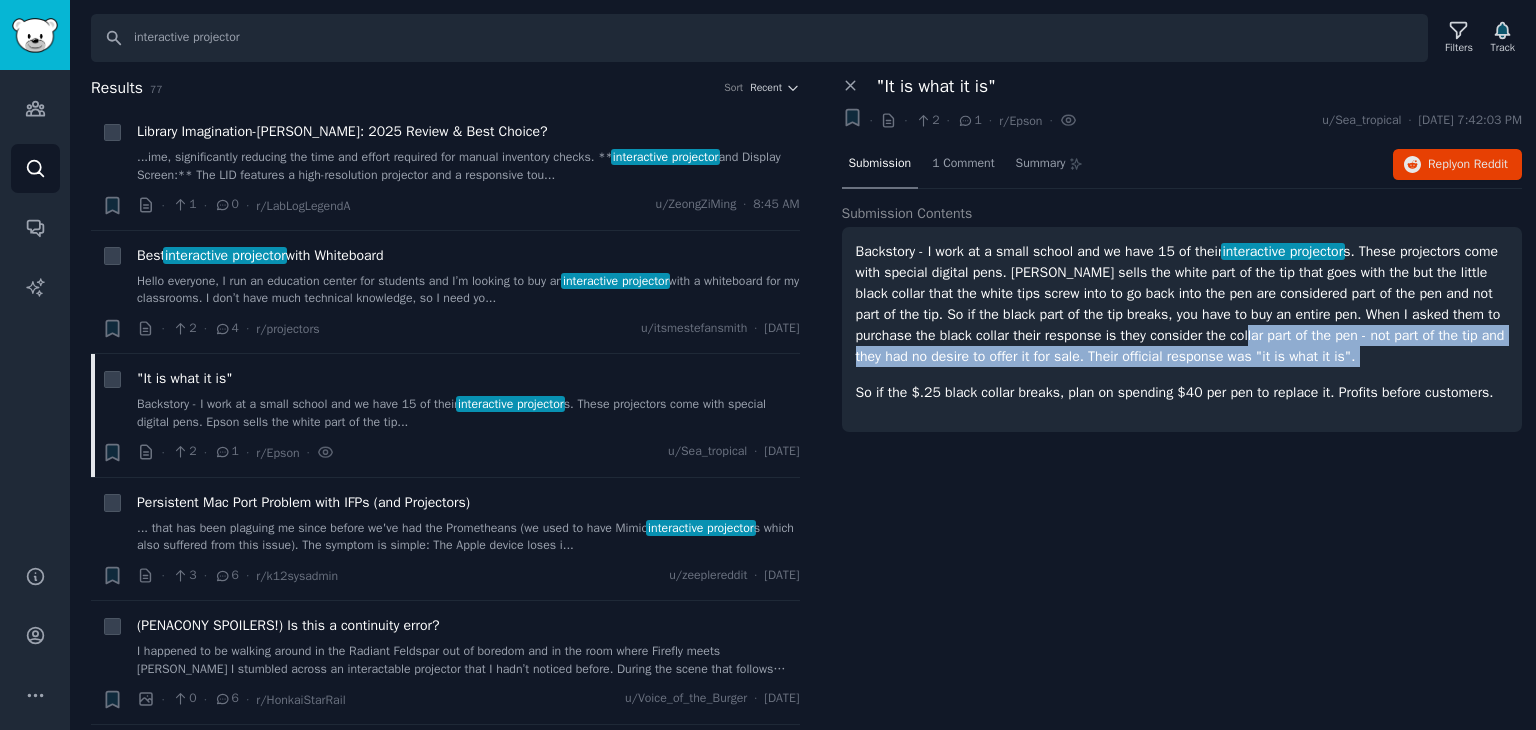 drag, startPoint x: 1312, startPoint y: 353, endPoint x: 1148, endPoint y: 291, distance: 175.32826 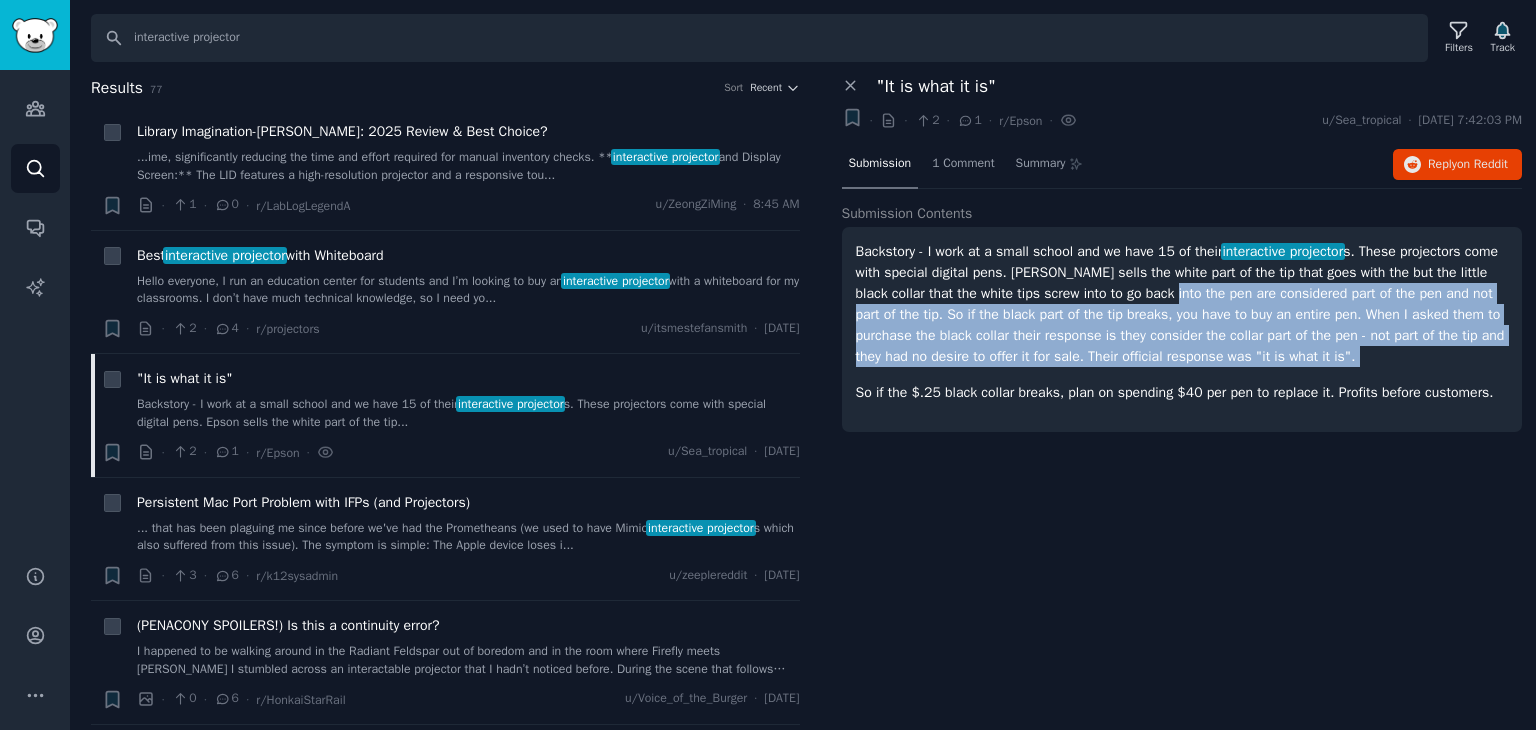 click on "Backstory - I work at a small school and we have 15 of their  interactive projector s. These projectors come with special digital pens. [PERSON_NAME] sells the white part of the tip that goes with the but the little black collar that the white tips screw into to go back into the pen are considered part of the pen and not part of the tip. So if the black part of the tip breaks, you have to buy an entire pen. When I asked them to purchase the black collar their response is they consider the collar part of the pen - not part of the tip and they had no desire to offer it for sale. Their official response was "it is what it is"." at bounding box center (1182, 304) 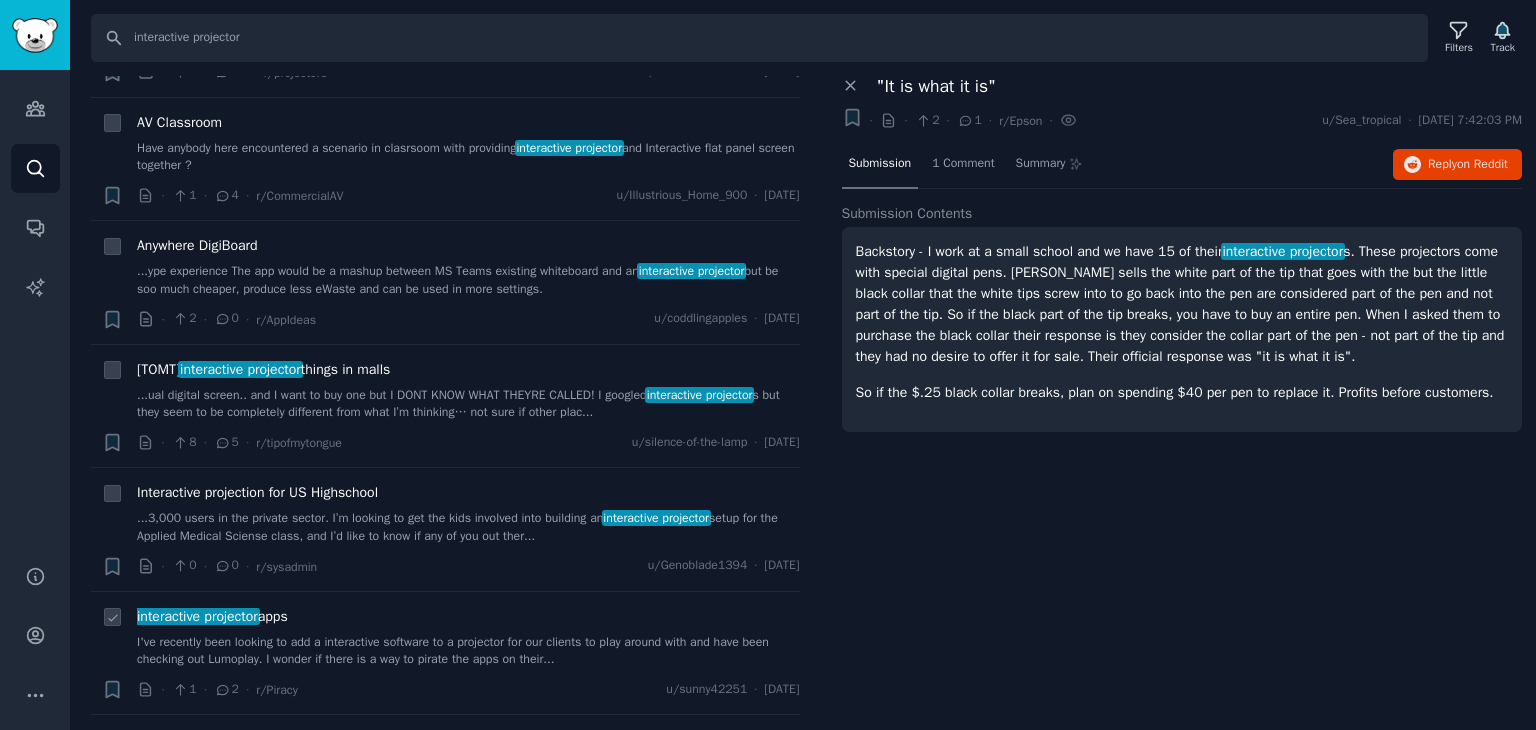 scroll, scrollTop: 2500, scrollLeft: 0, axis: vertical 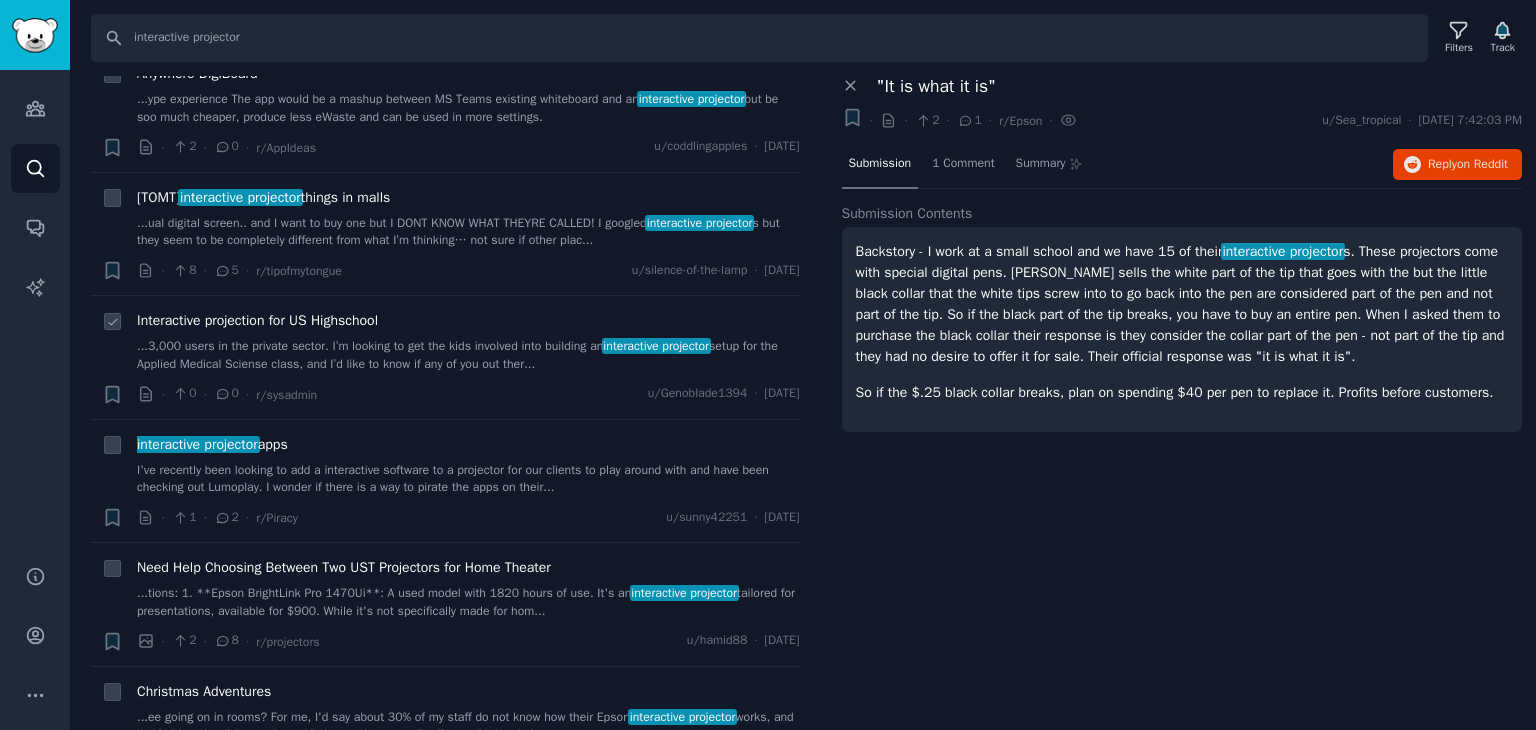 click on "Interactive projection for US Highschool" at bounding box center [257, 320] 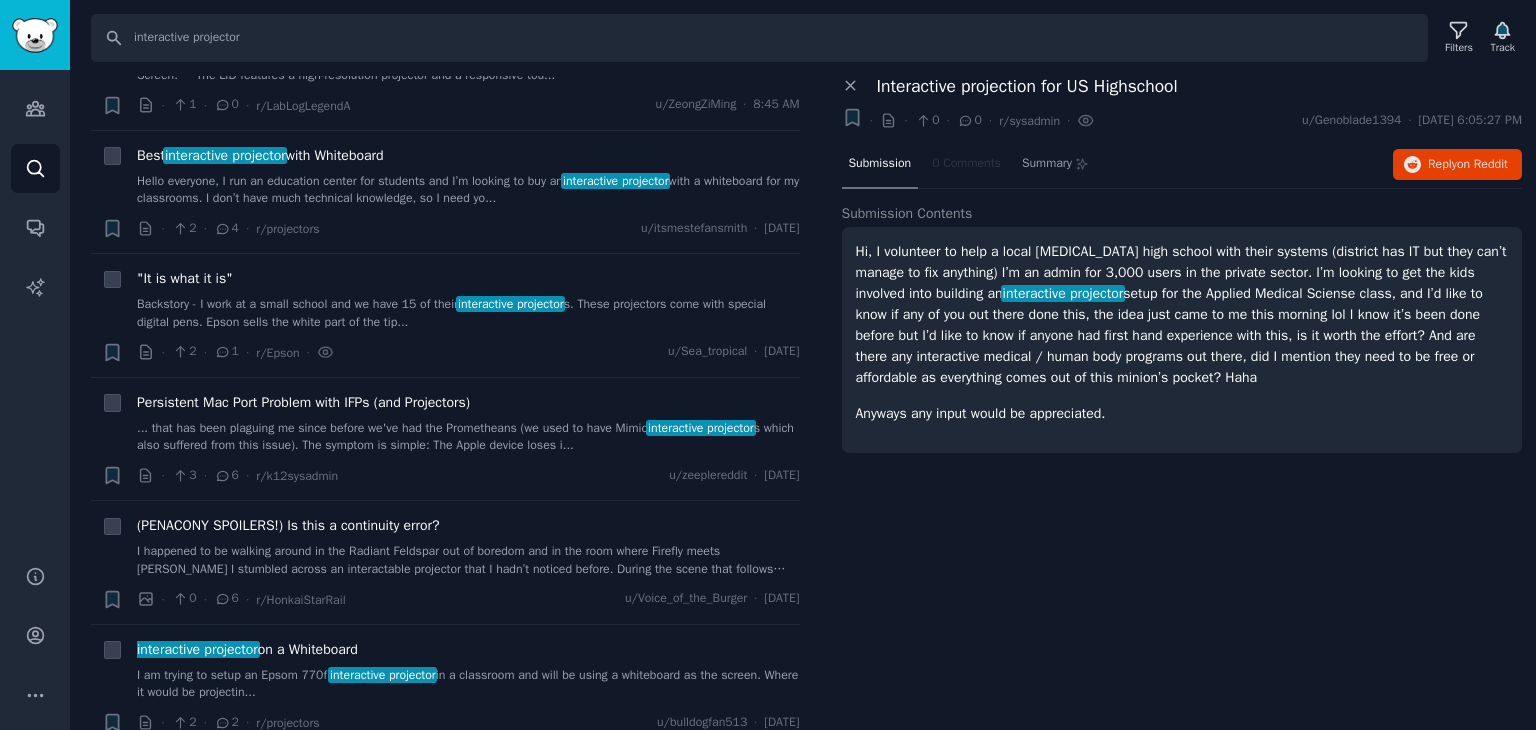 scroll, scrollTop: 0, scrollLeft: 0, axis: both 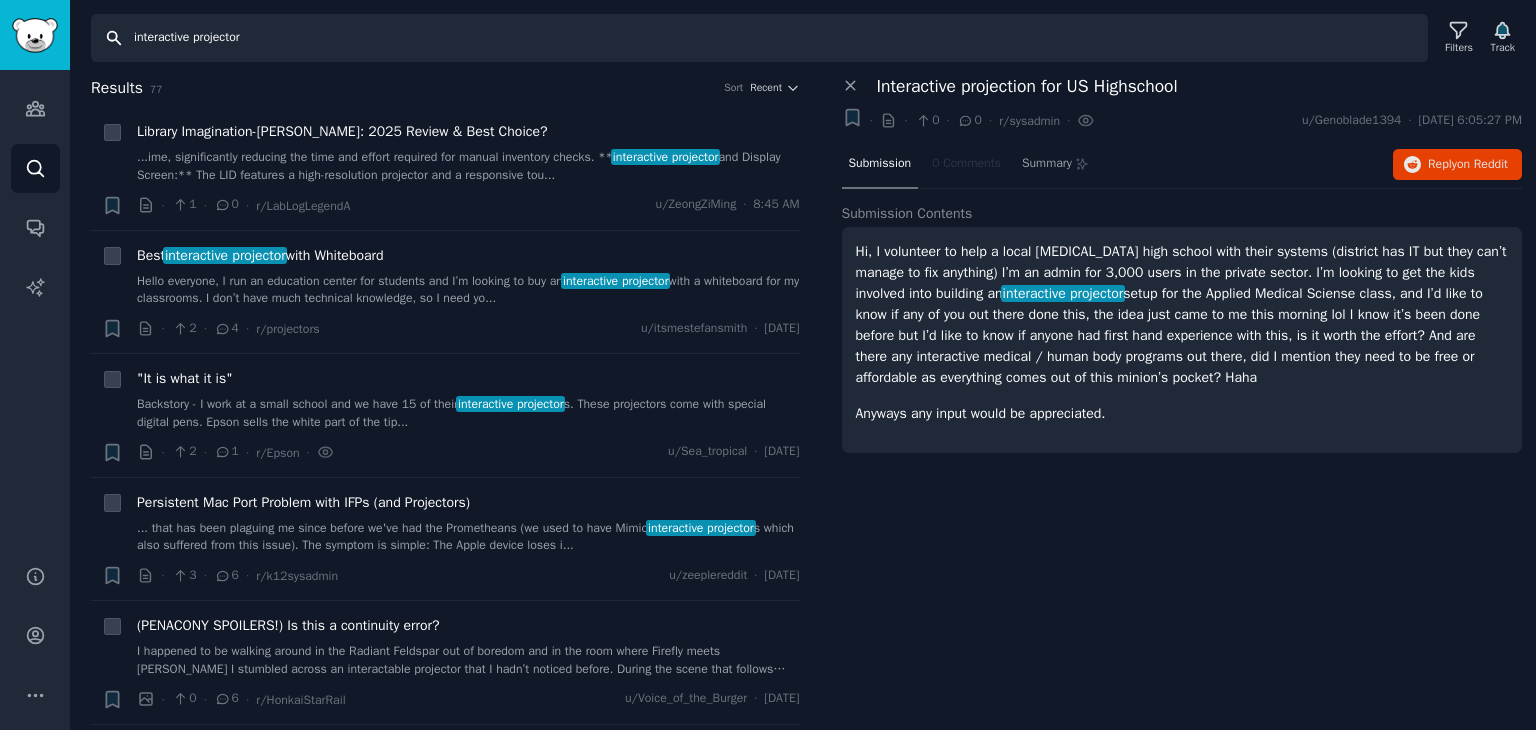 drag, startPoint x: 306, startPoint y: 31, endPoint x: 0, endPoint y: 23, distance: 306.10455 